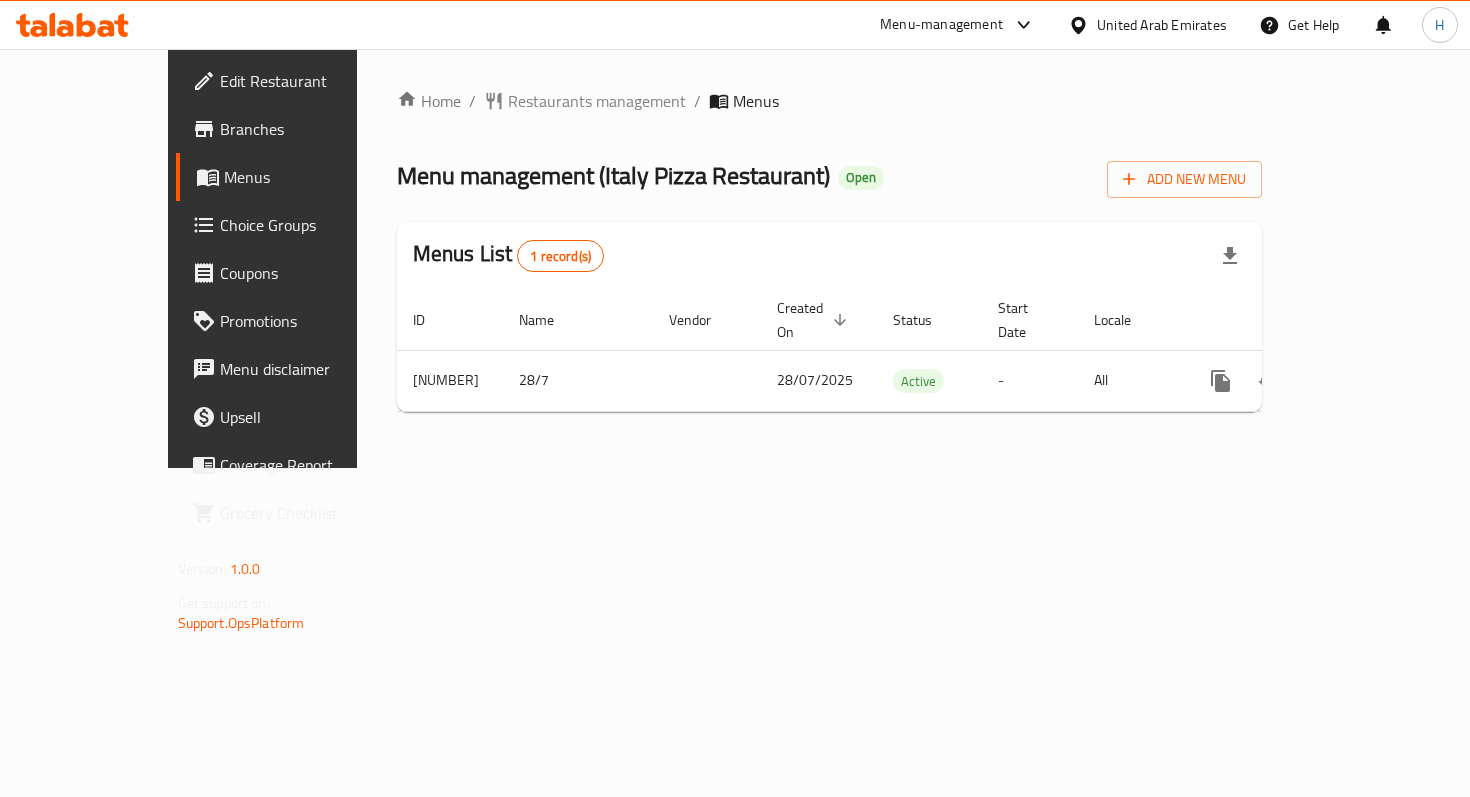 scroll, scrollTop: 0, scrollLeft: 0, axis: both 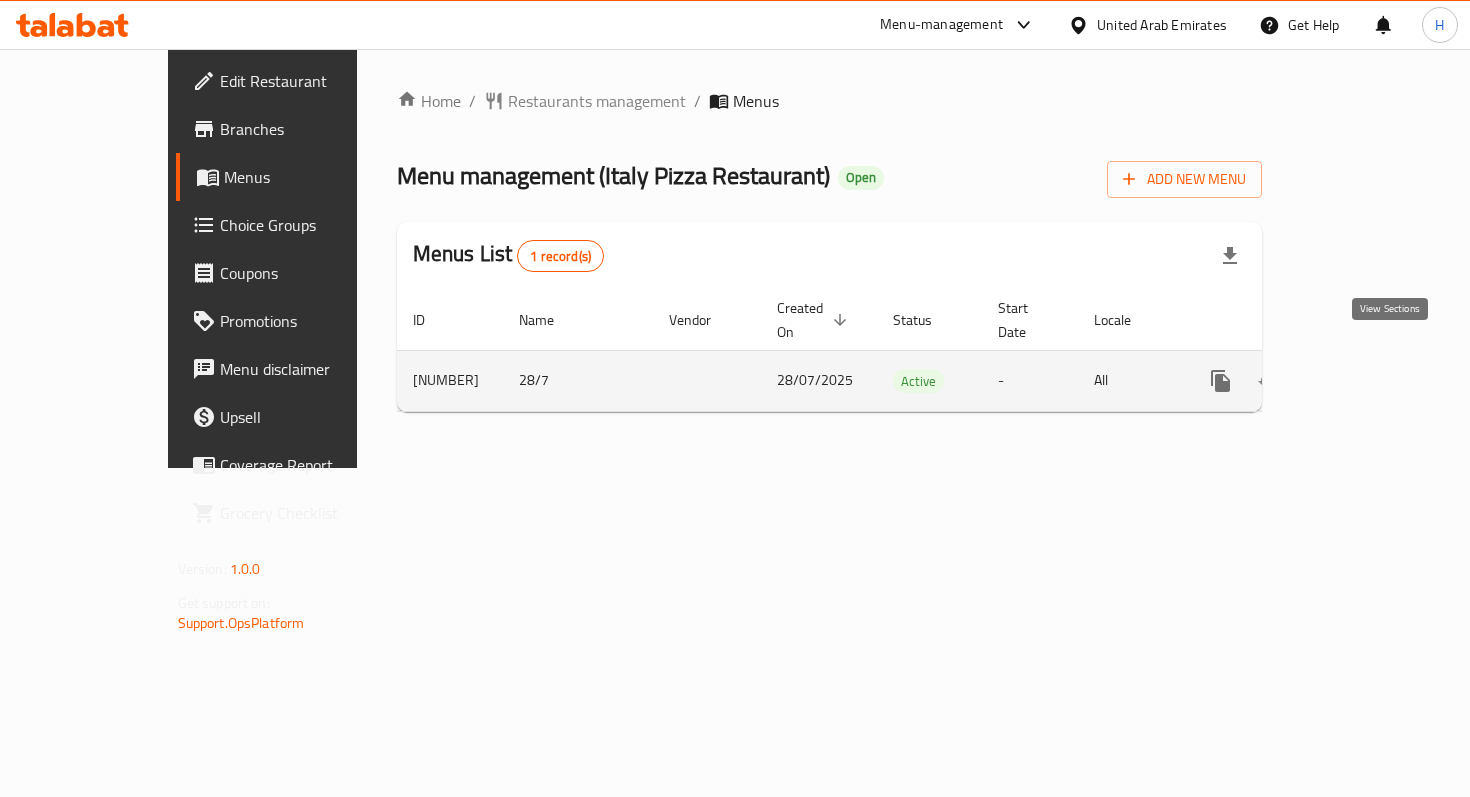 click at bounding box center (1365, 381) 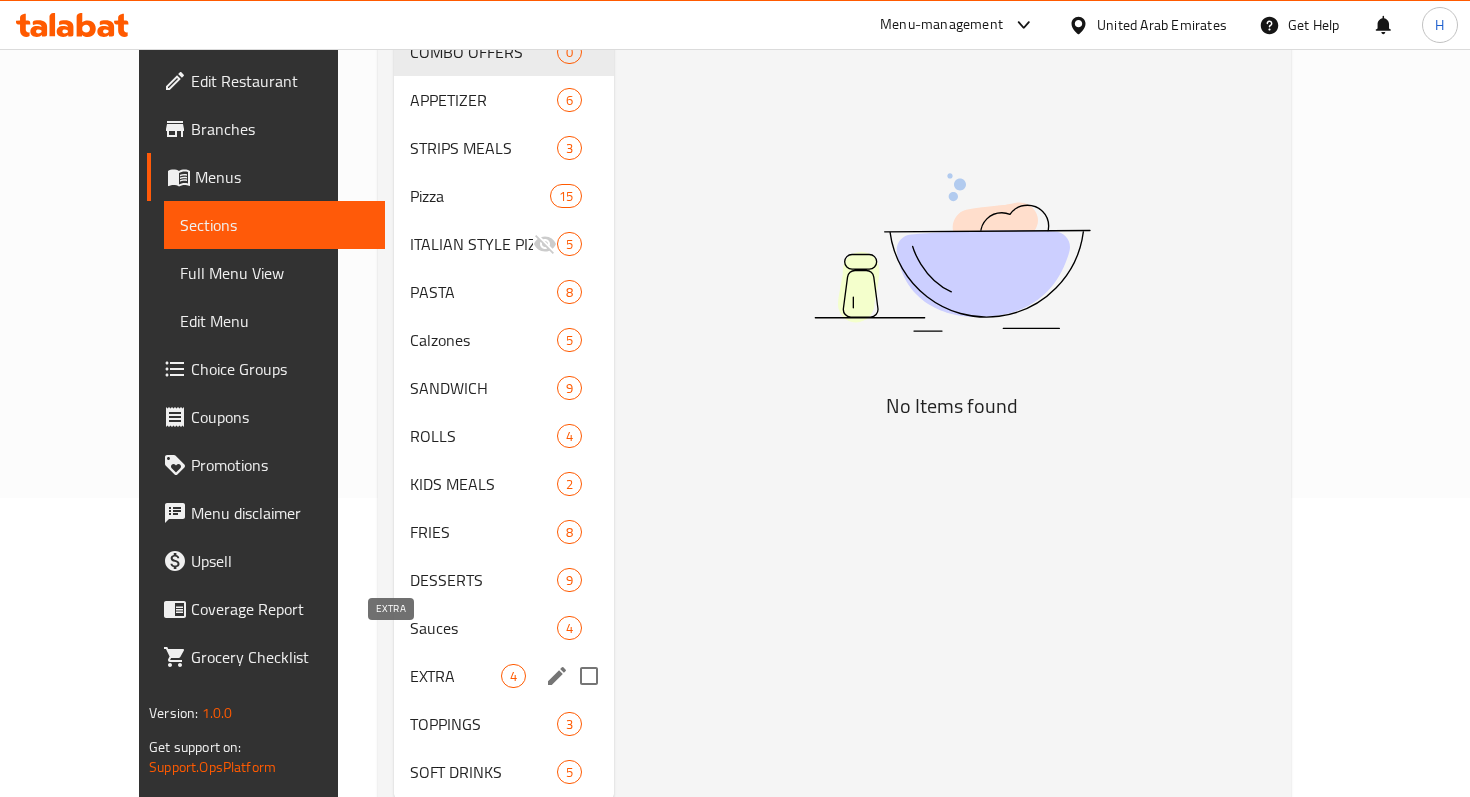scroll, scrollTop: 332, scrollLeft: 0, axis: vertical 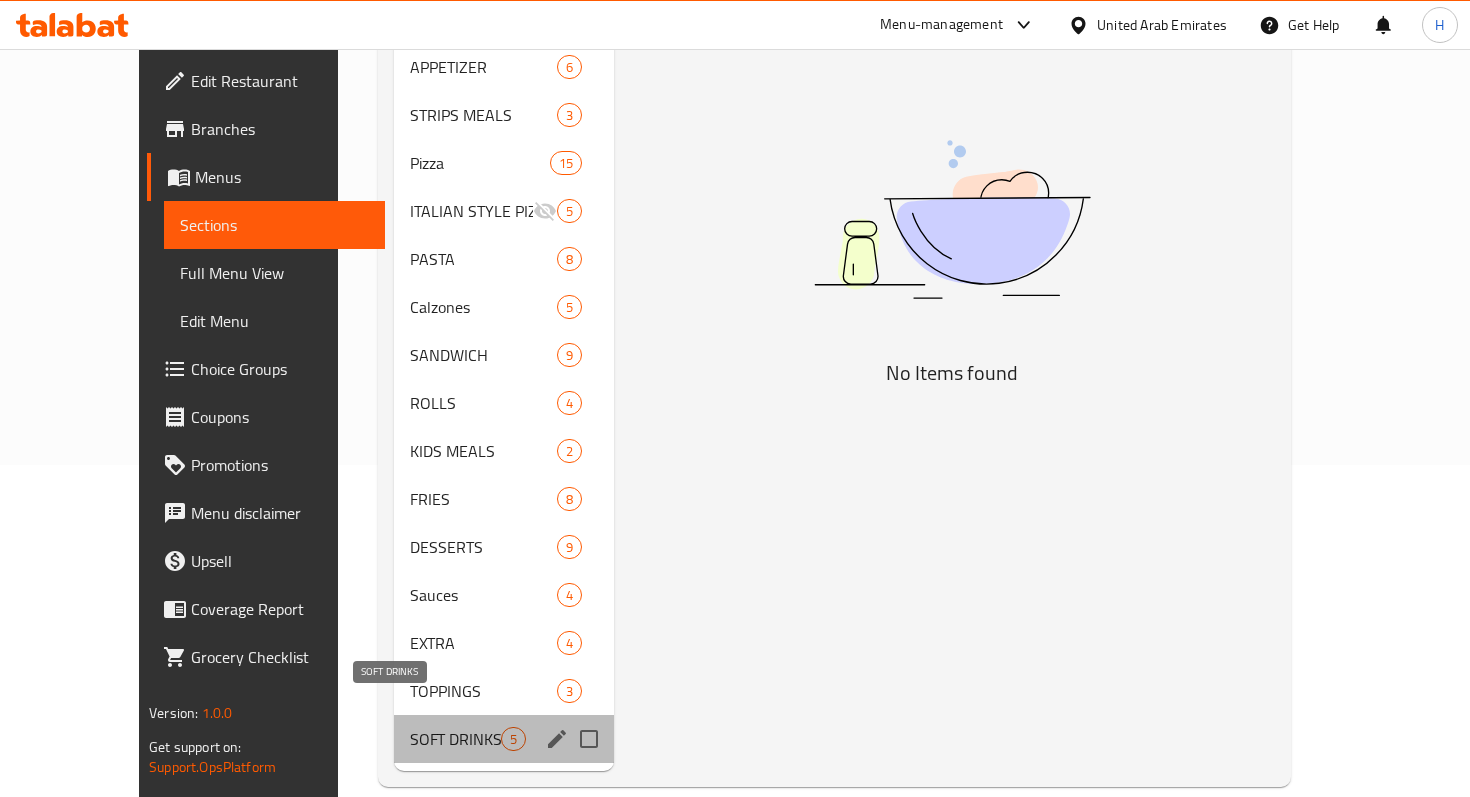 click on "SOFT DRINKS" at bounding box center [455, 739] 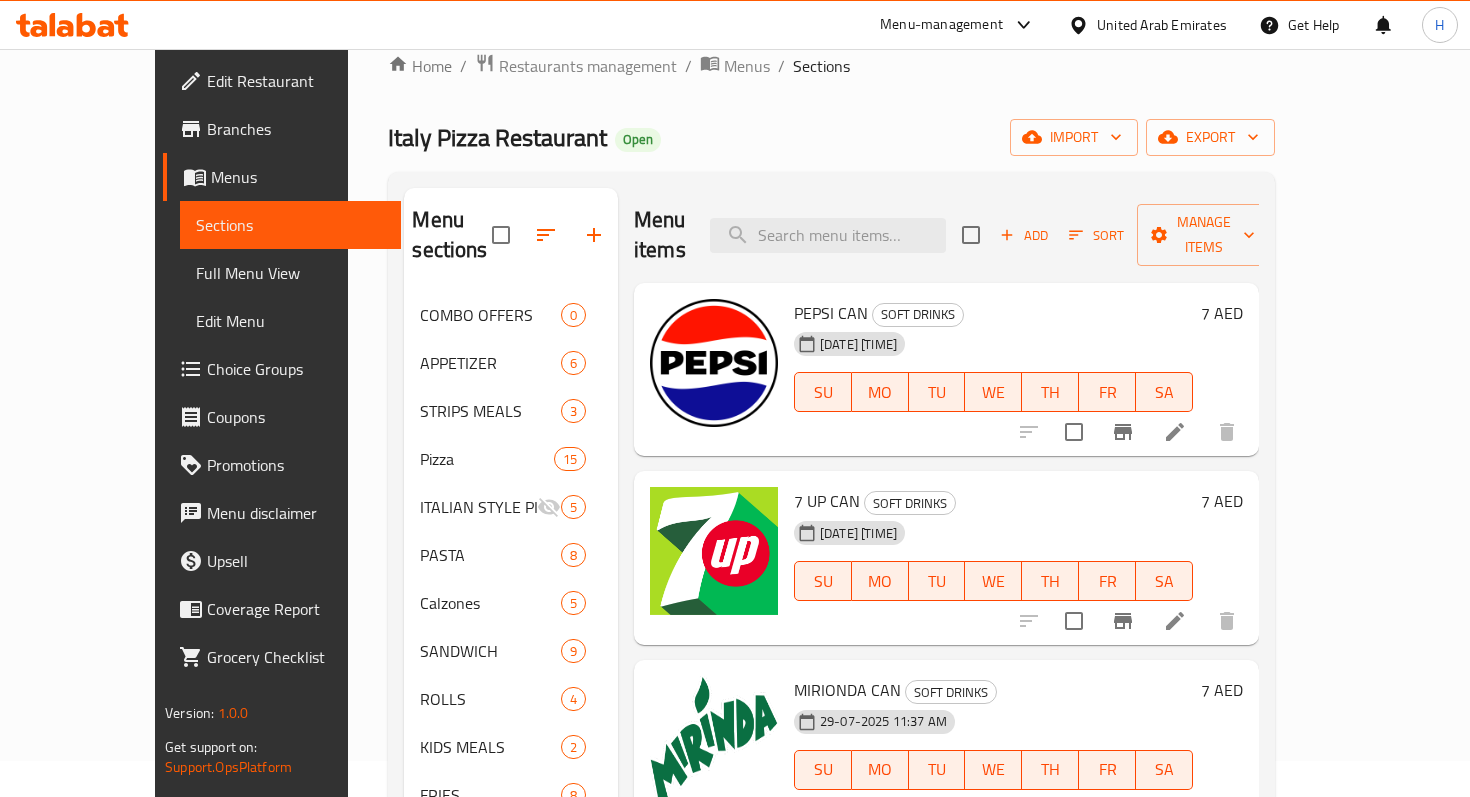 scroll, scrollTop: 0, scrollLeft: 0, axis: both 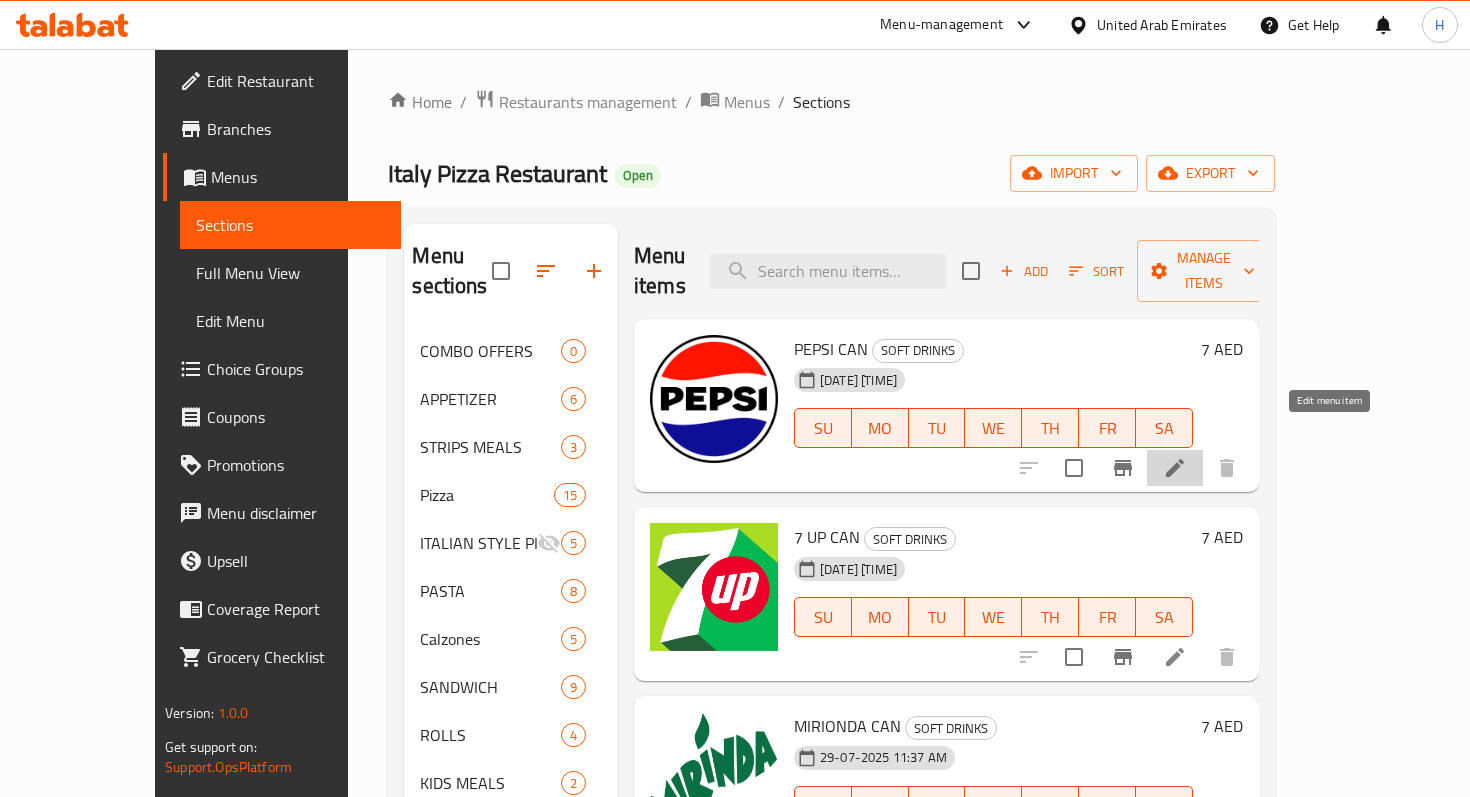 click 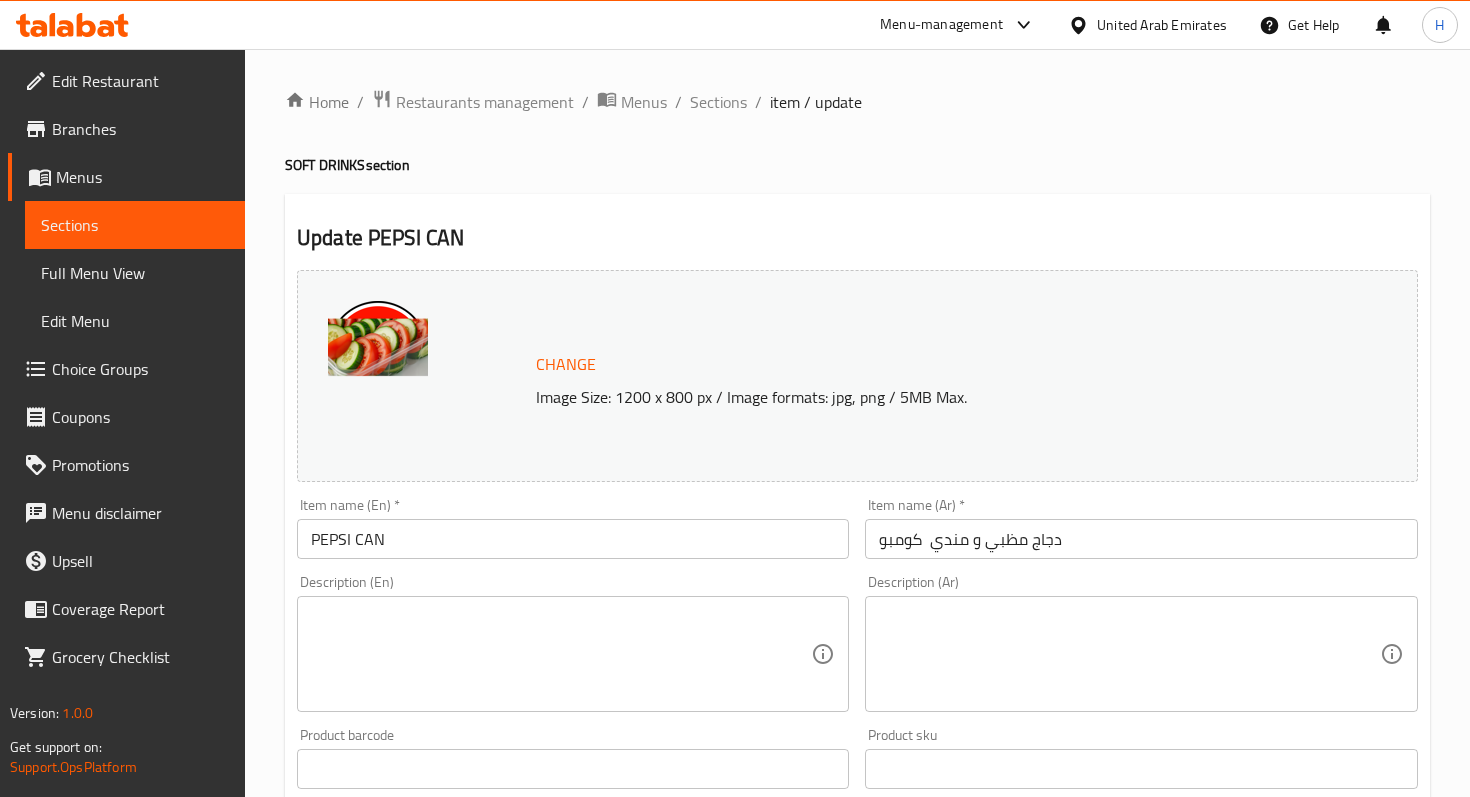 click on "Item name (Ar)   * دجاج مظبي و مندي  كومبو Item name (Ar)  *" at bounding box center (1141, 528) 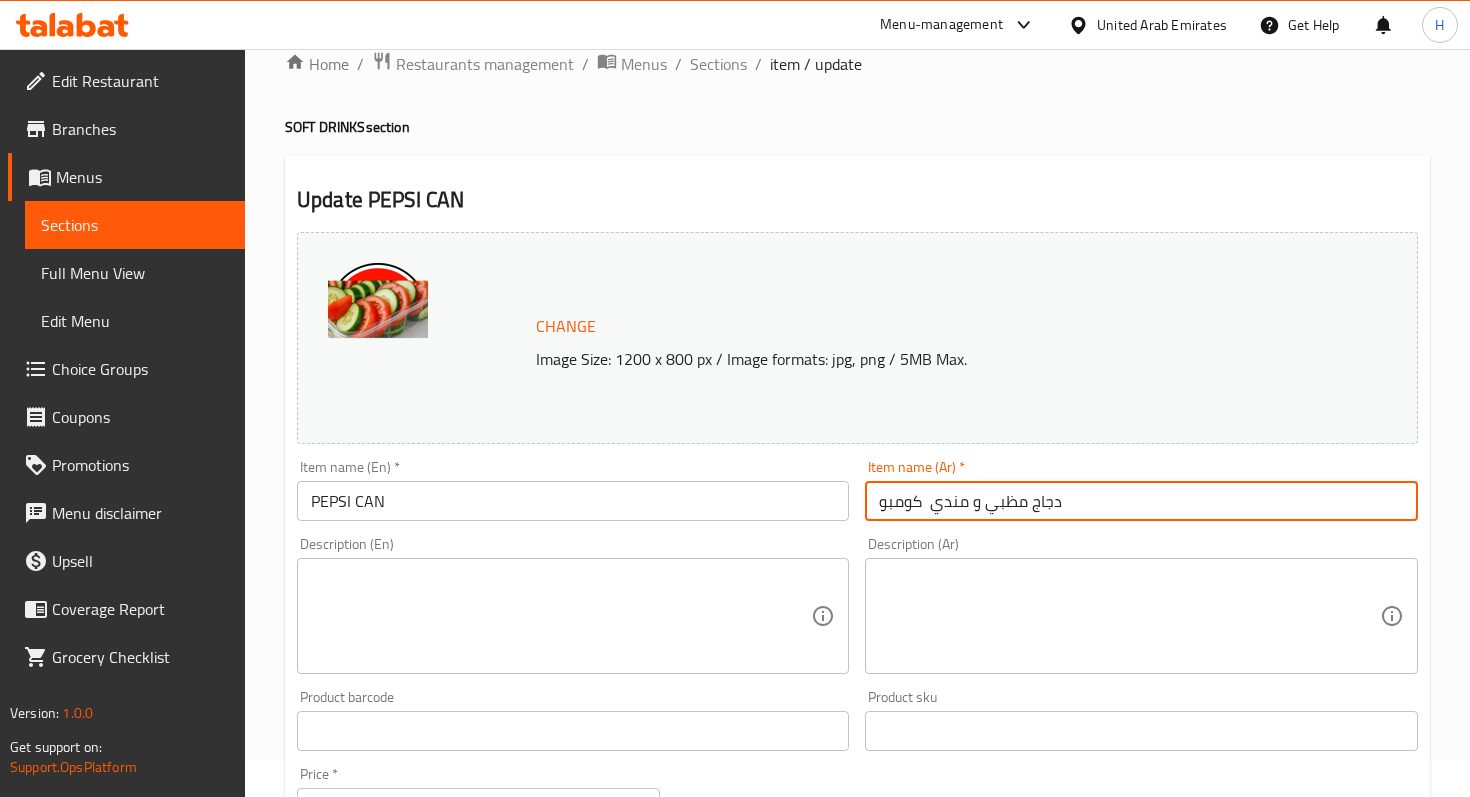 drag, startPoint x: 1107, startPoint y: 509, endPoint x: 797, endPoint y: 493, distance: 310.41263 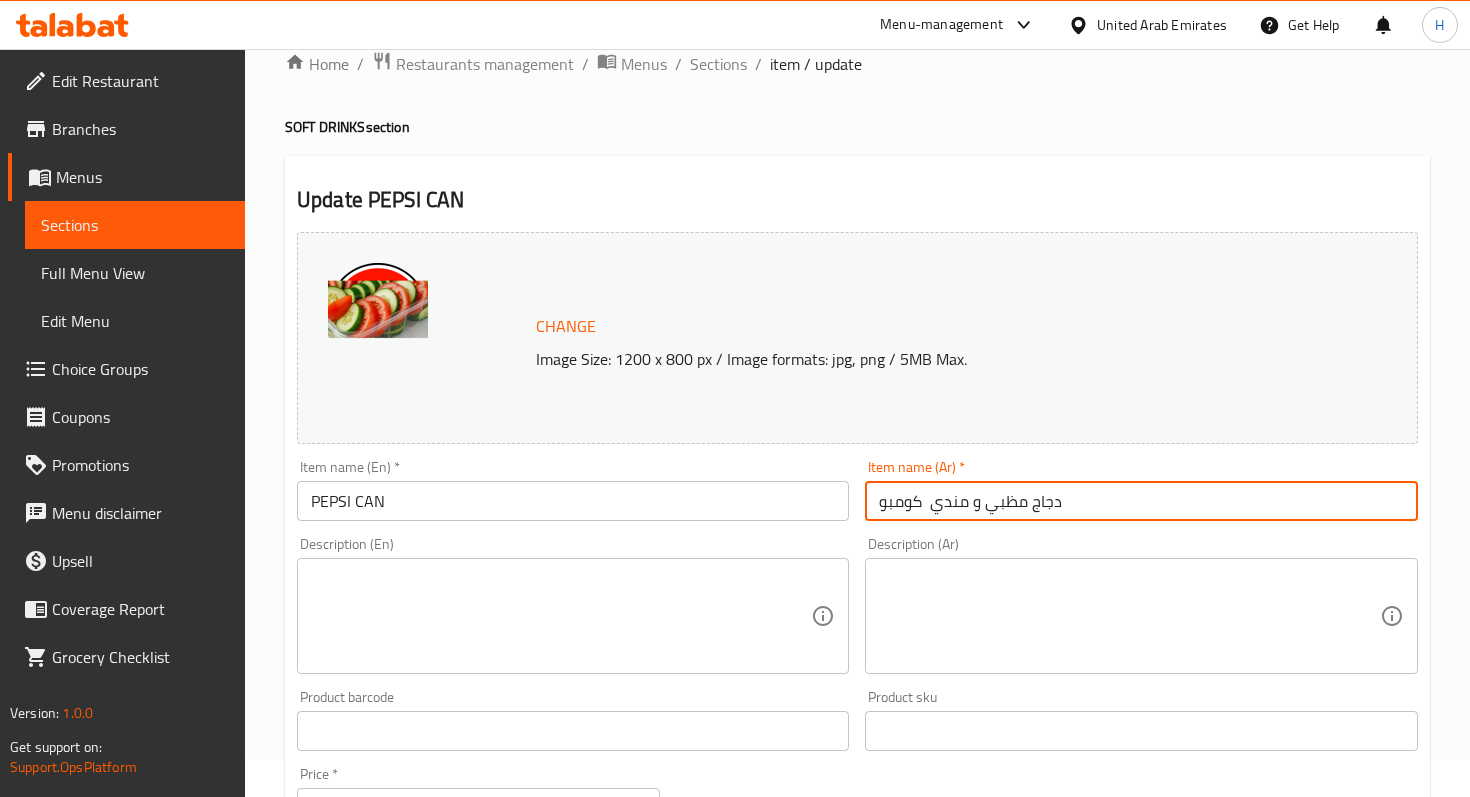 type on "f" 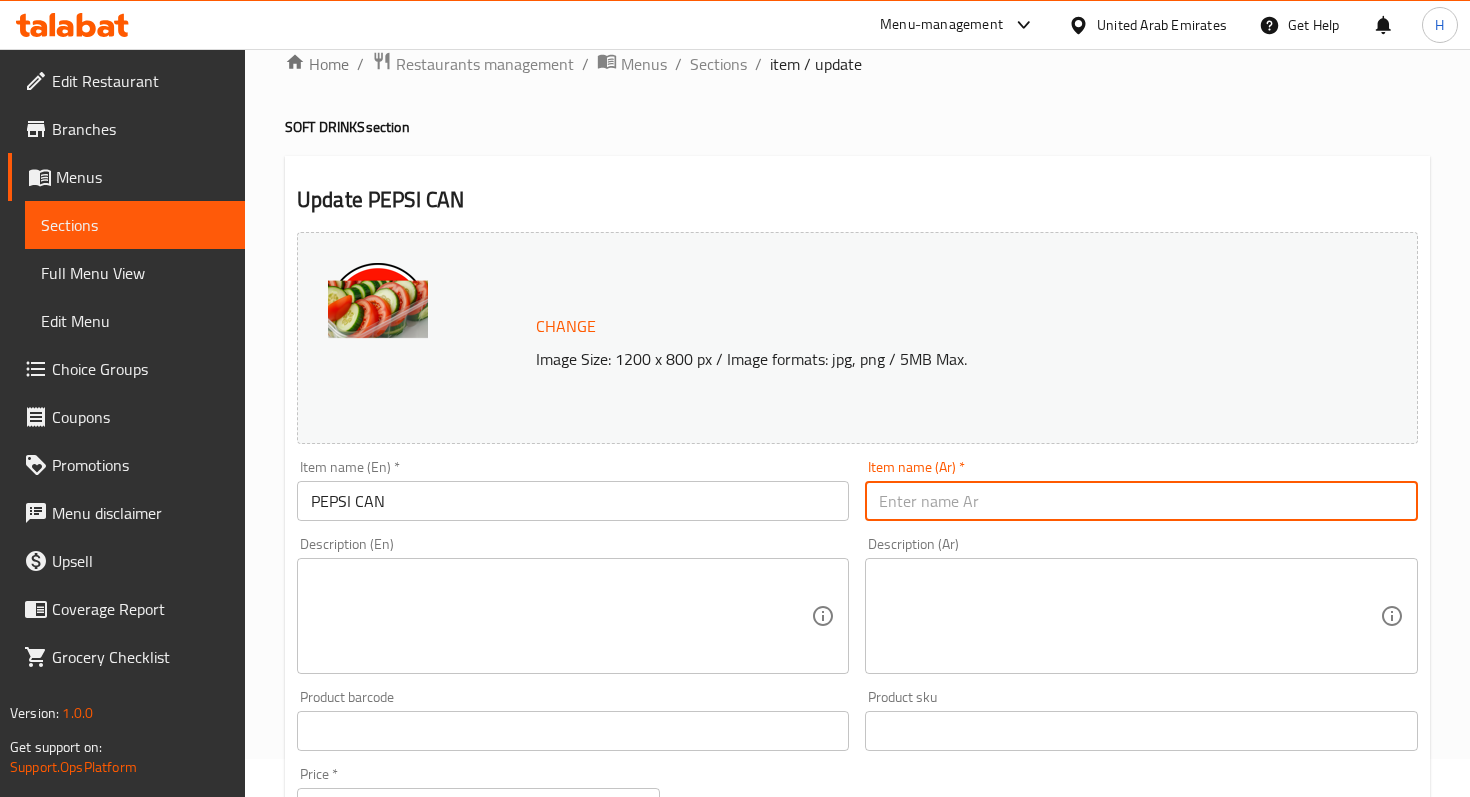 click at bounding box center [1141, 501] 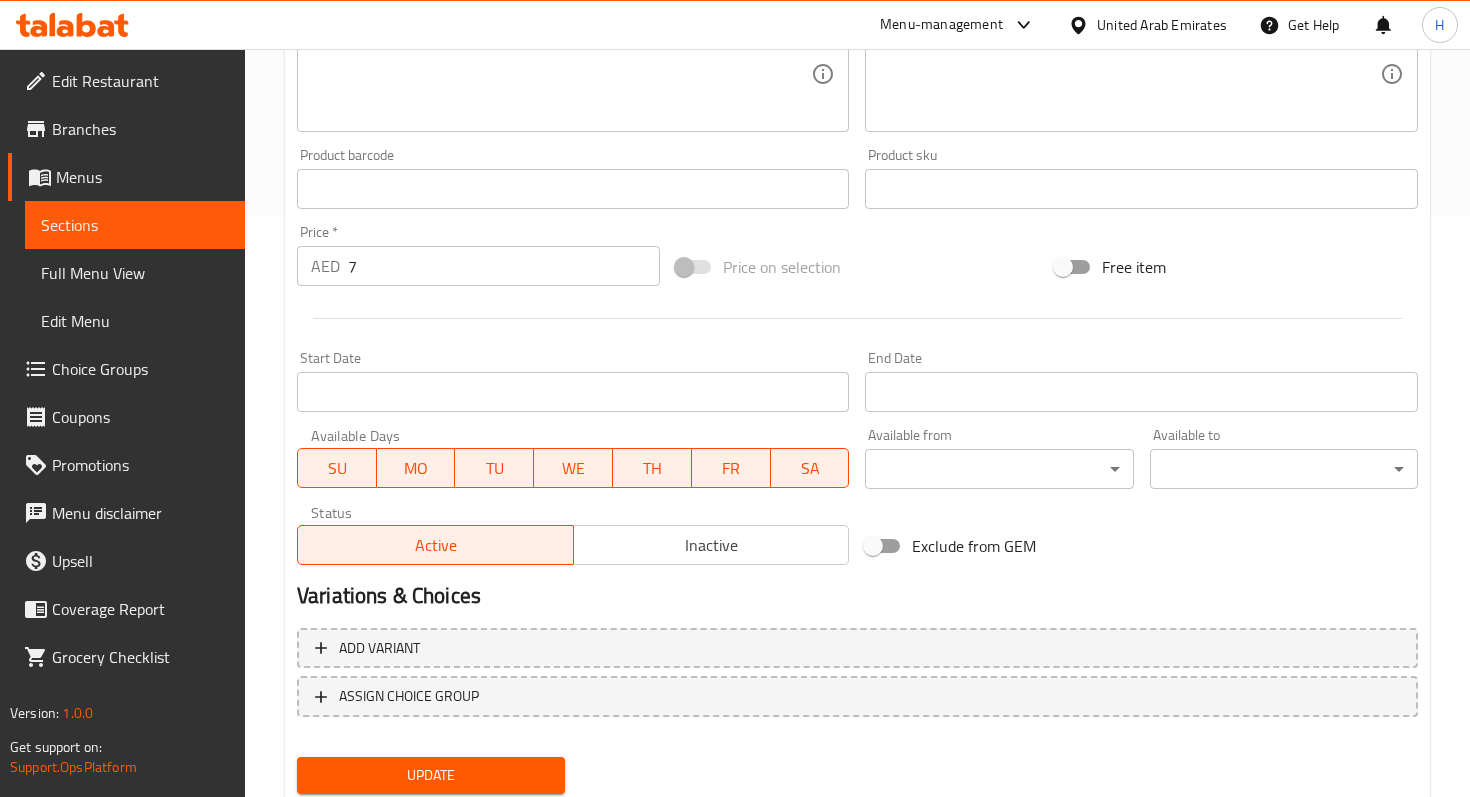 scroll, scrollTop: 645, scrollLeft: 0, axis: vertical 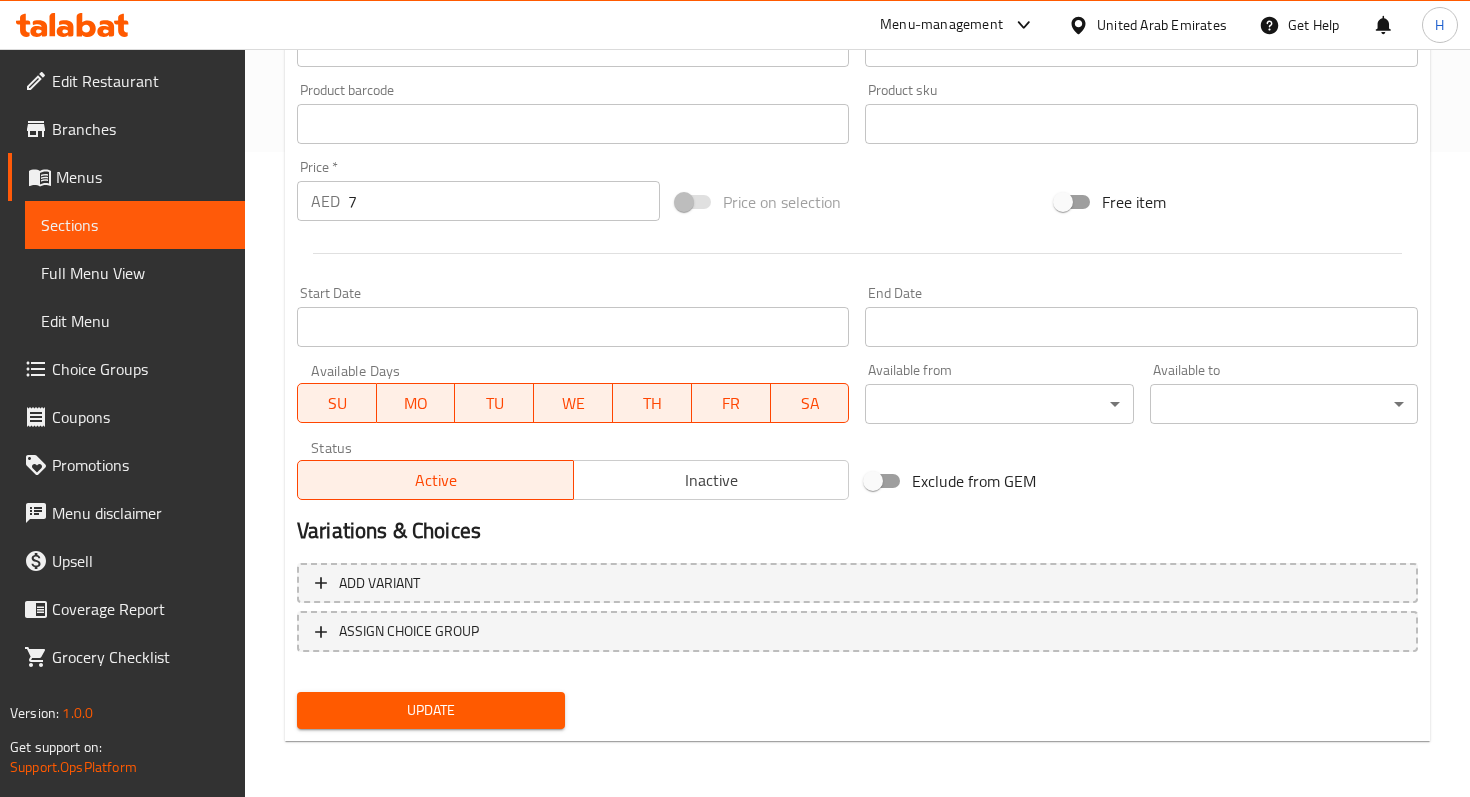 type on "بيبسي" 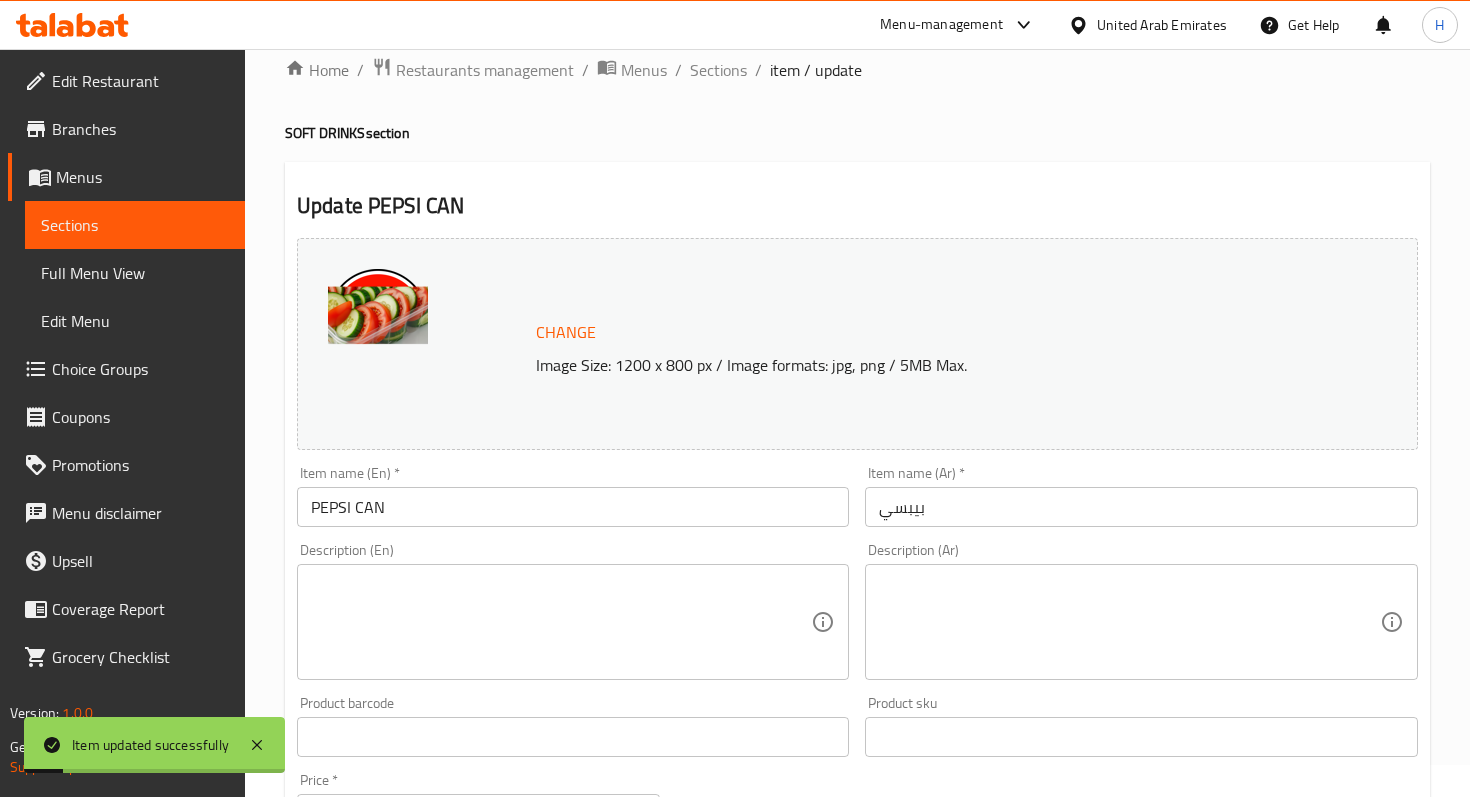 scroll, scrollTop: 0, scrollLeft: 0, axis: both 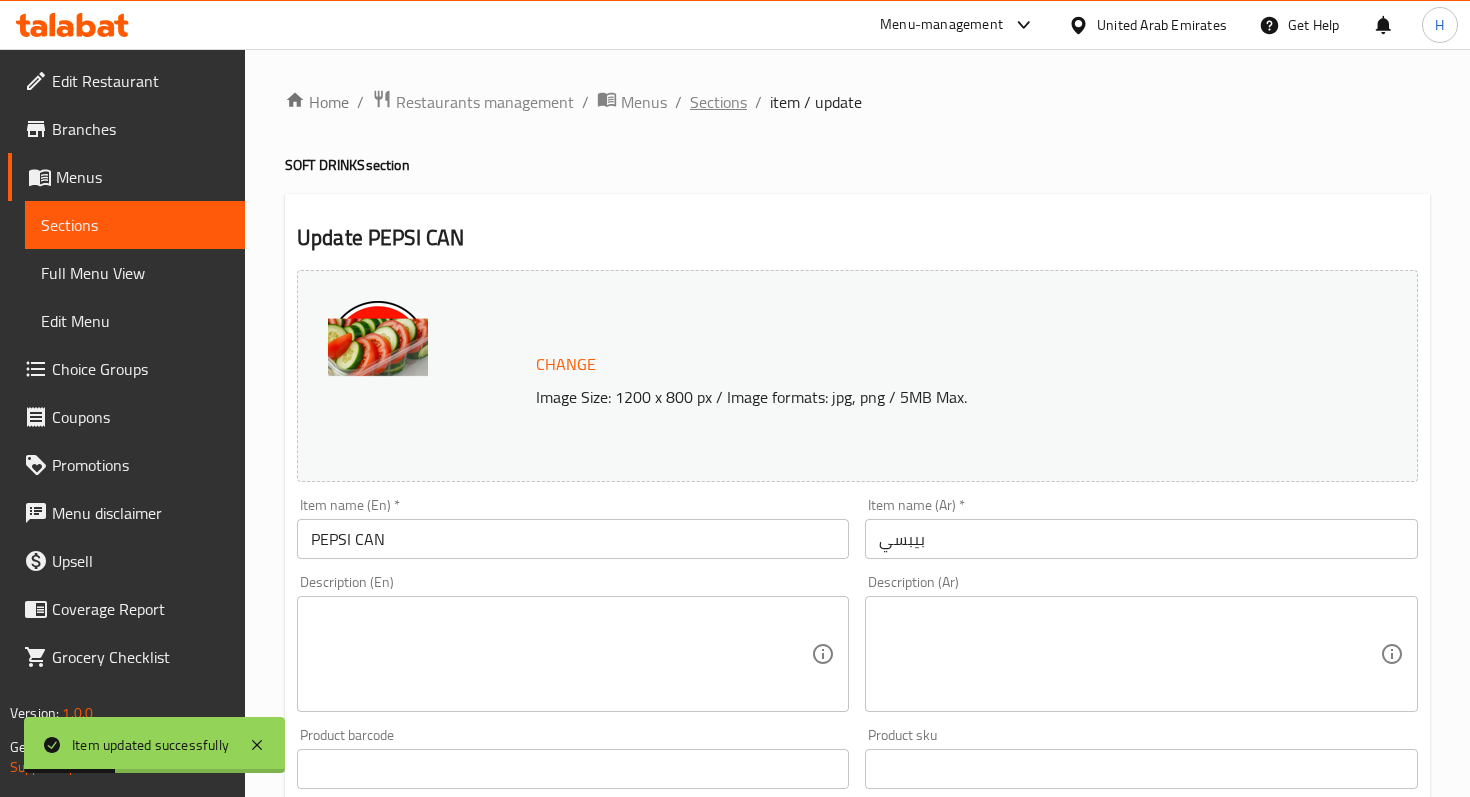 click on "Sections" at bounding box center [718, 102] 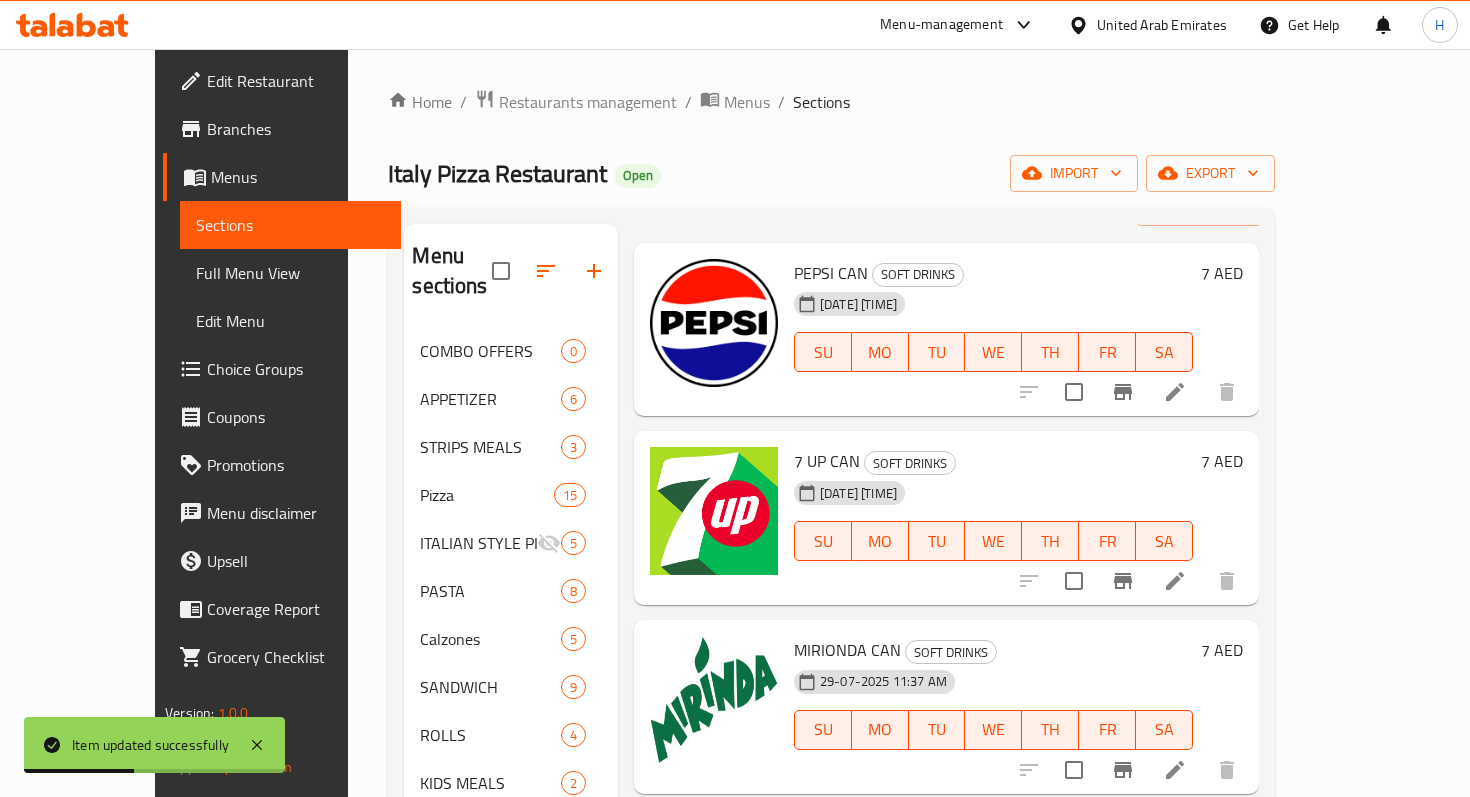 scroll, scrollTop: 85, scrollLeft: 0, axis: vertical 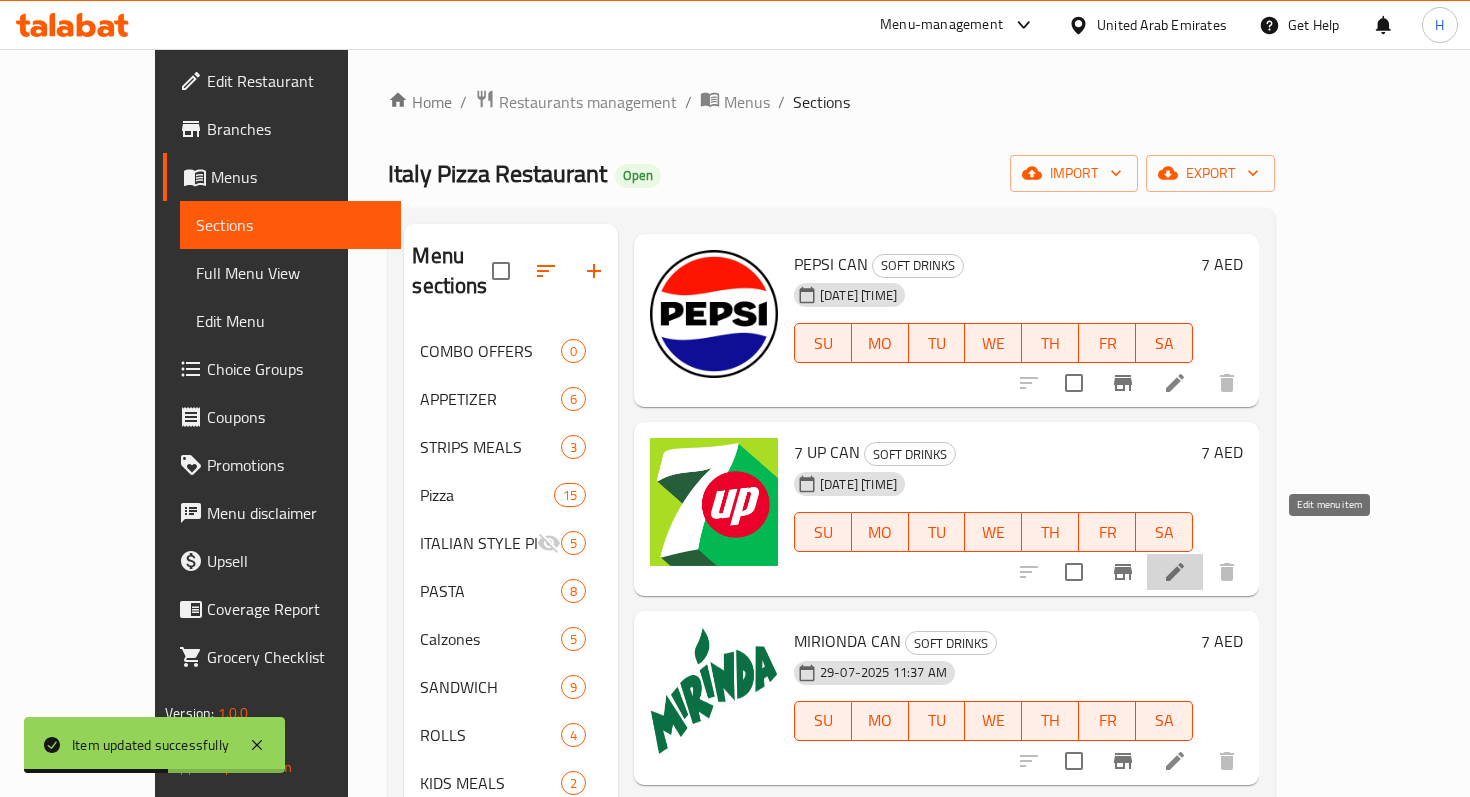 click 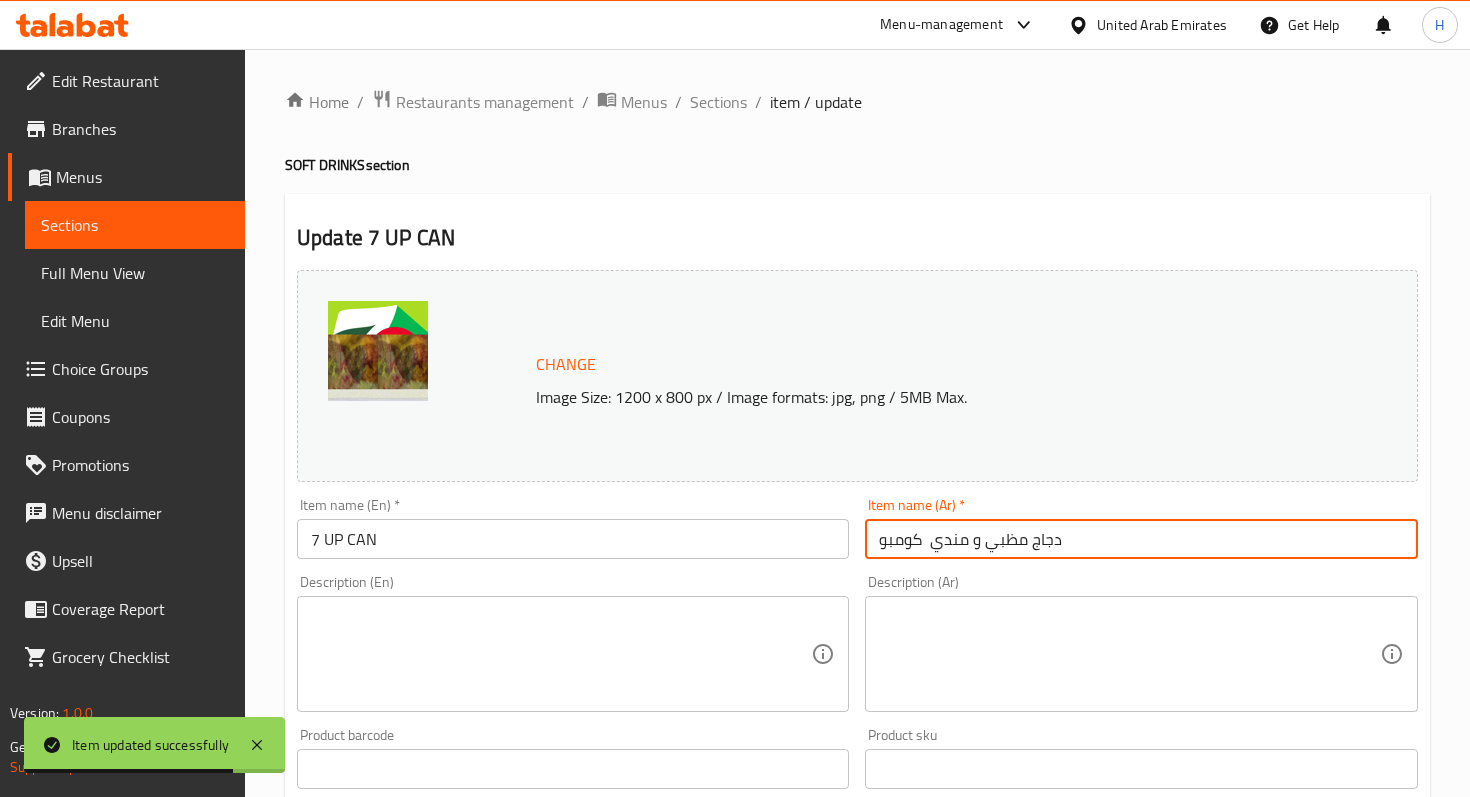drag, startPoint x: 1088, startPoint y: 549, endPoint x: 817, endPoint y: 545, distance: 271.0295 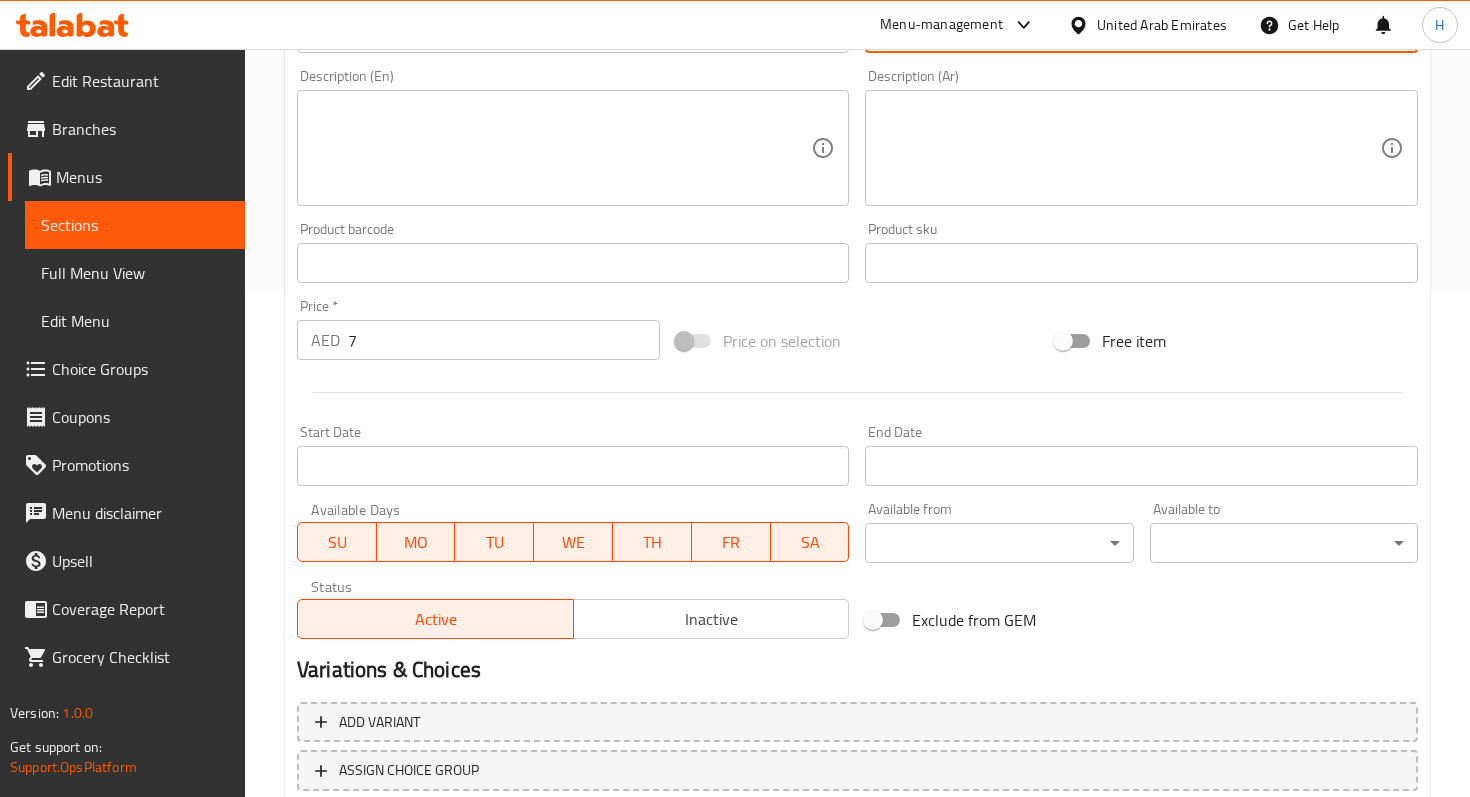 scroll, scrollTop: 645, scrollLeft: 0, axis: vertical 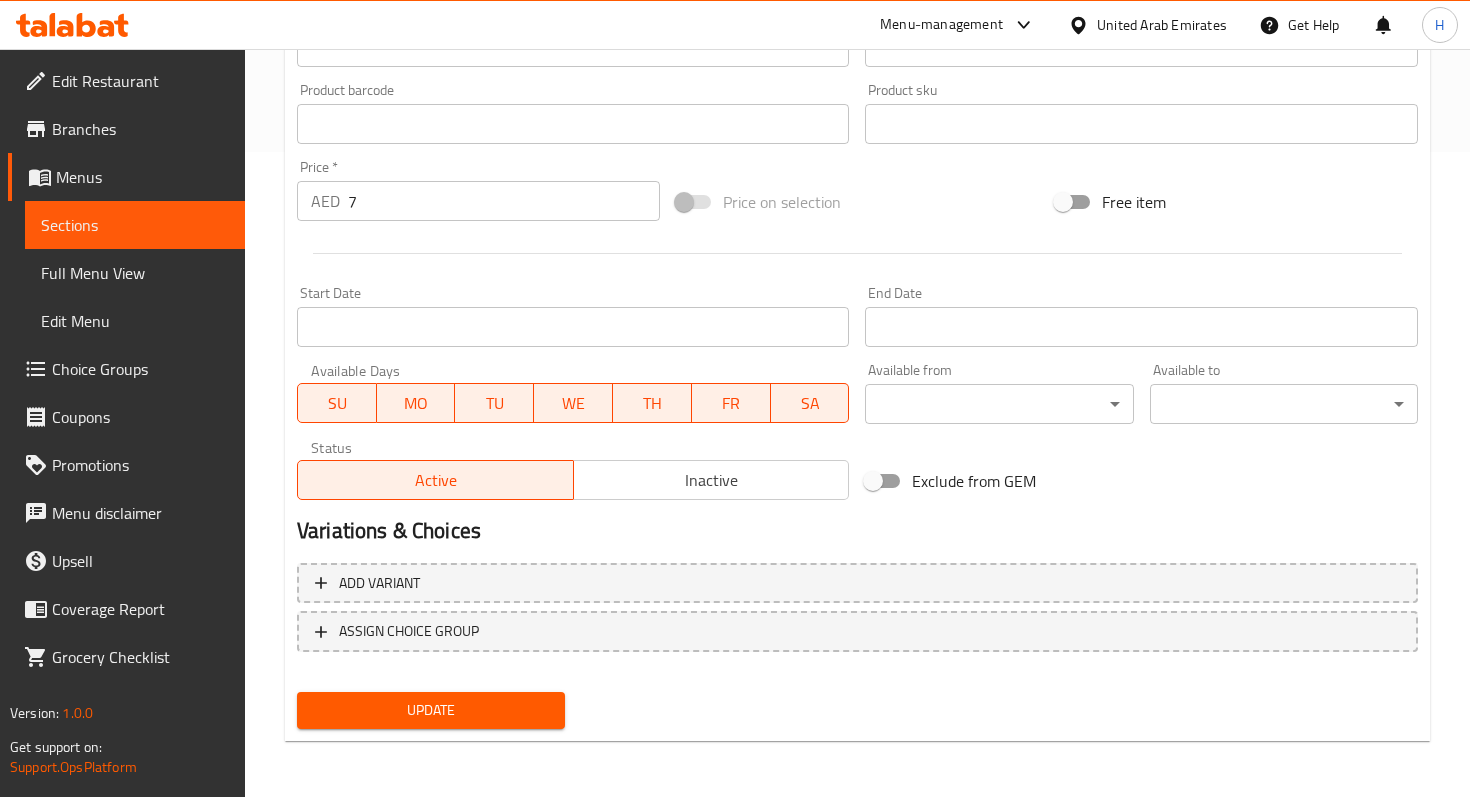 type on "سفن أب" 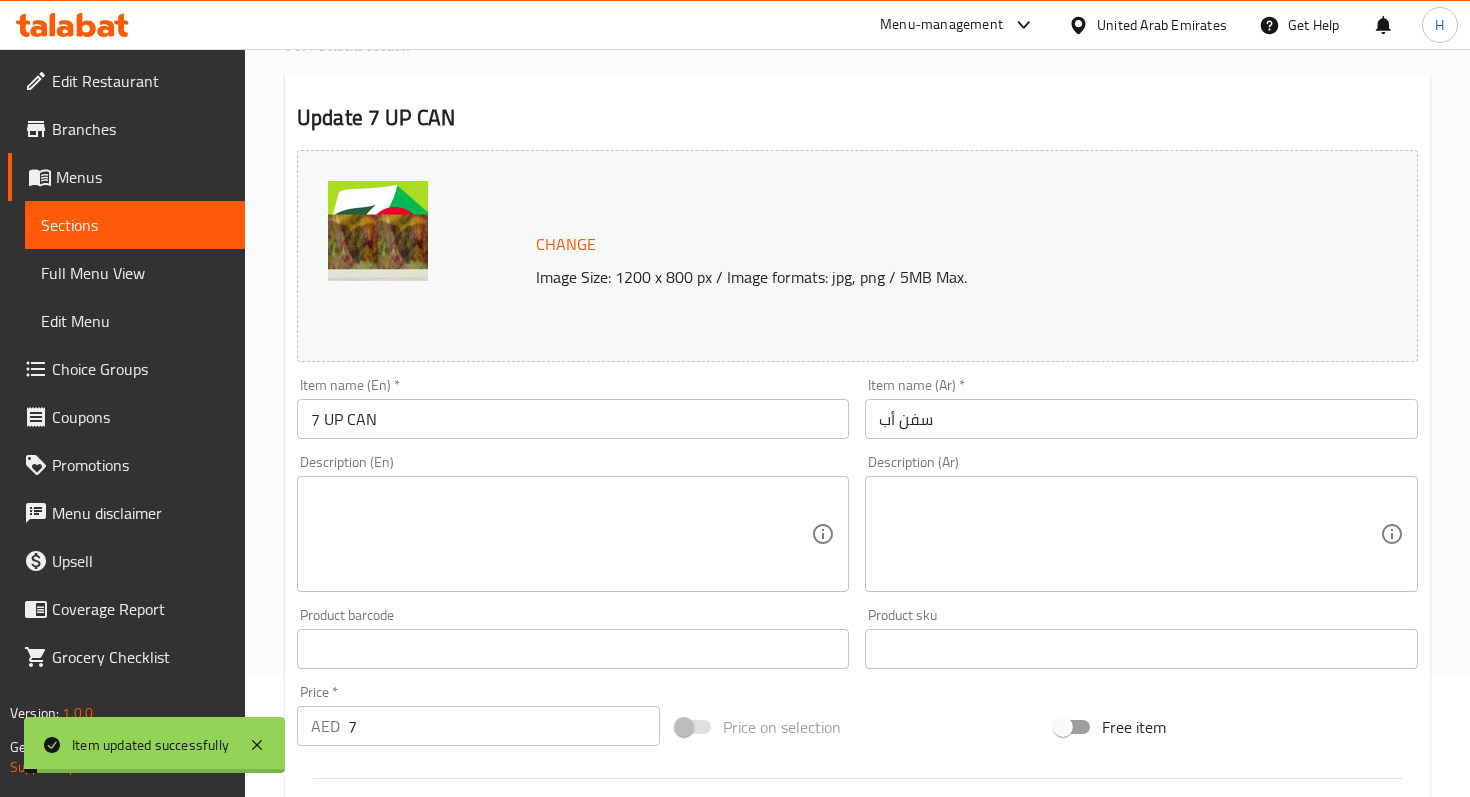 scroll, scrollTop: 0, scrollLeft: 0, axis: both 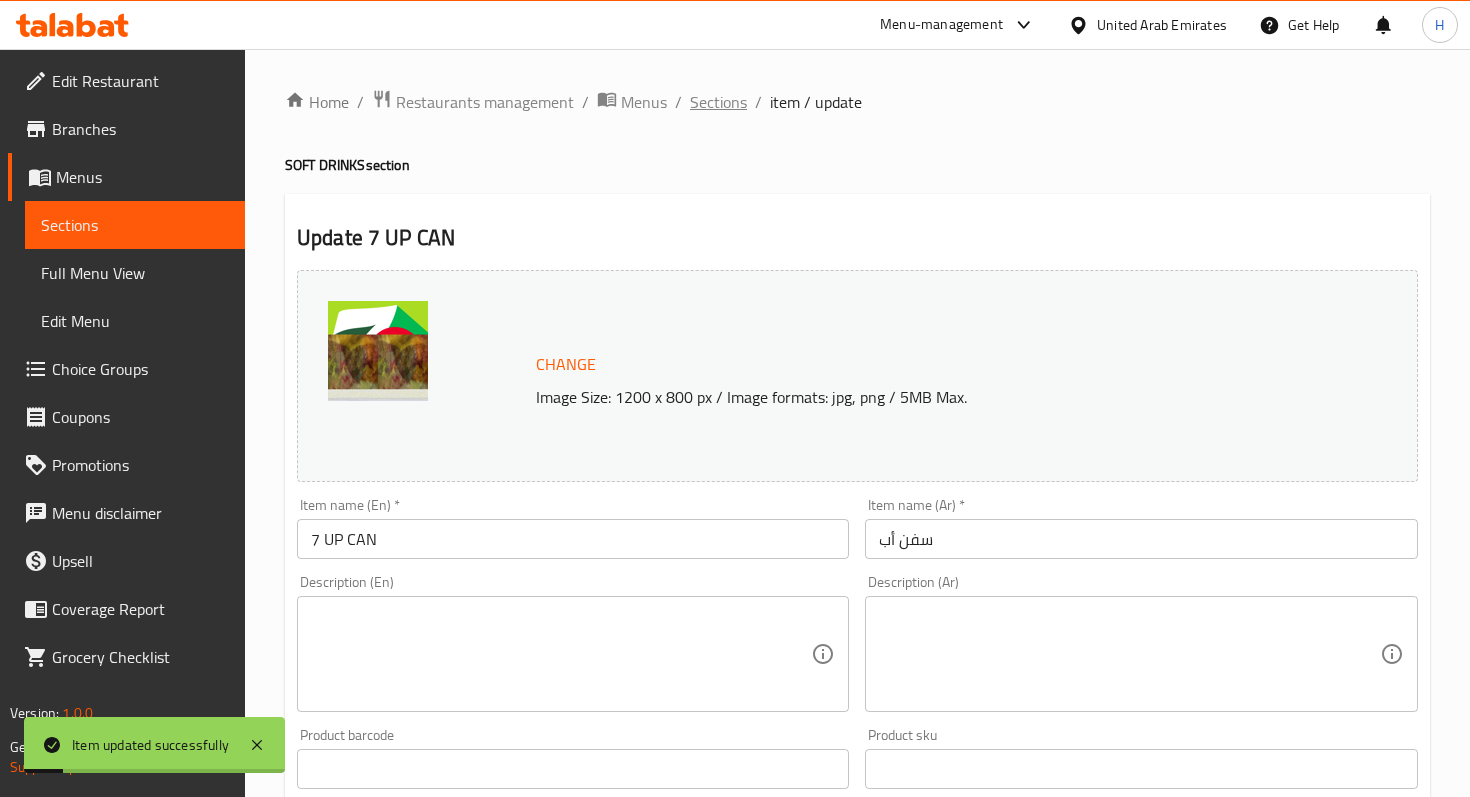 click on "Sections" at bounding box center (718, 102) 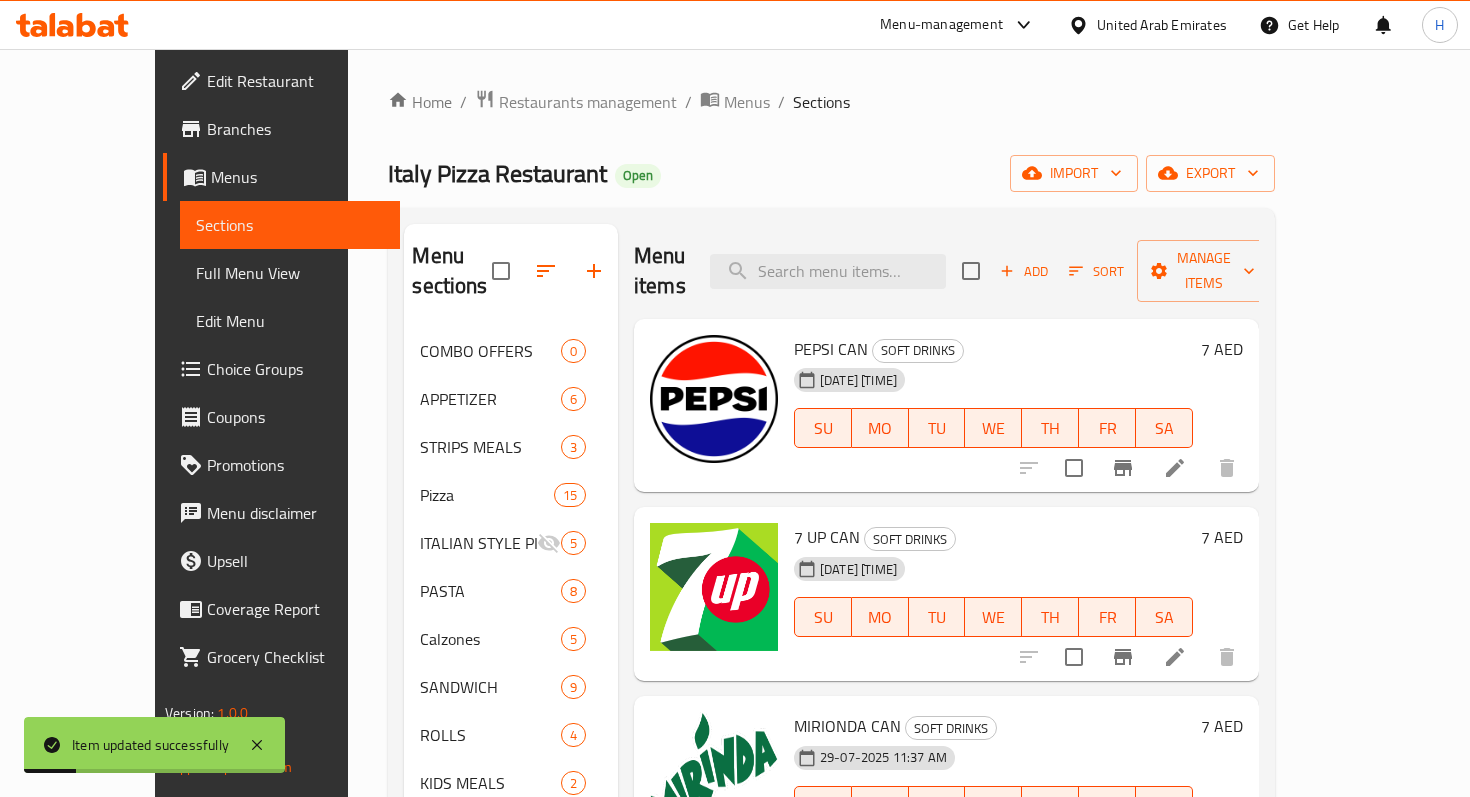 scroll, scrollTop: 144, scrollLeft: 0, axis: vertical 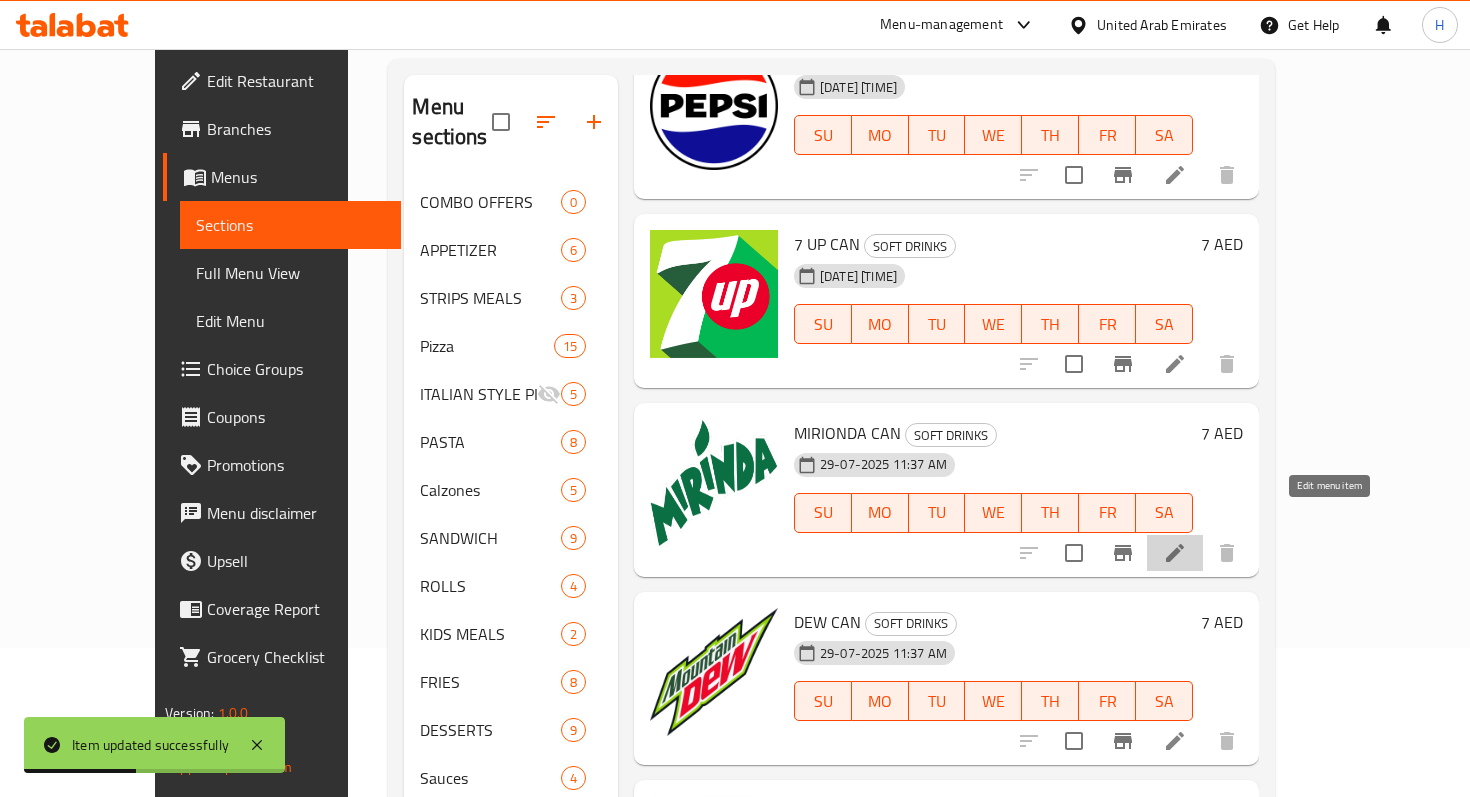 click 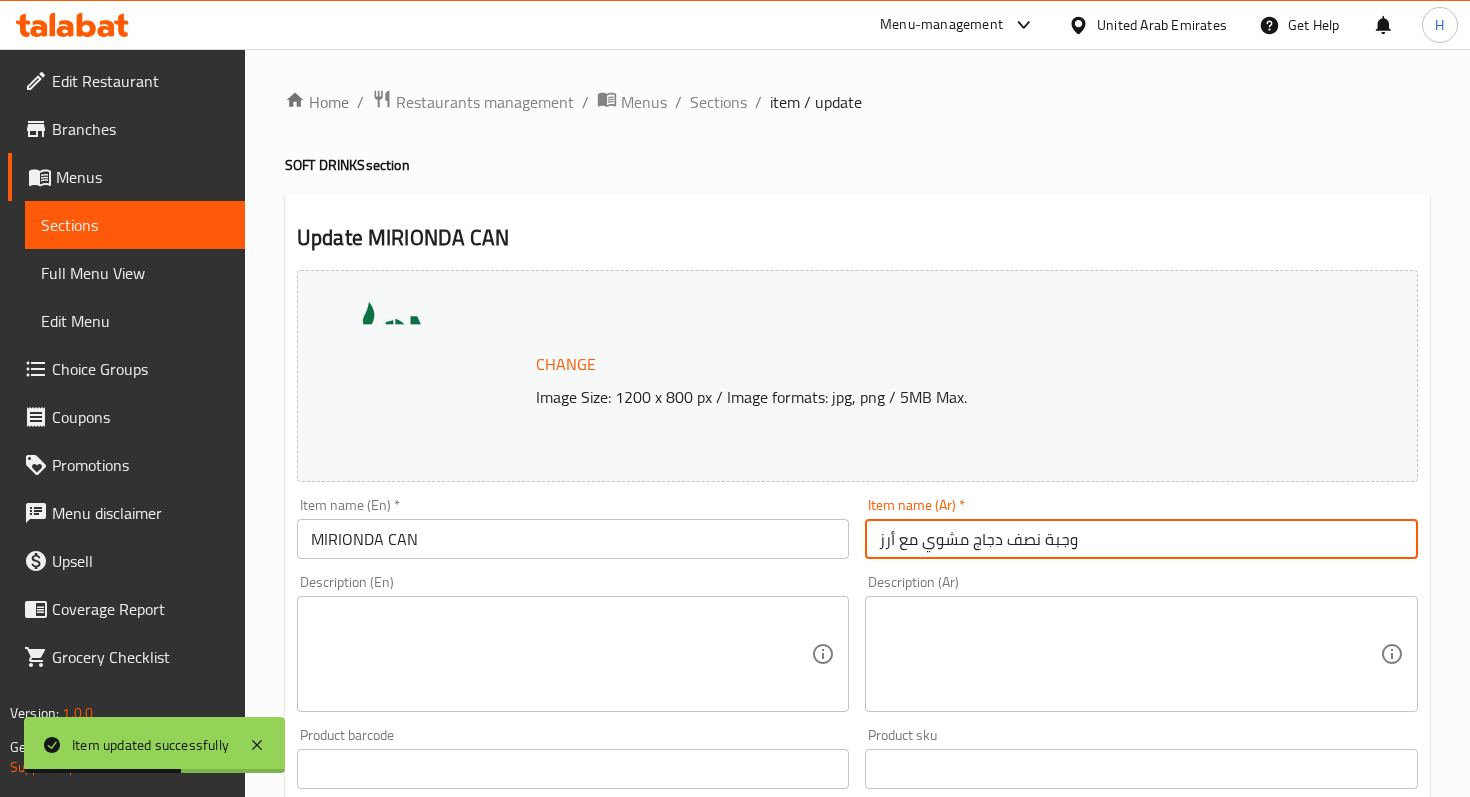drag, startPoint x: 1096, startPoint y: 542, endPoint x: 780, endPoint y: 539, distance: 316.01425 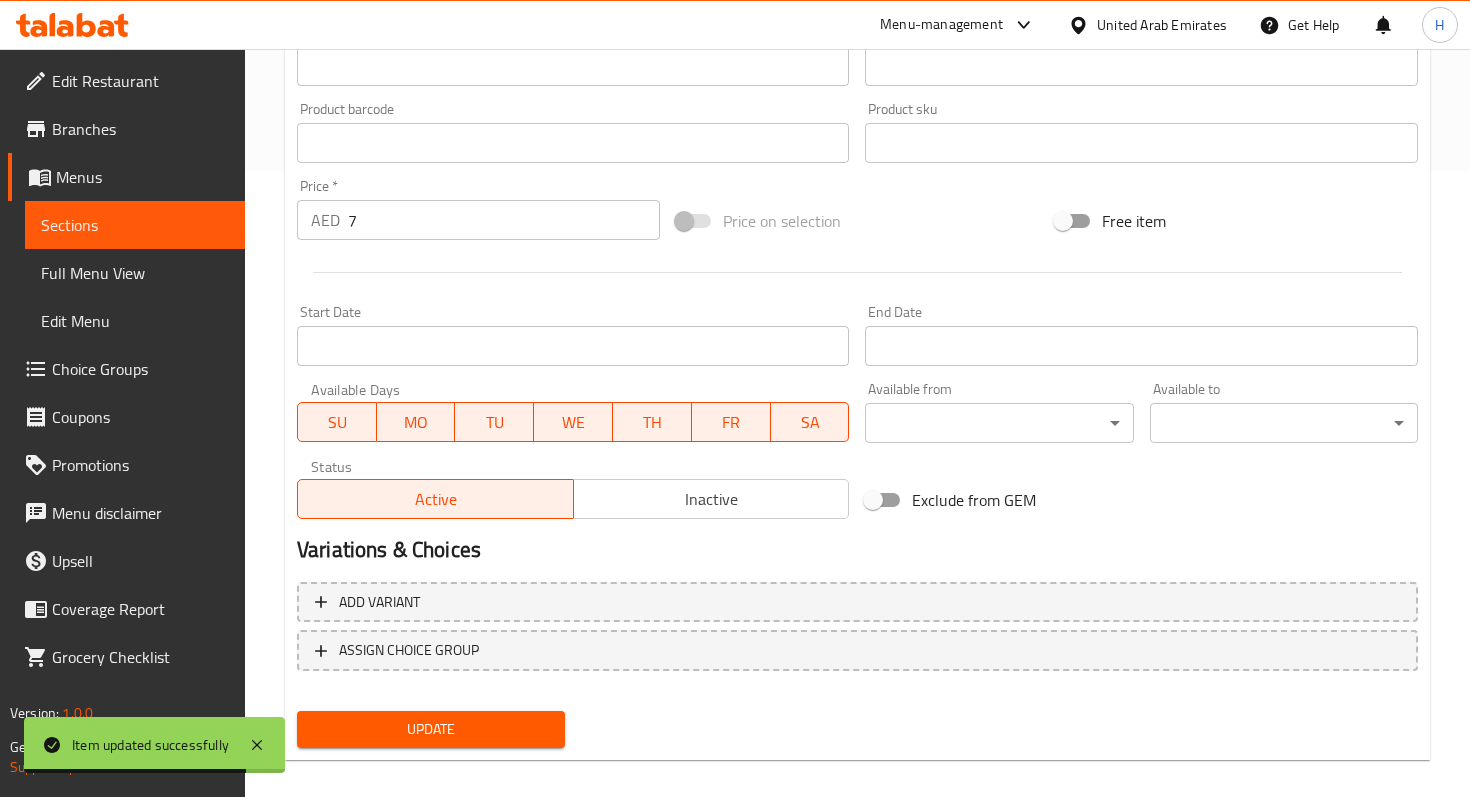 scroll, scrollTop: 645, scrollLeft: 0, axis: vertical 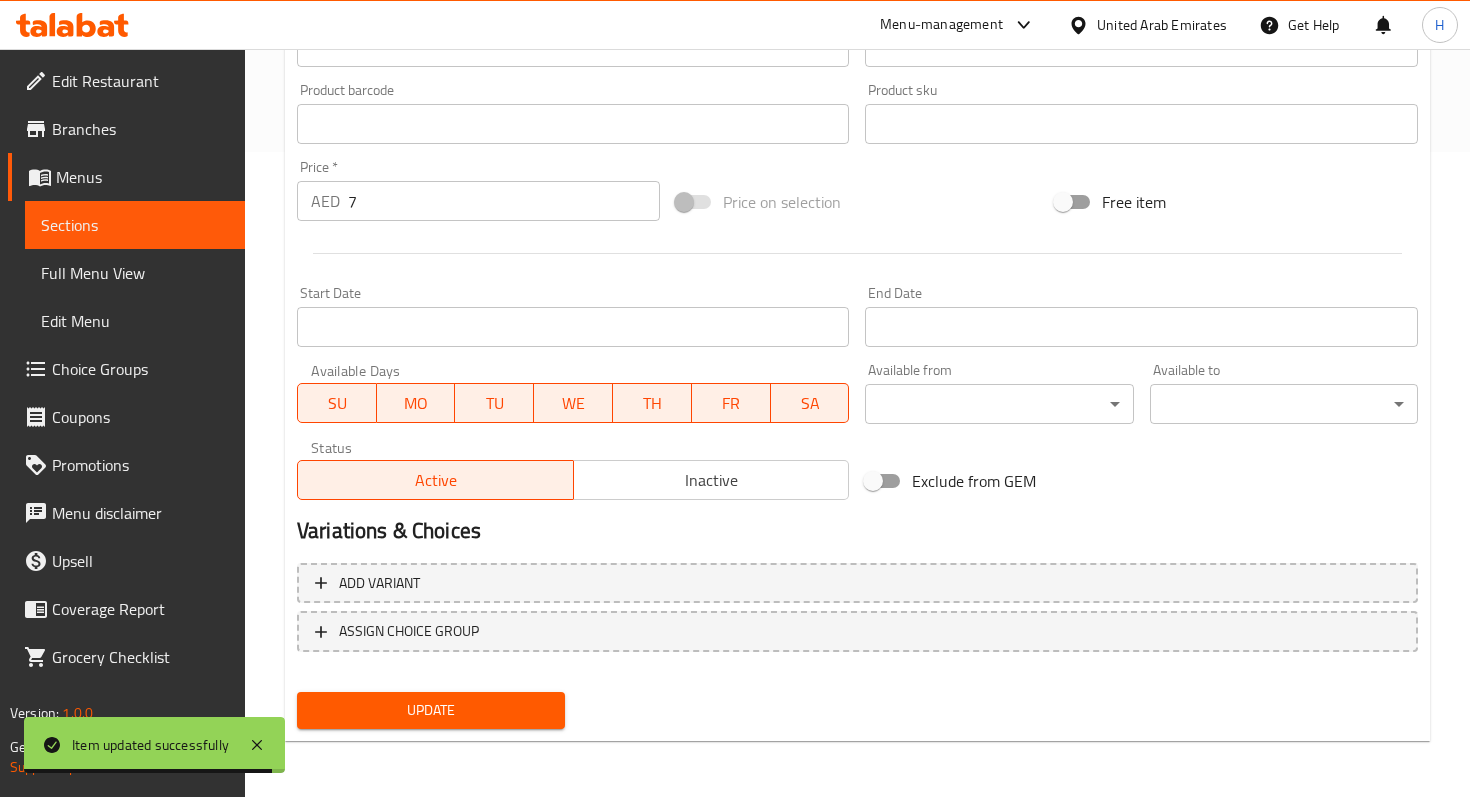 type on "ميرندا" 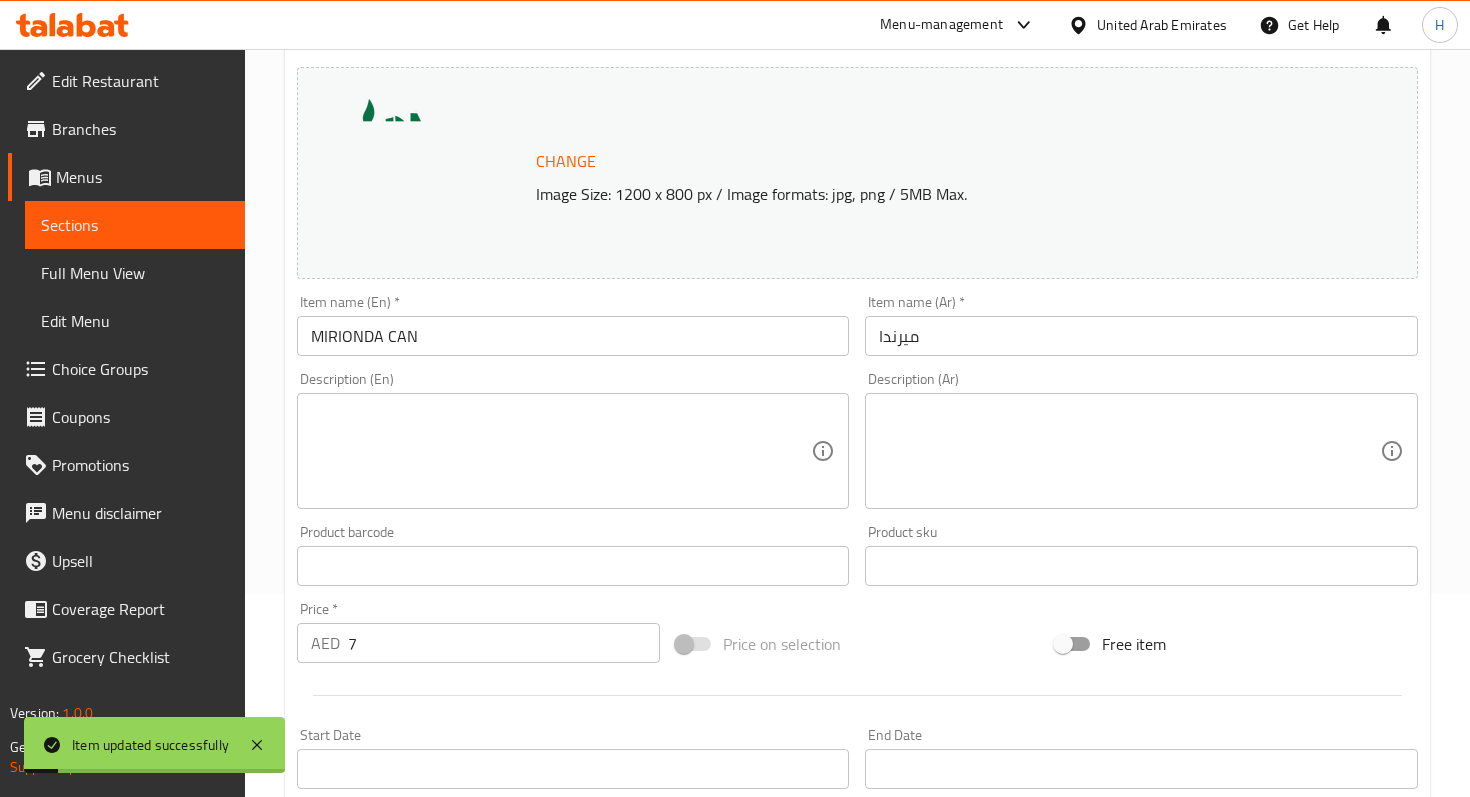 scroll, scrollTop: 0, scrollLeft: 0, axis: both 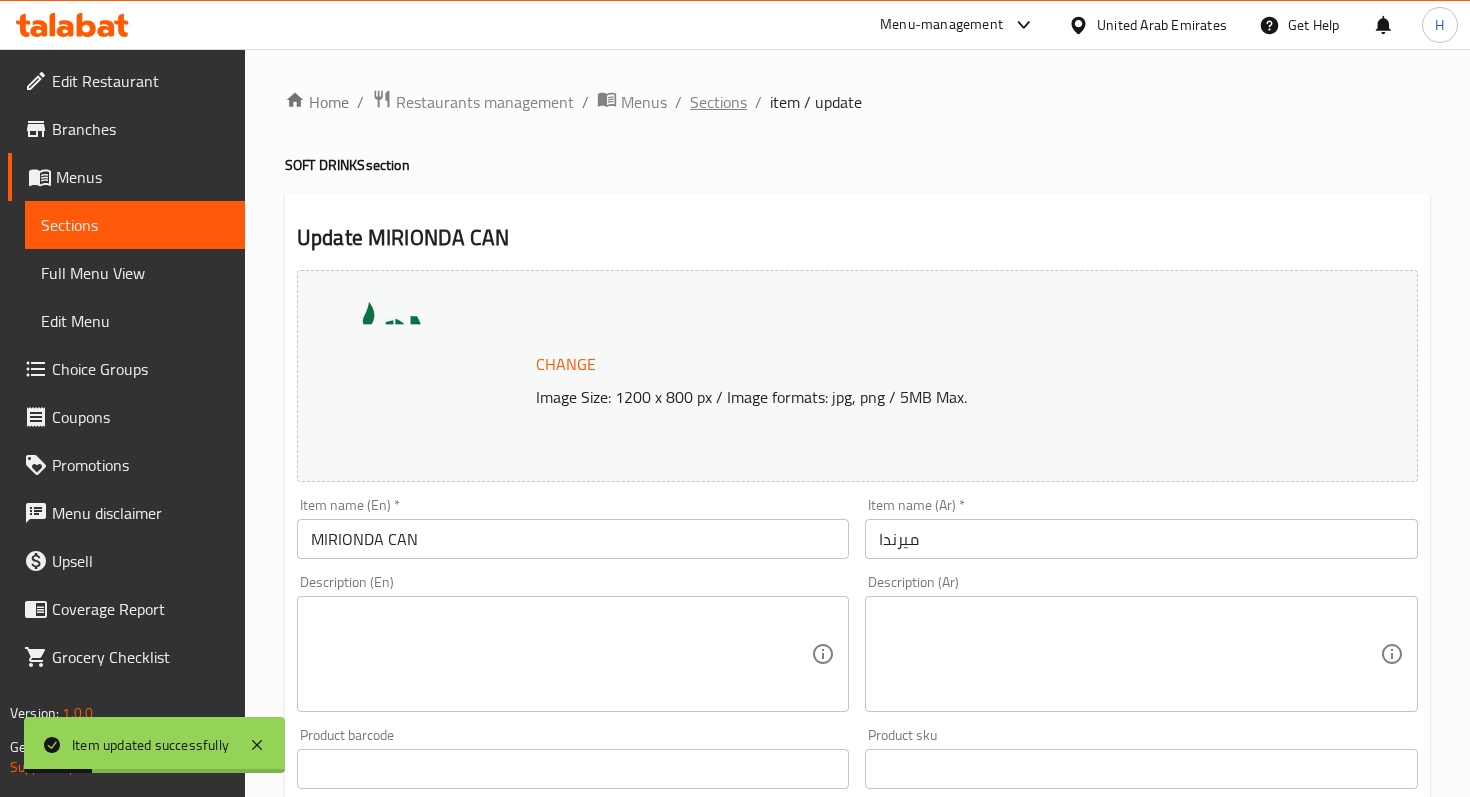 click on "Sections" at bounding box center (718, 102) 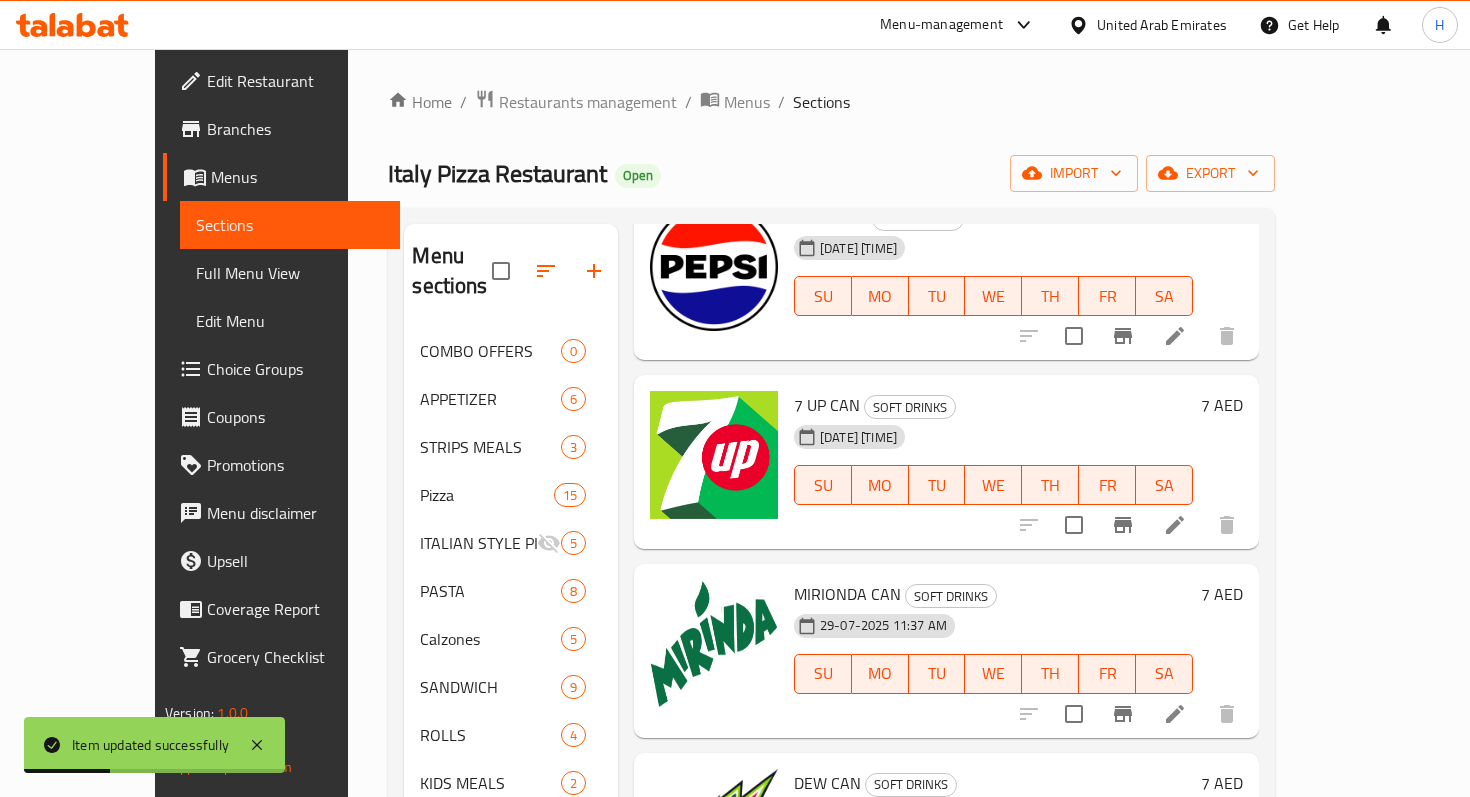 scroll, scrollTop: 144, scrollLeft: 0, axis: vertical 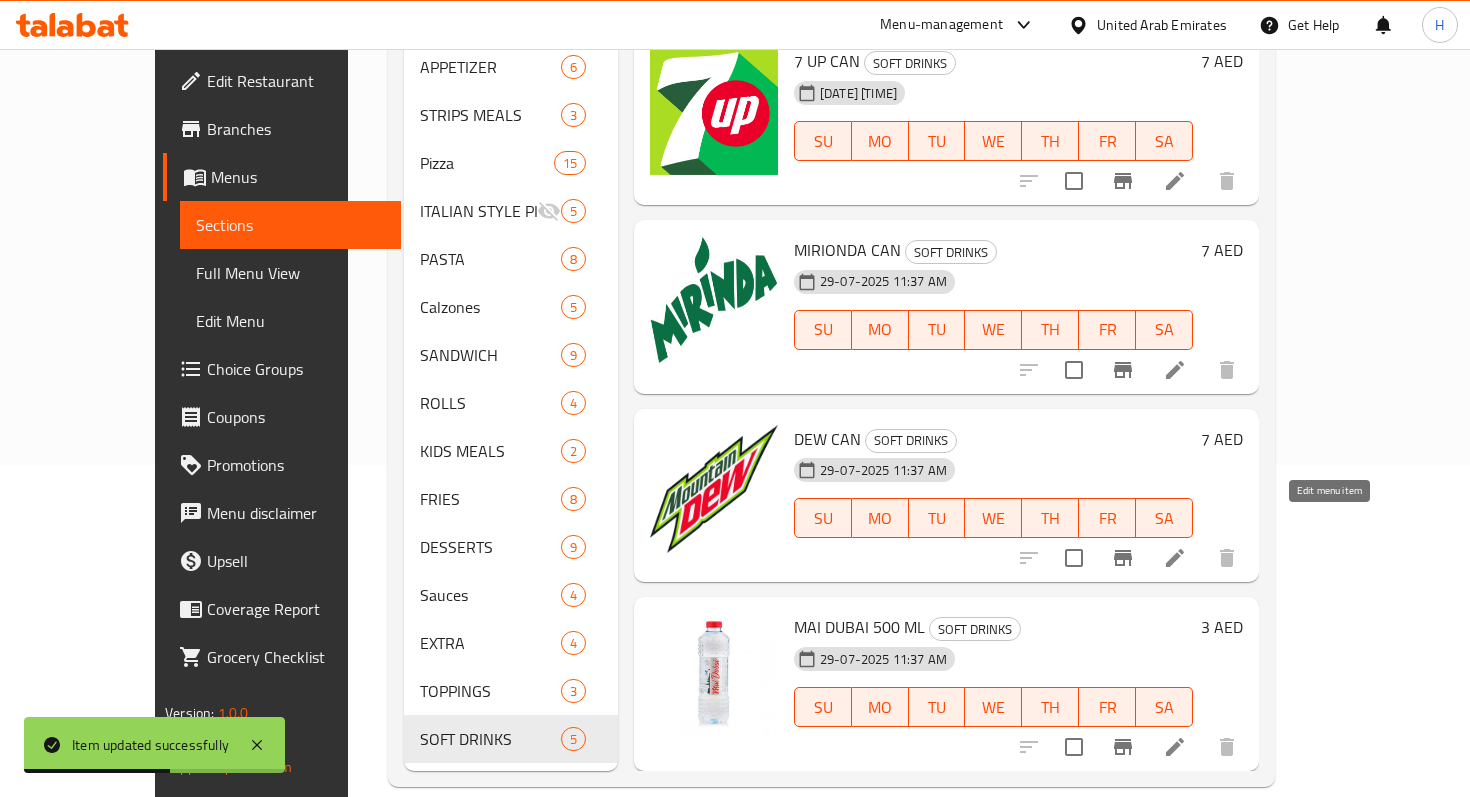 click 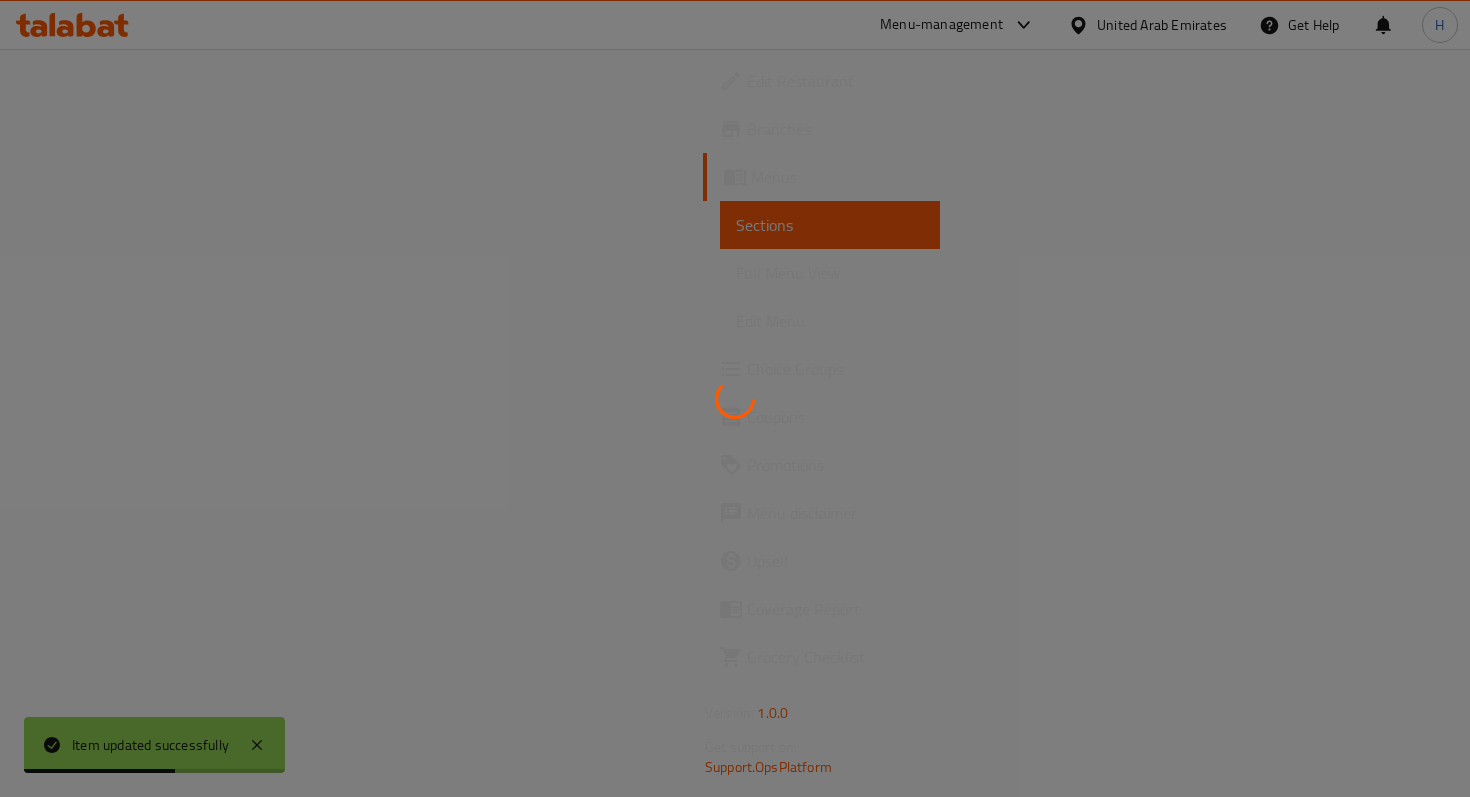 scroll, scrollTop: 0, scrollLeft: 0, axis: both 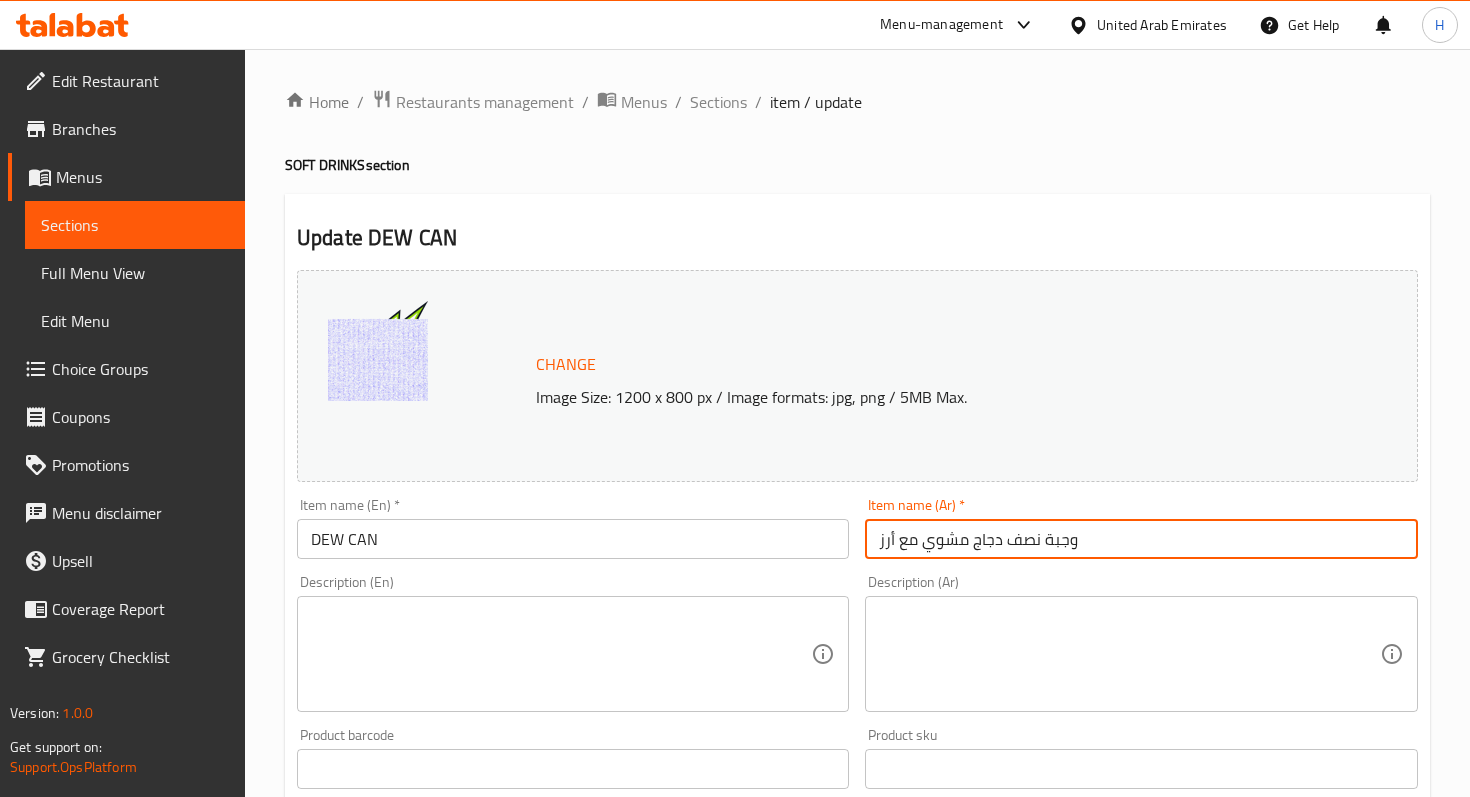 drag, startPoint x: 1152, startPoint y: 548, endPoint x: 842, endPoint y: 539, distance: 310.1306 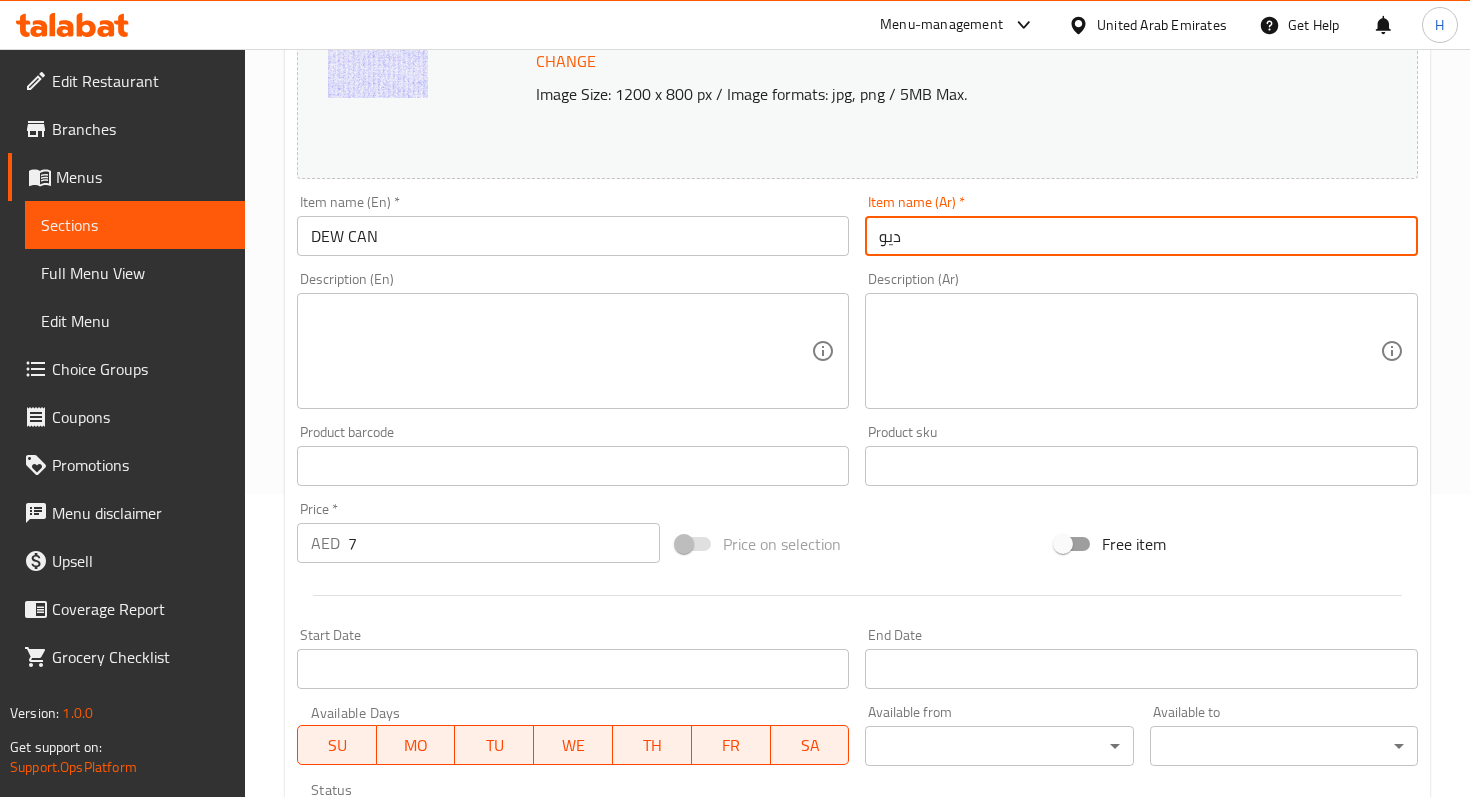 scroll, scrollTop: 645, scrollLeft: 0, axis: vertical 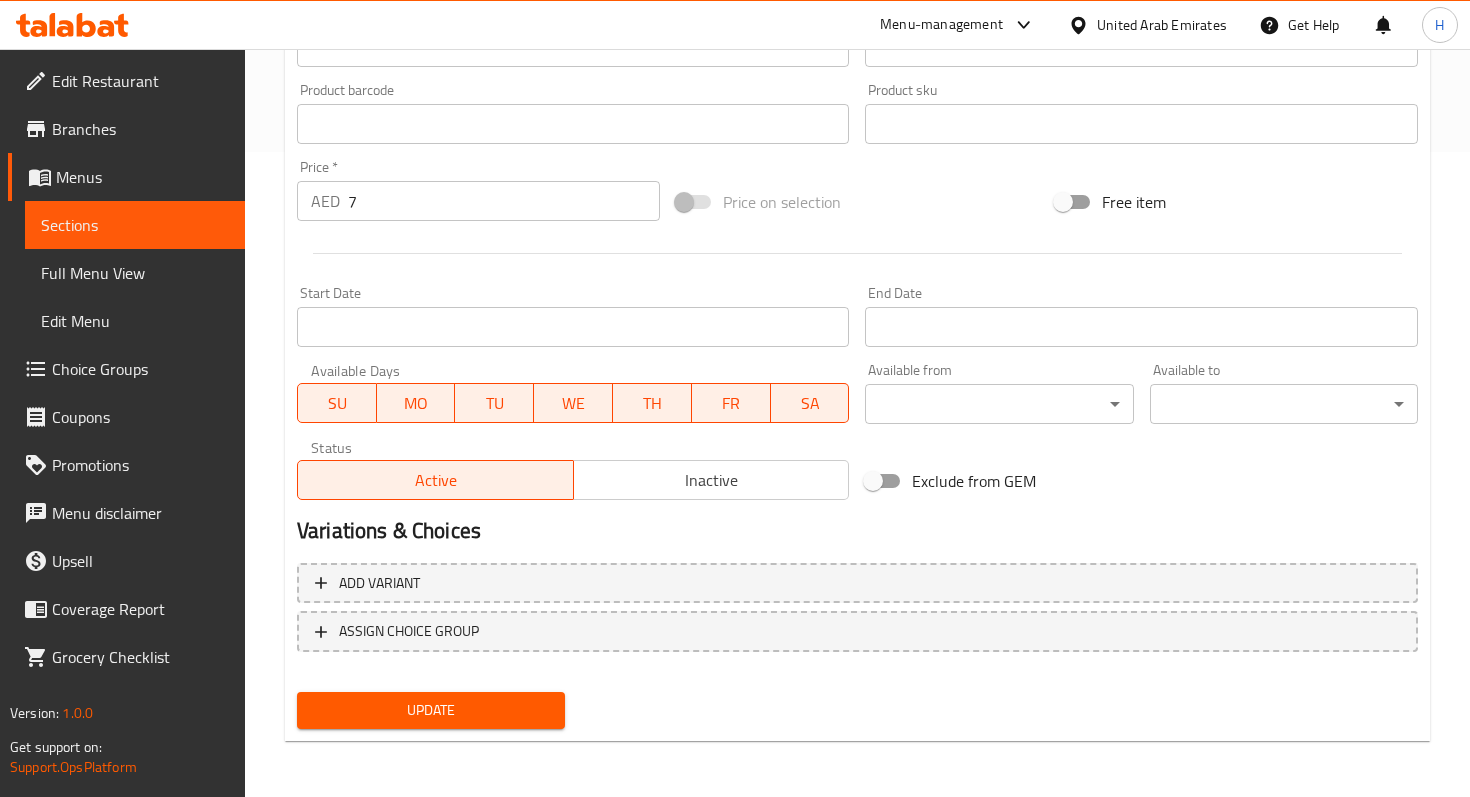 type on "ديو" 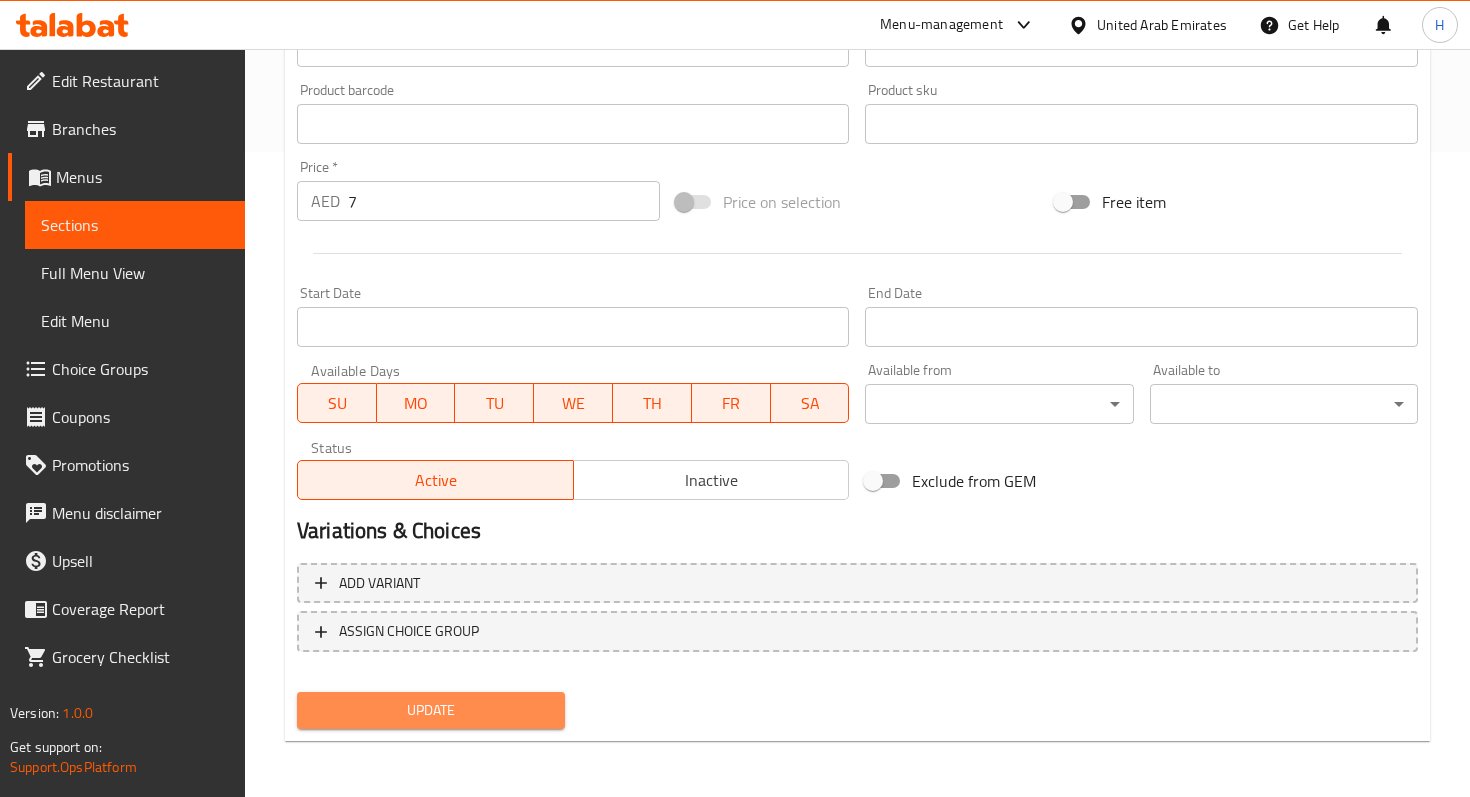 click on "Update" at bounding box center (431, 710) 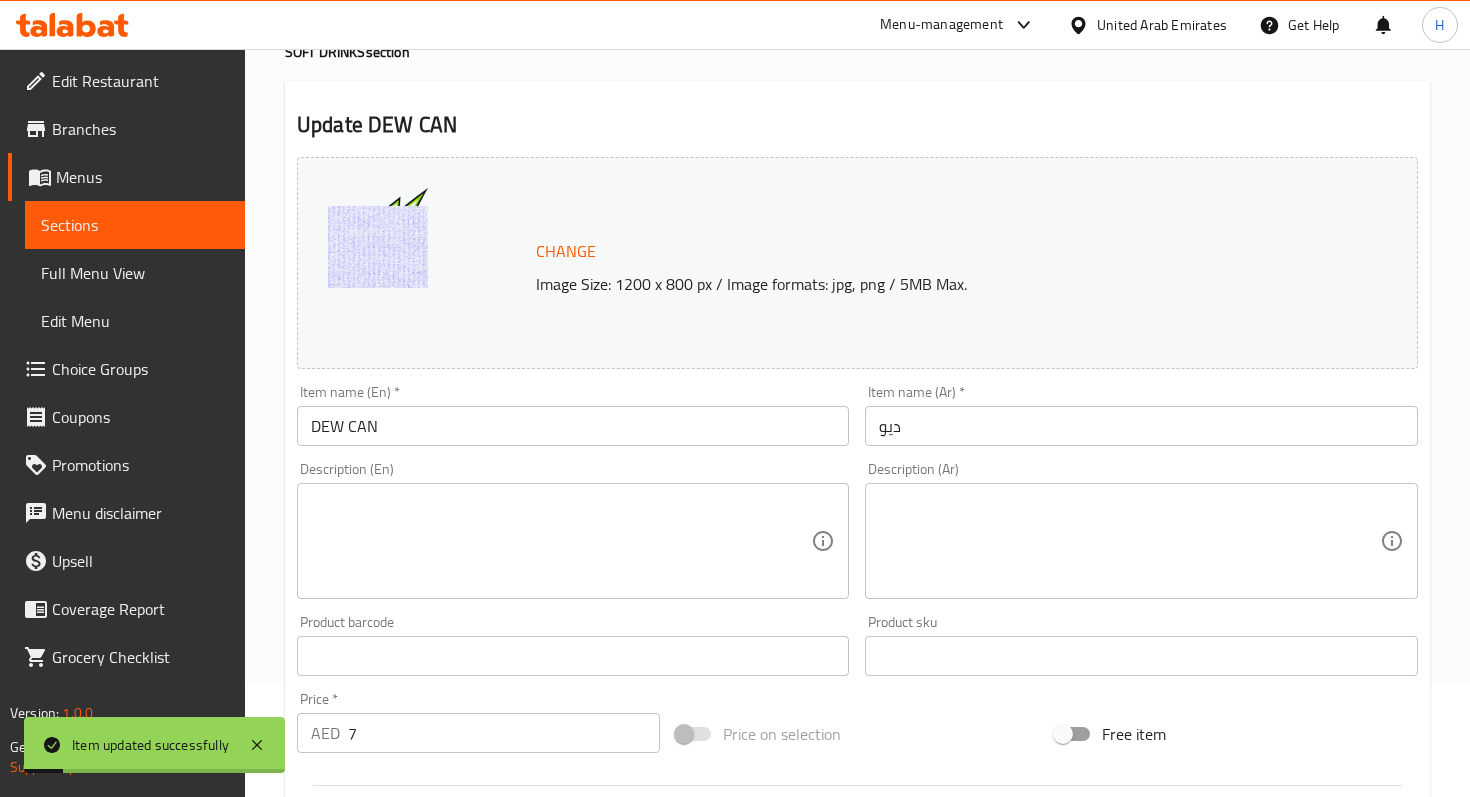 scroll, scrollTop: 0, scrollLeft: 0, axis: both 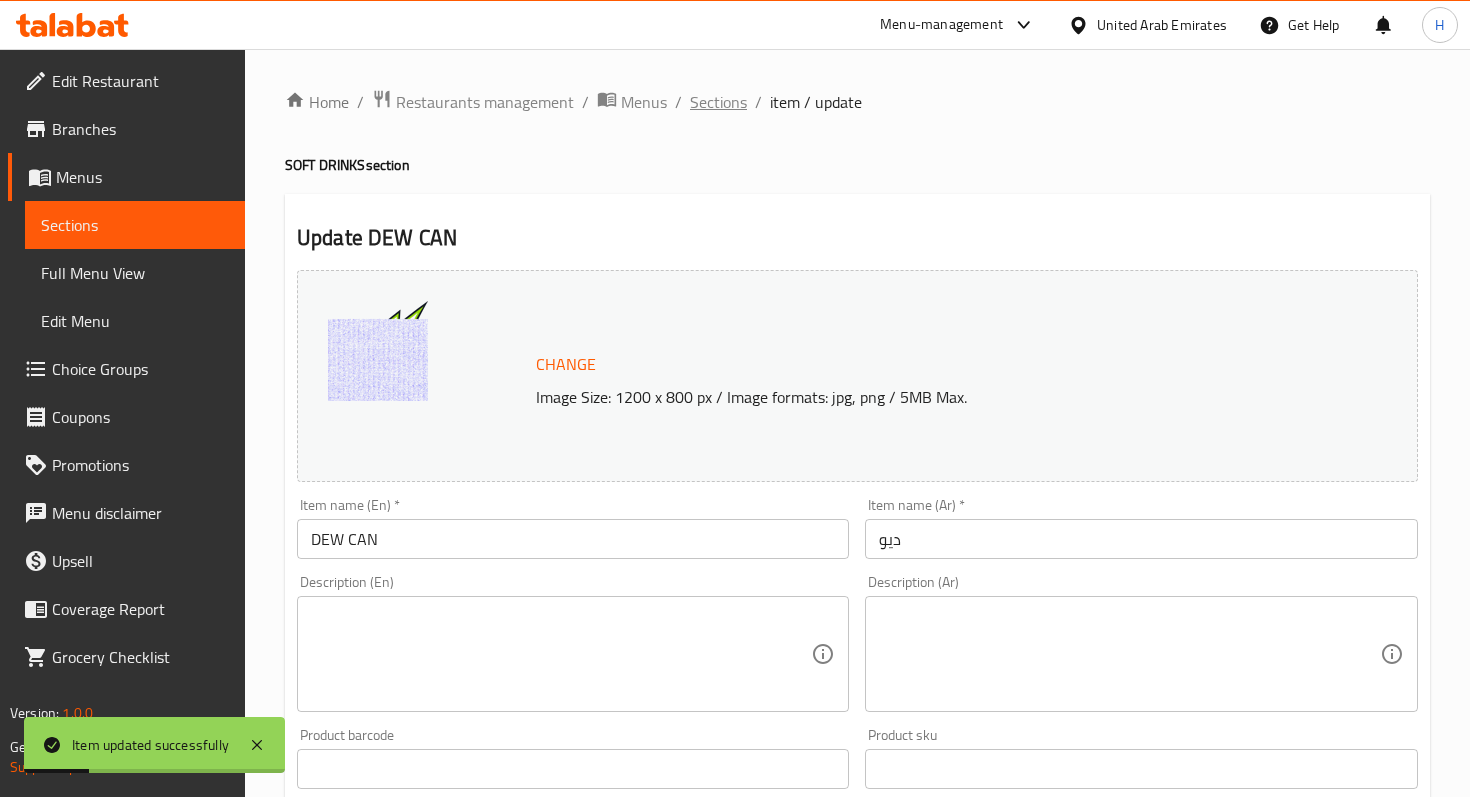click on "Sections" at bounding box center (718, 102) 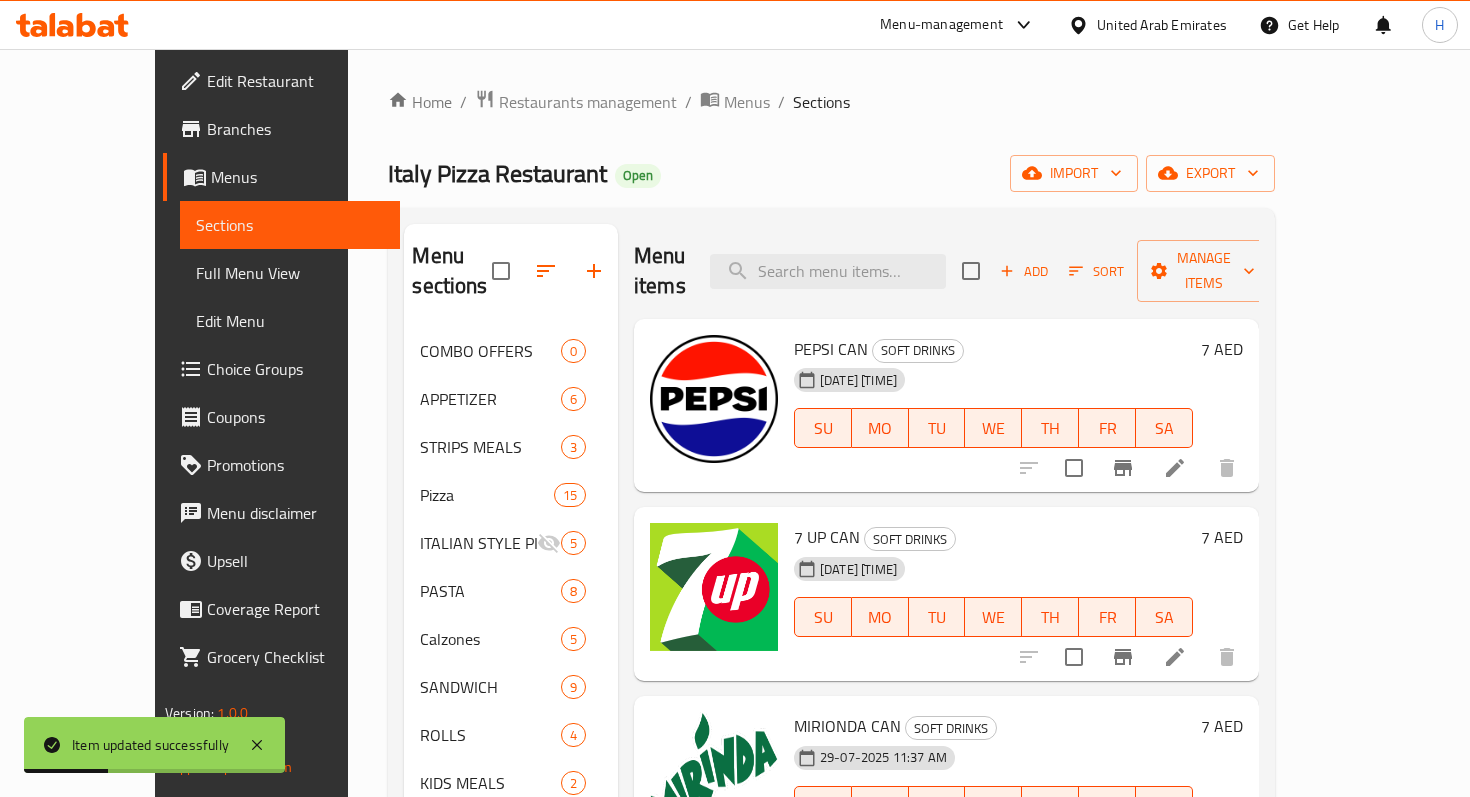 scroll, scrollTop: 144, scrollLeft: 0, axis: vertical 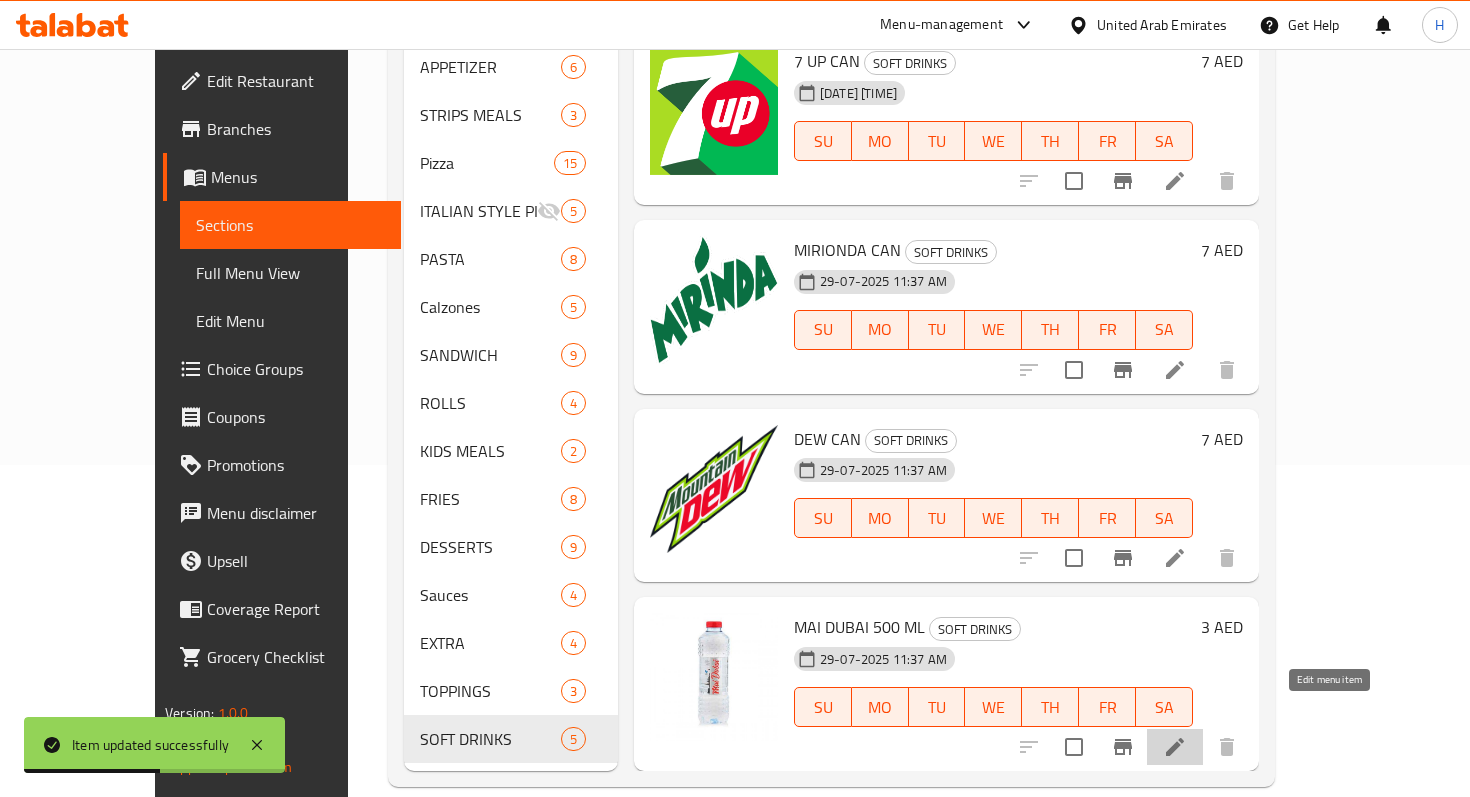 click 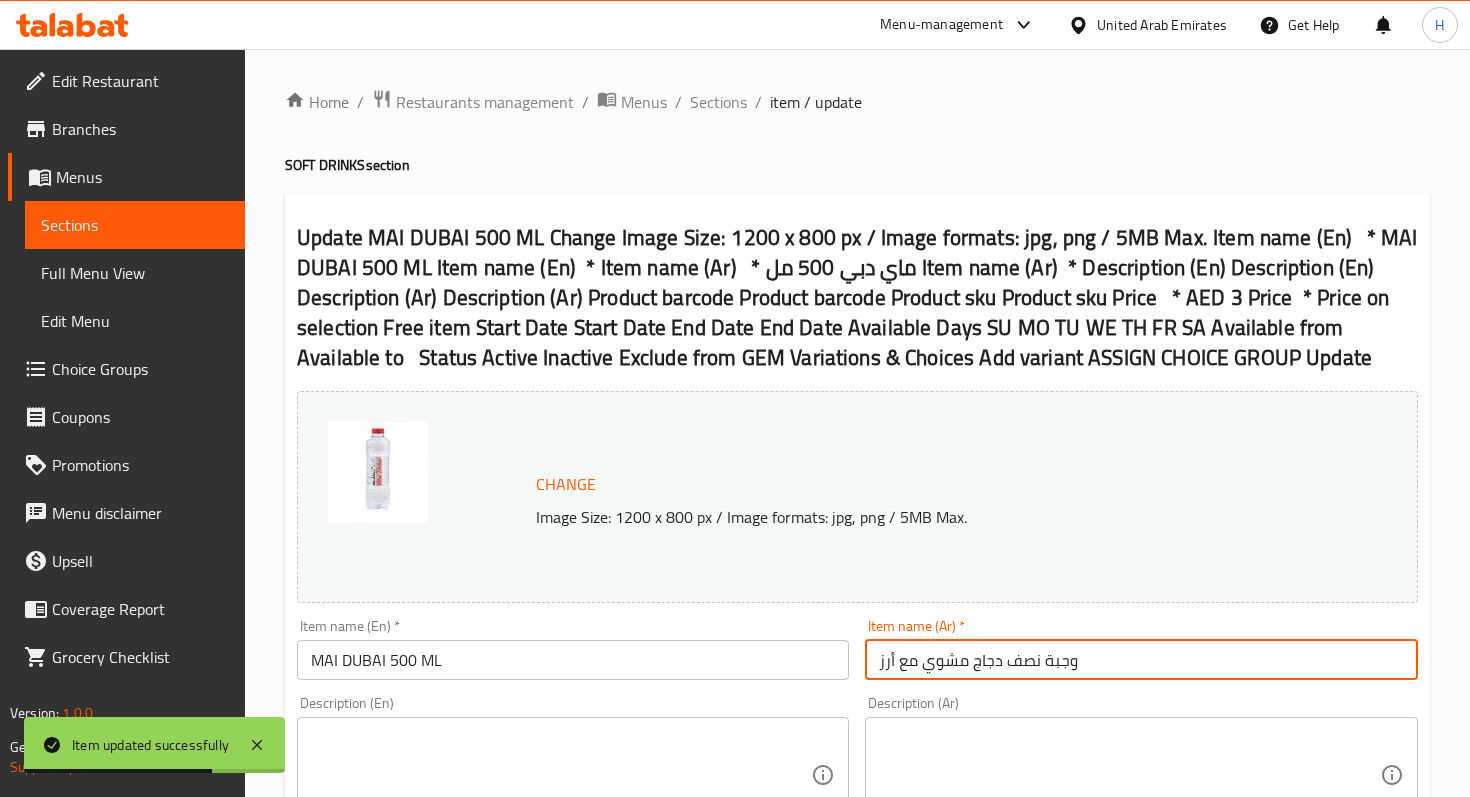 drag, startPoint x: 1128, startPoint y: 536, endPoint x: 849, endPoint y: 534, distance: 279.00717 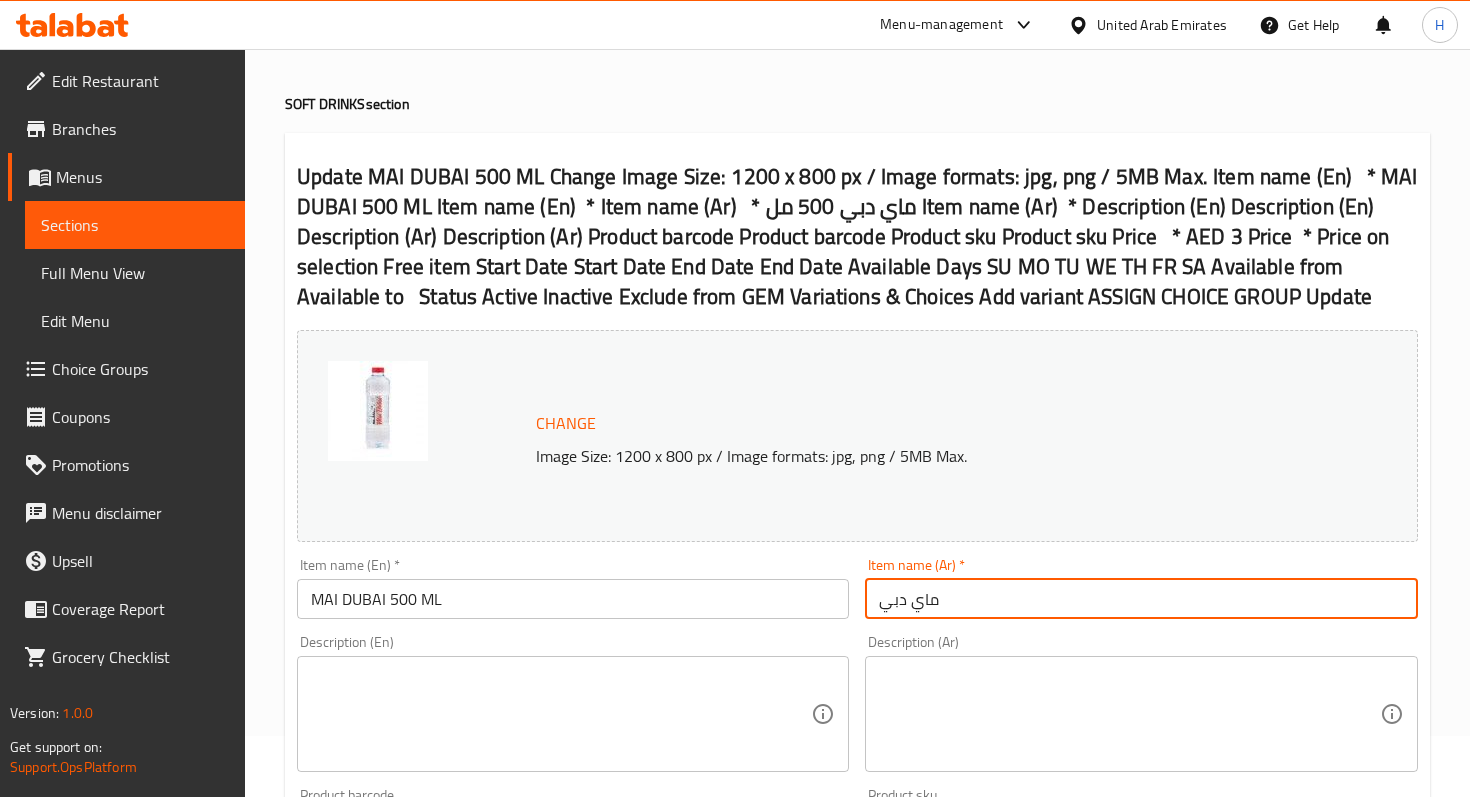 scroll, scrollTop: 93, scrollLeft: 0, axis: vertical 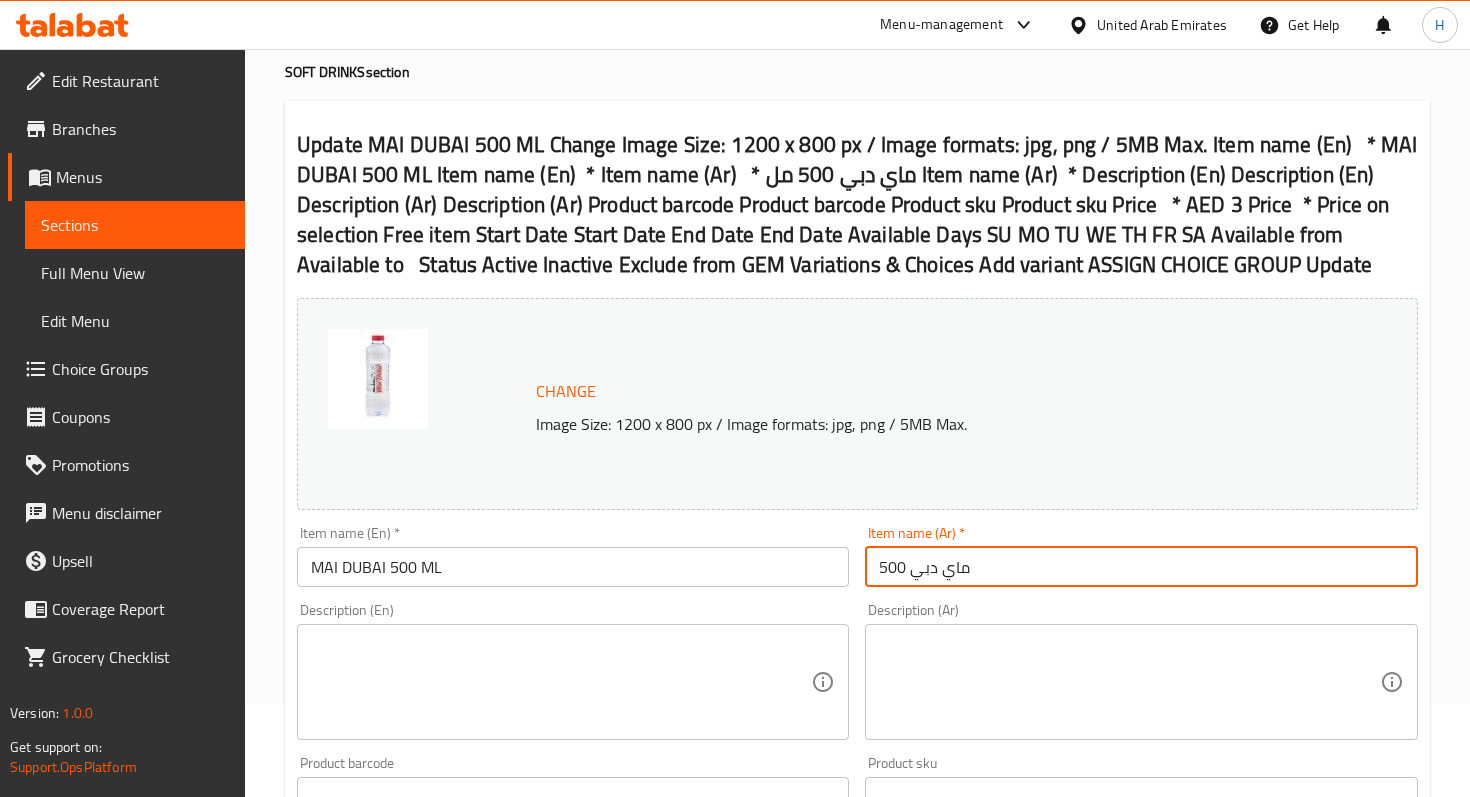 click on "ماي دبي 500" at bounding box center [1141, 567] 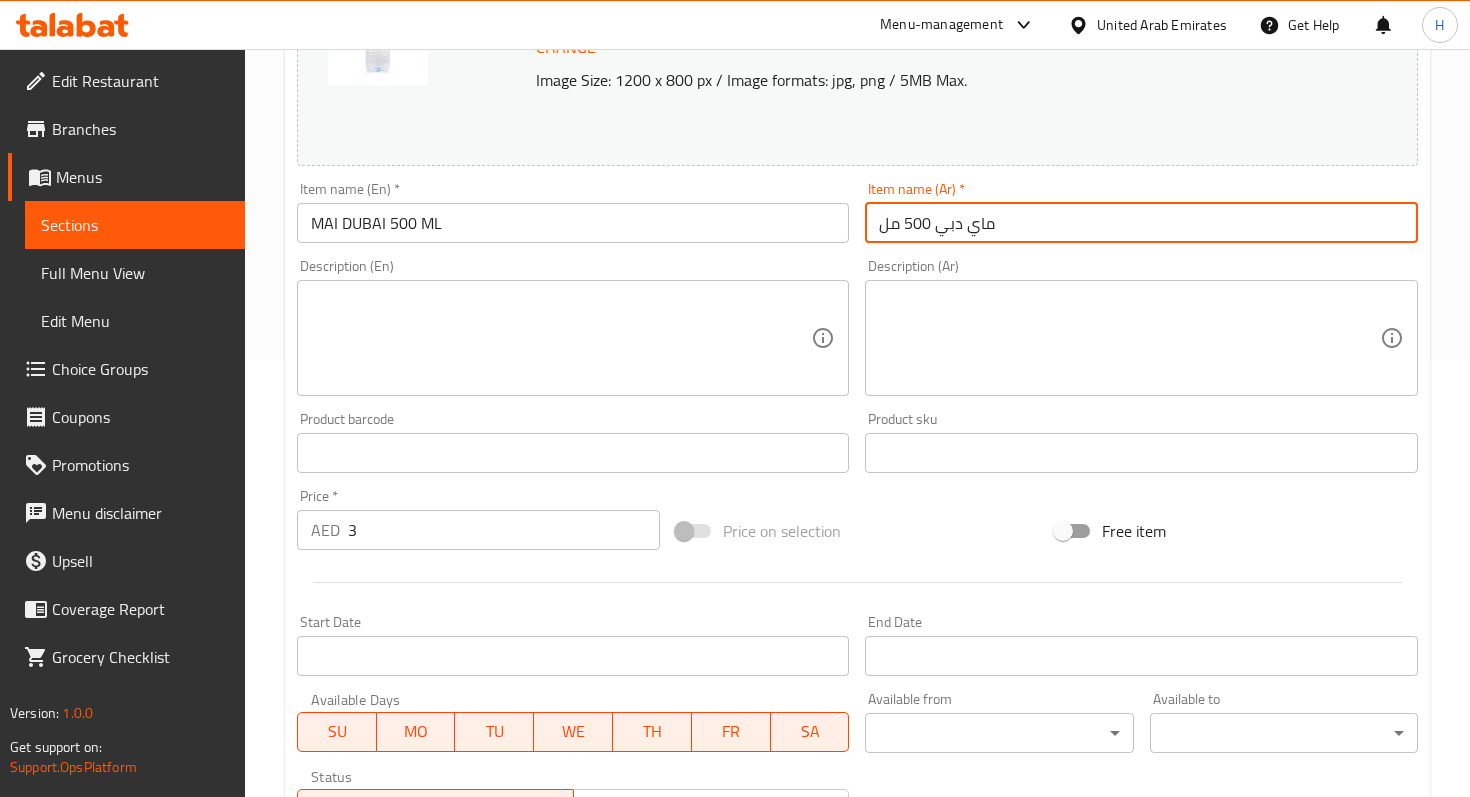 scroll, scrollTop: 645, scrollLeft: 0, axis: vertical 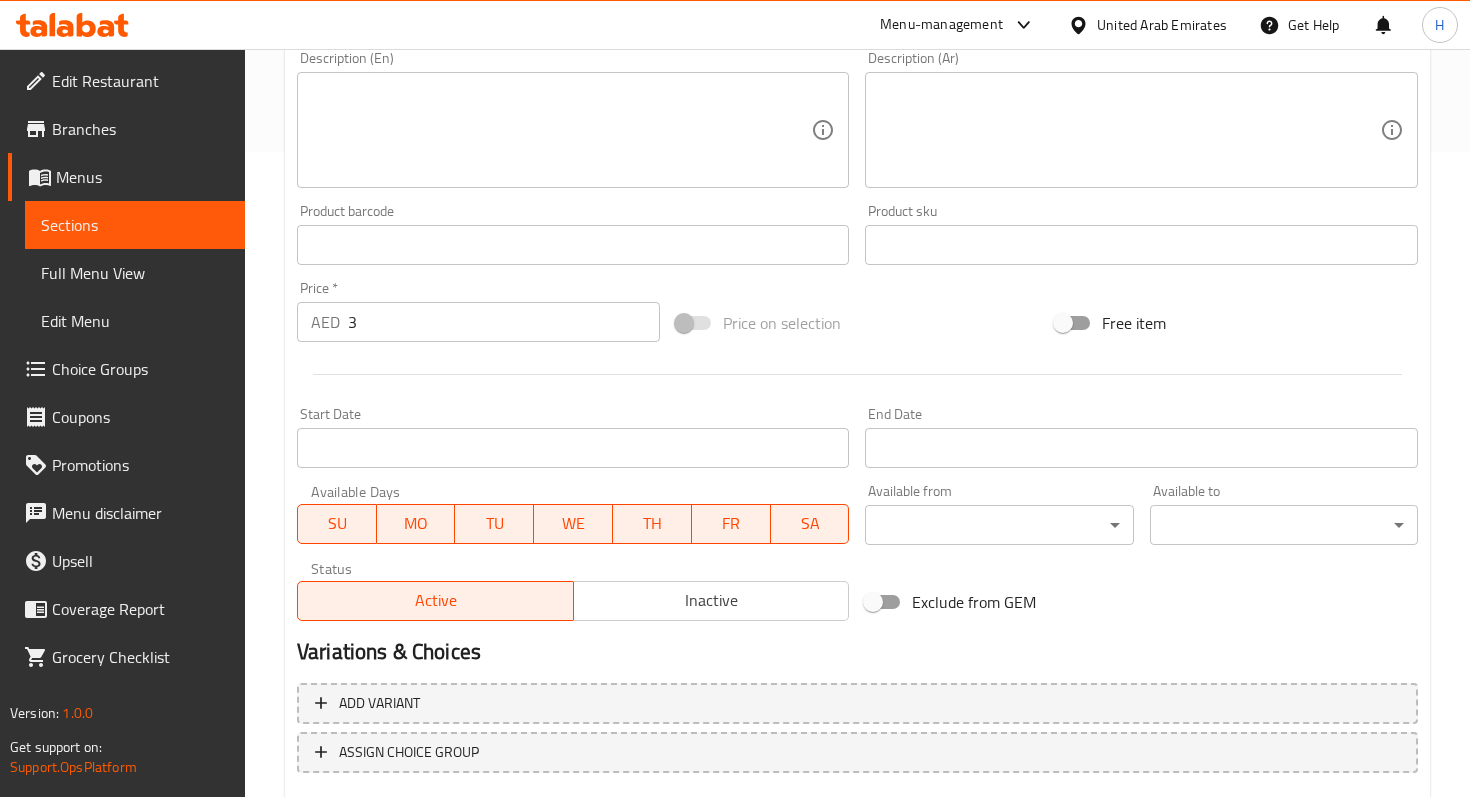 type on "ماي دبي 500 مل" 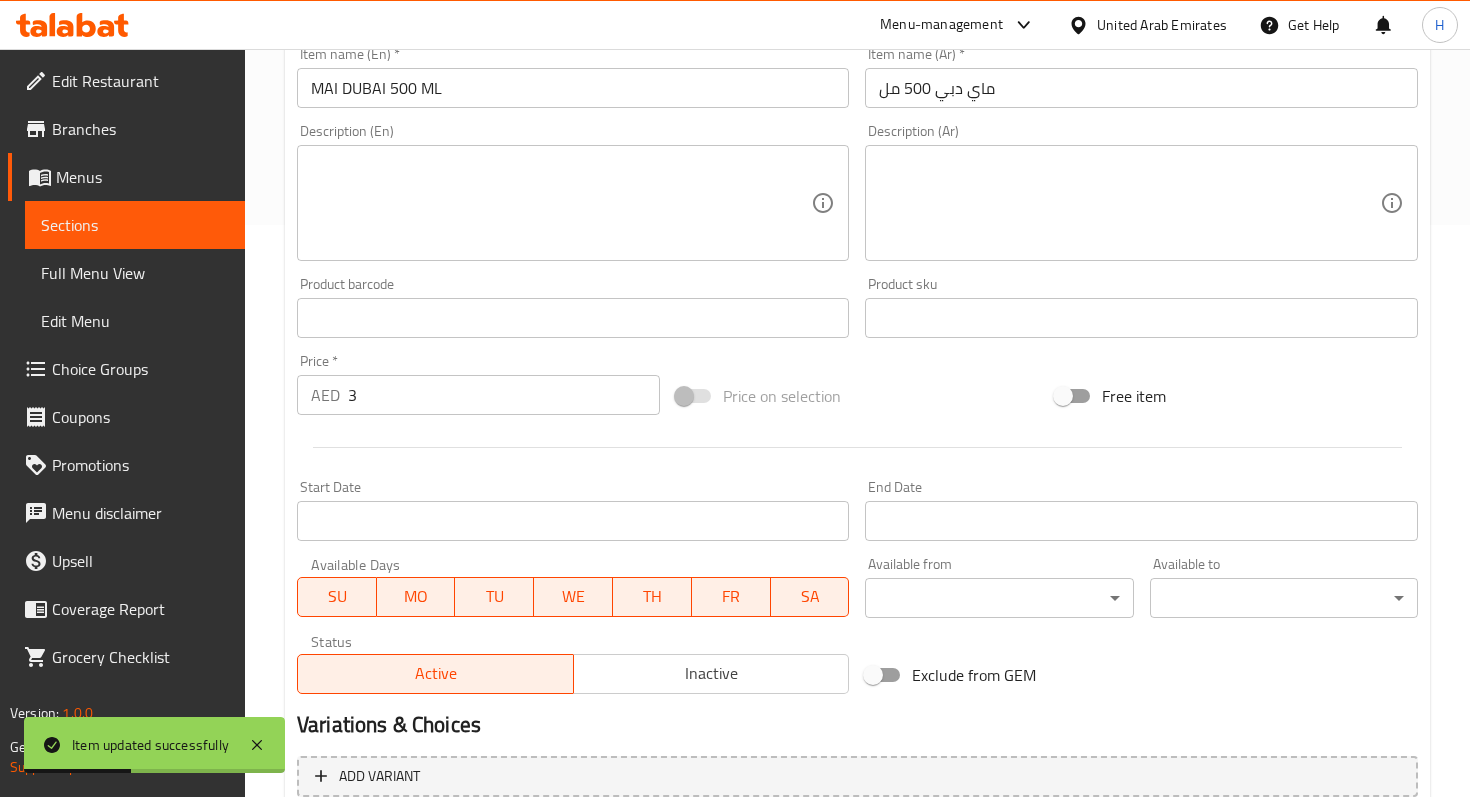 scroll, scrollTop: 645, scrollLeft: 0, axis: vertical 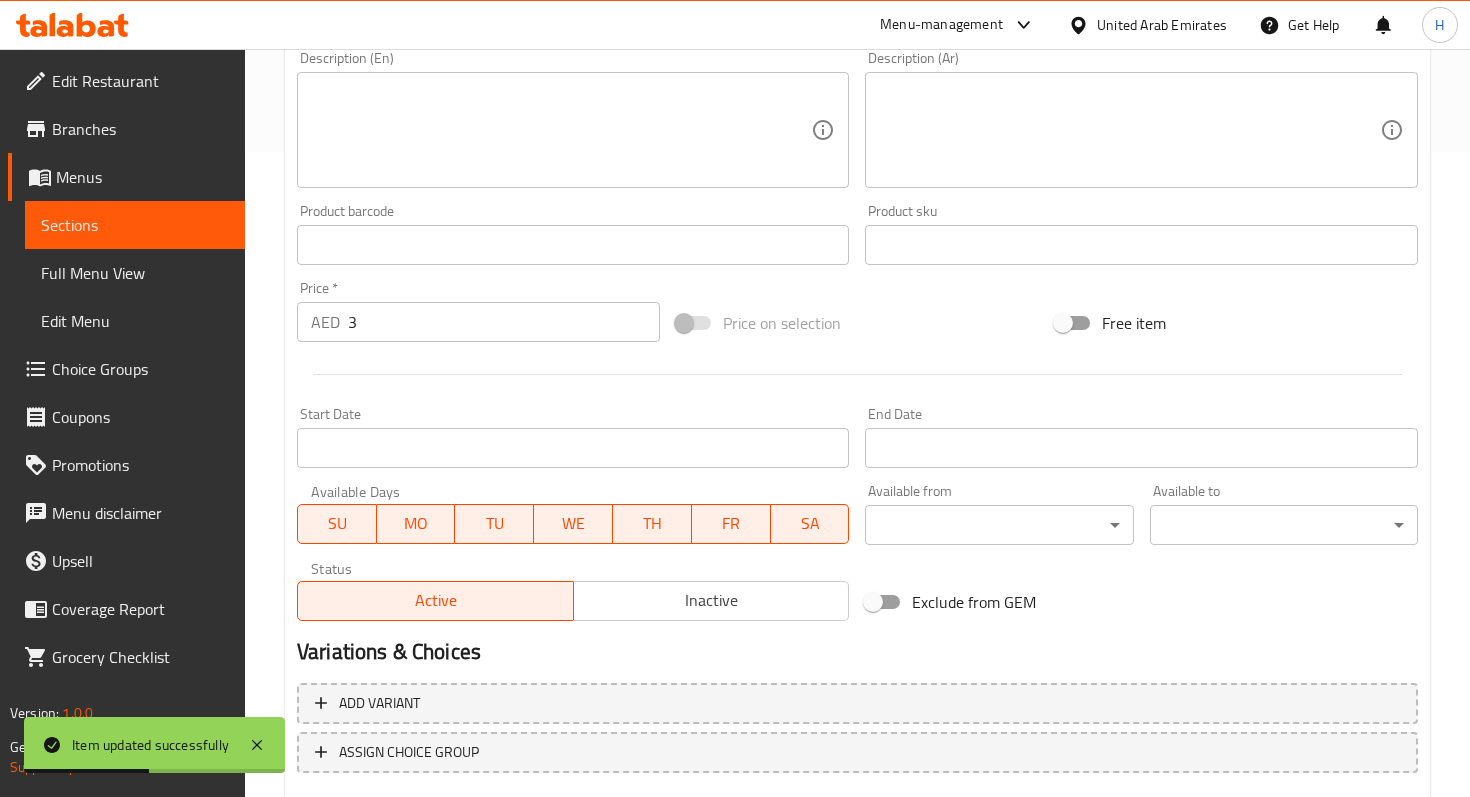 click on "Update MAI DUBAI 500 ML Change Image Size: 1200 x 800 px / Image formats: jpg, png / 5MB Max. Item name (En)   * MAI DUBAI 500 ML Item name (En)  * Item name (Ar)   * ماي دبي 500 مل Item name (Ar)  * Description (En) Description (En) Description (Ar) Description (Ar) Product barcode Product barcode Product sku Product sku Price   * AED 3 Price  * Price on selection Free item Start Date Start Date End Date End Date Available Days SU MO TU WE TH FR SA Available from ​ ​ Available to ​ ​ Status Active Inactive Exclude from GEM Variations & Choices Add variant ASSIGN CHOICE GROUP Update" at bounding box center (857, 205) 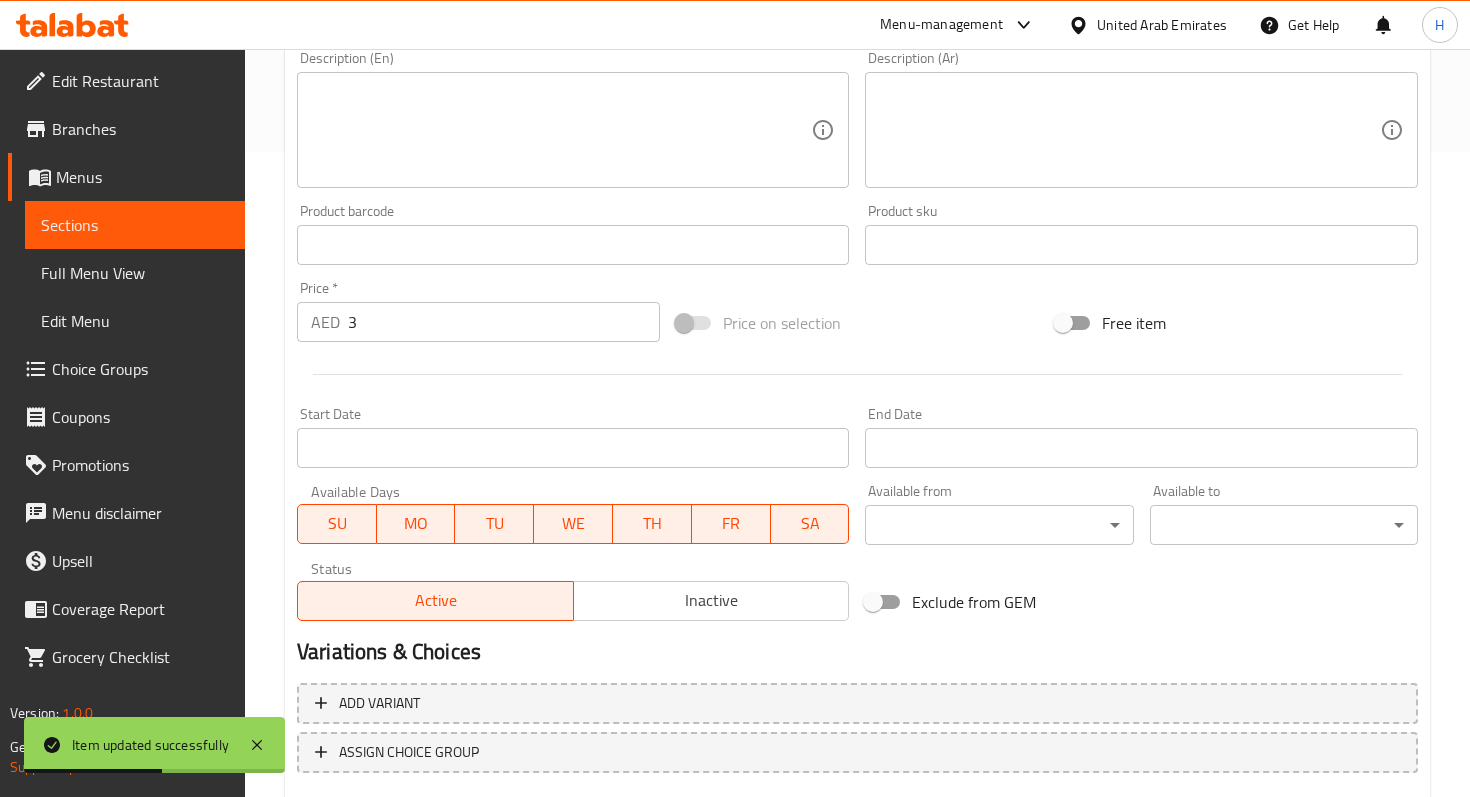 click on "Update" at bounding box center (431, 831) 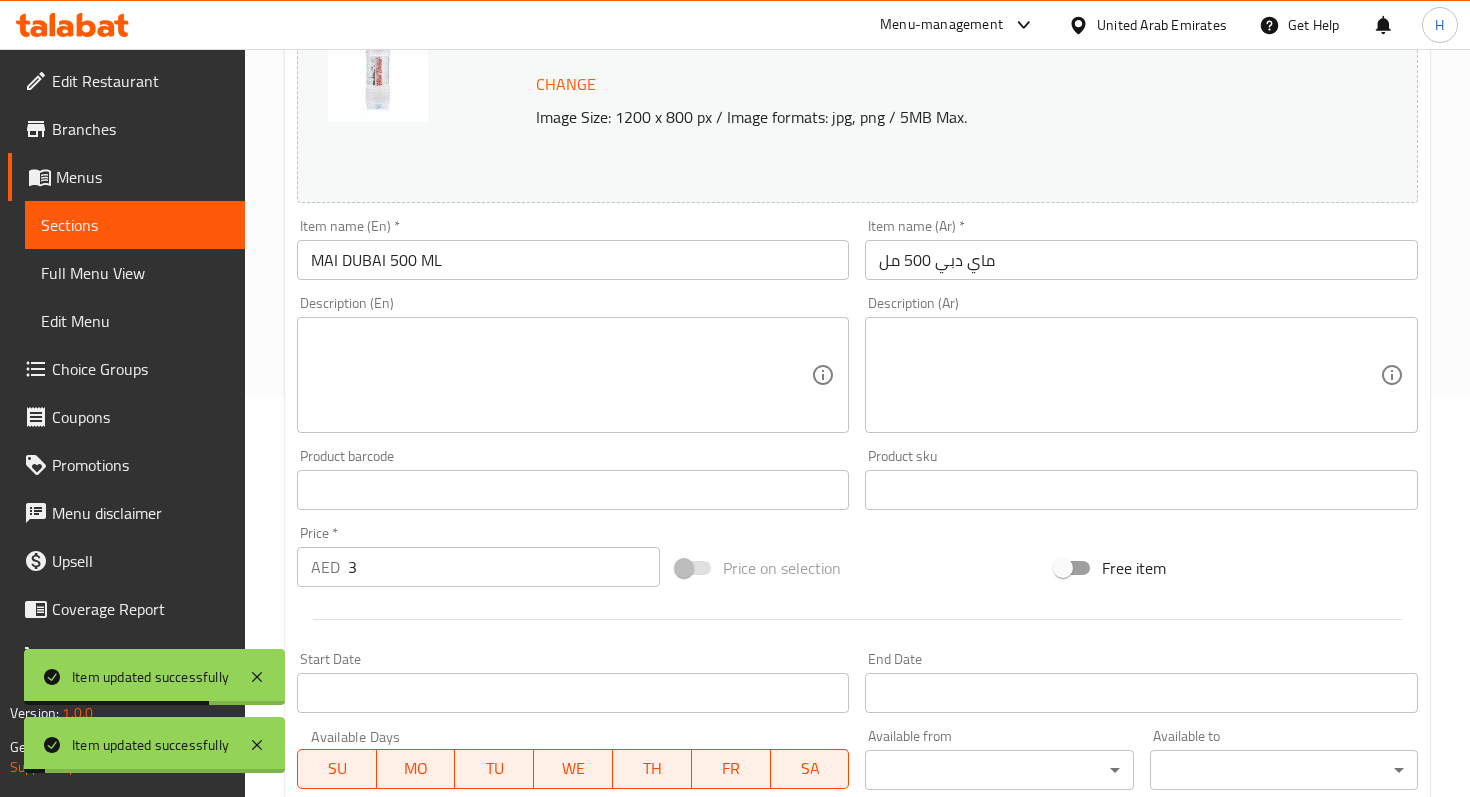 scroll, scrollTop: 0, scrollLeft: 0, axis: both 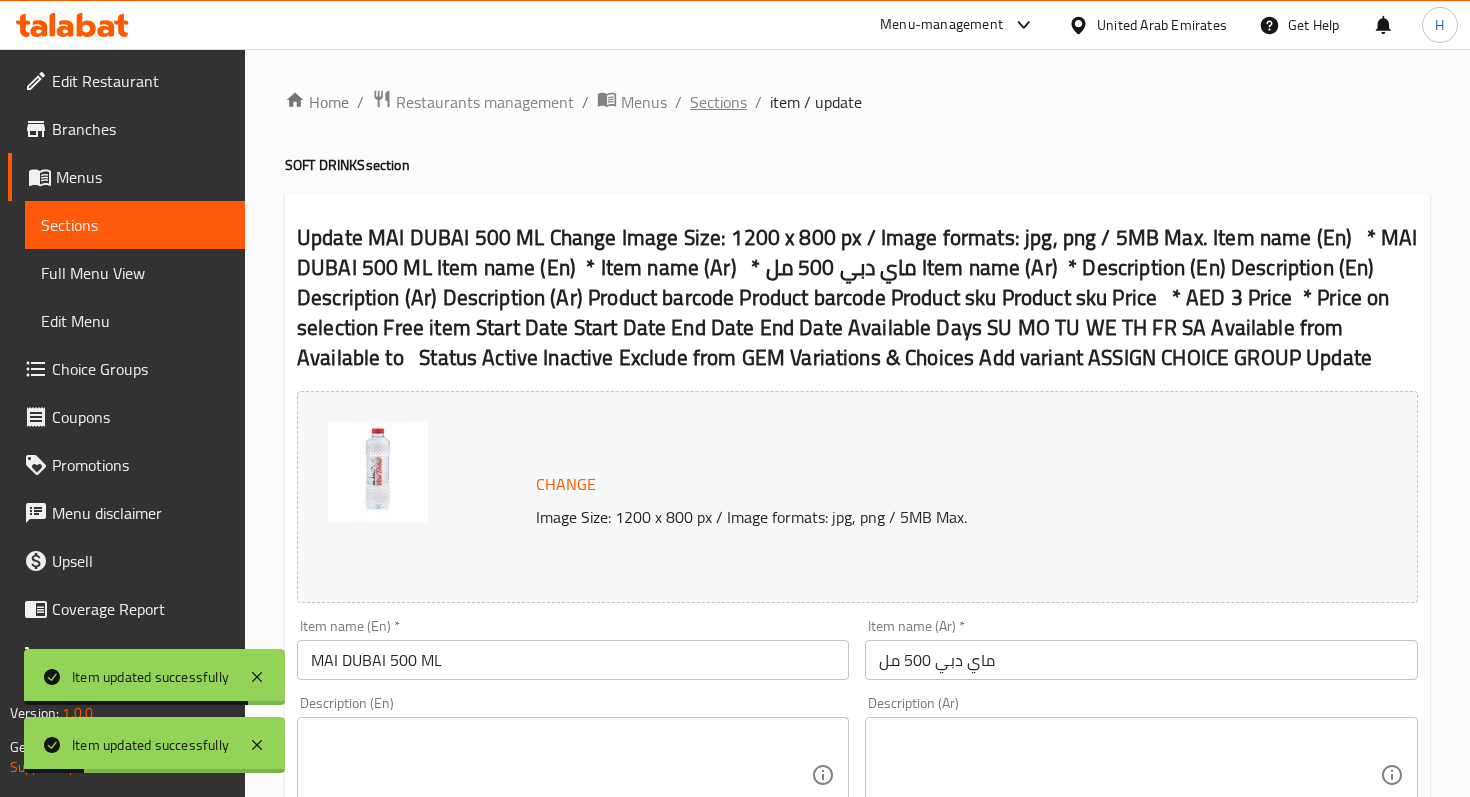 click on "Sections" at bounding box center (718, 102) 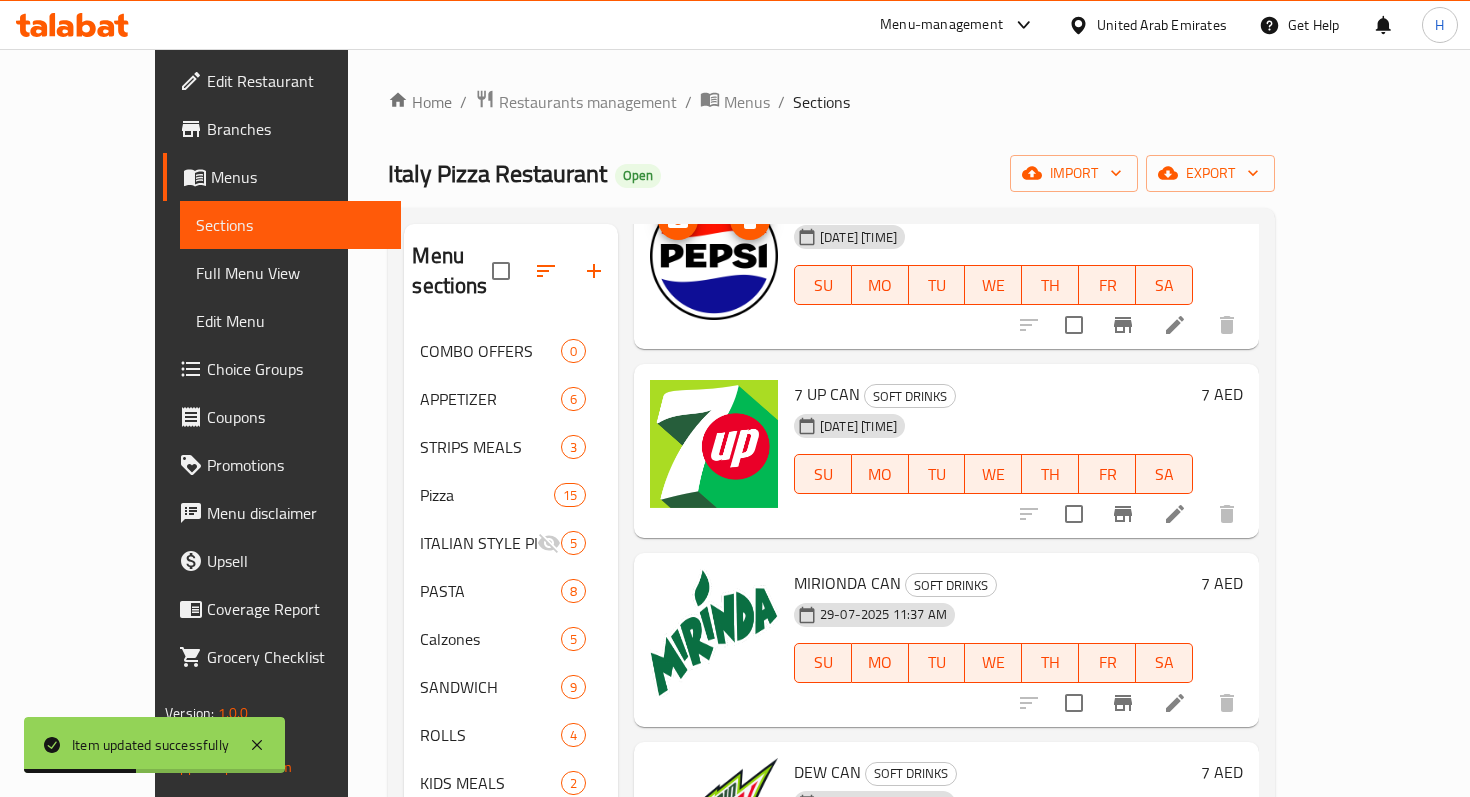 scroll, scrollTop: 144, scrollLeft: 0, axis: vertical 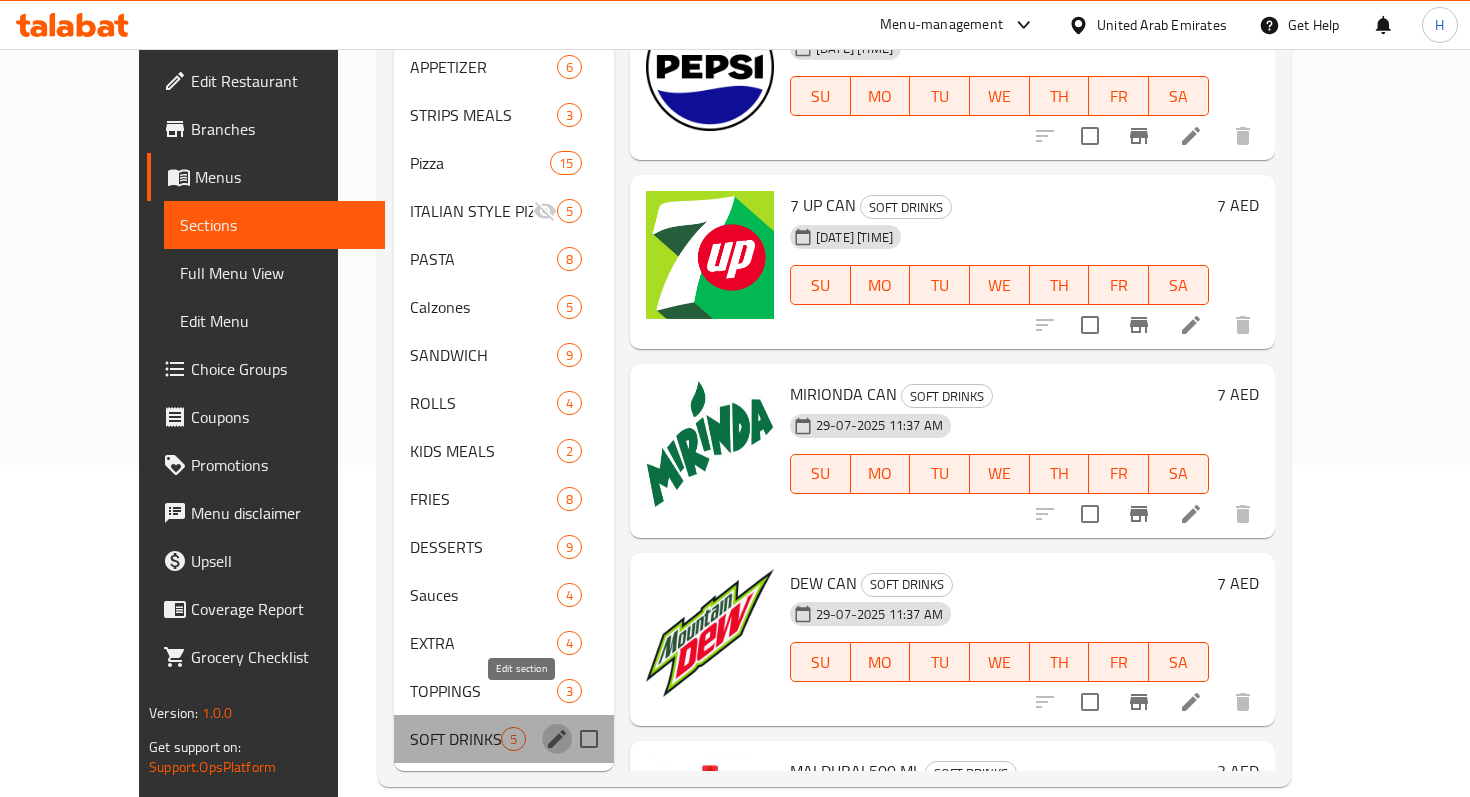 click 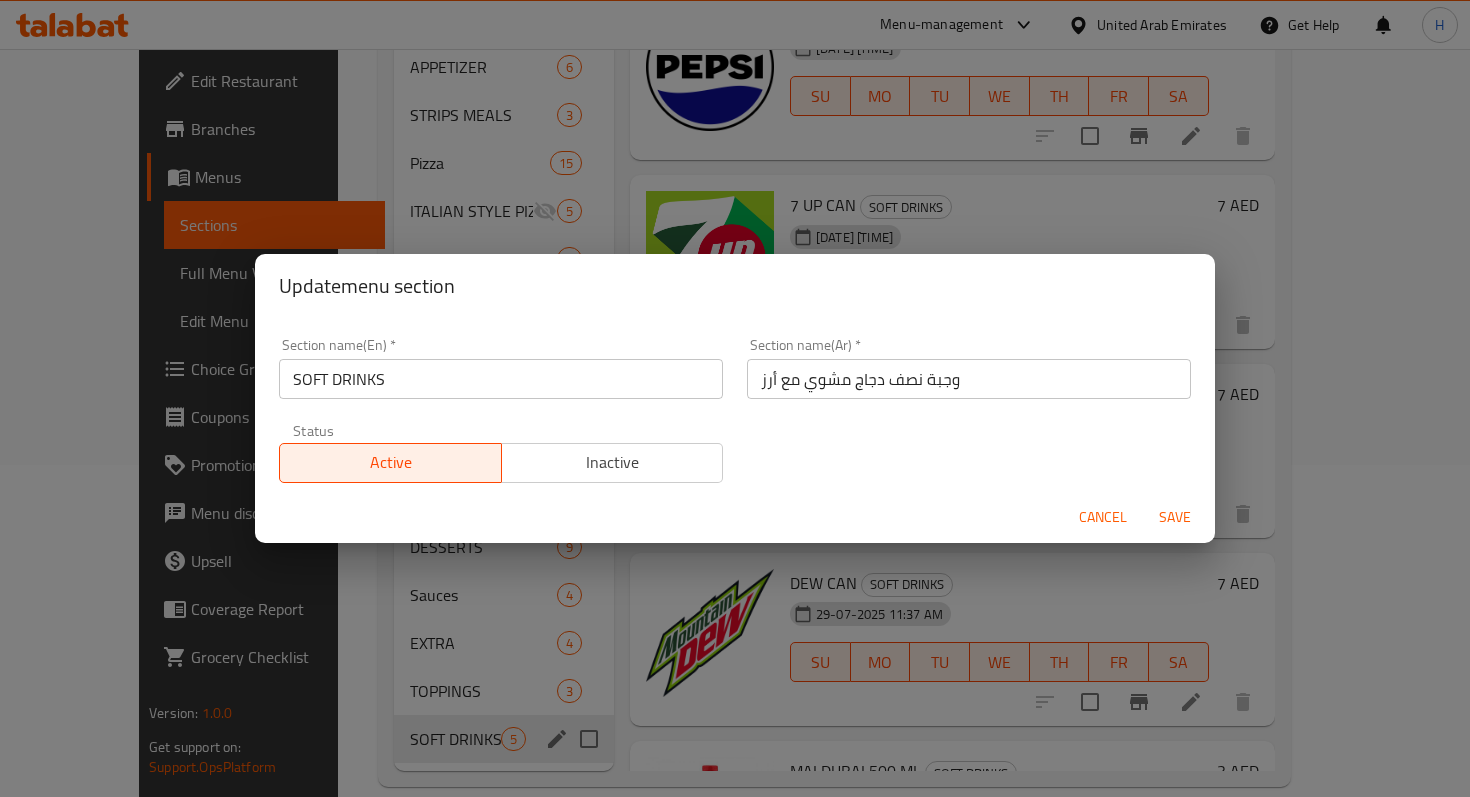 click on "وجبة نصف دجاج مشوي مع أرز" at bounding box center (969, 379) 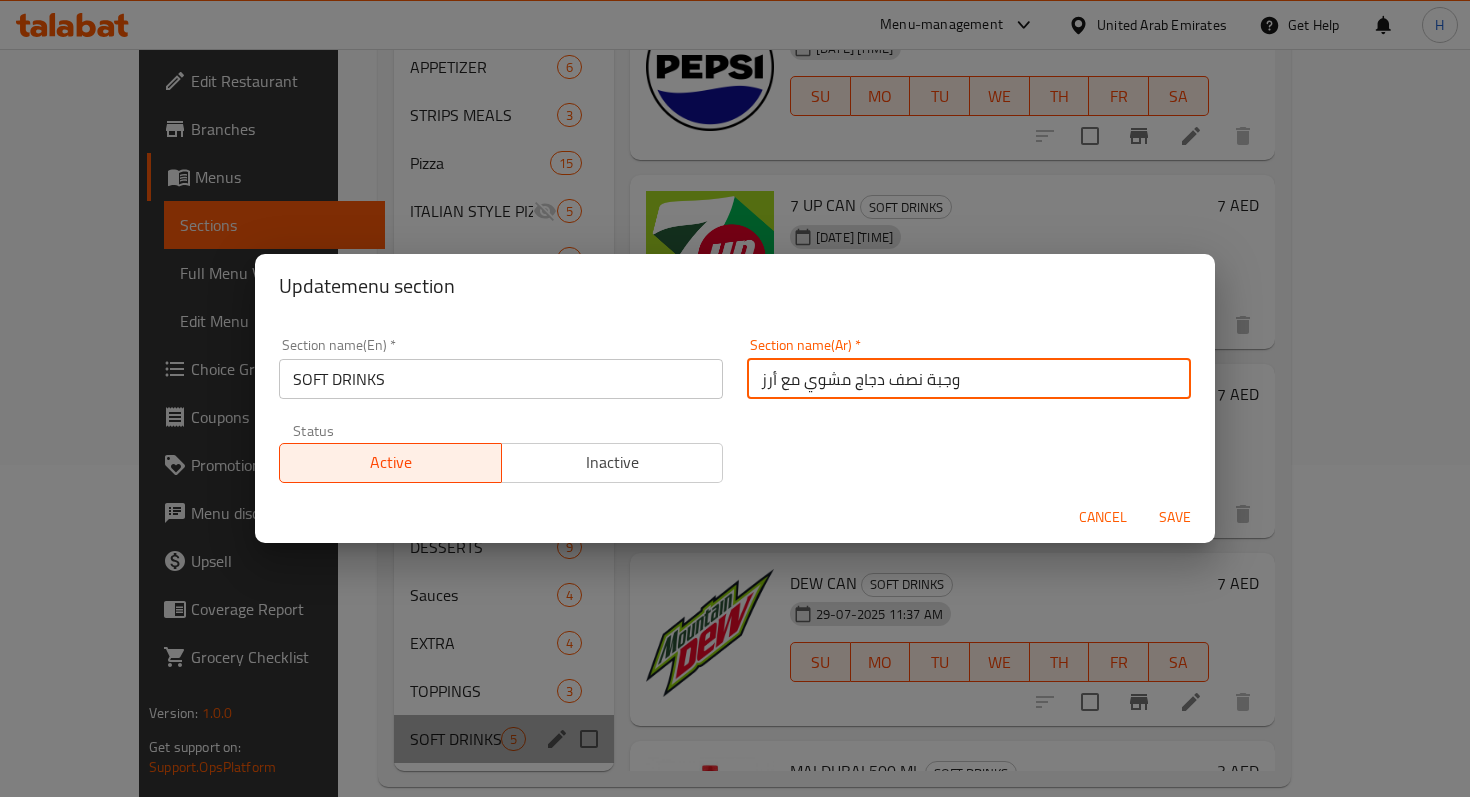 click on "وجبة نصف دجاج مشوي مع أرز" at bounding box center (969, 379) 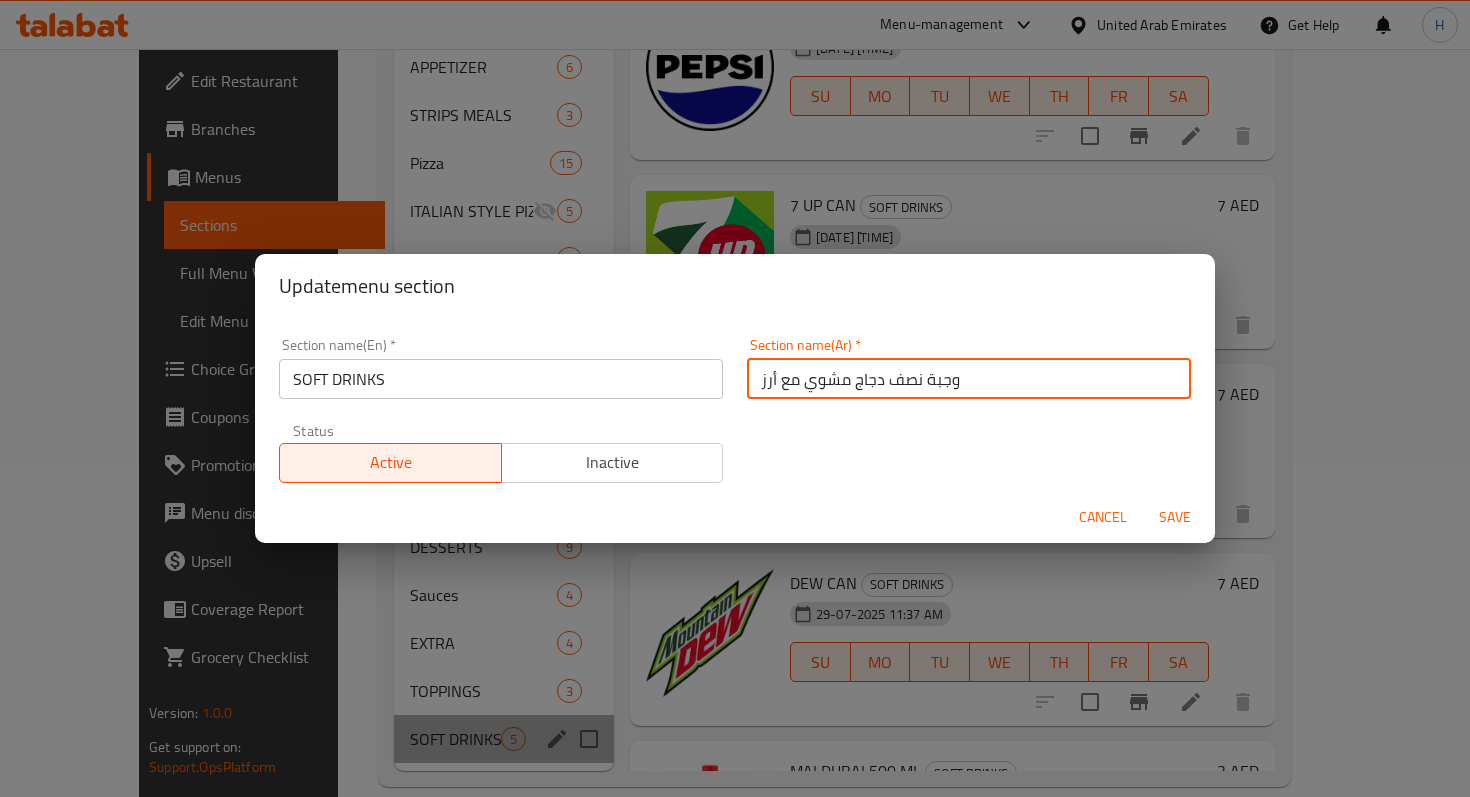 click on "وجبة نصف دجاج مشوي مع أرز" at bounding box center (969, 379) 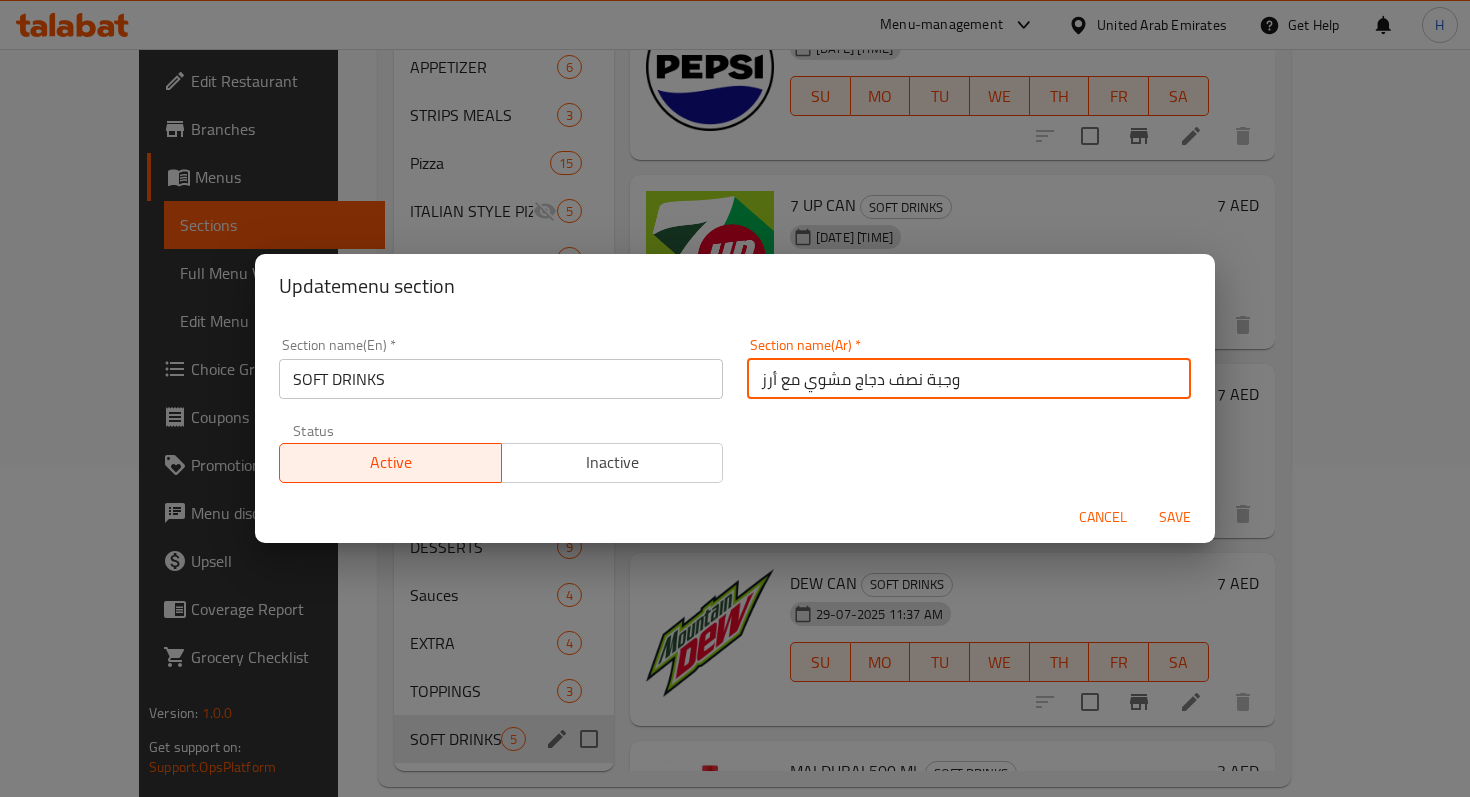 type on "ن" 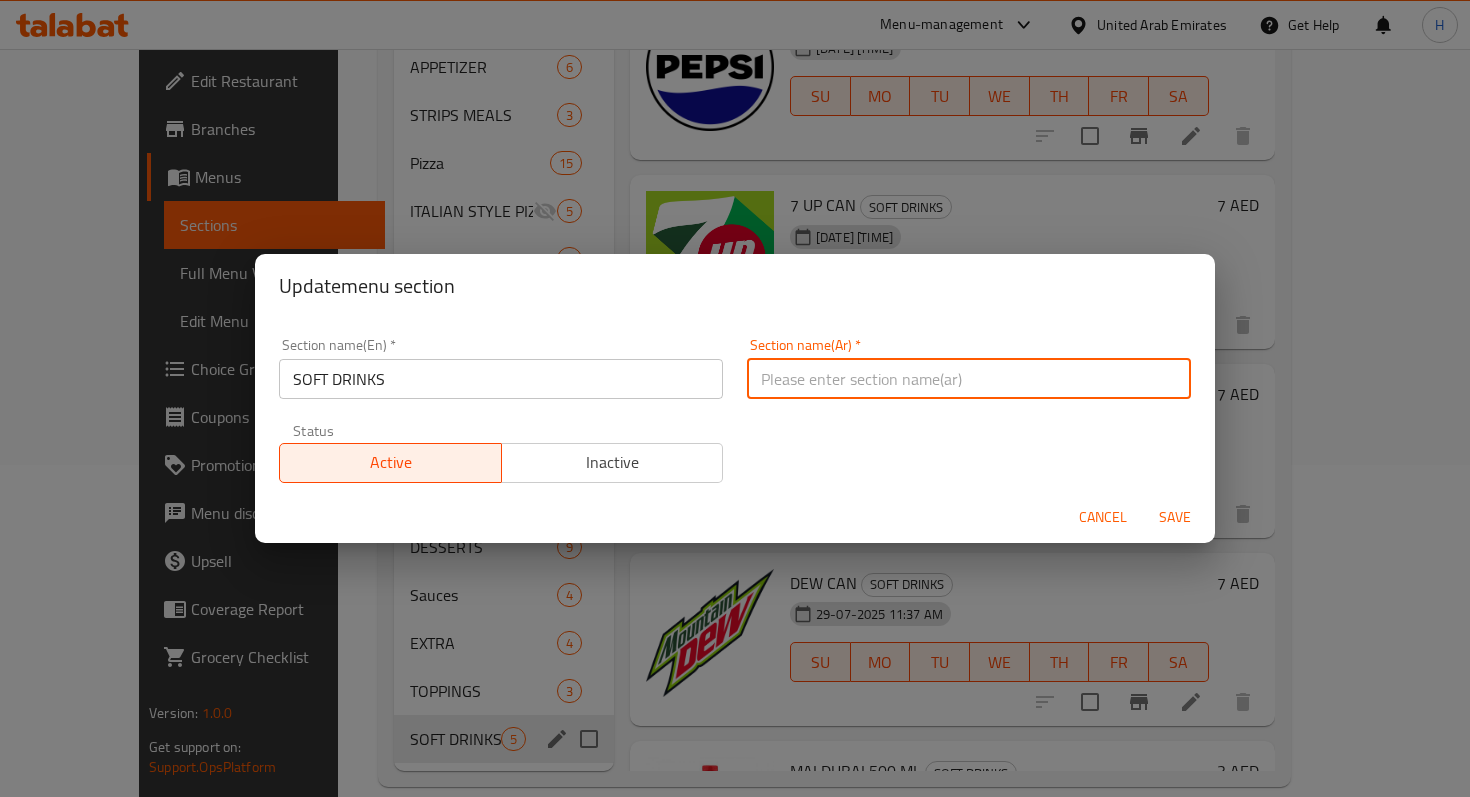 type on "م" 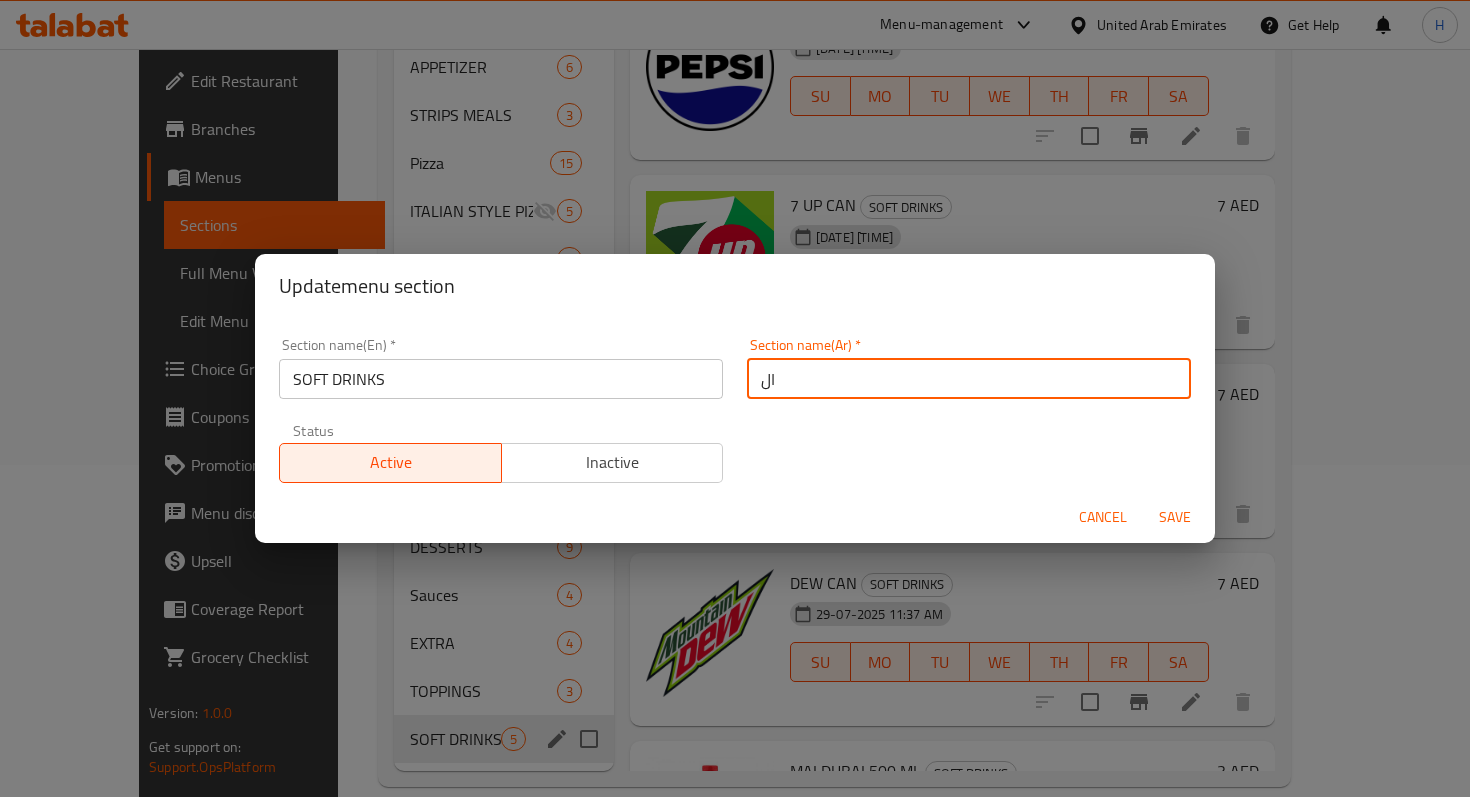 type on "ا" 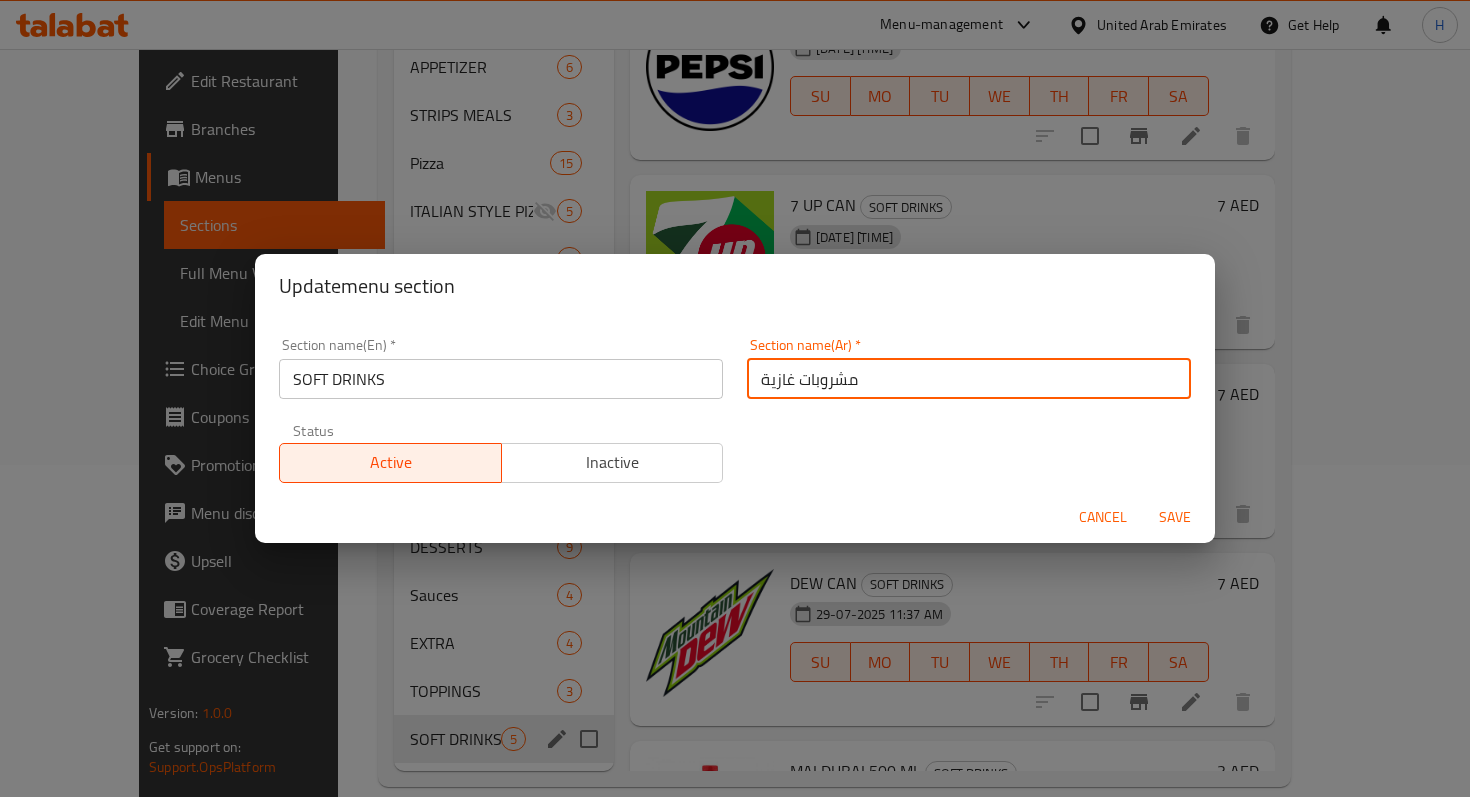 type on "مشروبات غازية" 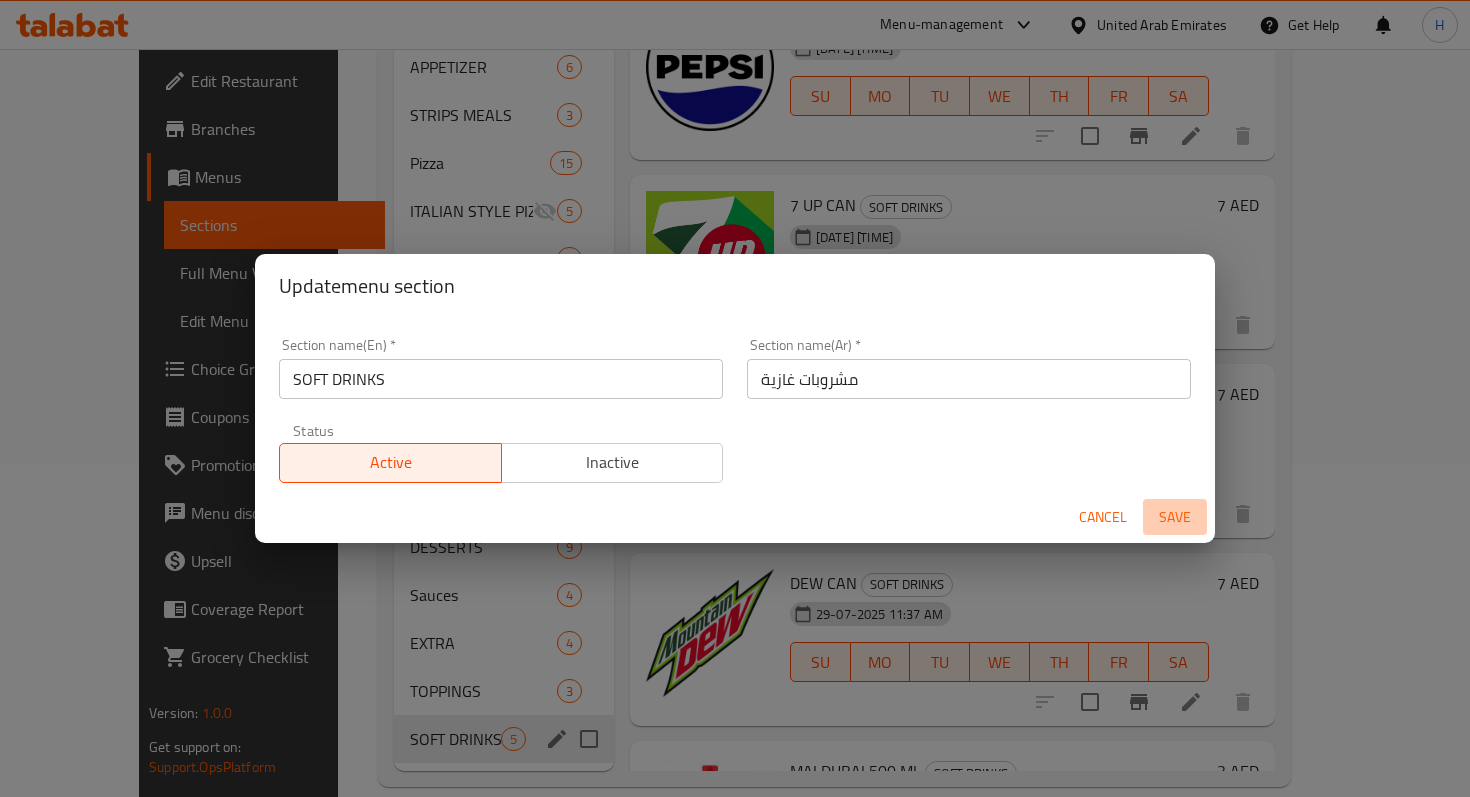 click on "Save" at bounding box center (1175, 517) 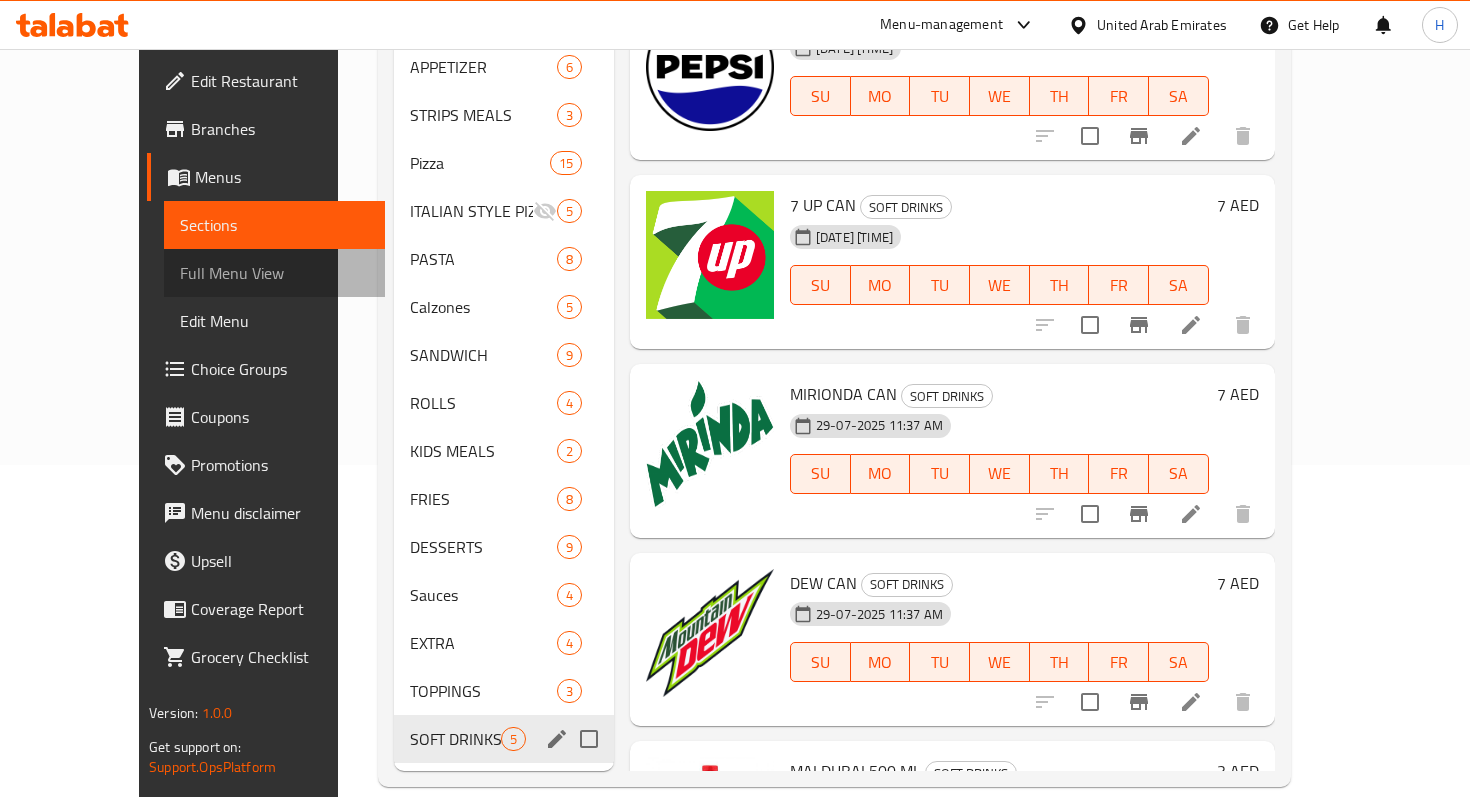 click on "Full Menu View" at bounding box center (274, 273) 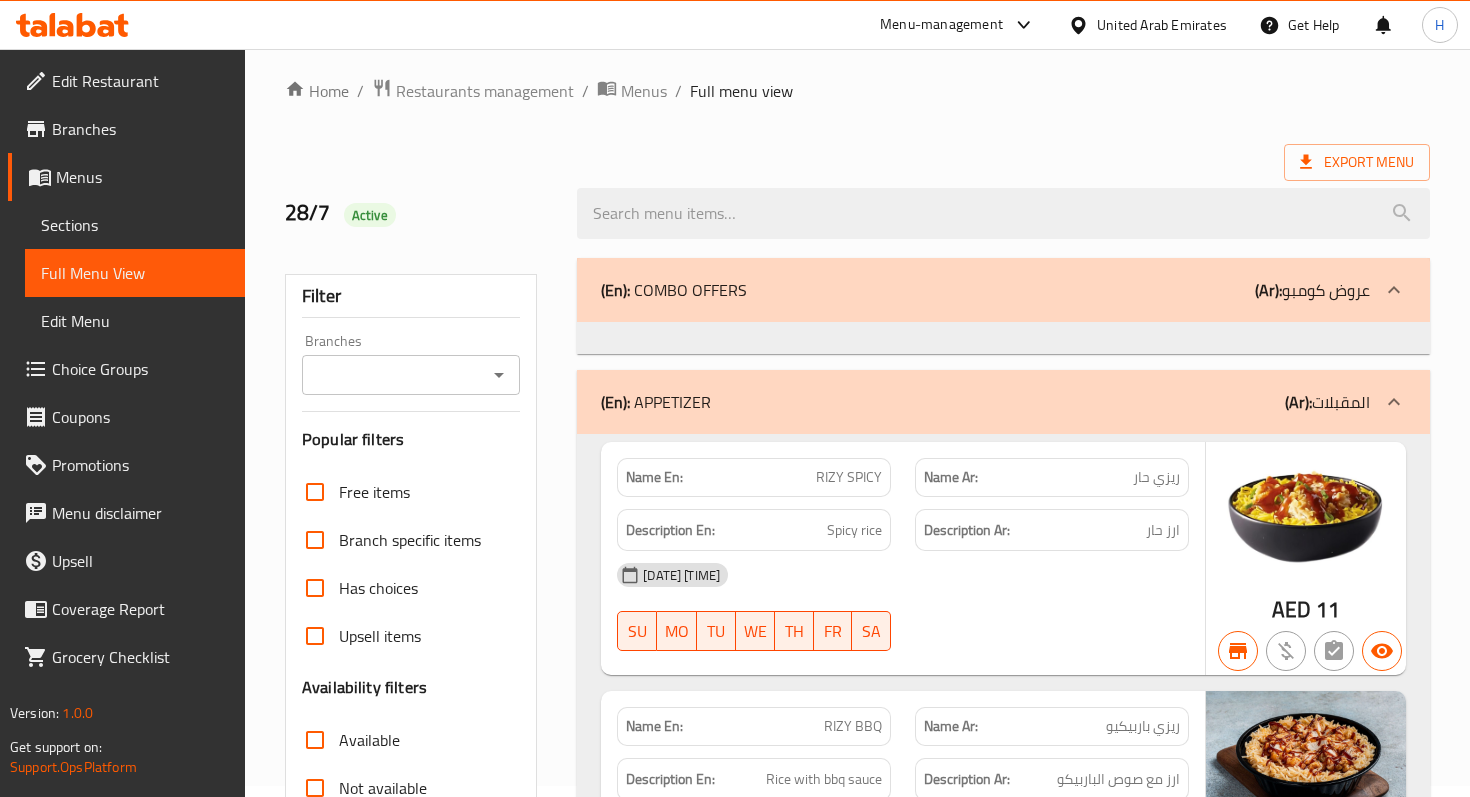 scroll, scrollTop: 0, scrollLeft: 0, axis: both 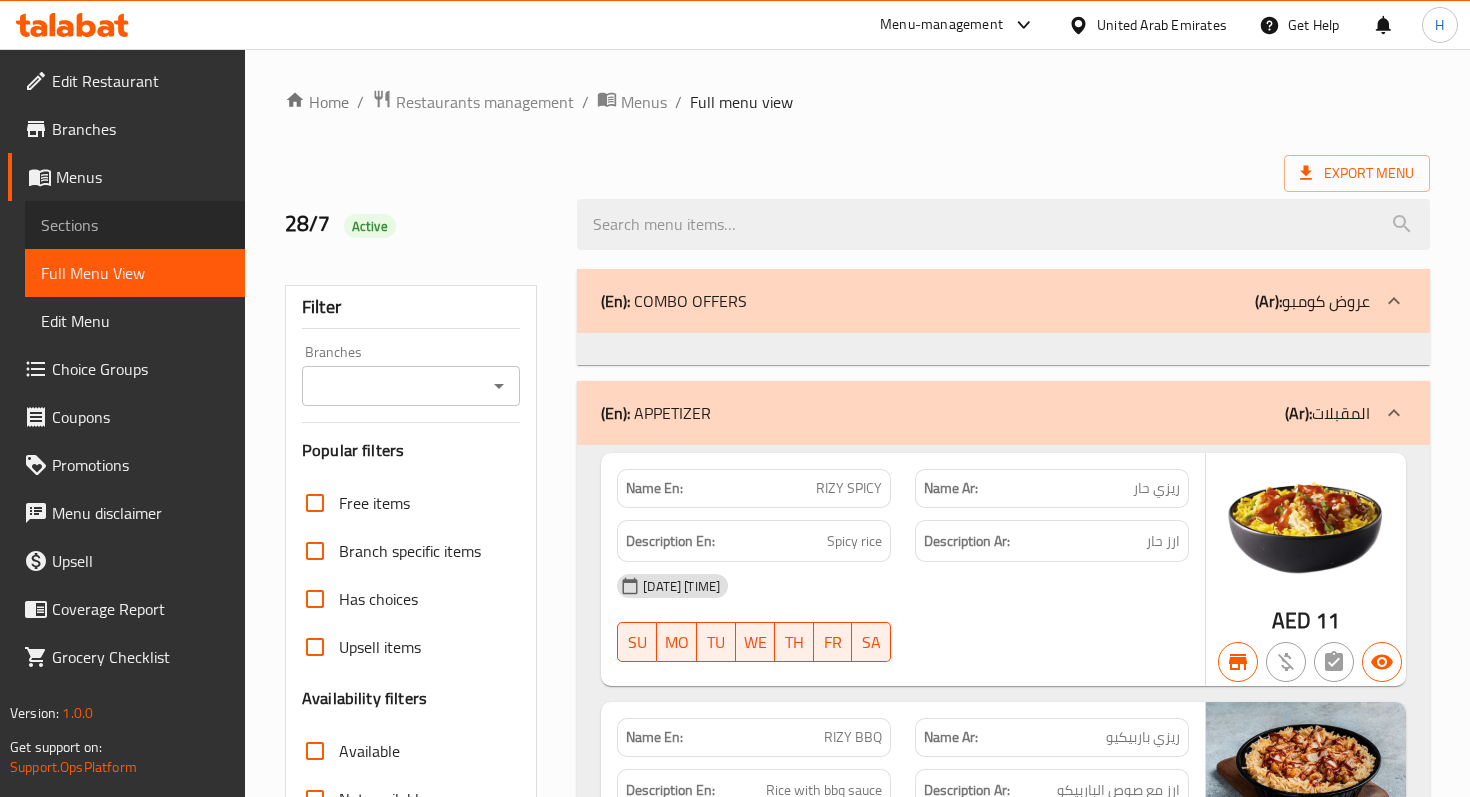 click on "Sections" at bounding box center (135, 225) 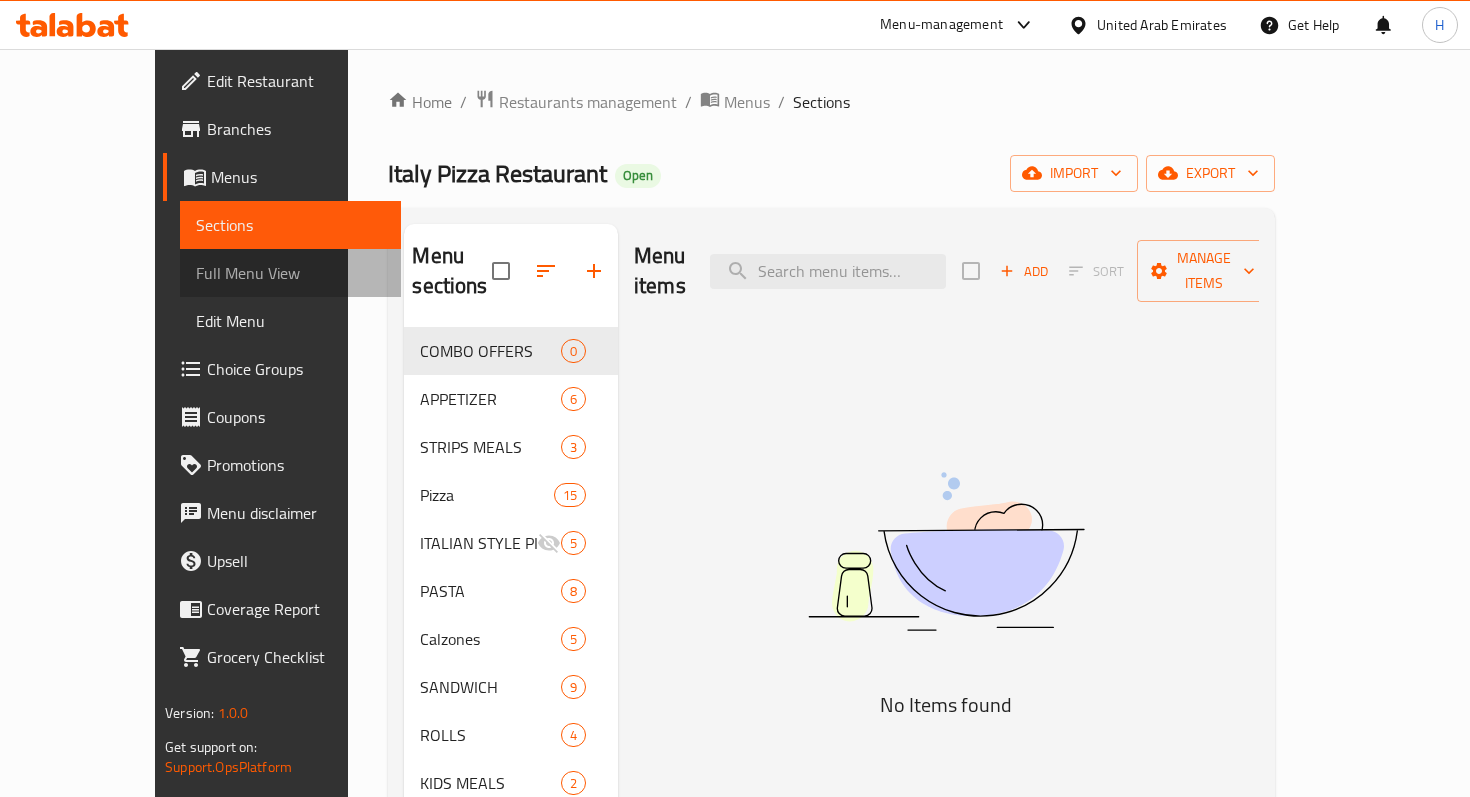 click on "Full Menu View" at bounding box center [290, 273] 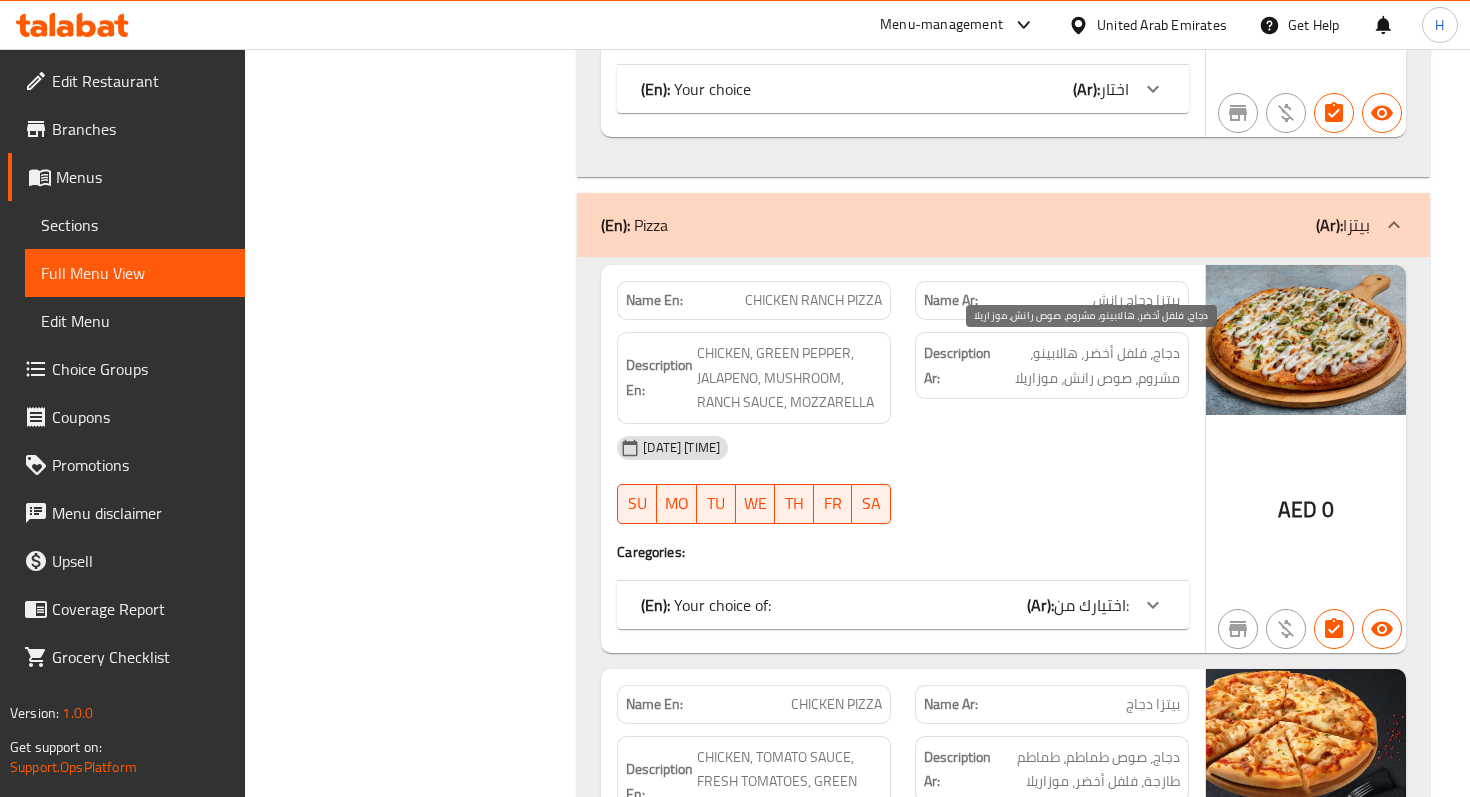 scroll, scrollTop: 3080, scrollLeft: 0, axis: vertical 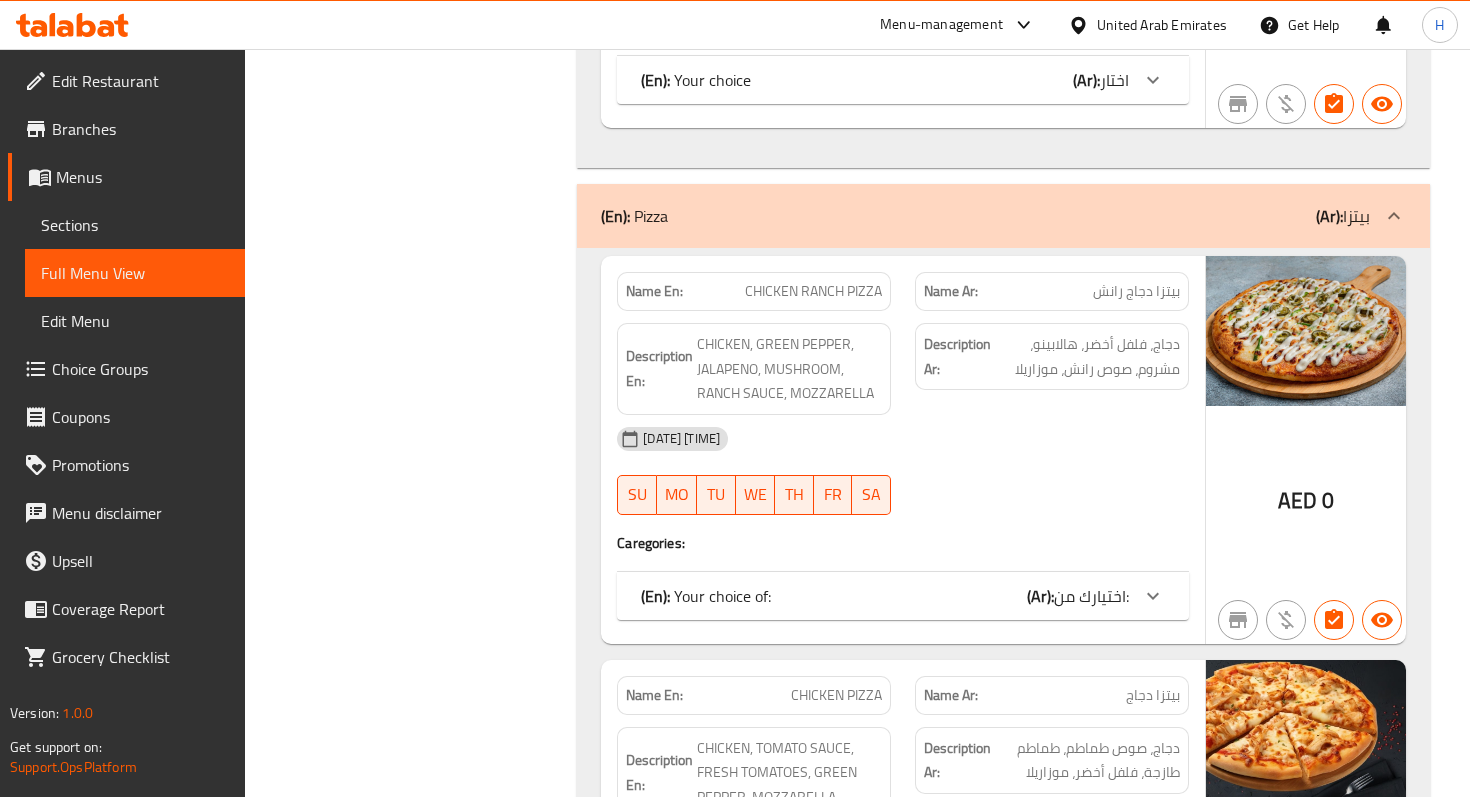 click on "اختيارك من:" at bounding box center [1091, -654] 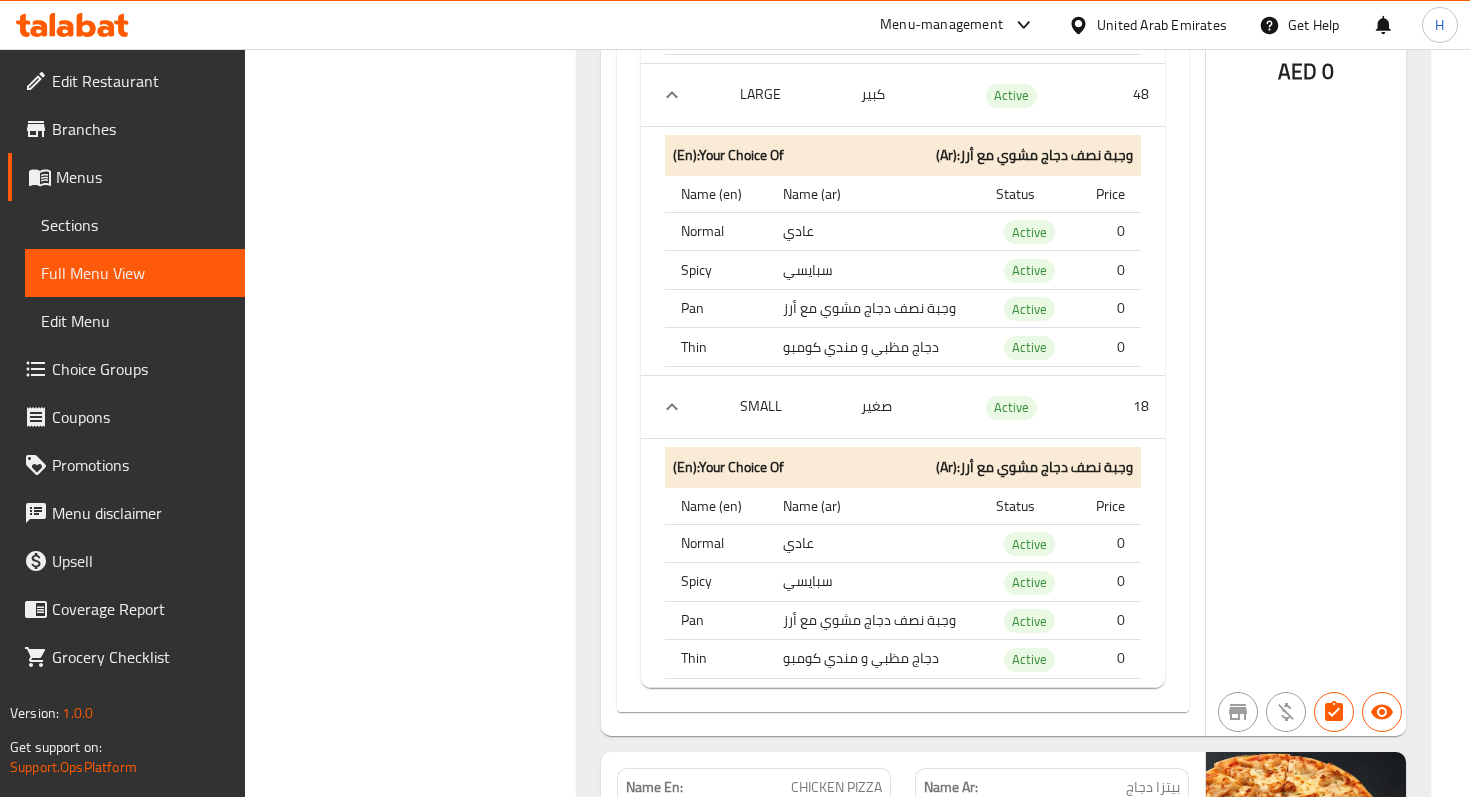 scroll, scrollTop: 4035, scrollLeft: 0, axis: vertical 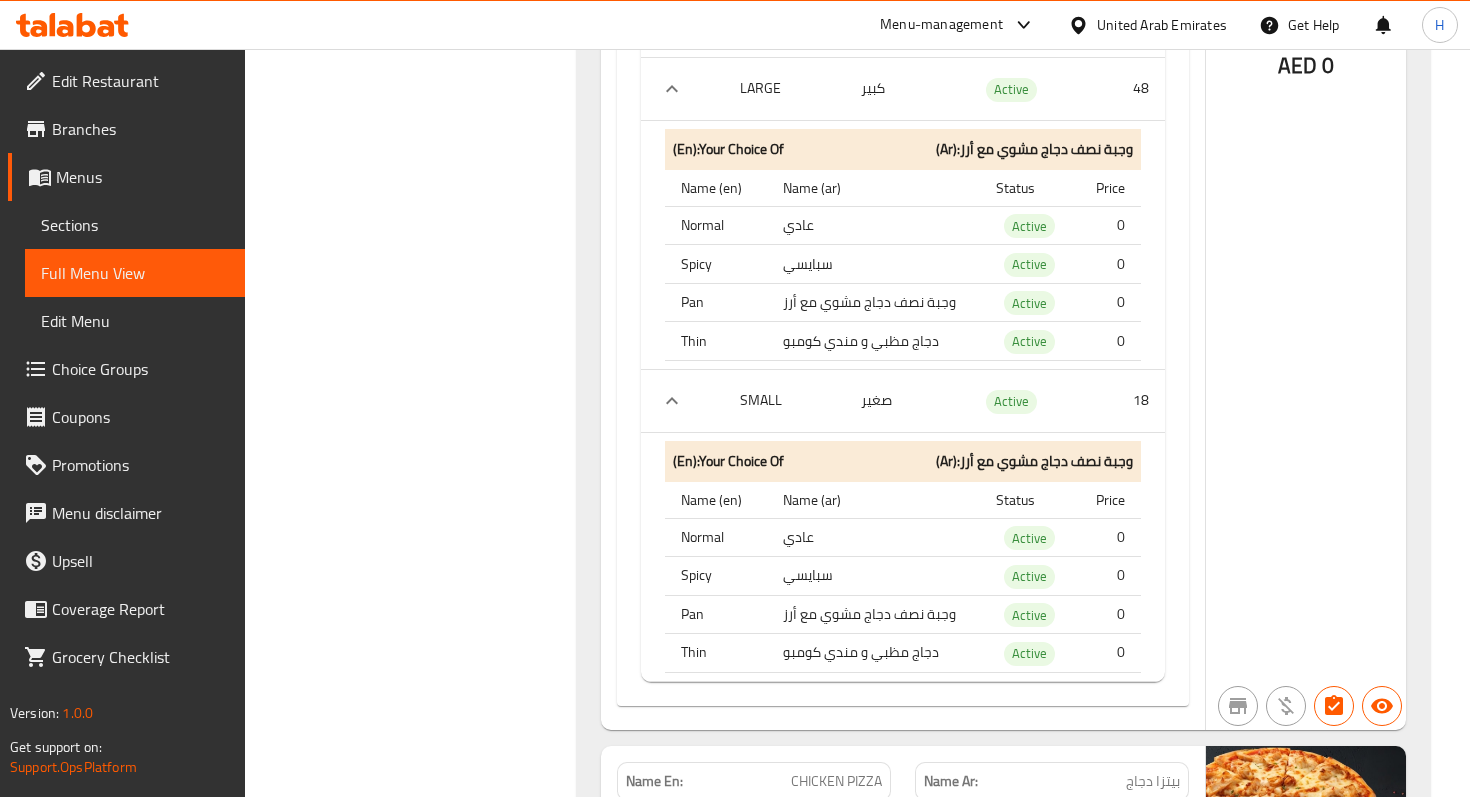 drag, startPoint x: 782, startPoint y: 619, endPoint x: 921, endPoint y: 628, distance: 139.29106 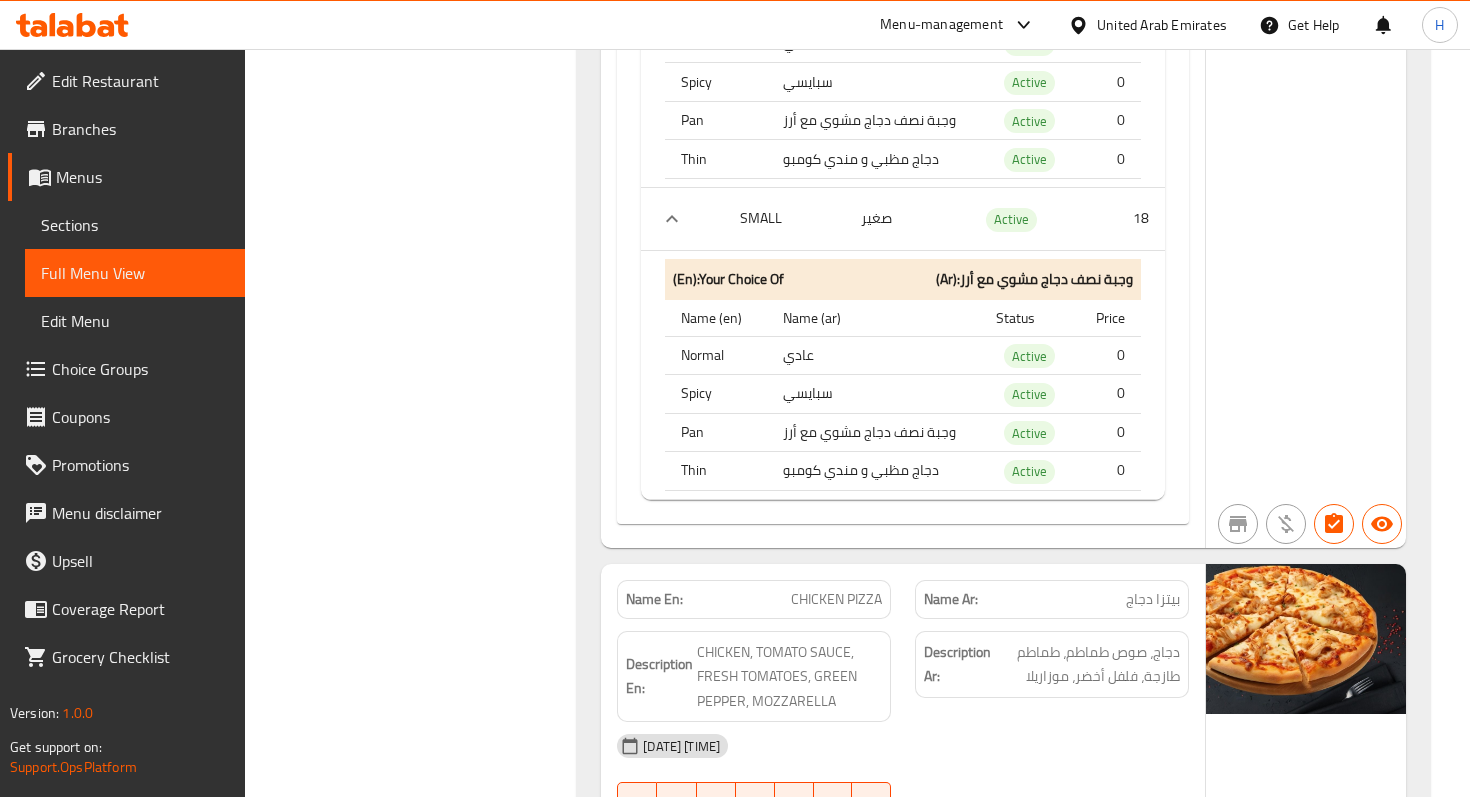 scroll, scrollTop: 4214, scrollLeft: 0, axis: vertical 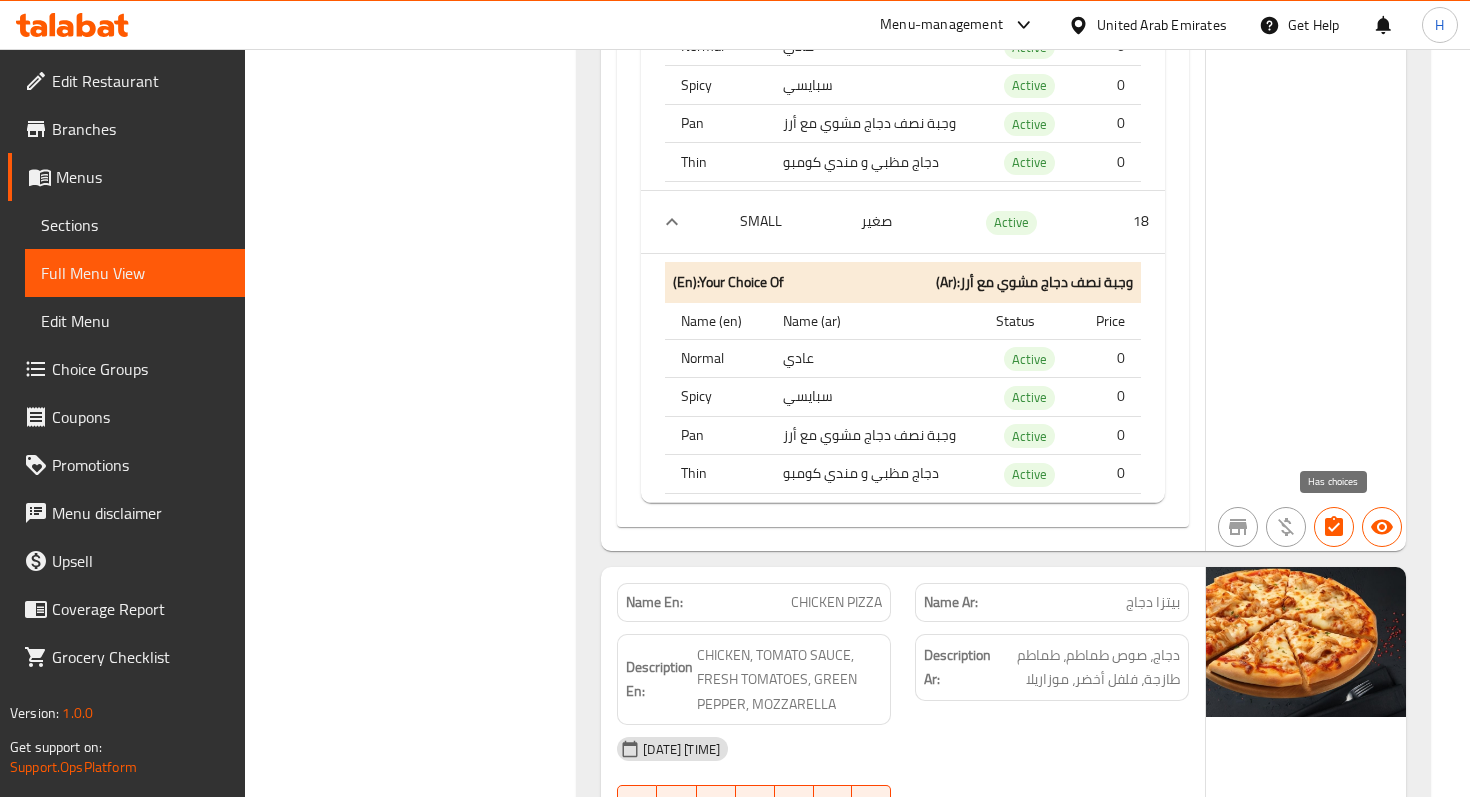 click 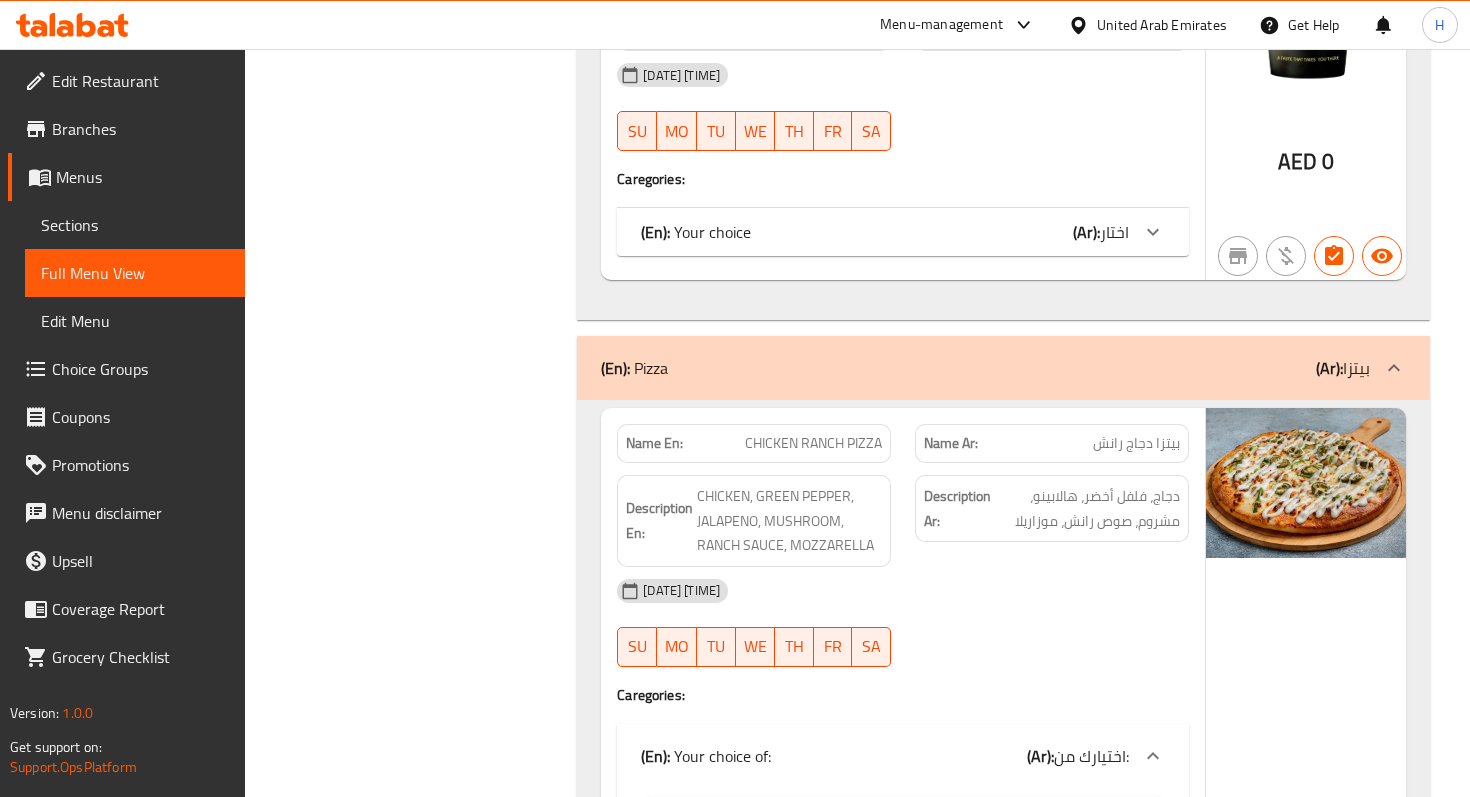 scroll, scrollTop: 2926, scrollLeft: 0, axis: vertical 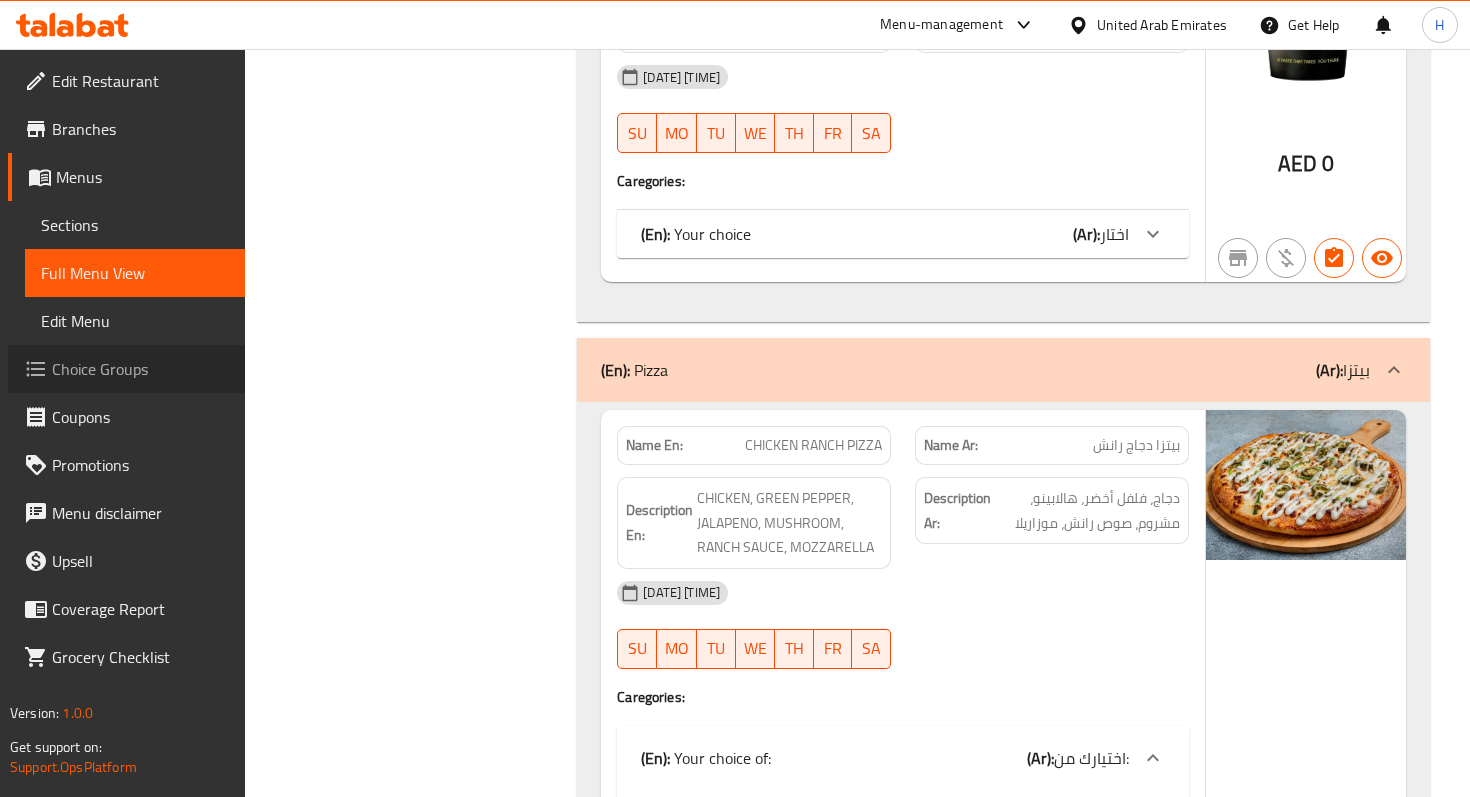 click on "Choice Groups" at bounding box center [140, 369] 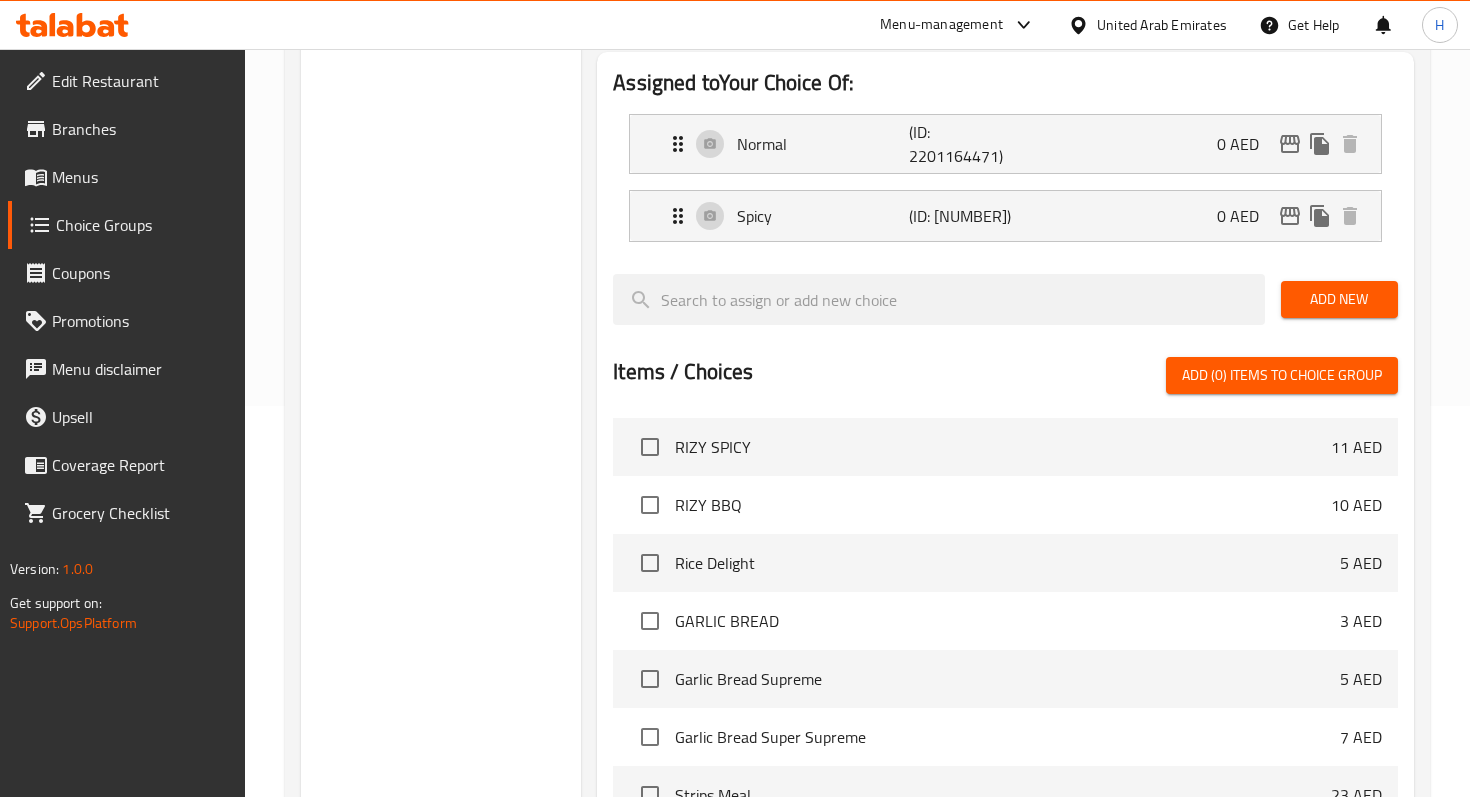 scroll, scrollTop: 422, scrollLeft: 0, axis: vertical 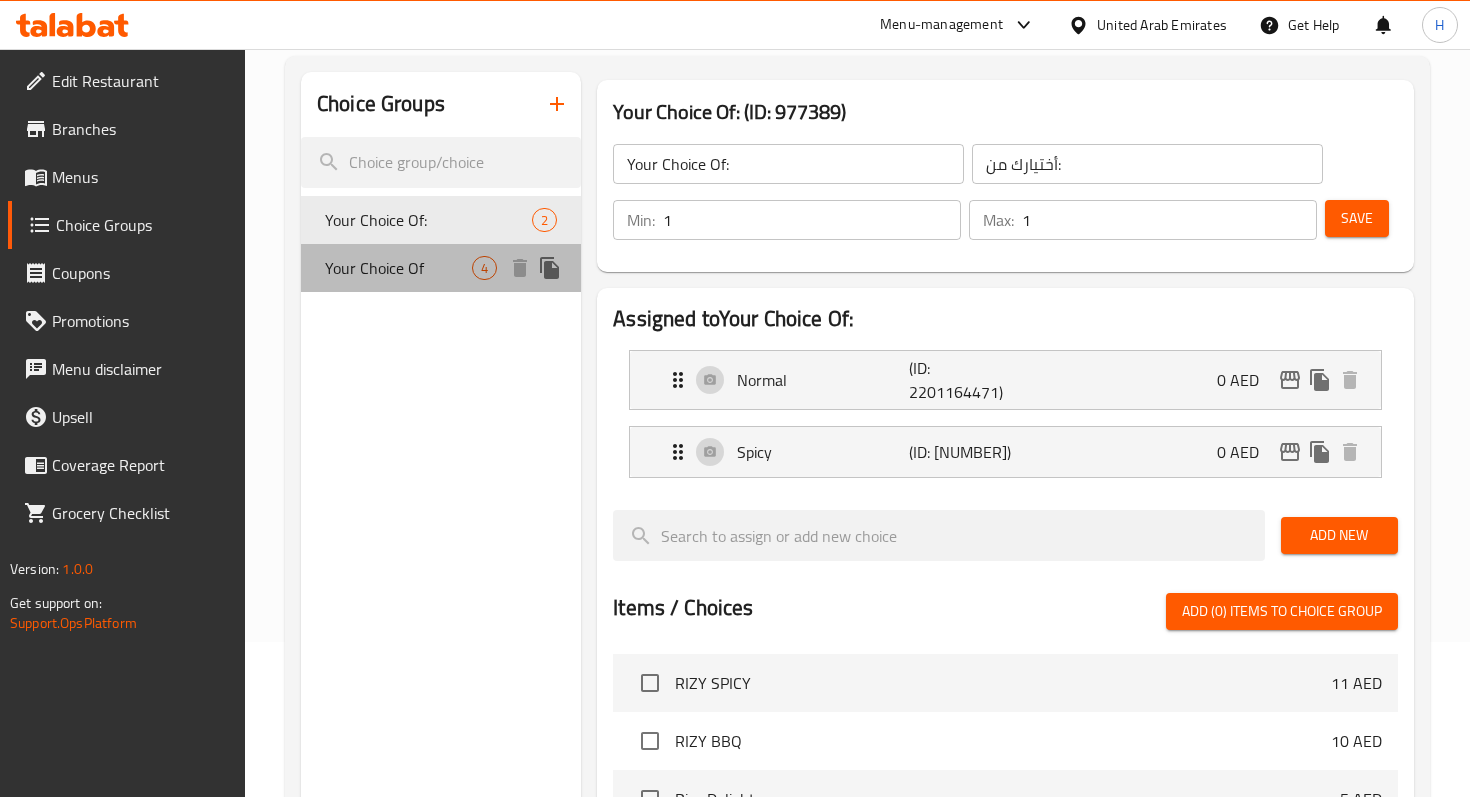 click on "Your Choice Of" at bounding box center (398, 268) 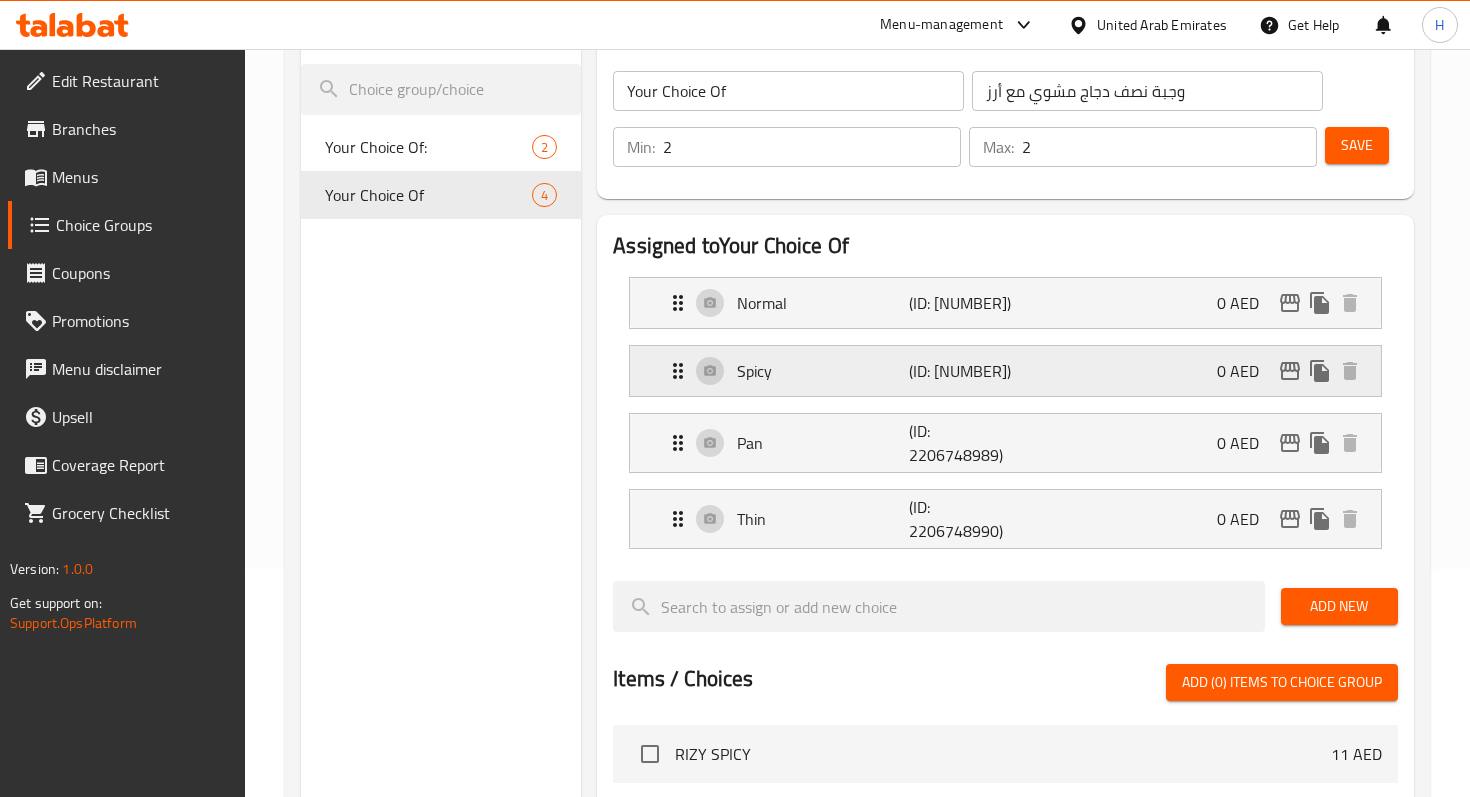scroll, scrollTop: 239, scrollLeft: 0, axis: vertical 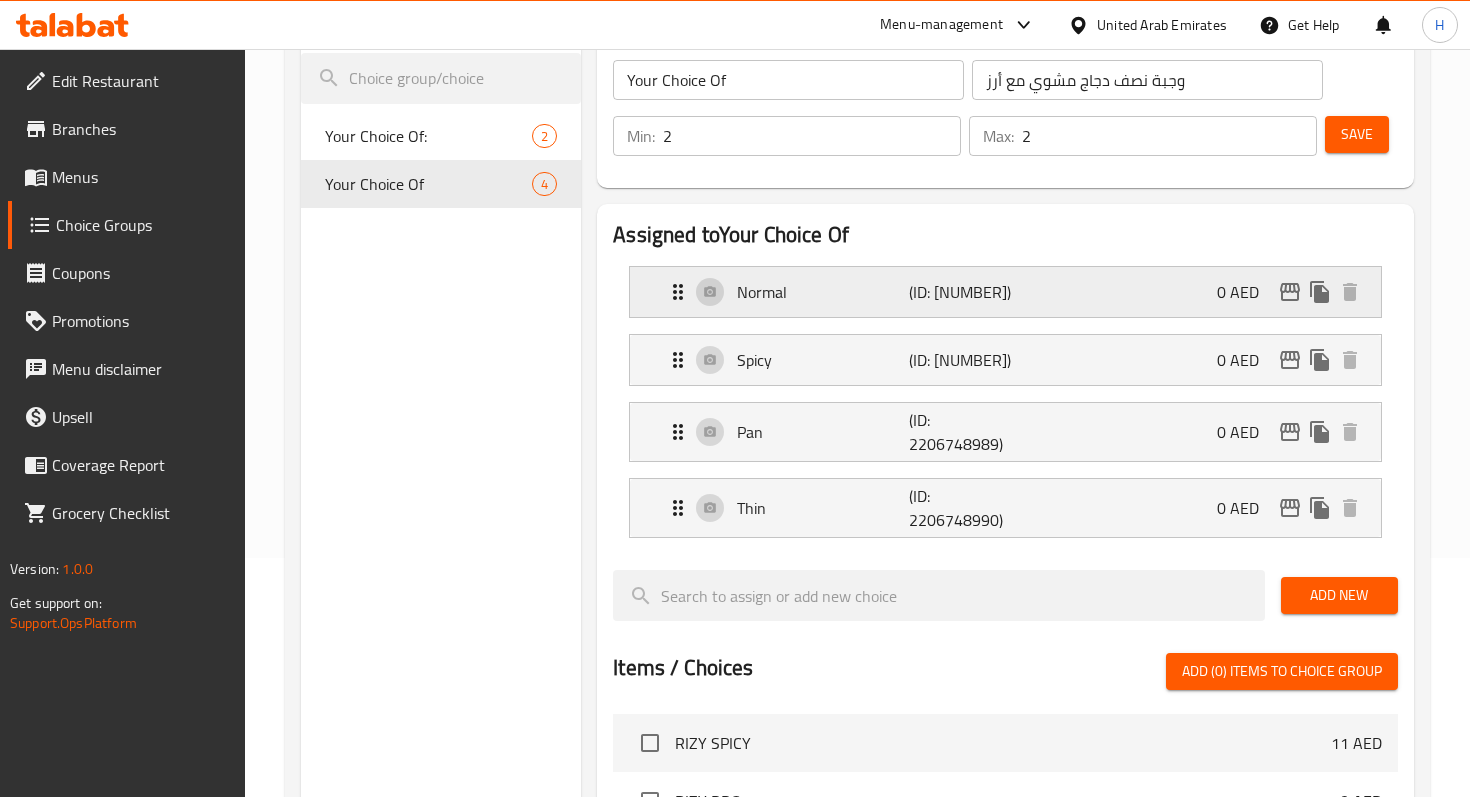 click 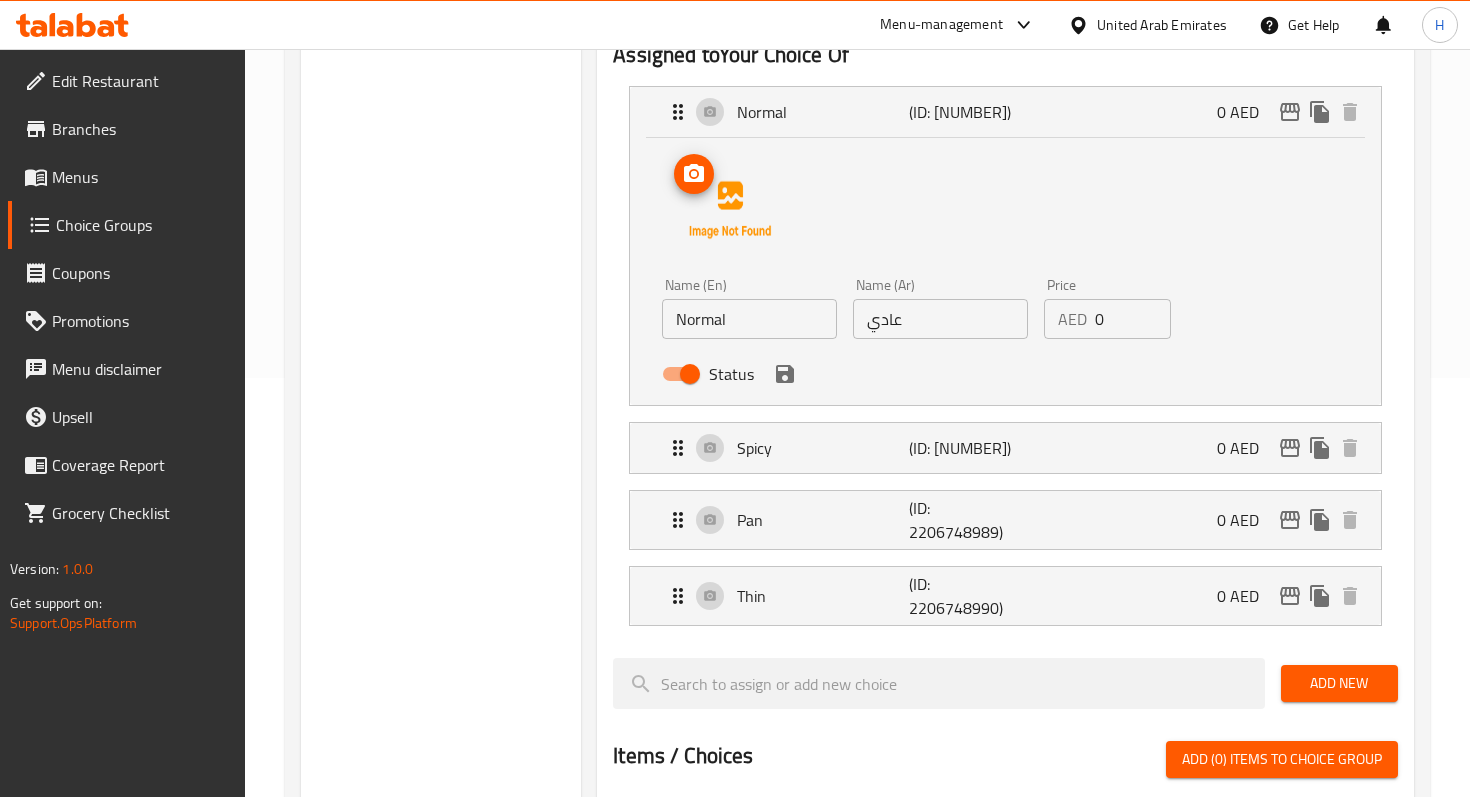 scroll, scrollTop: 424, scrollLeft: 0, axis: vertical 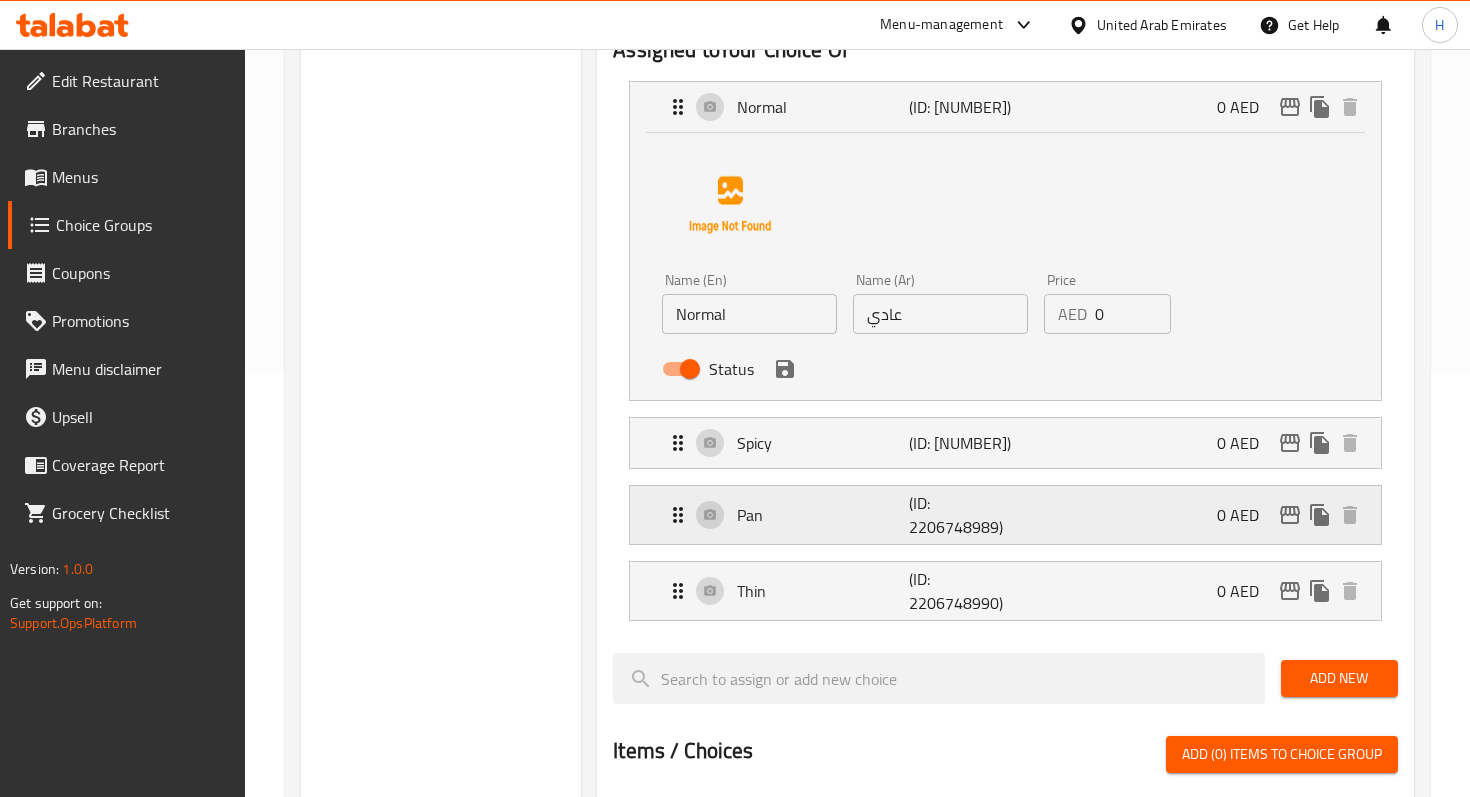 click 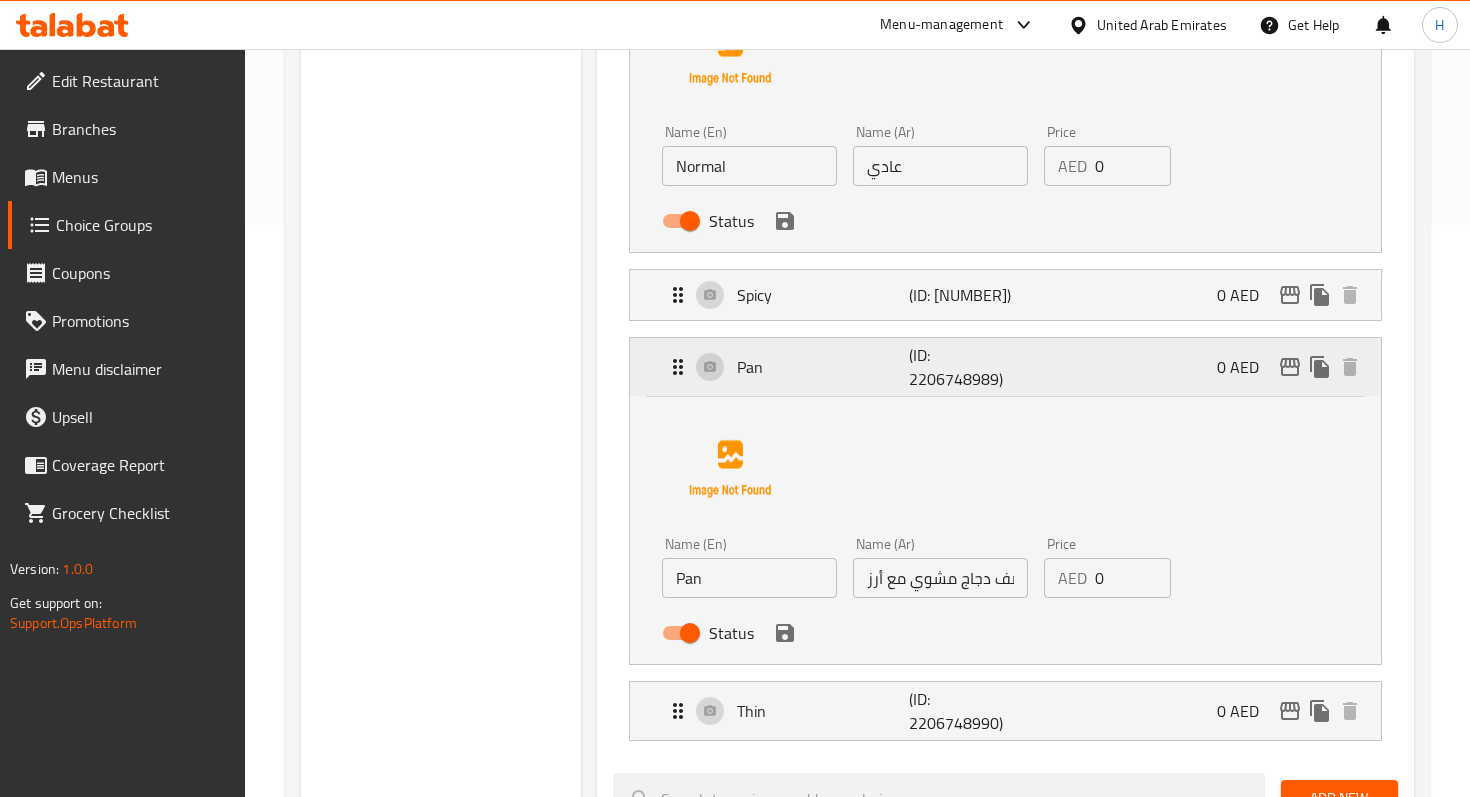 scroll, scrollTop: 595, scrollLeft: 0, axis: vertical 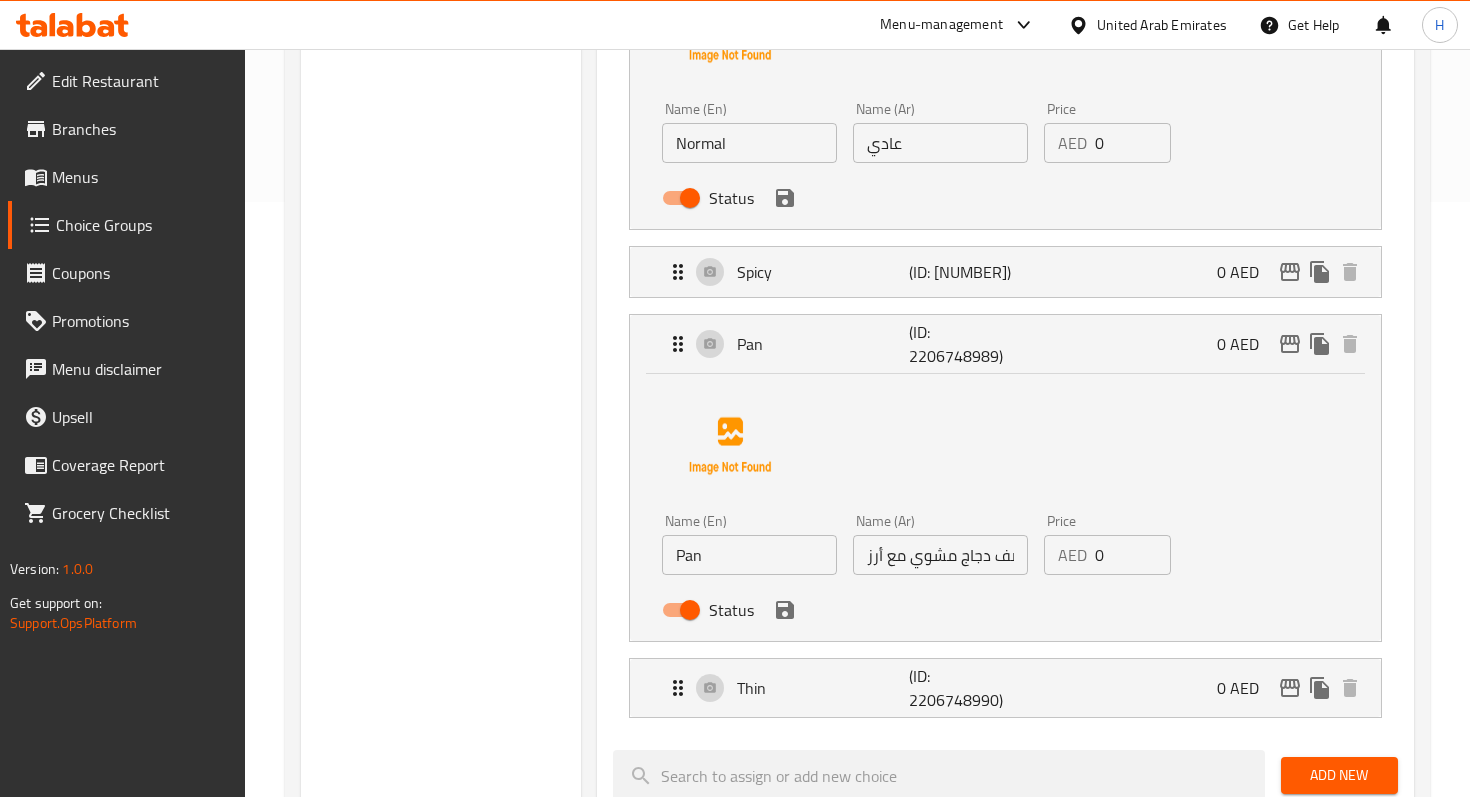 click on "وجبة نصف دجاج مشوي مع أرز" at bounding box center [940, 555] 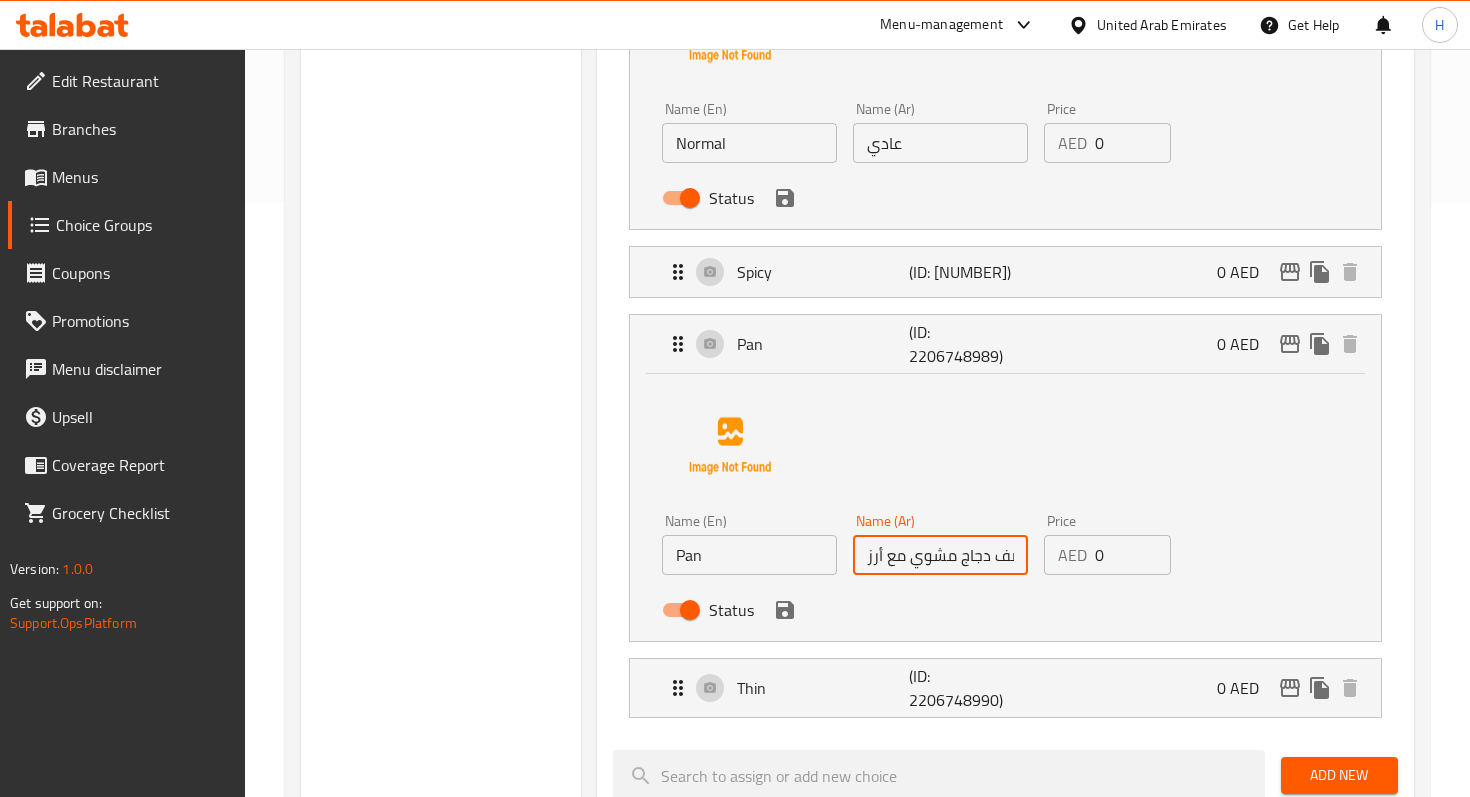 click on "وجبة نصف دجاج مشوي مع أرز" at bounding box center [940, 555] 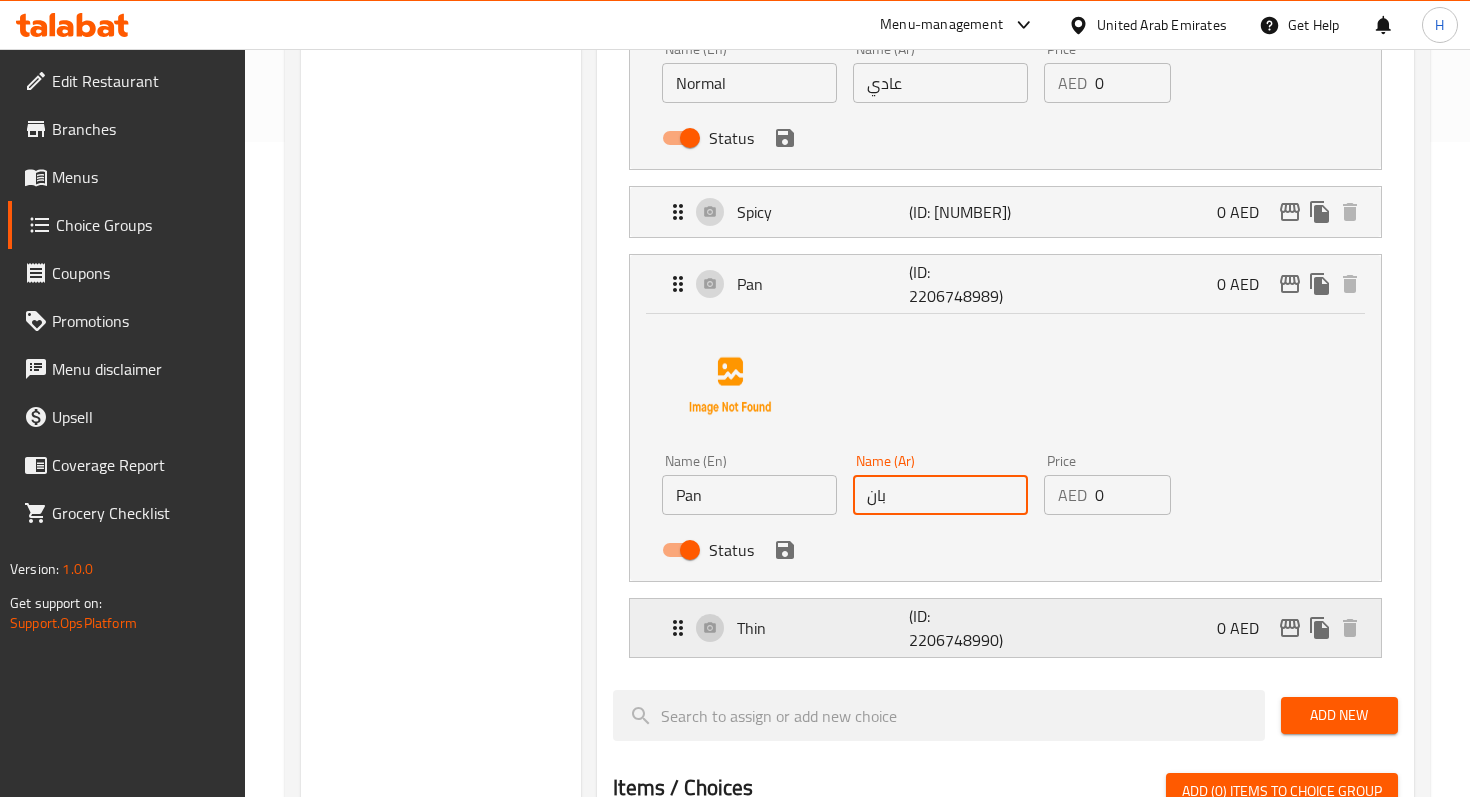 scroll, scrollTop: 660, scrollLeft: 0, axis: vertical 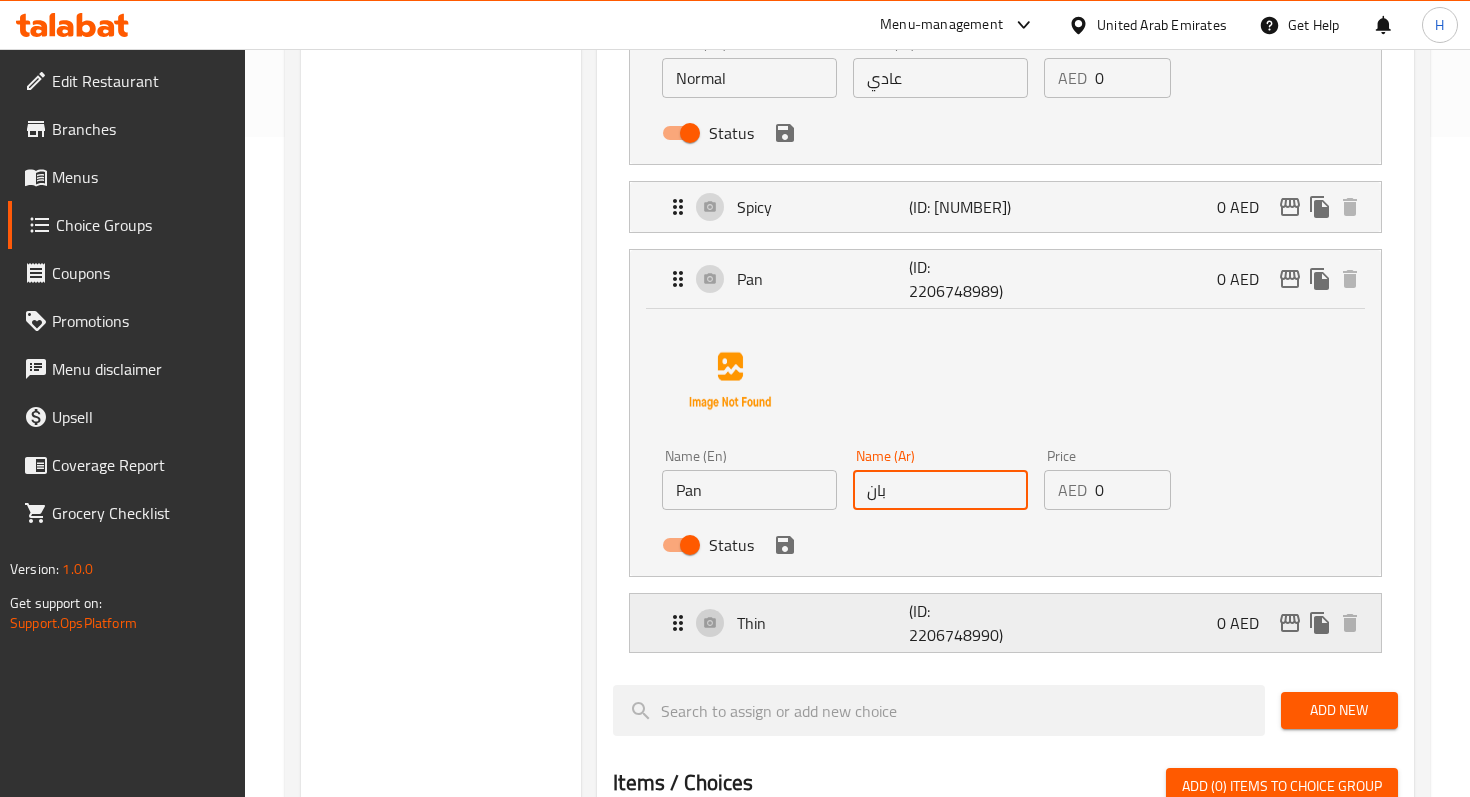 click on "Thin" at bounding box center (822, 623) 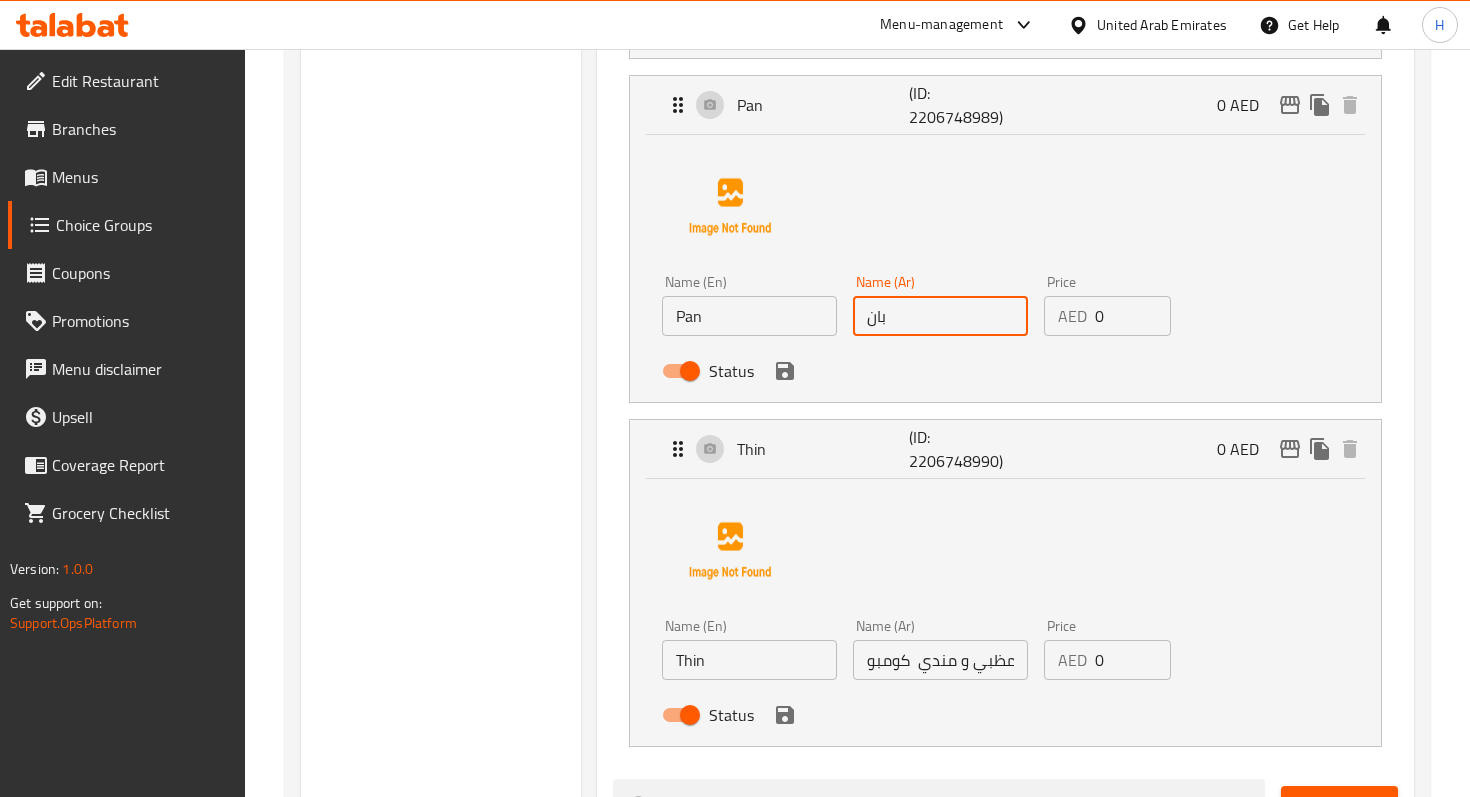 scroll, scrollTop: 912, scrollLeft: 0, axis: vertical 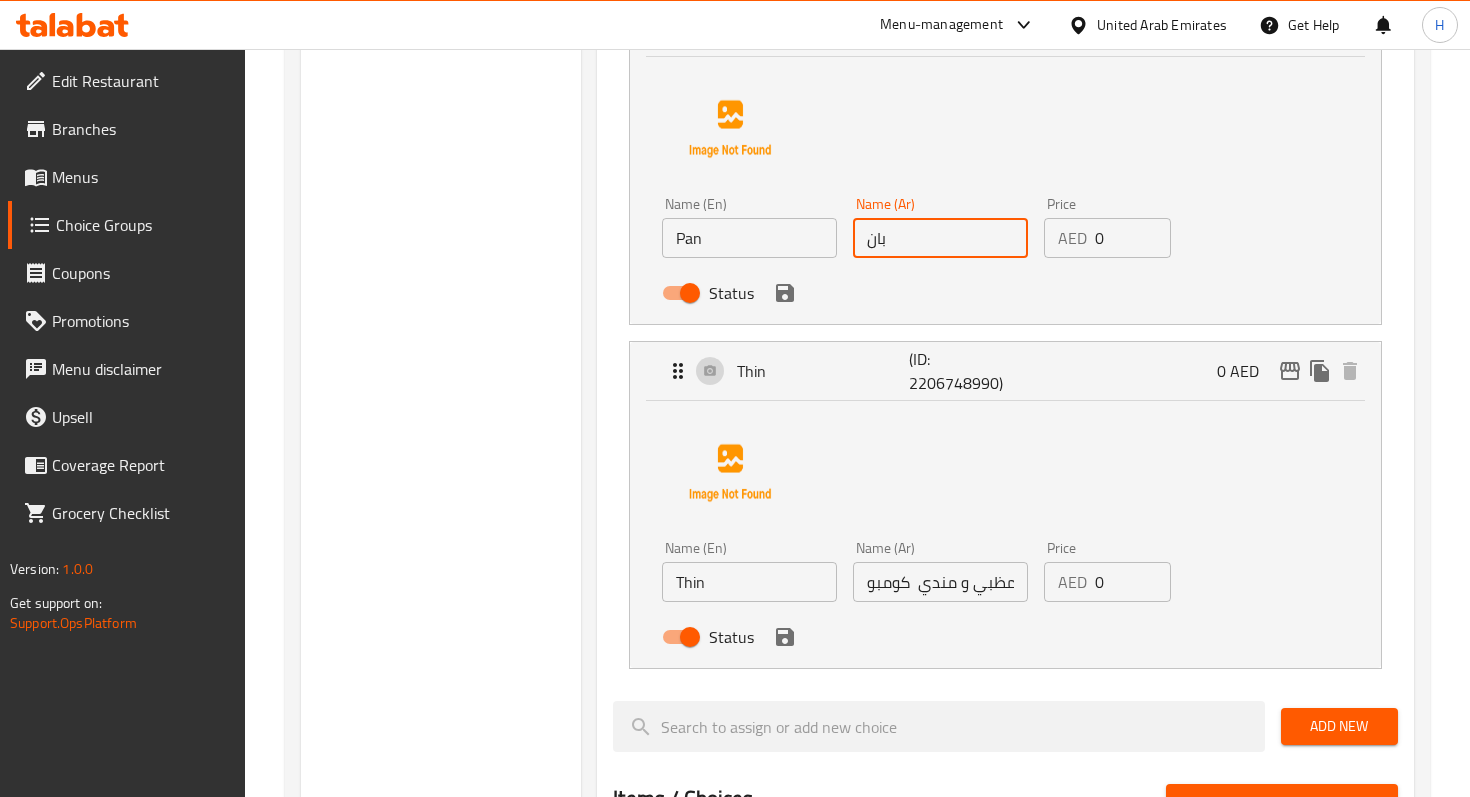 type on "بان" 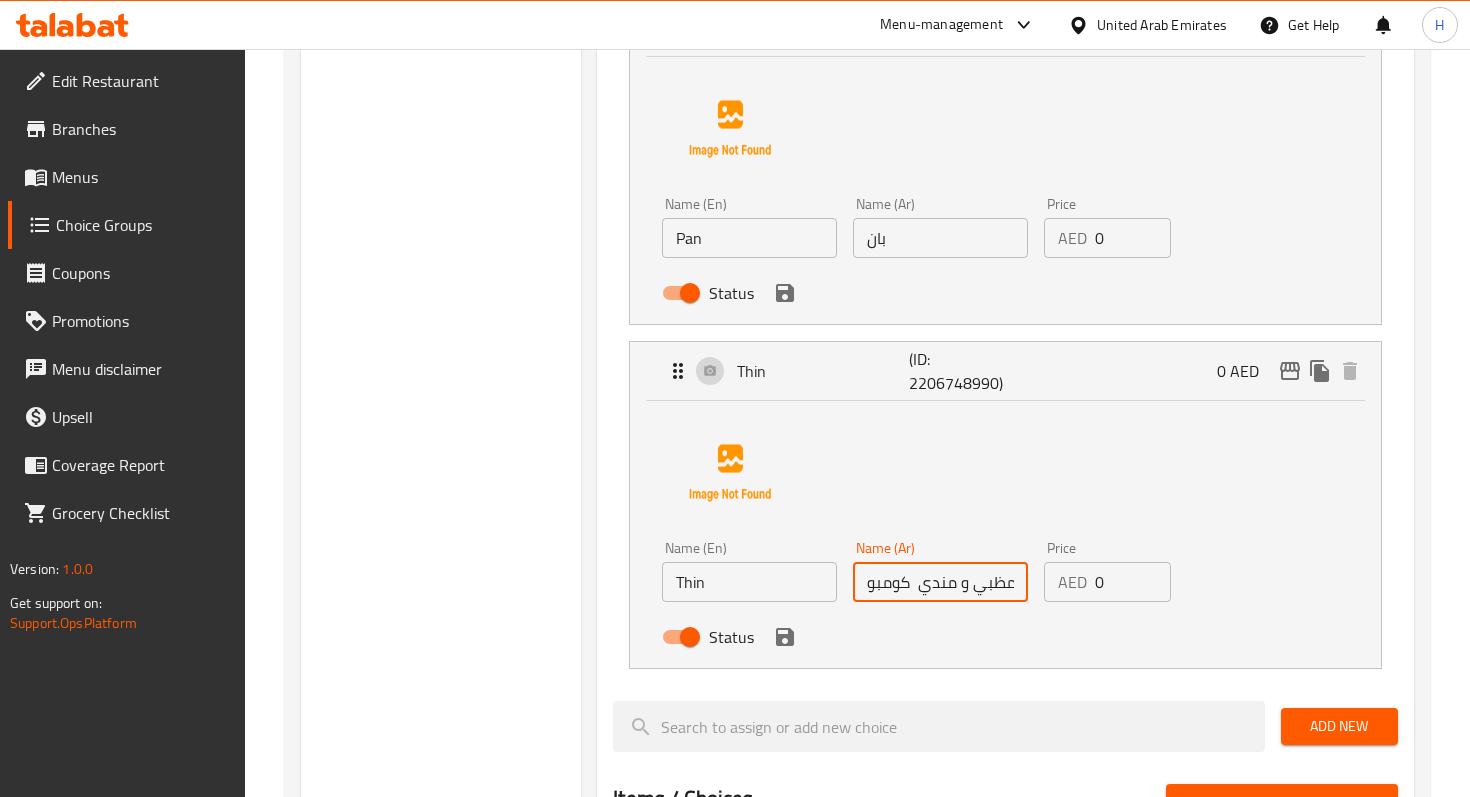 click on "دجاج مظبي و مندي  كومبو" at bounding box center [940, 582] 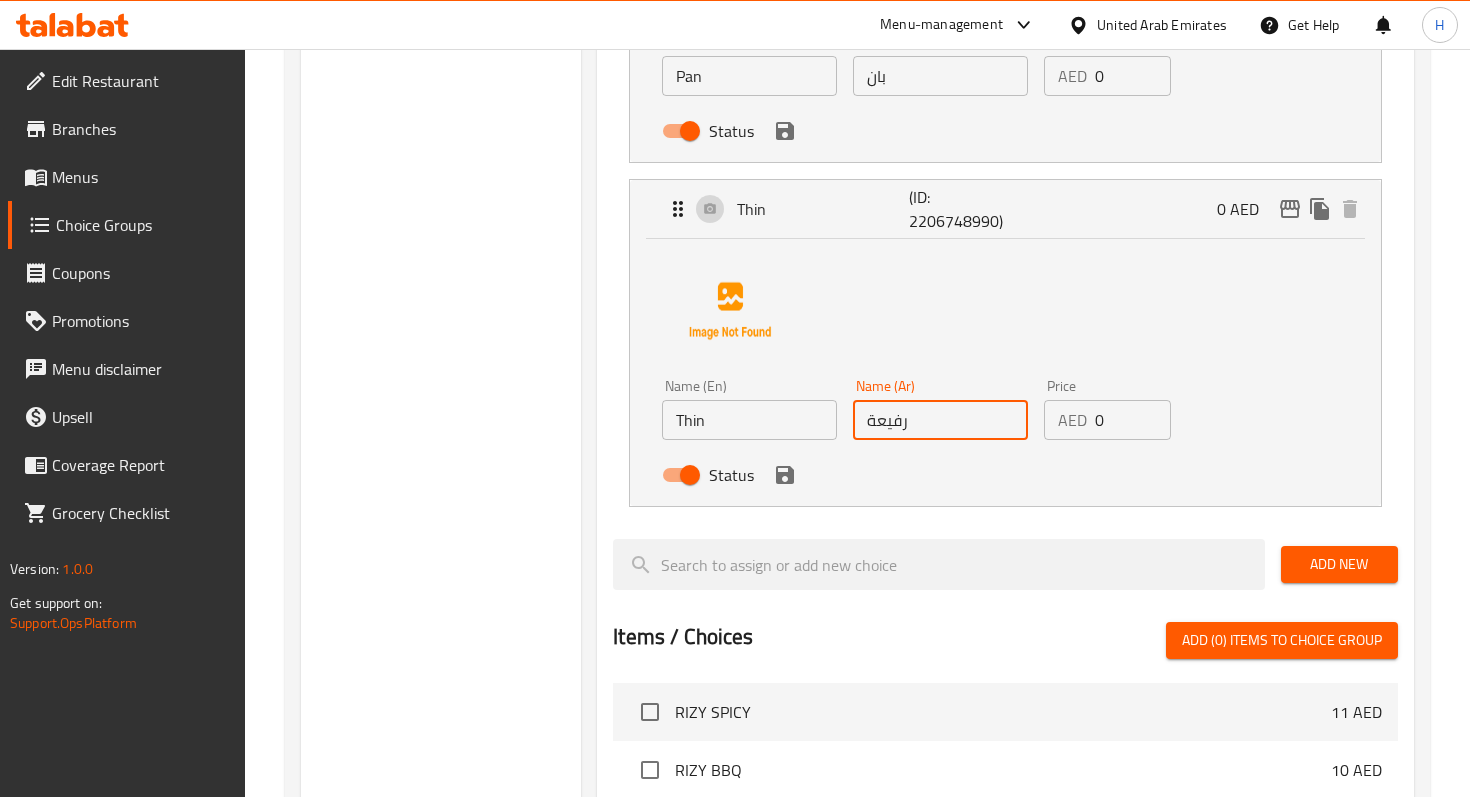 scroll, scrollTop: 1666, scrollLeft: 0, axis: vertical 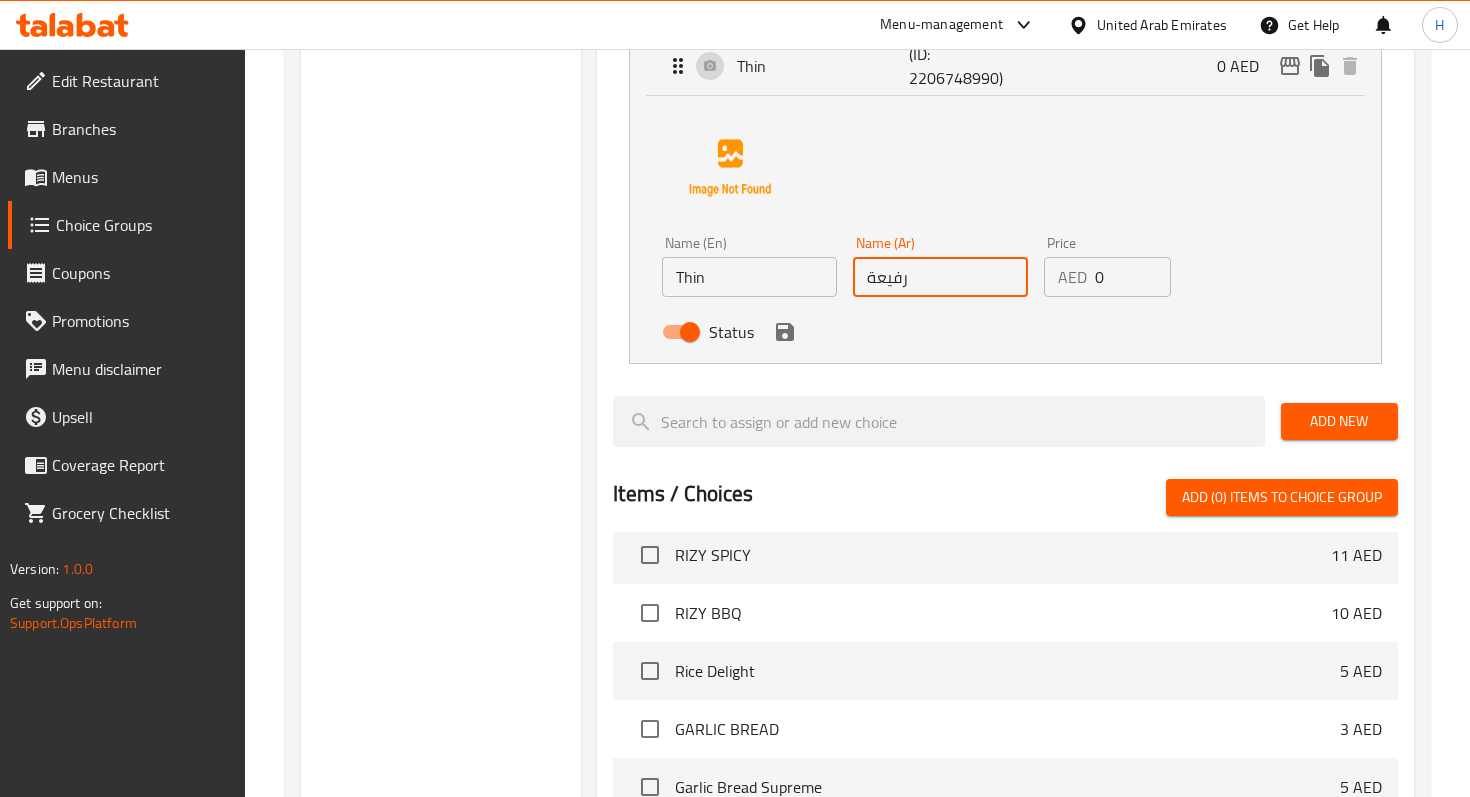 type on "رفيعة" 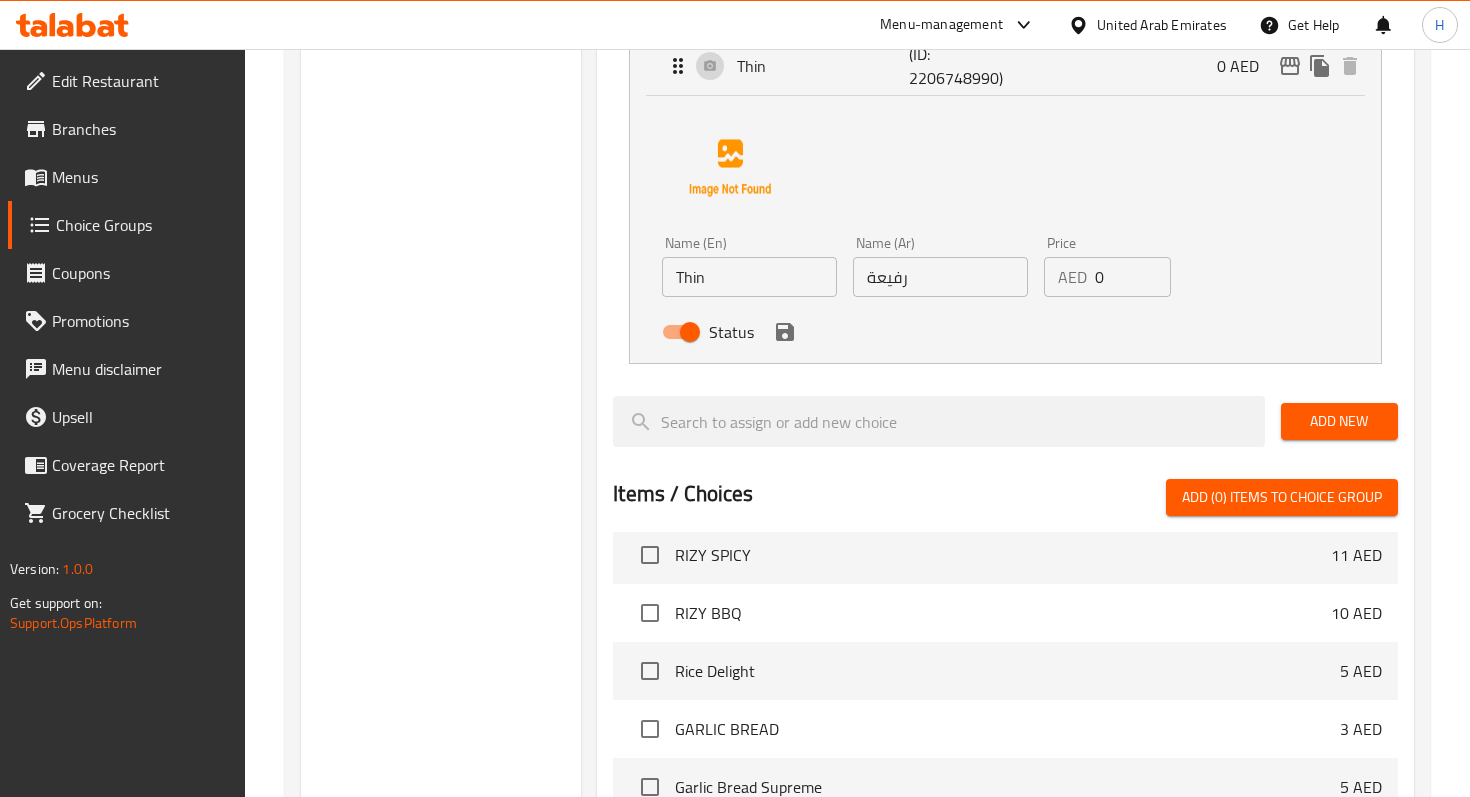 click on "Choice Groups Your Choice Of: 2 Your Choice Of 4" at bounding box center (441, 92) 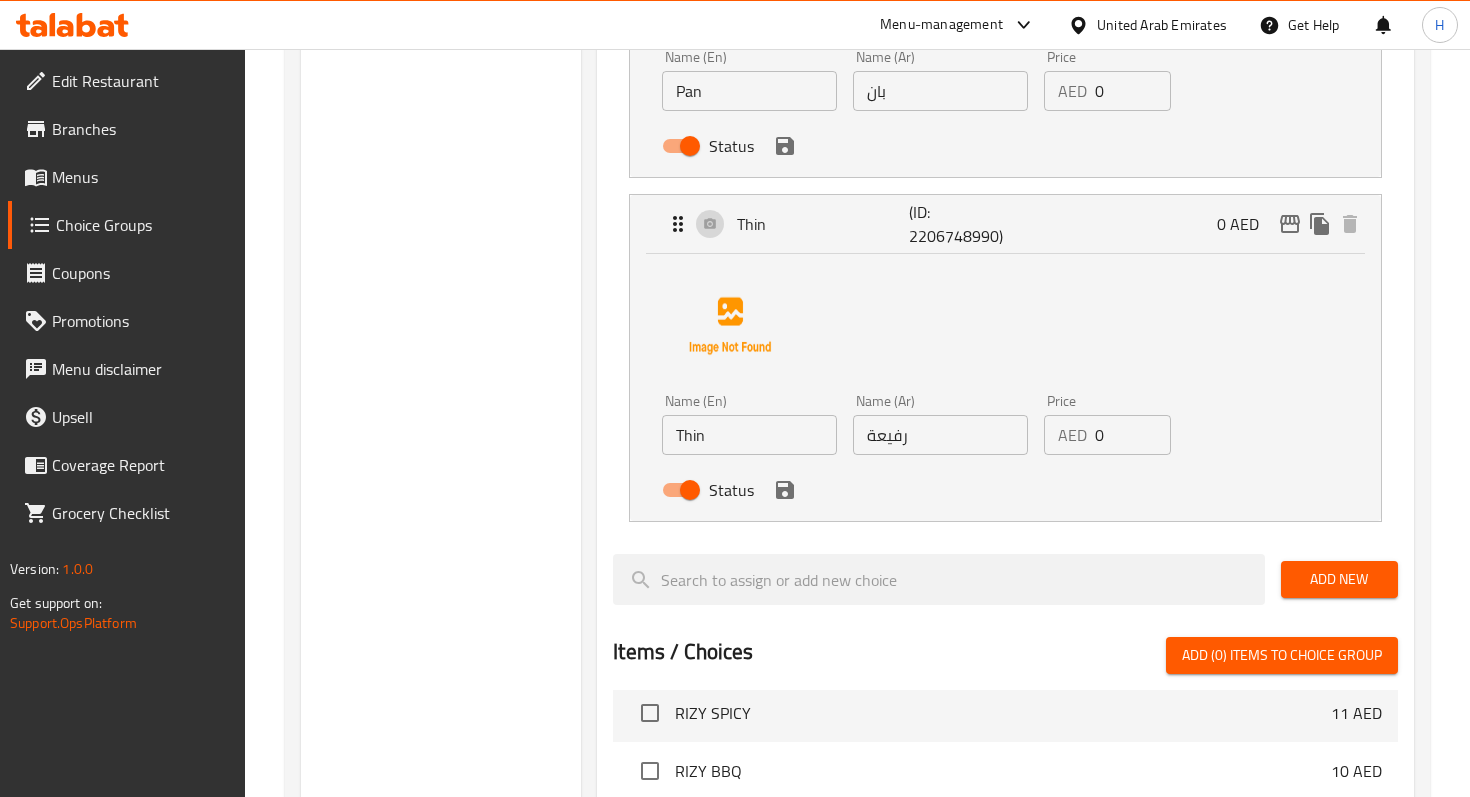 scroll, scrollTop: 1103, scrollLeft: 0, axis: vertical 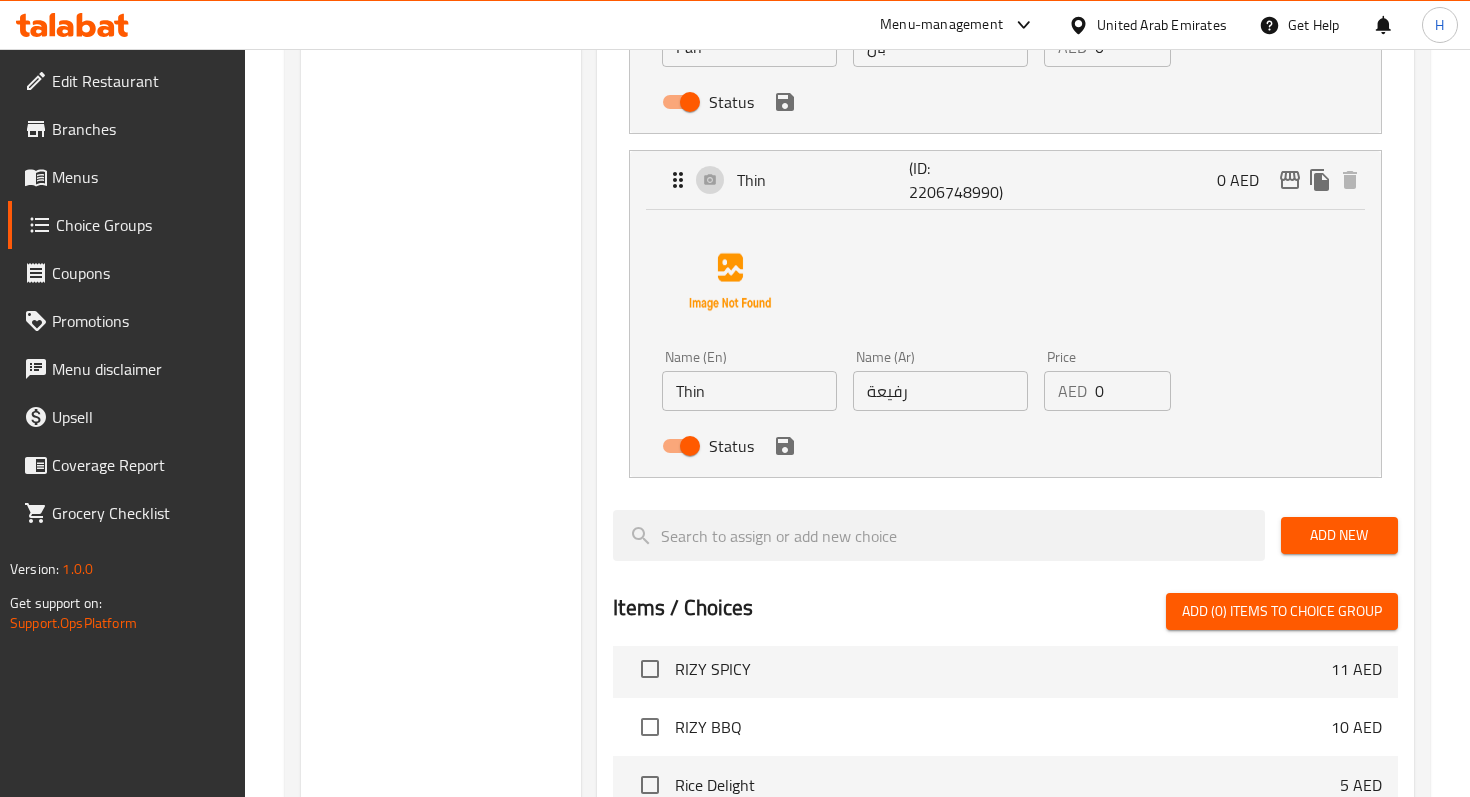 click on "Choice Groups Your Choice Of: 2 Your Choice Of 4" at bounding box center (441, 206) 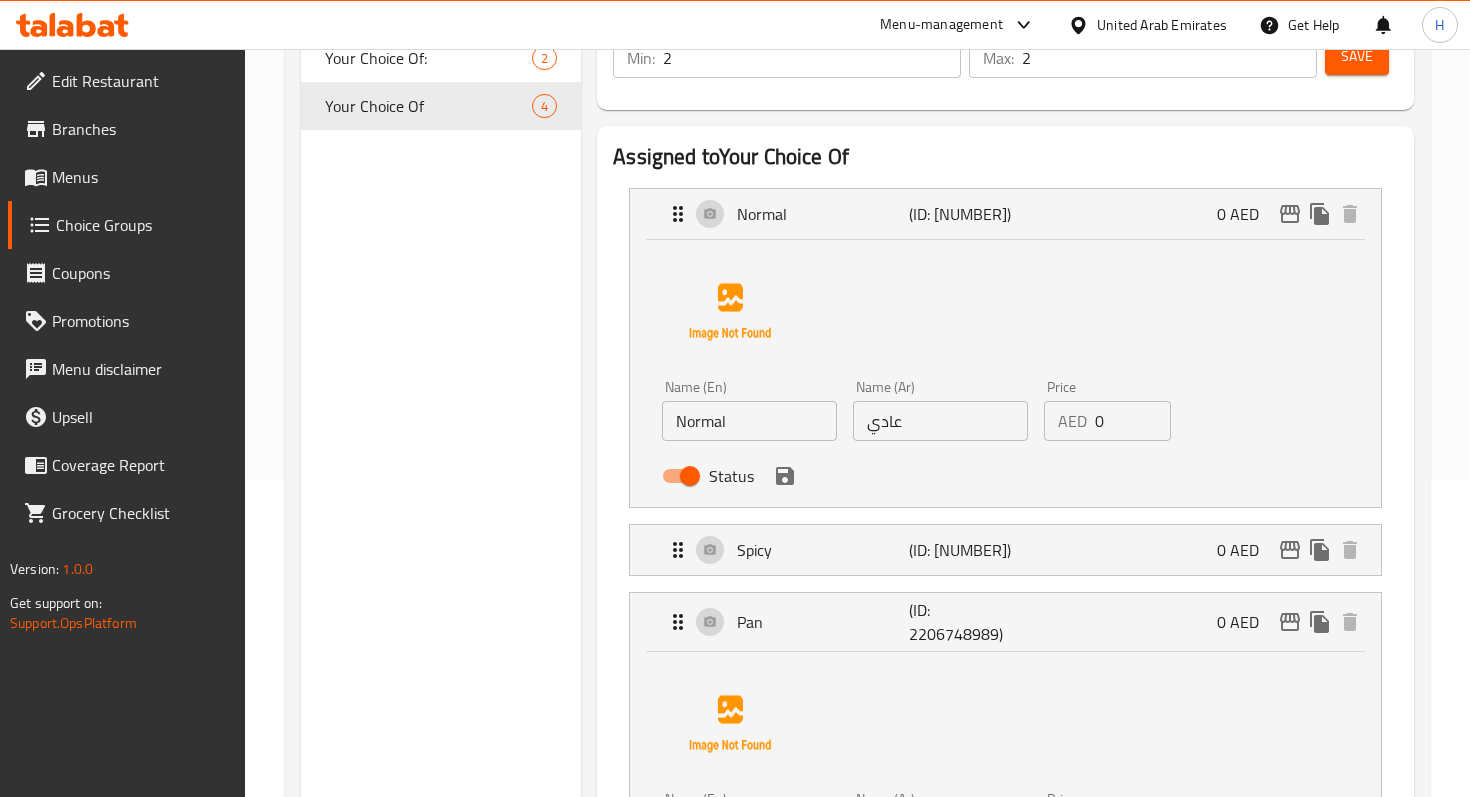 scroll, scrollTop: 313, scrollLeft: 0, axis: vertical 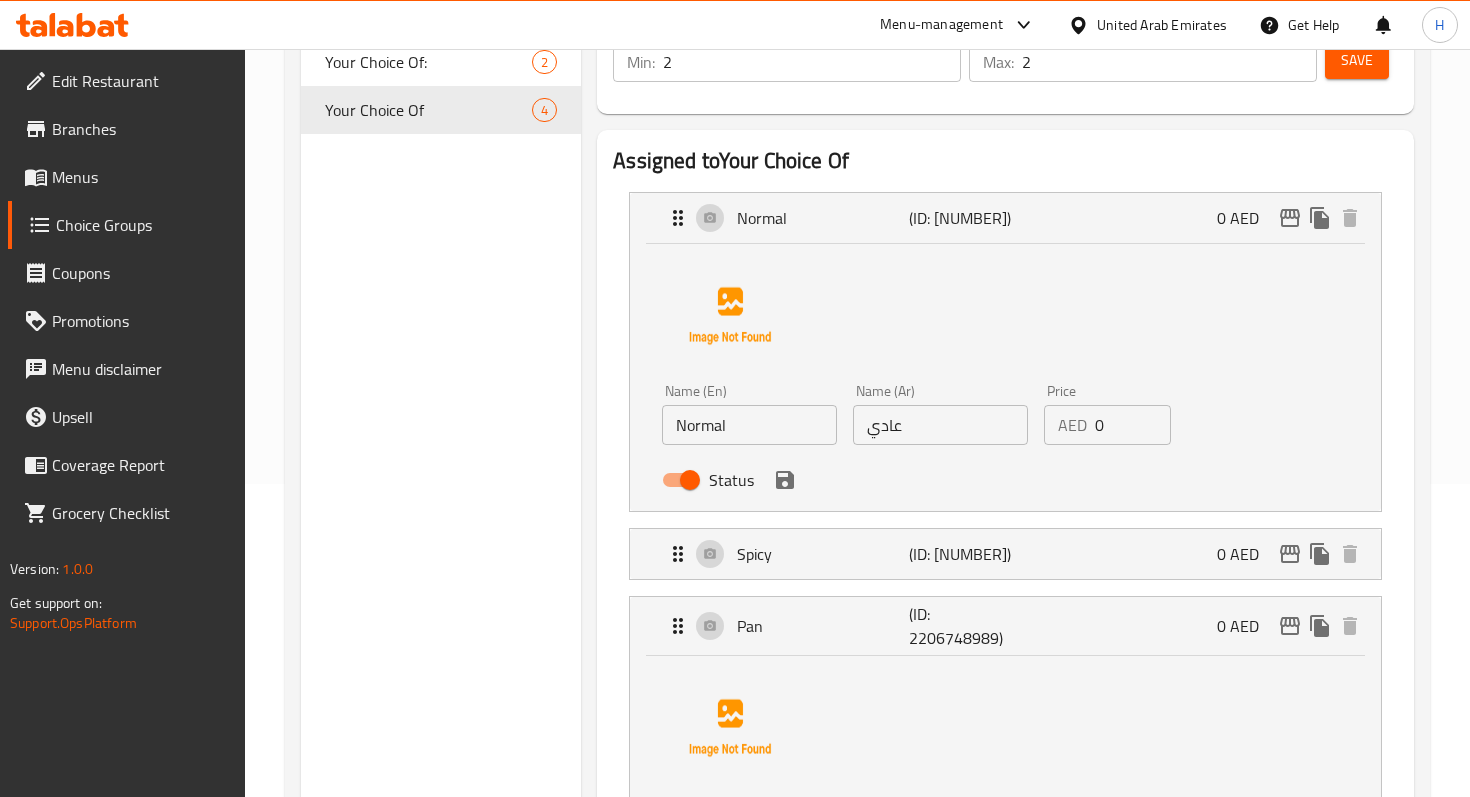 click on "Assigned to  Your Choice Of" at bounding box center (1005, 161) 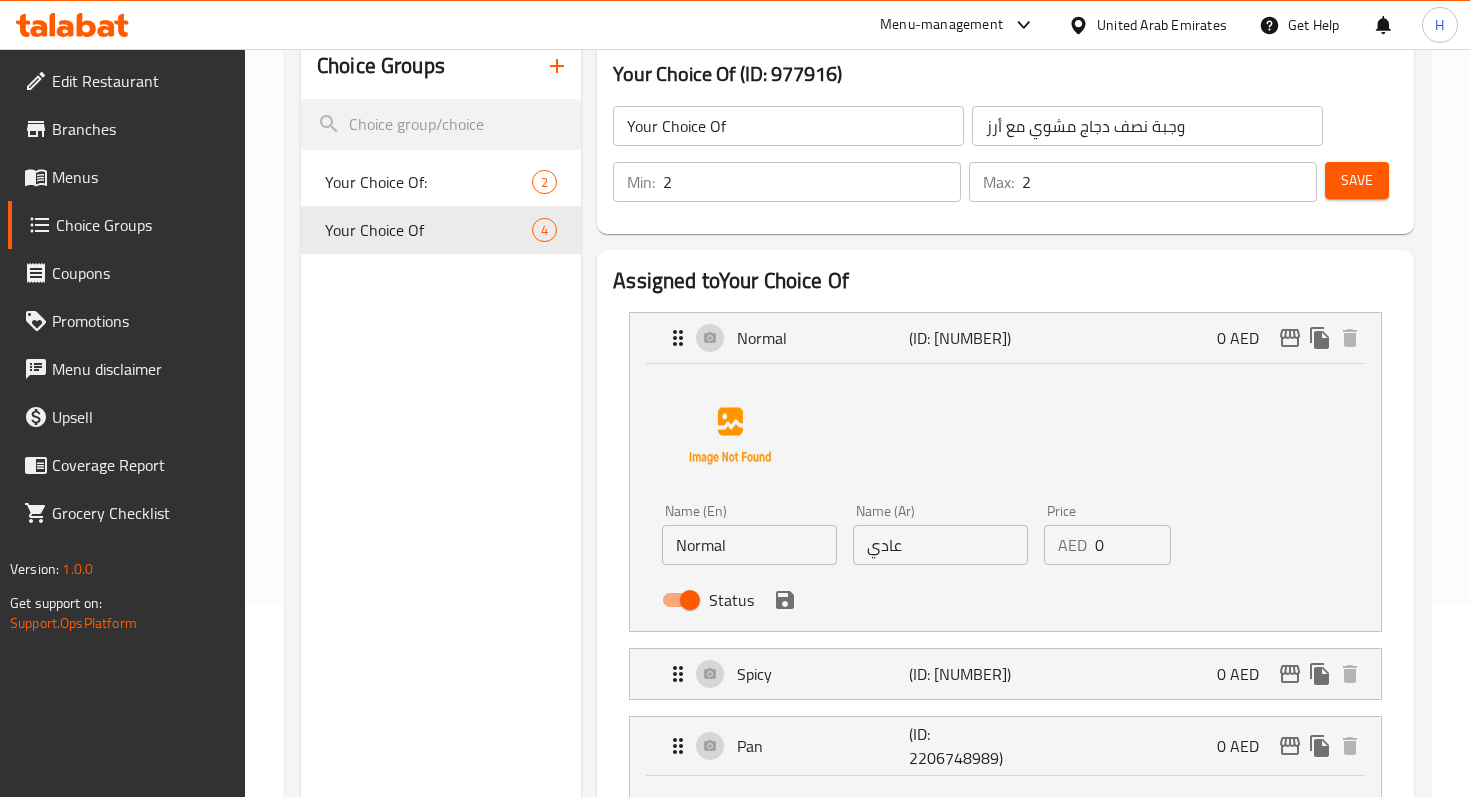 scroll, scrollTop: 117, scrollLeft: 0, axis: vertical 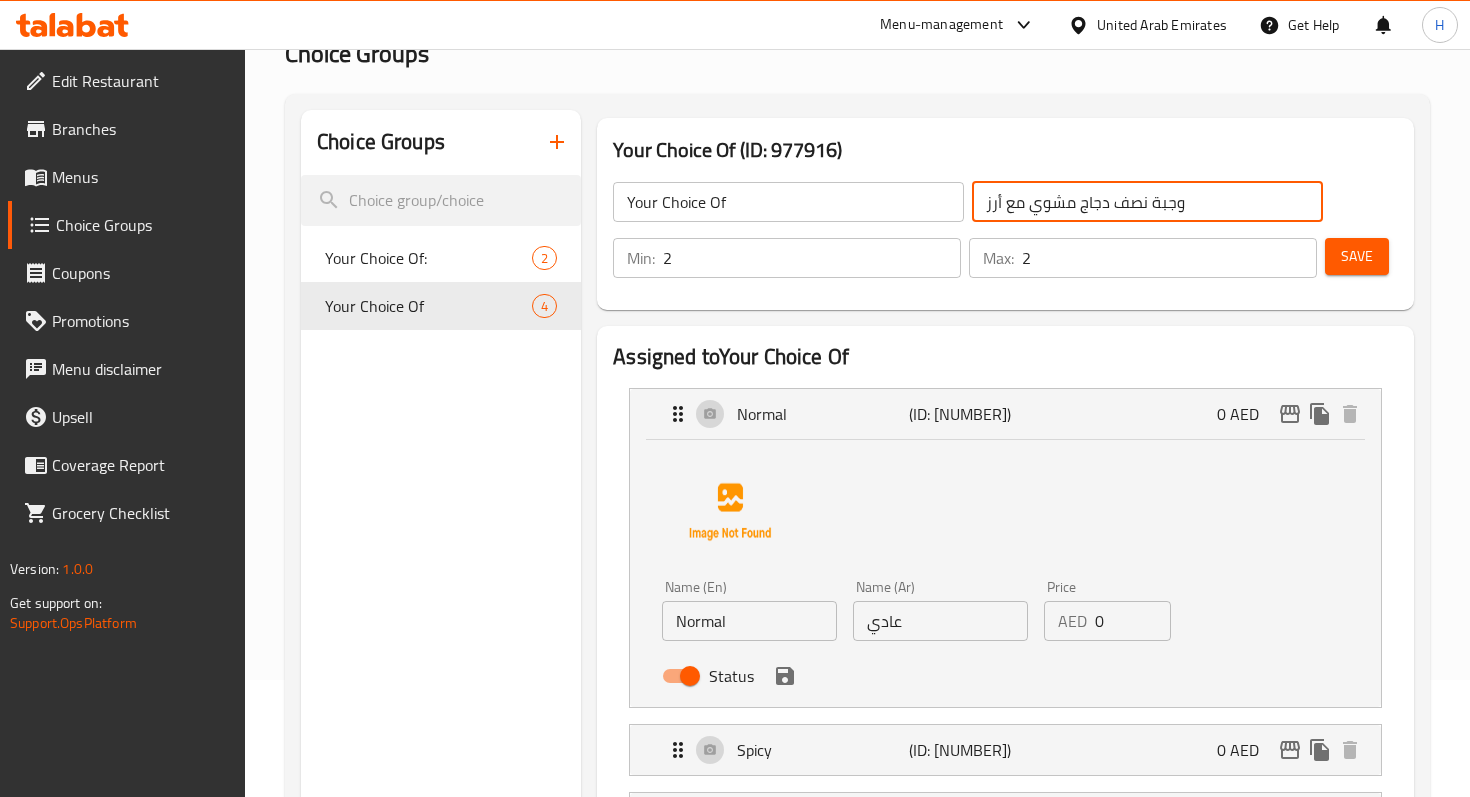click on "وجبة نصف دجاج مشوي مع أرز" 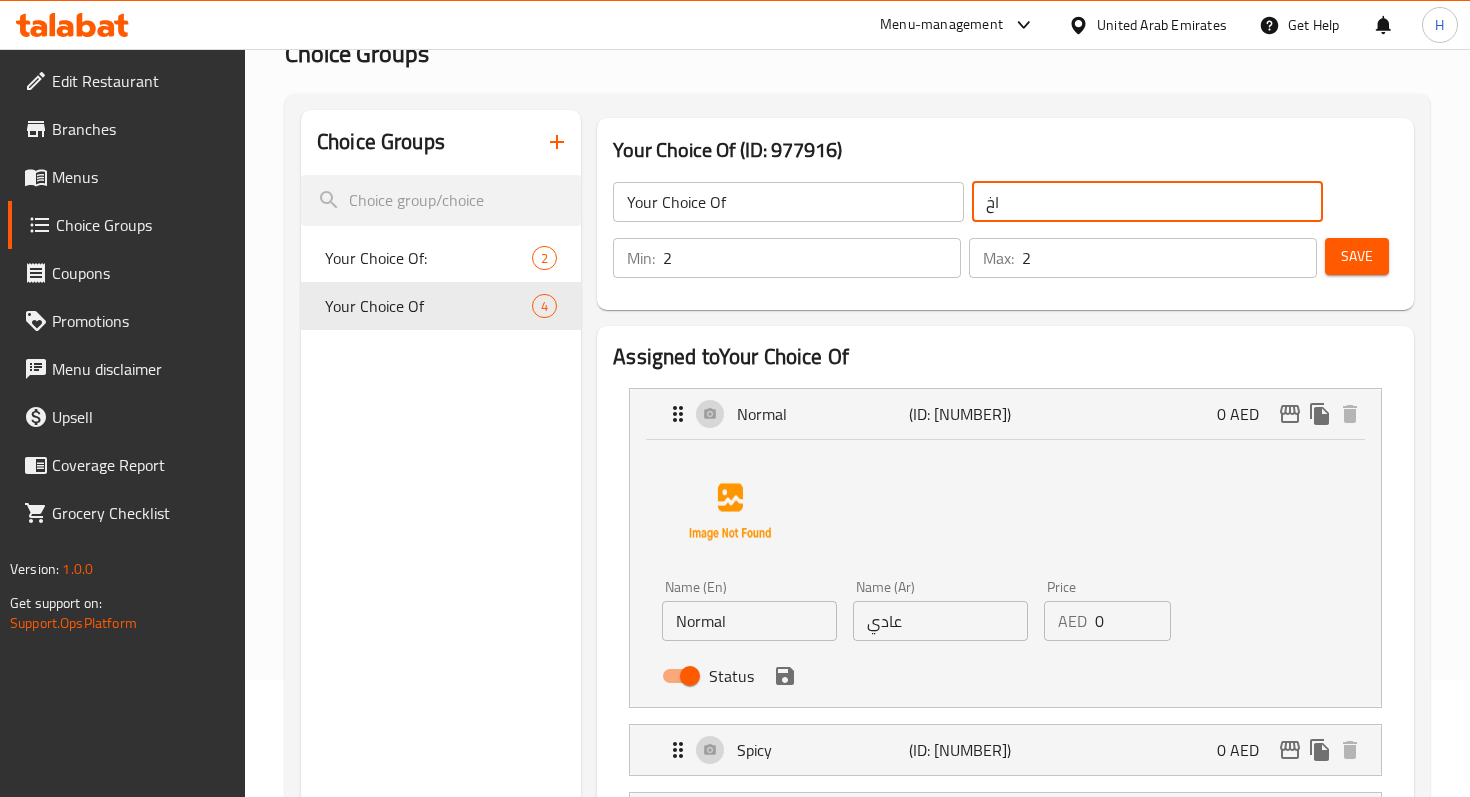 type on "ا" 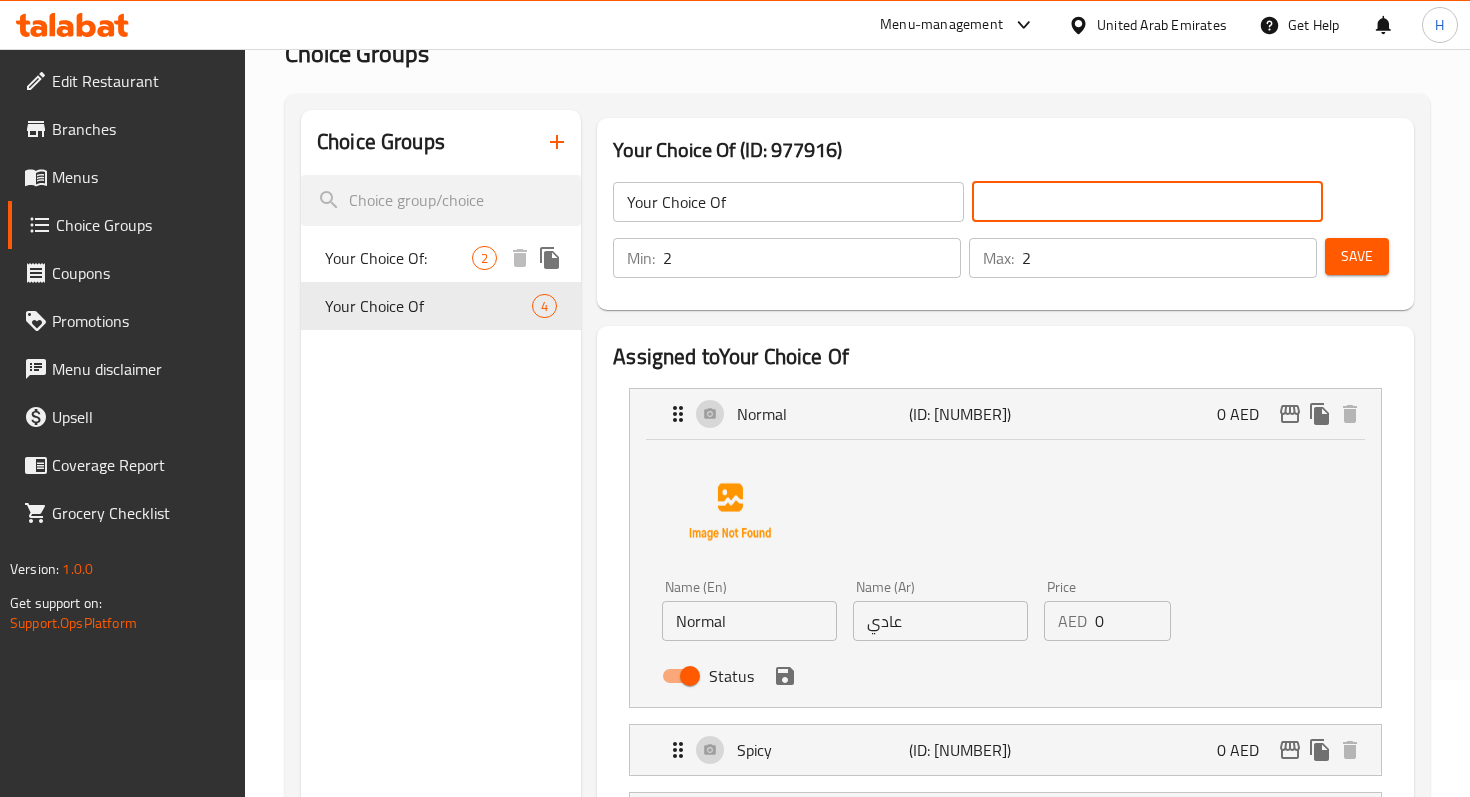 type 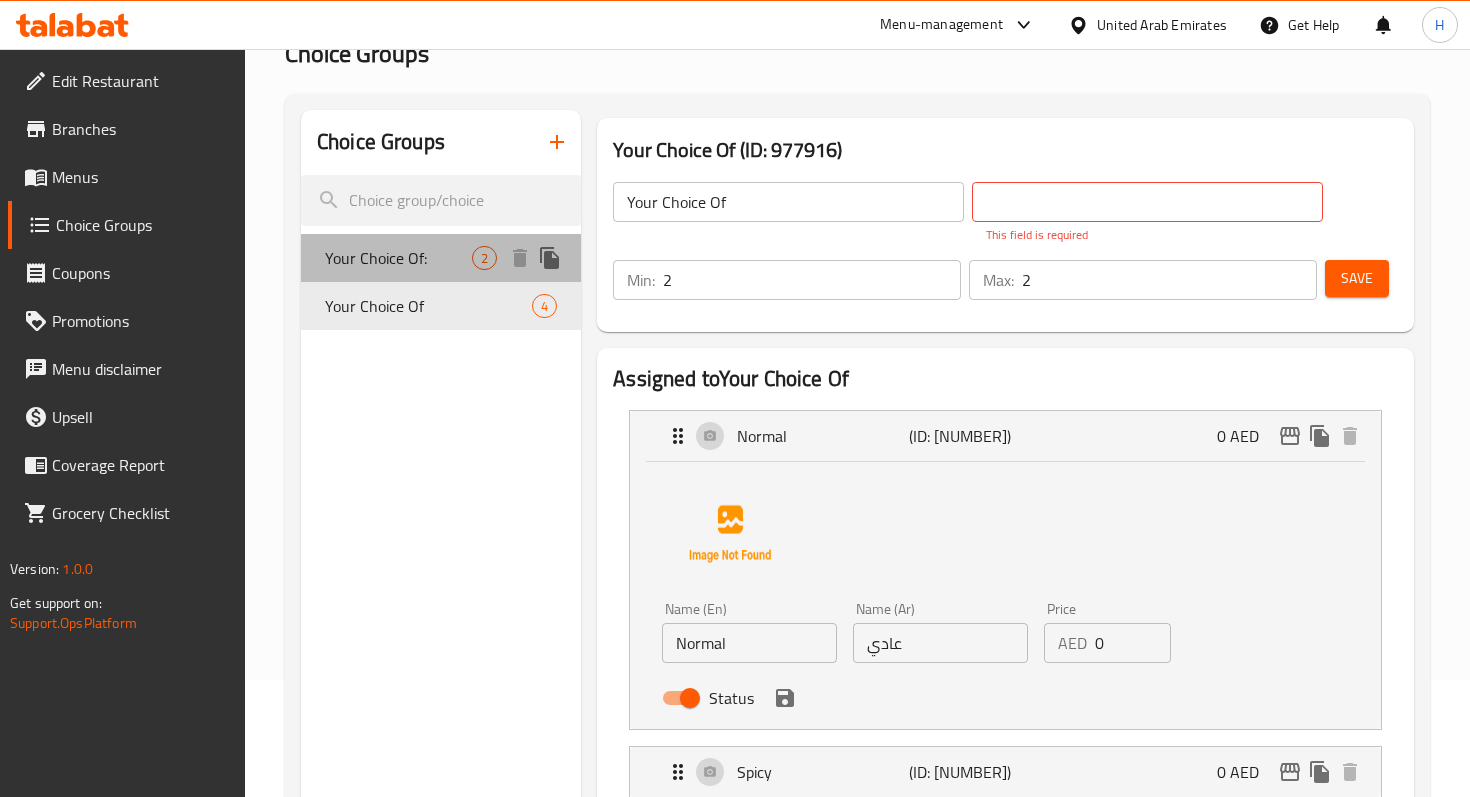 click on "Your Choice Of:" at bounding box center (398, 258) 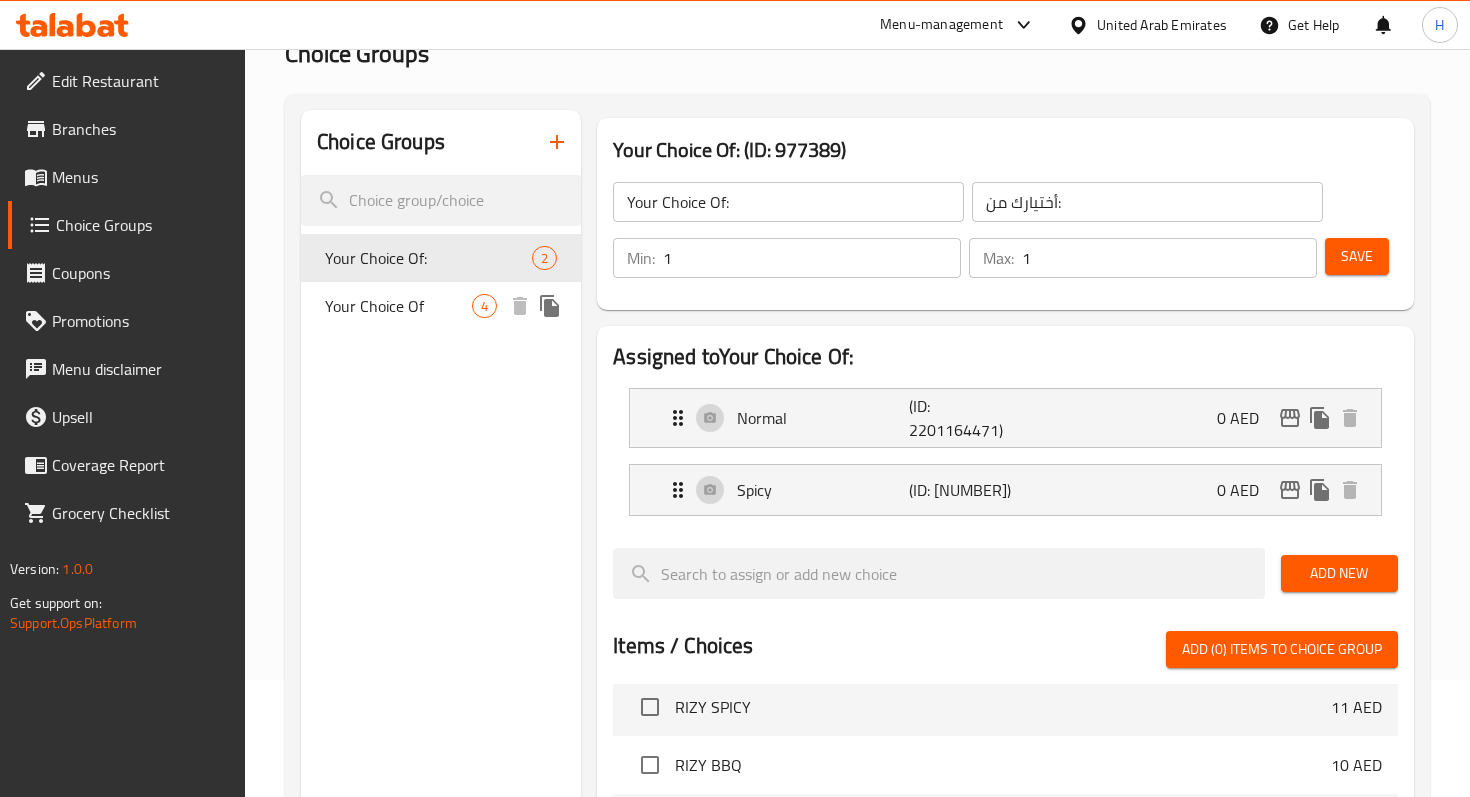 click on "Your Choice Of" at bounding box center [398, 306] 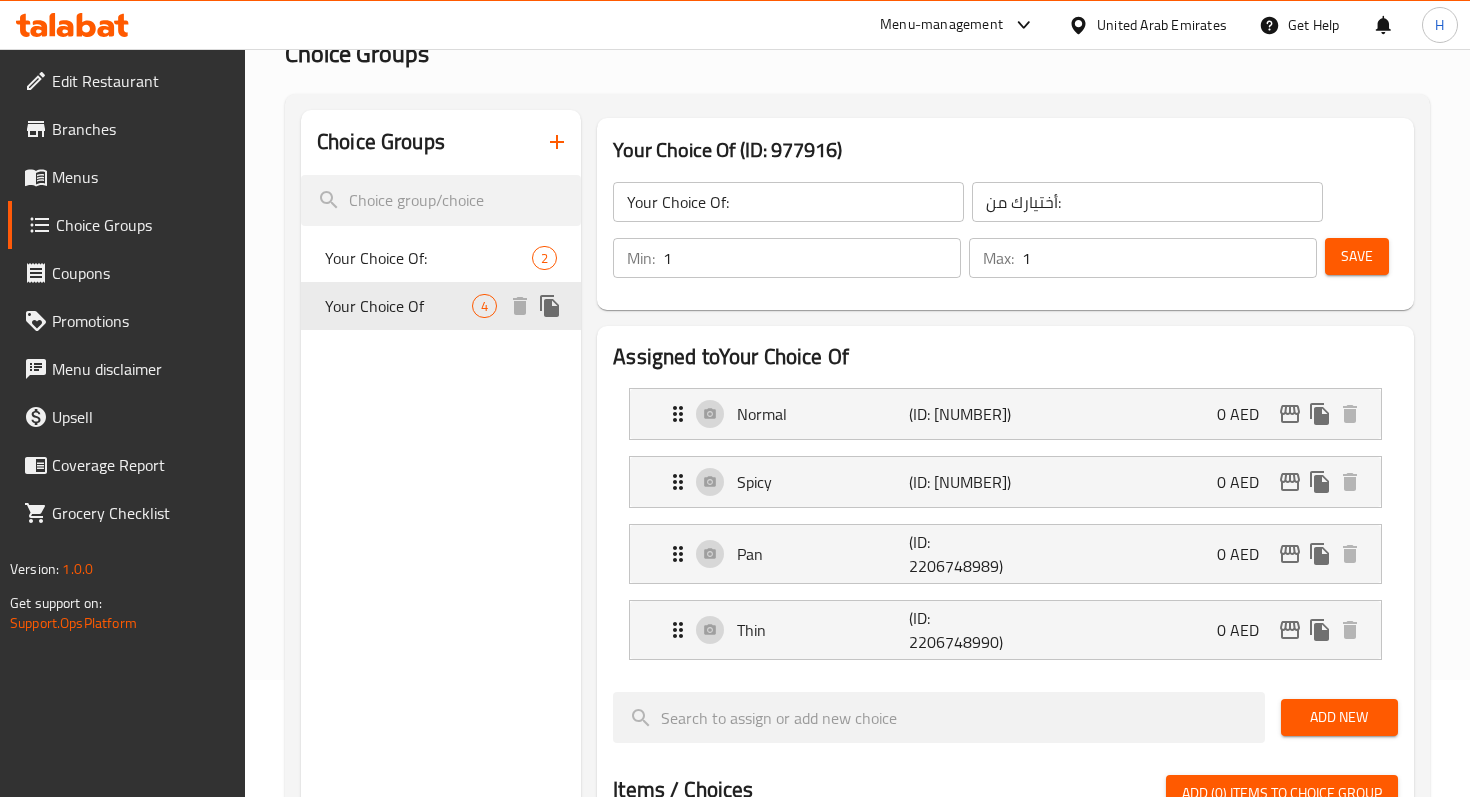 type on "Your Choice Of" 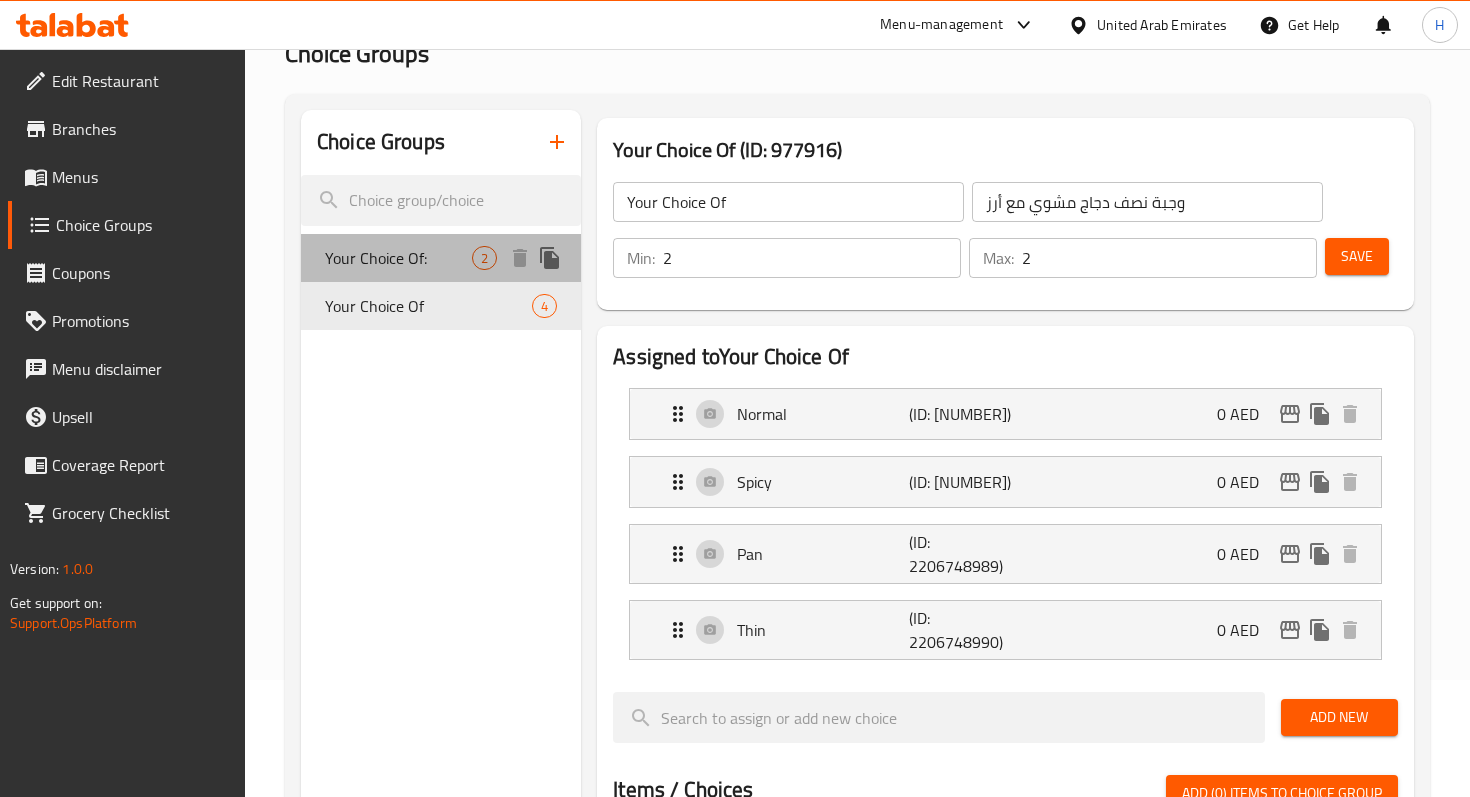 click on "Your Choice Of:" at bounding box center [398, 258] 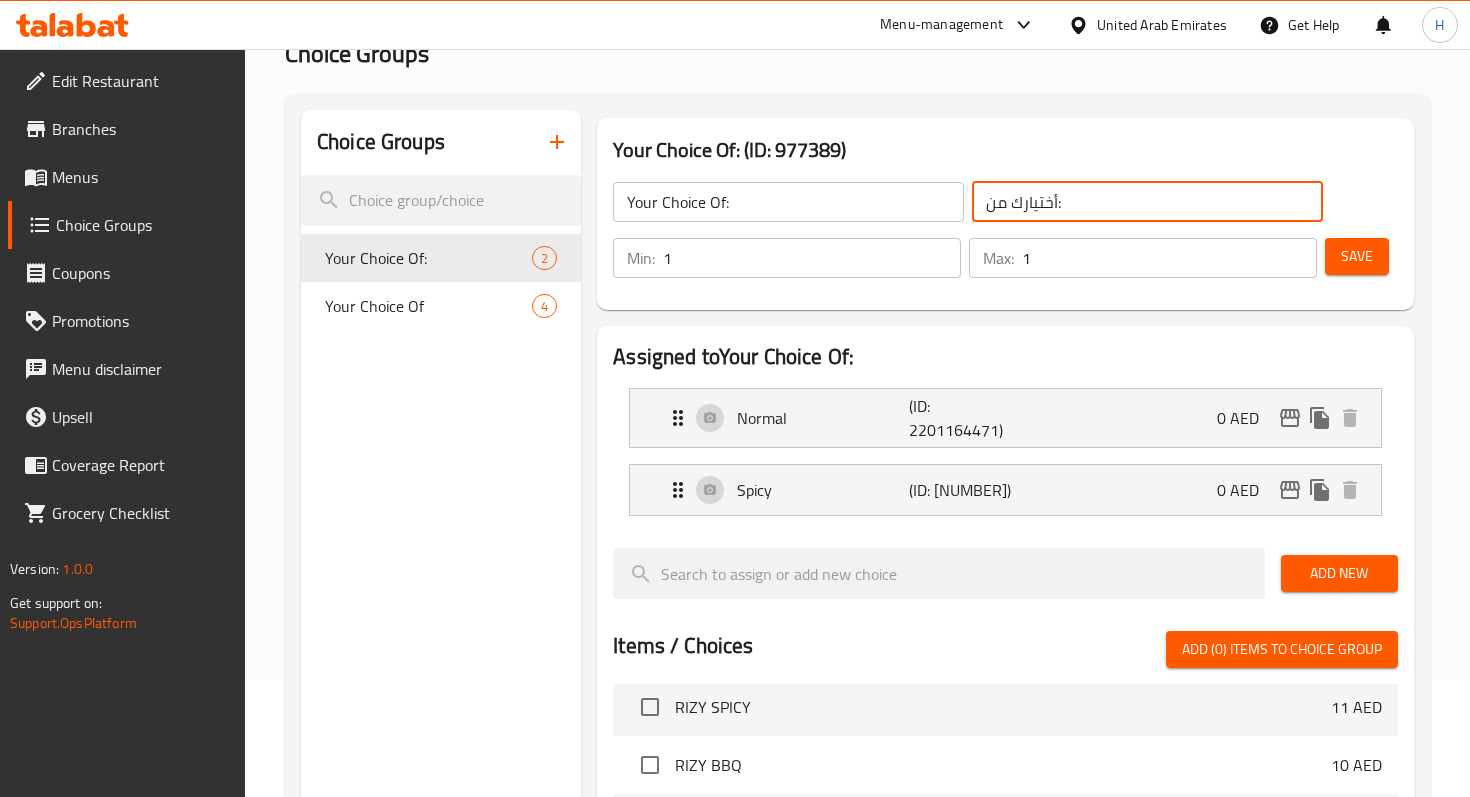 click on "أختيارك من:" 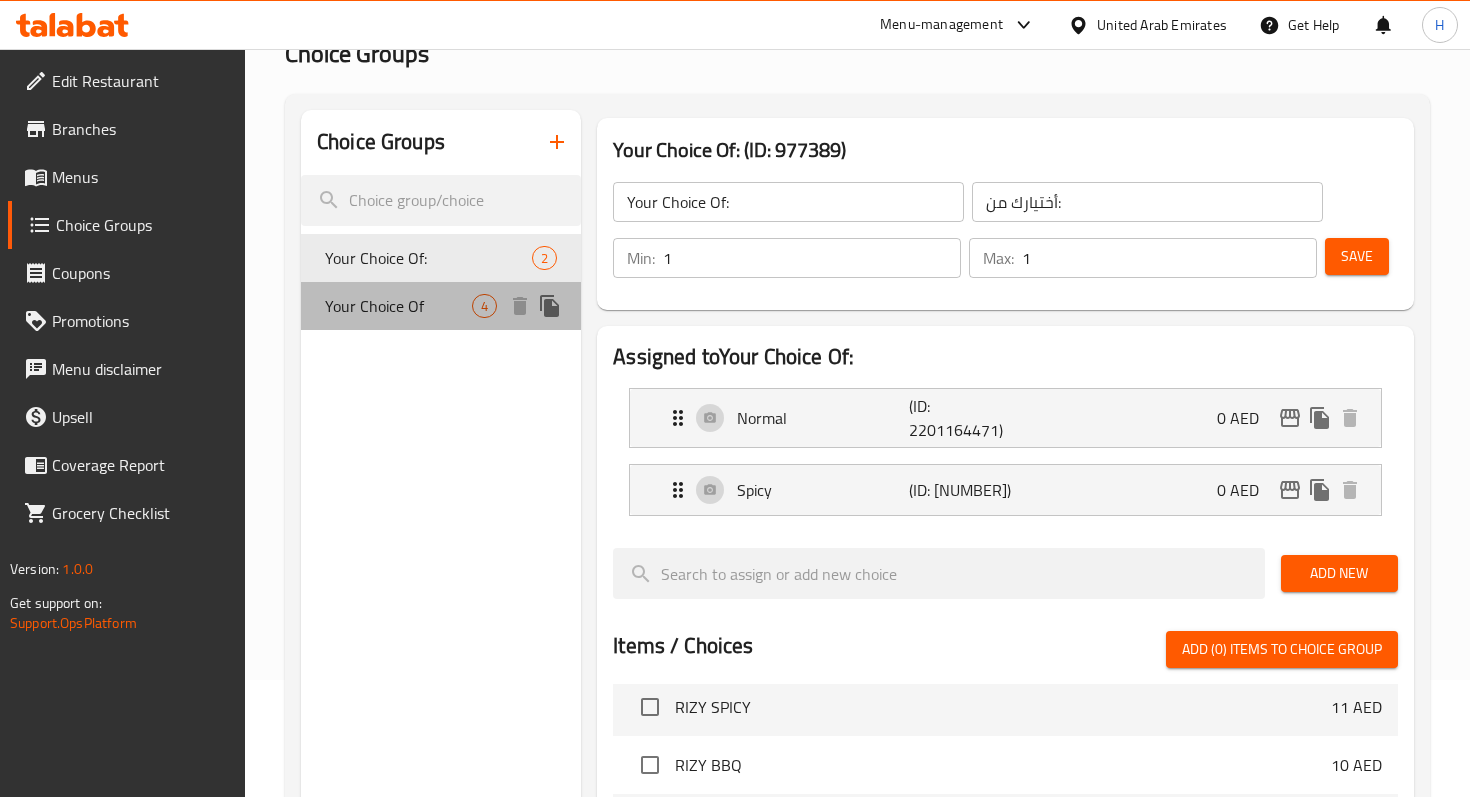 click on "Your Choice Of 4" at bounding box center (441, 306) 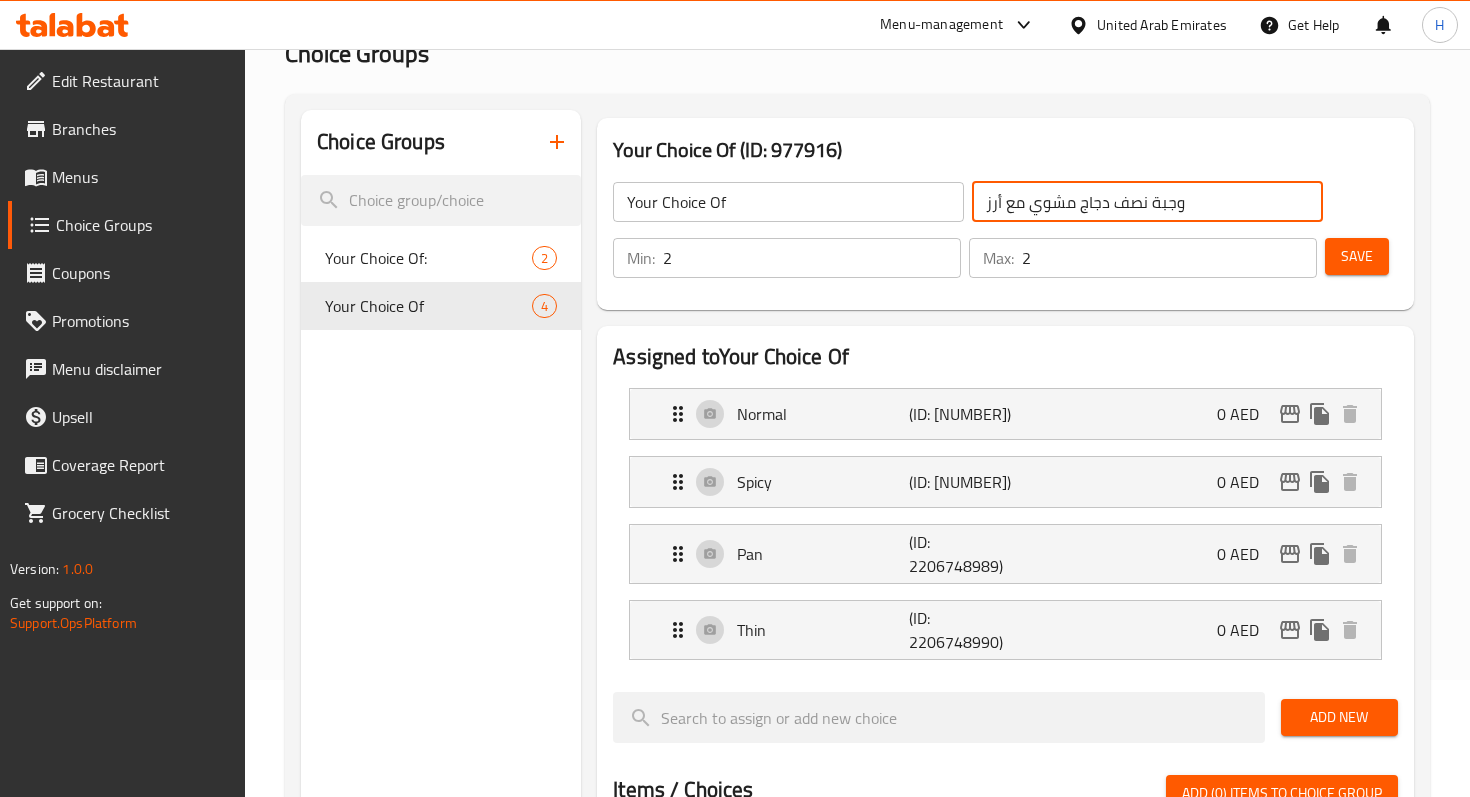 drag, startPoint x: 1202, startPoint y: 211, endPoint x: 917, endPoint y: 207, distance: 285.02808 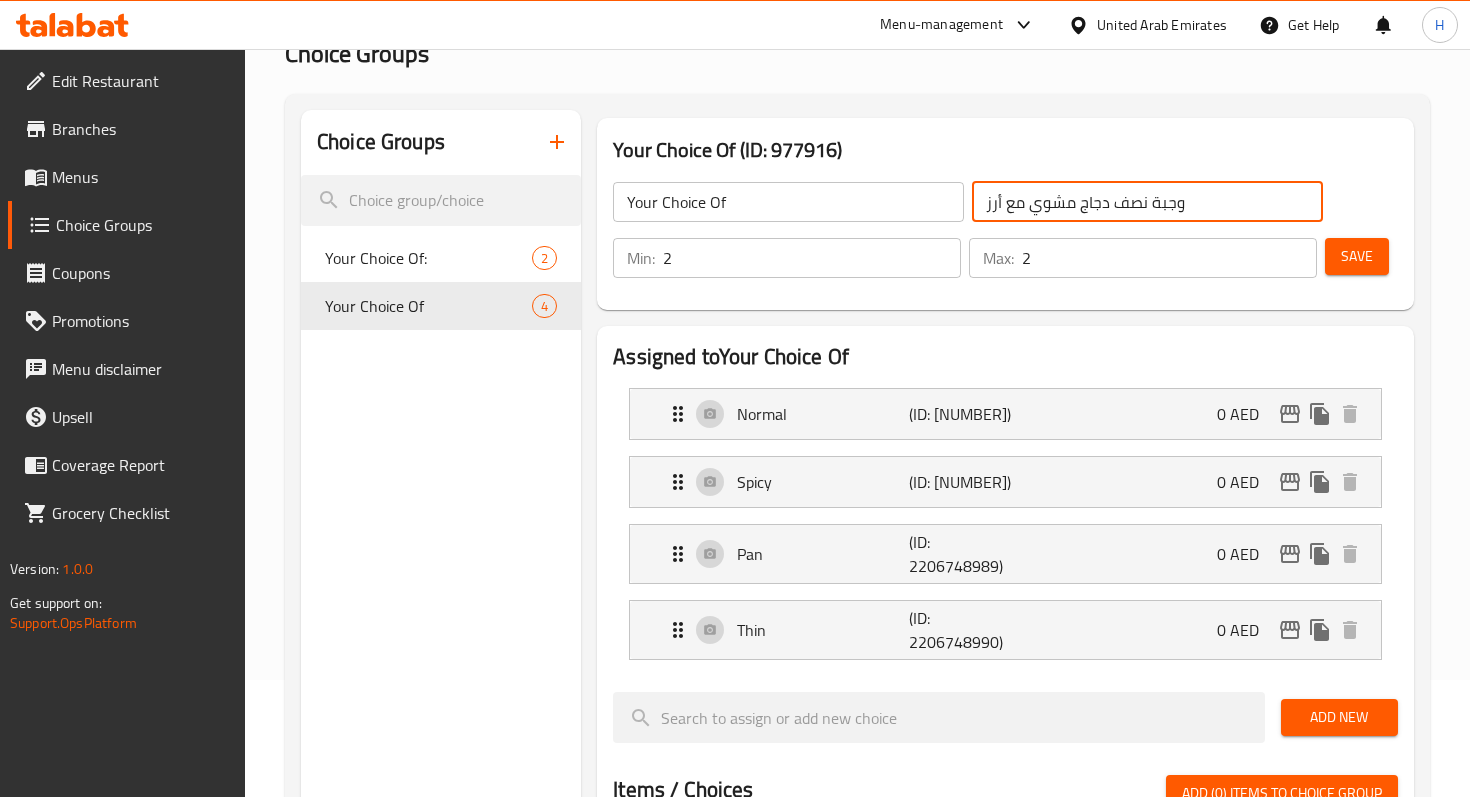 paste on "أختيارك من" 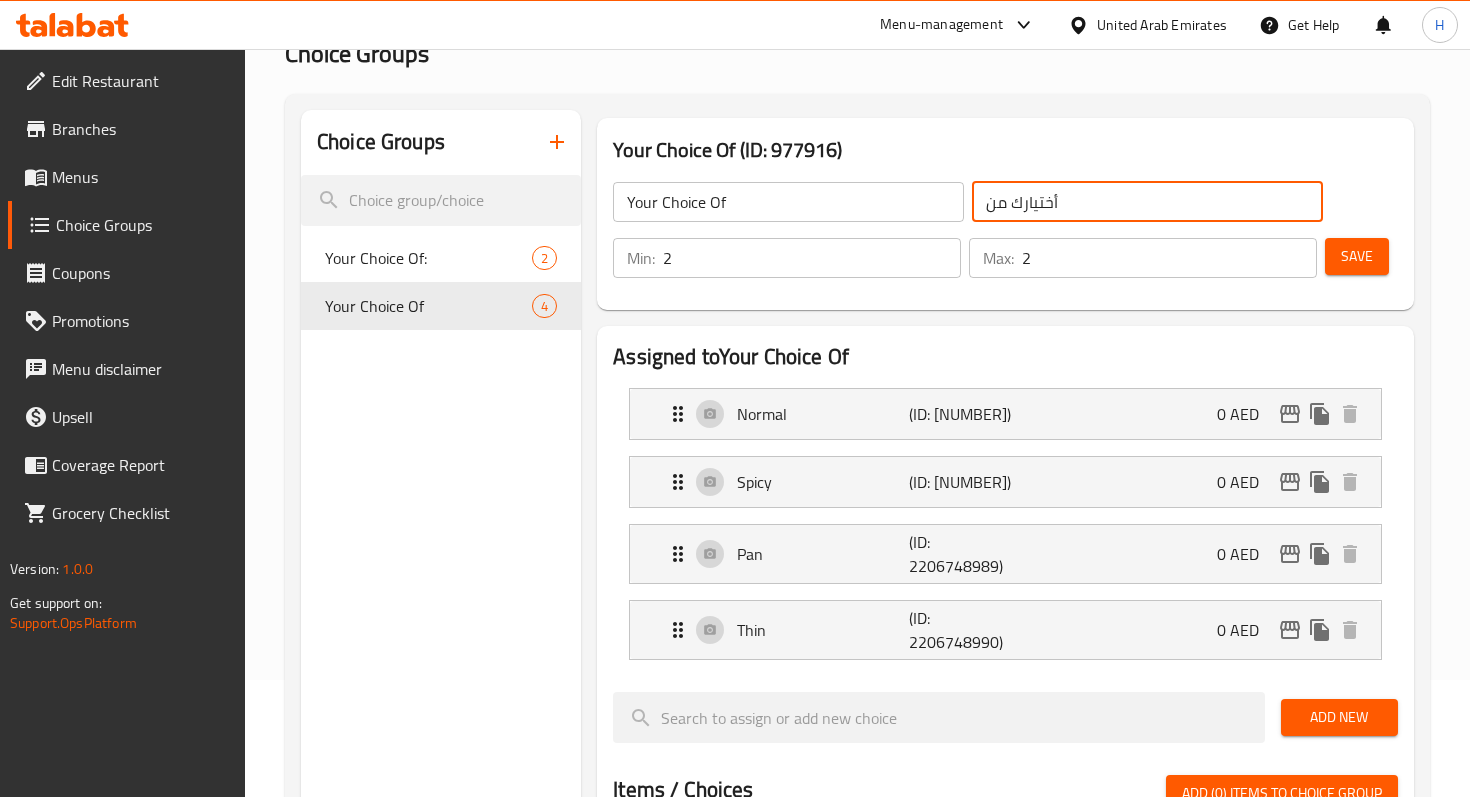 type on "أختيارك من" 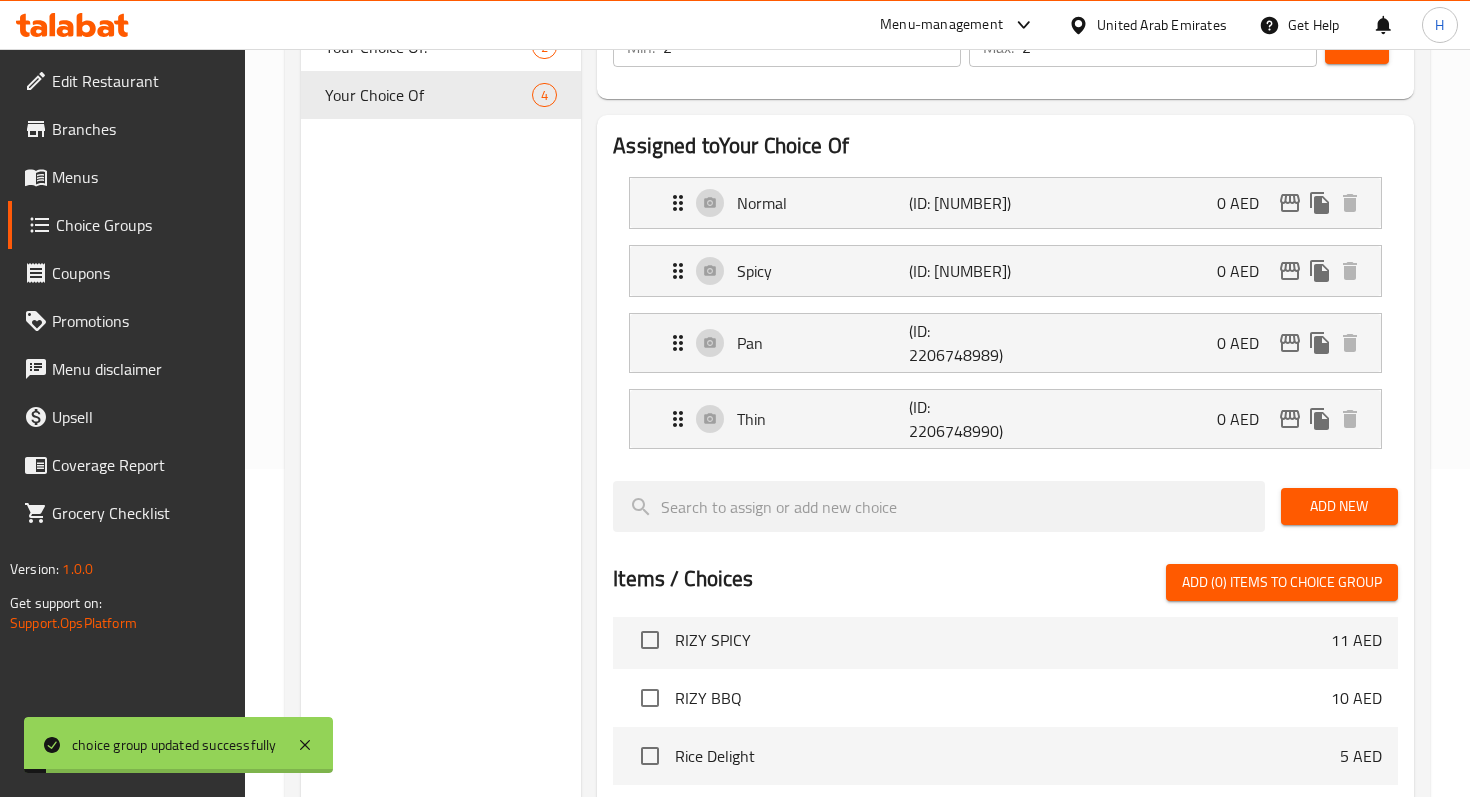 scroll, scrollTop: 329, scrollLeft: 0, axis: vertical 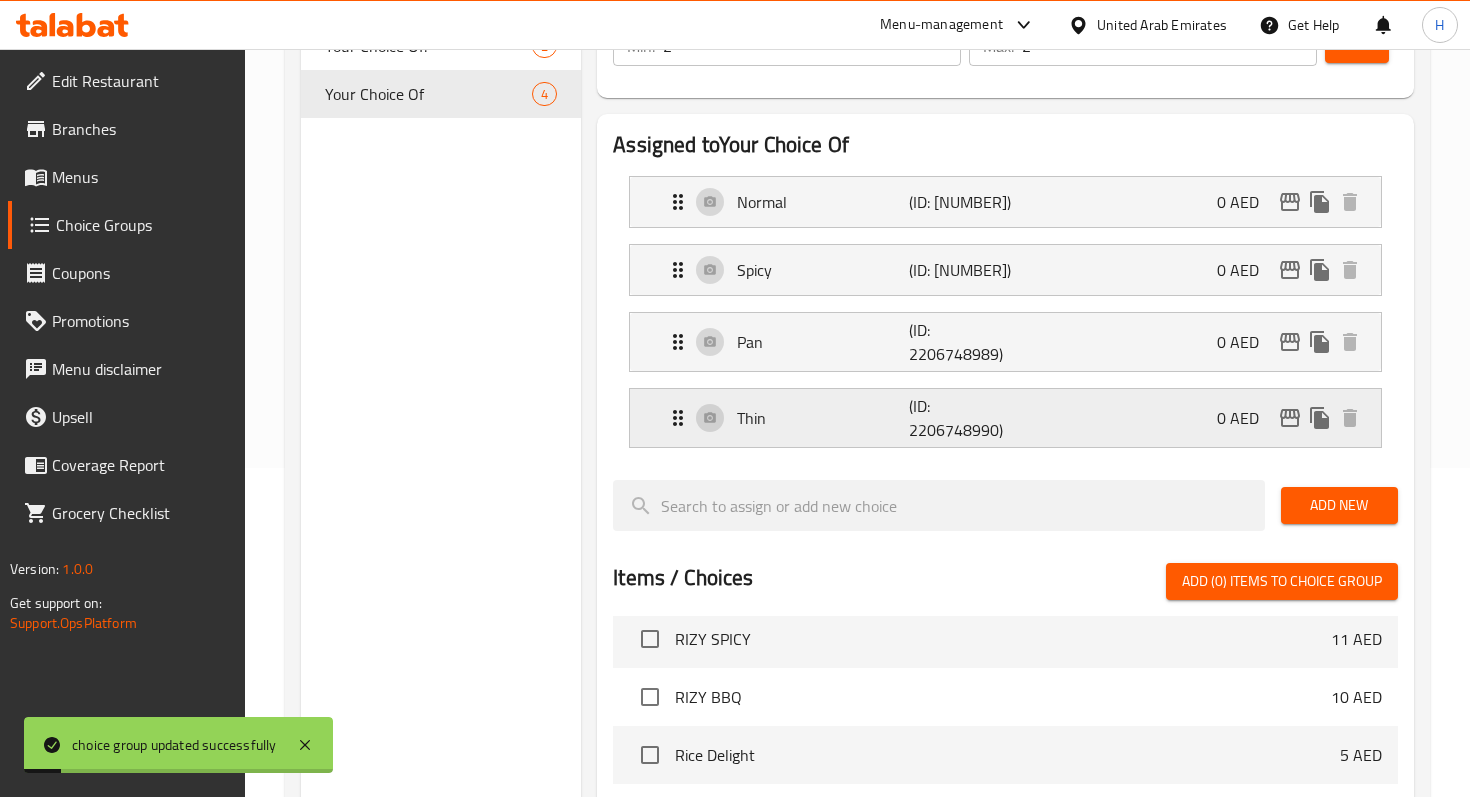 click 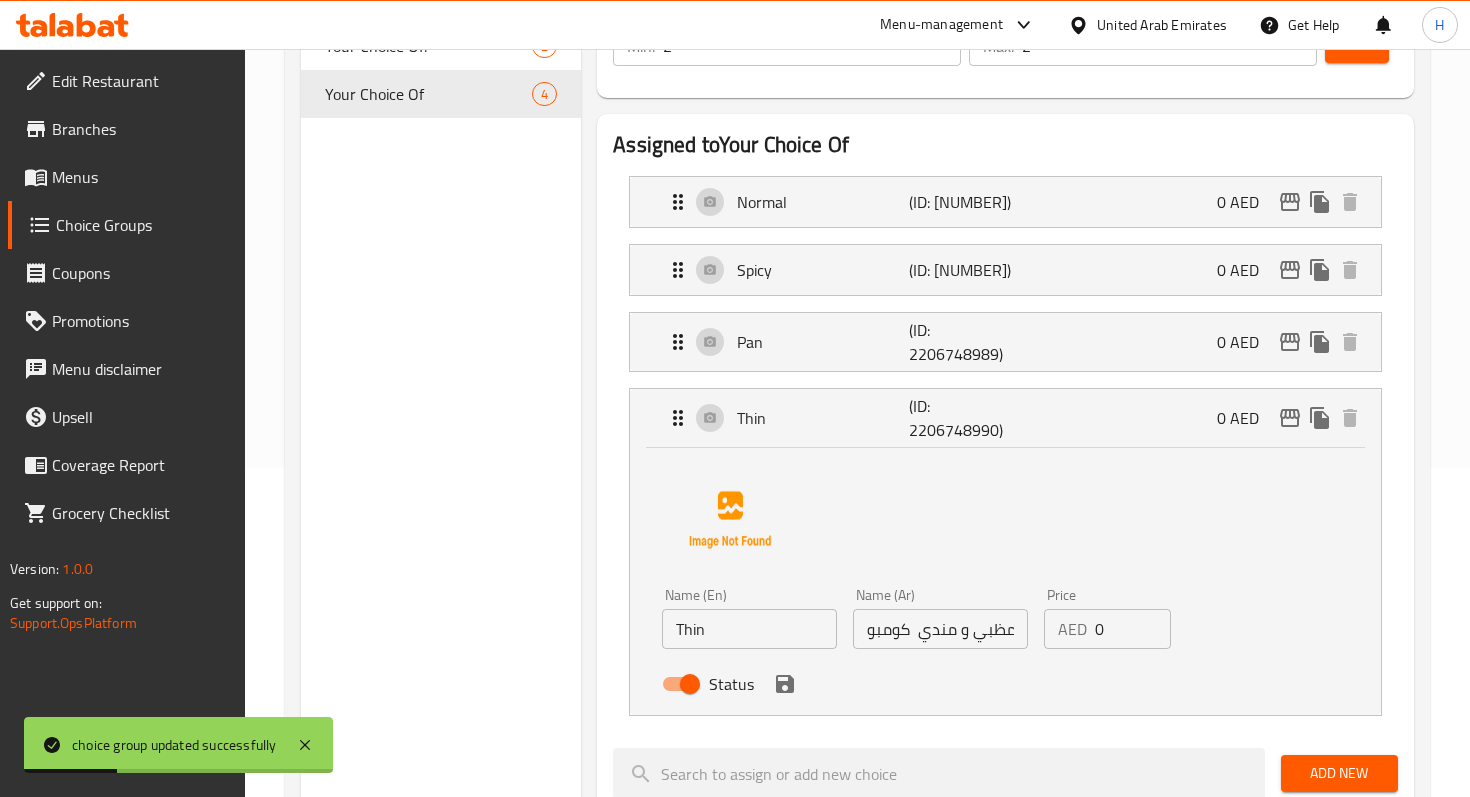 click on "دجاج مظبي و مندي  كومبو" at bounding box center (940, 629) 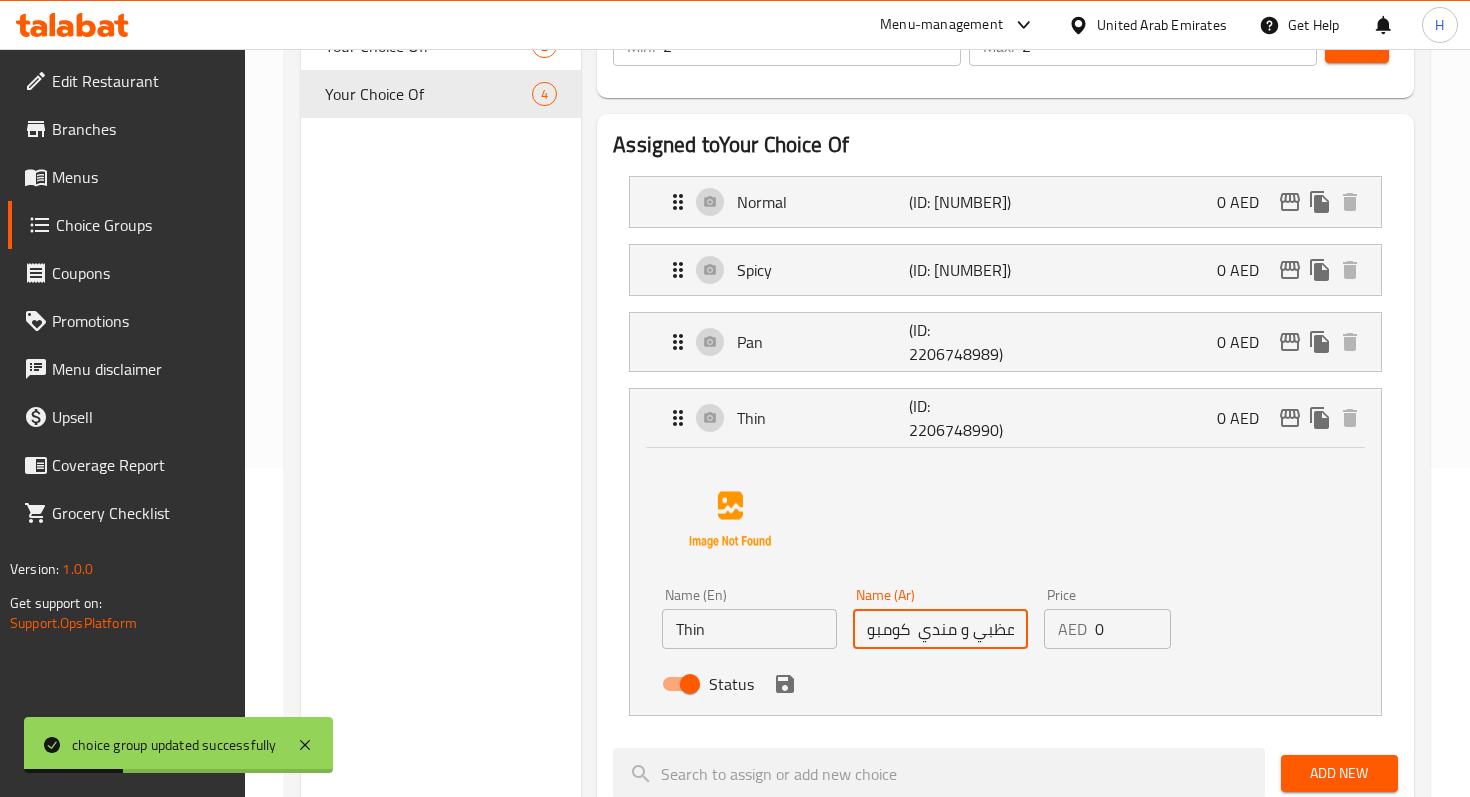 click on "دجاج مظبي و مندي  كومبو" at bounding box center [940, 629] 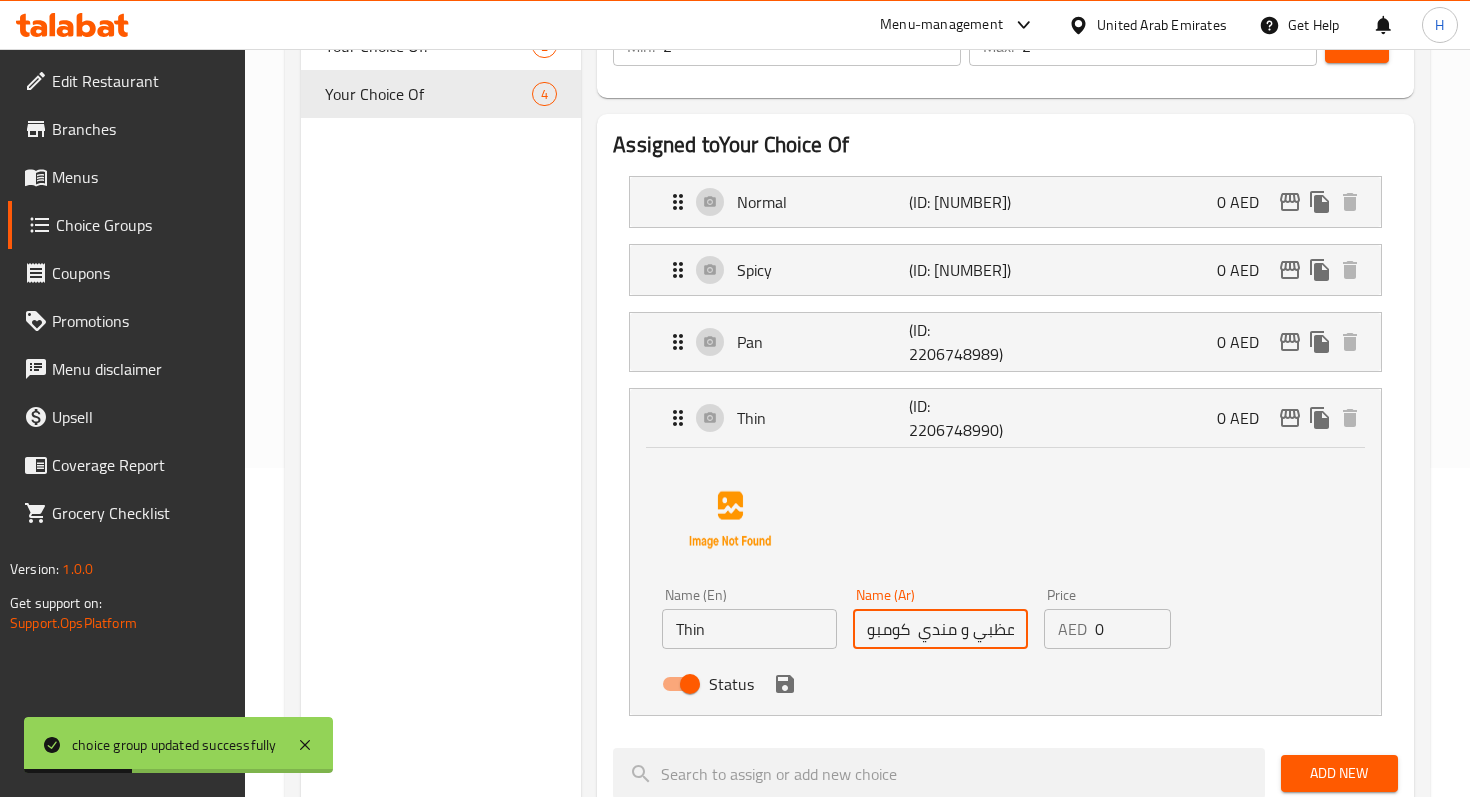 click on "دجاج مظبي و مندي  كومبو" at bounding box center (940, 629) 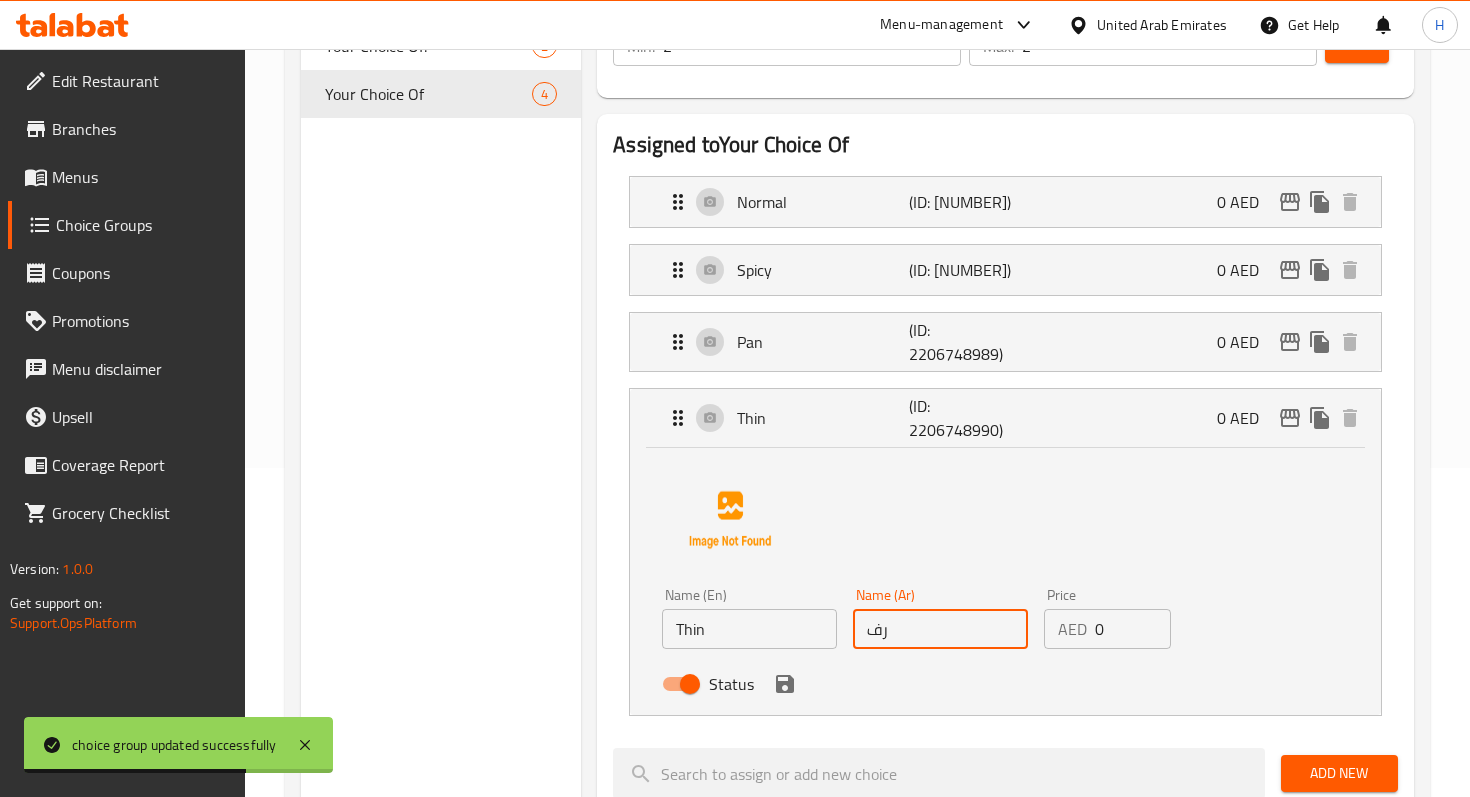 type on "ر" 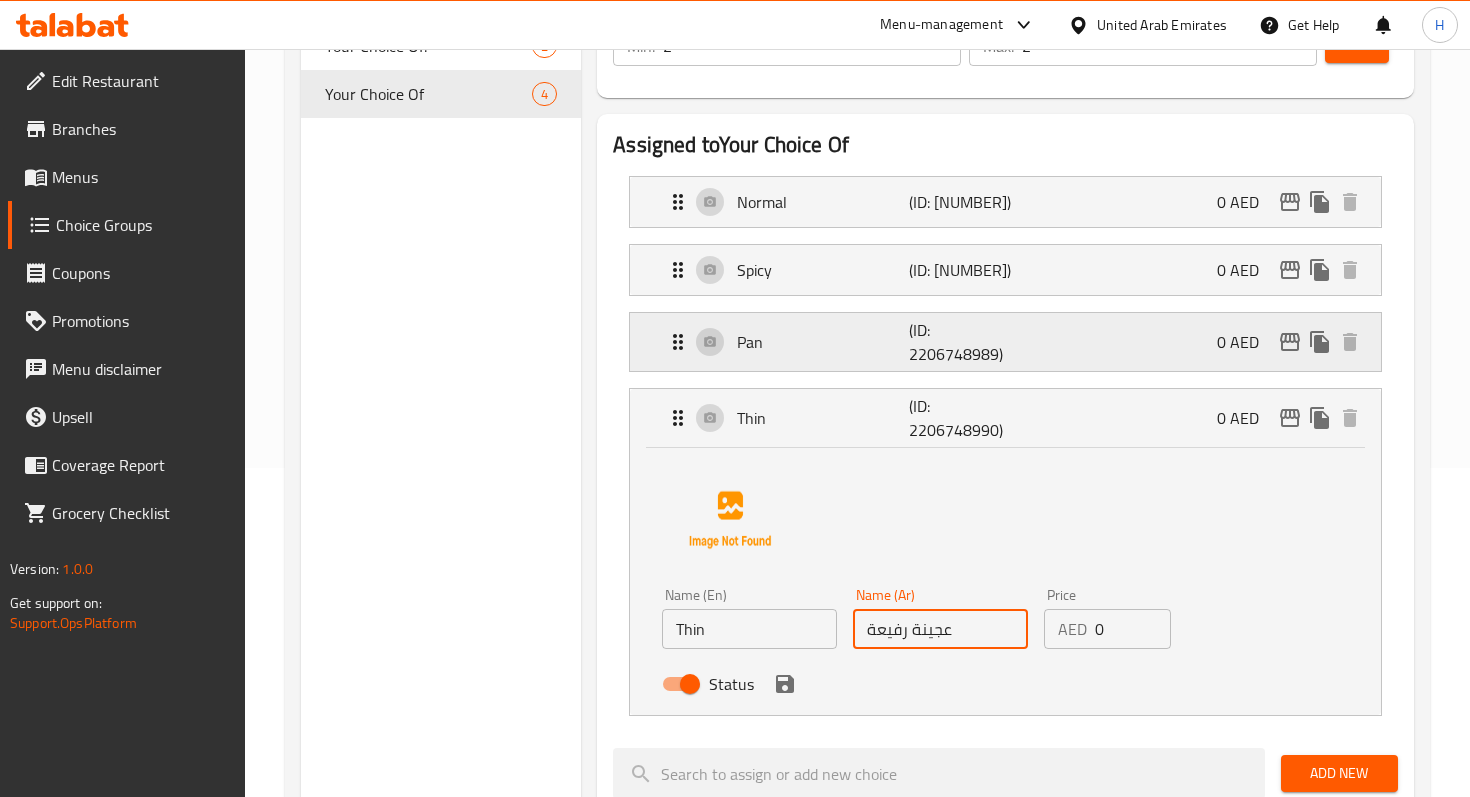 click on "Pan (ID: 2206748989) 0 AED" at bounding box center [1011, 342] 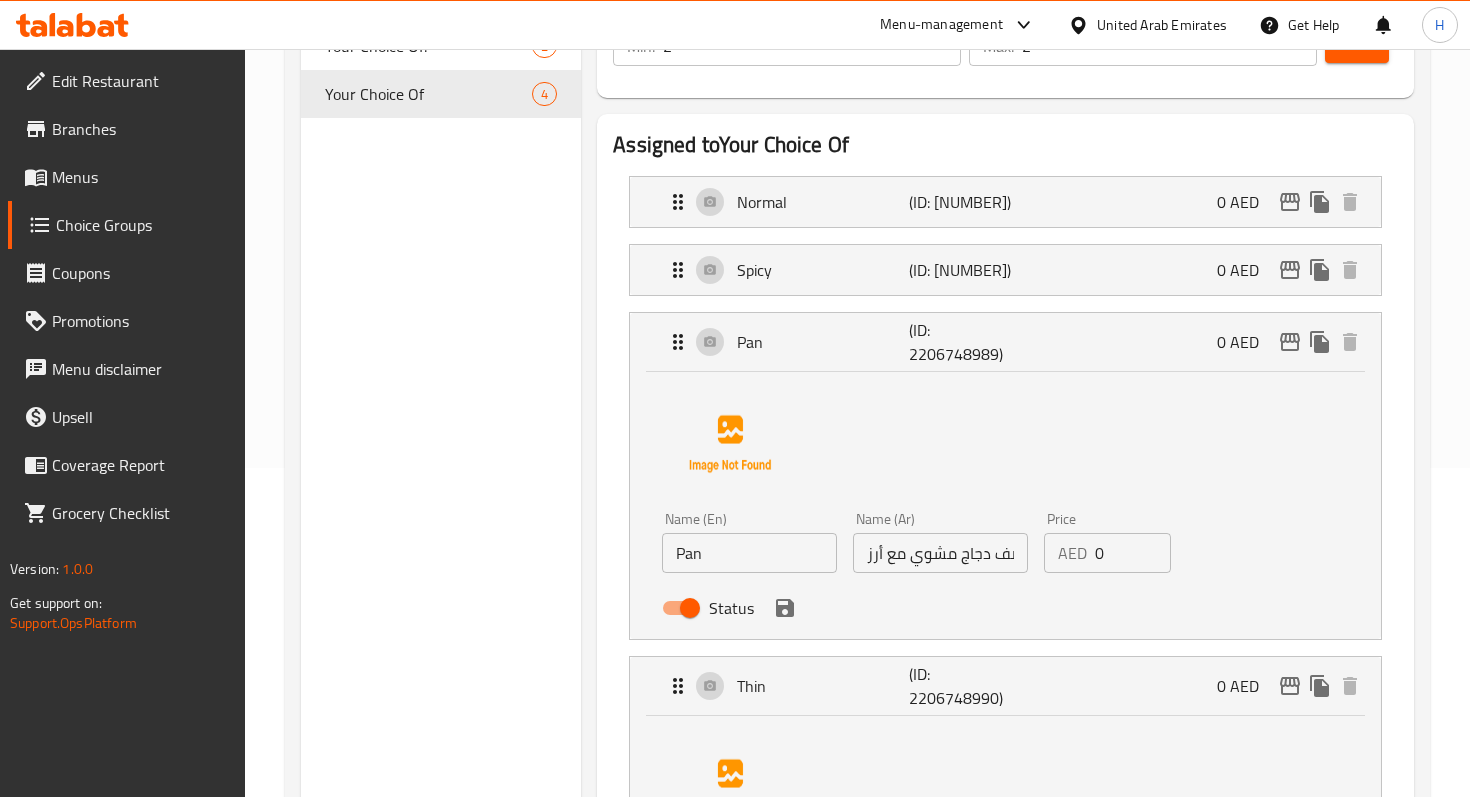click on "Name (Ar) وجبة نصف دجاج مشوي مع أرز Name (Ar)" at bounding box center (940, 542) 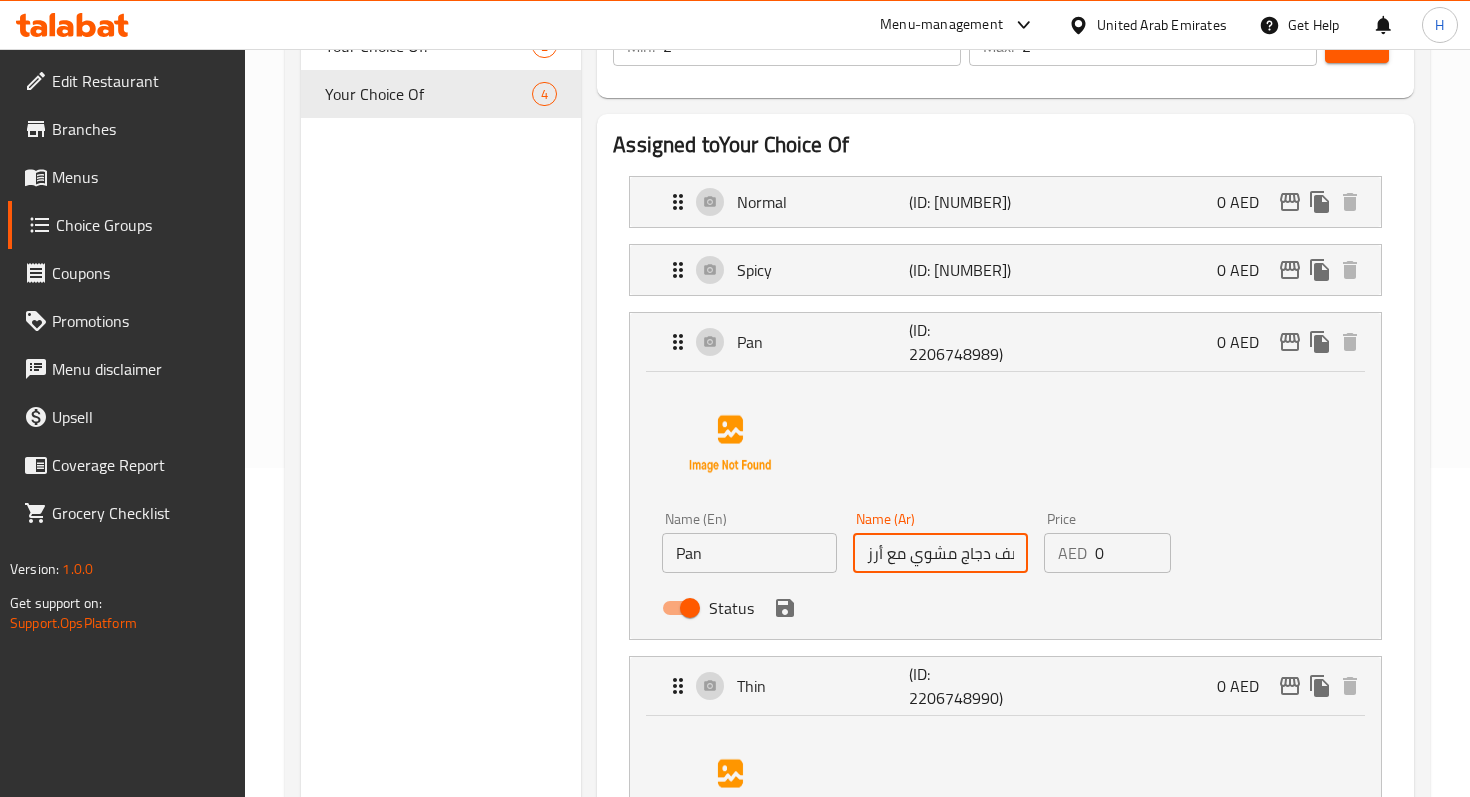 click on "وجبة نصف دجاج مشوي مع أرز" at bounding box center (940, 553) 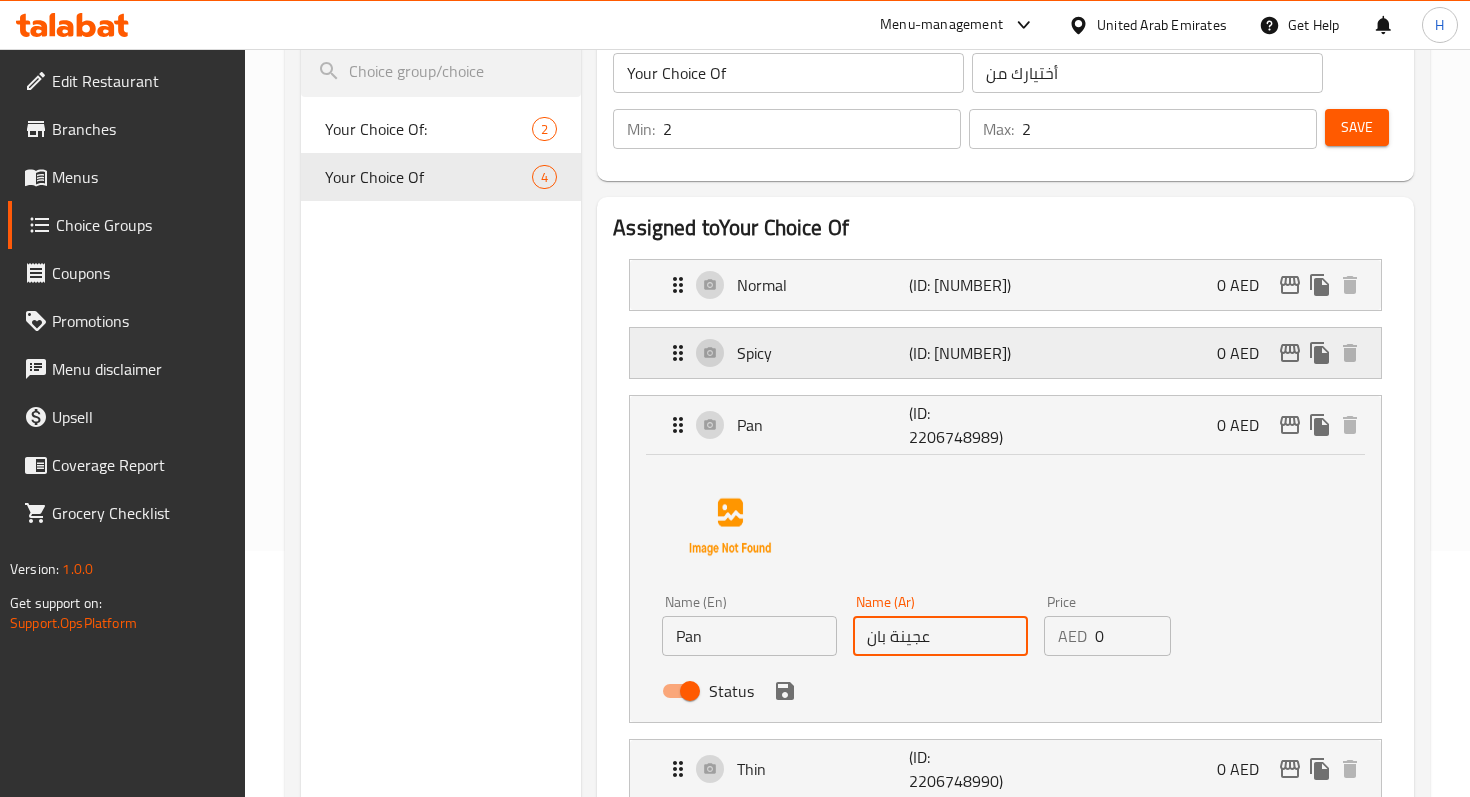 scroll, scrollTop: 211, scrollLeft: 0, axis: vertical 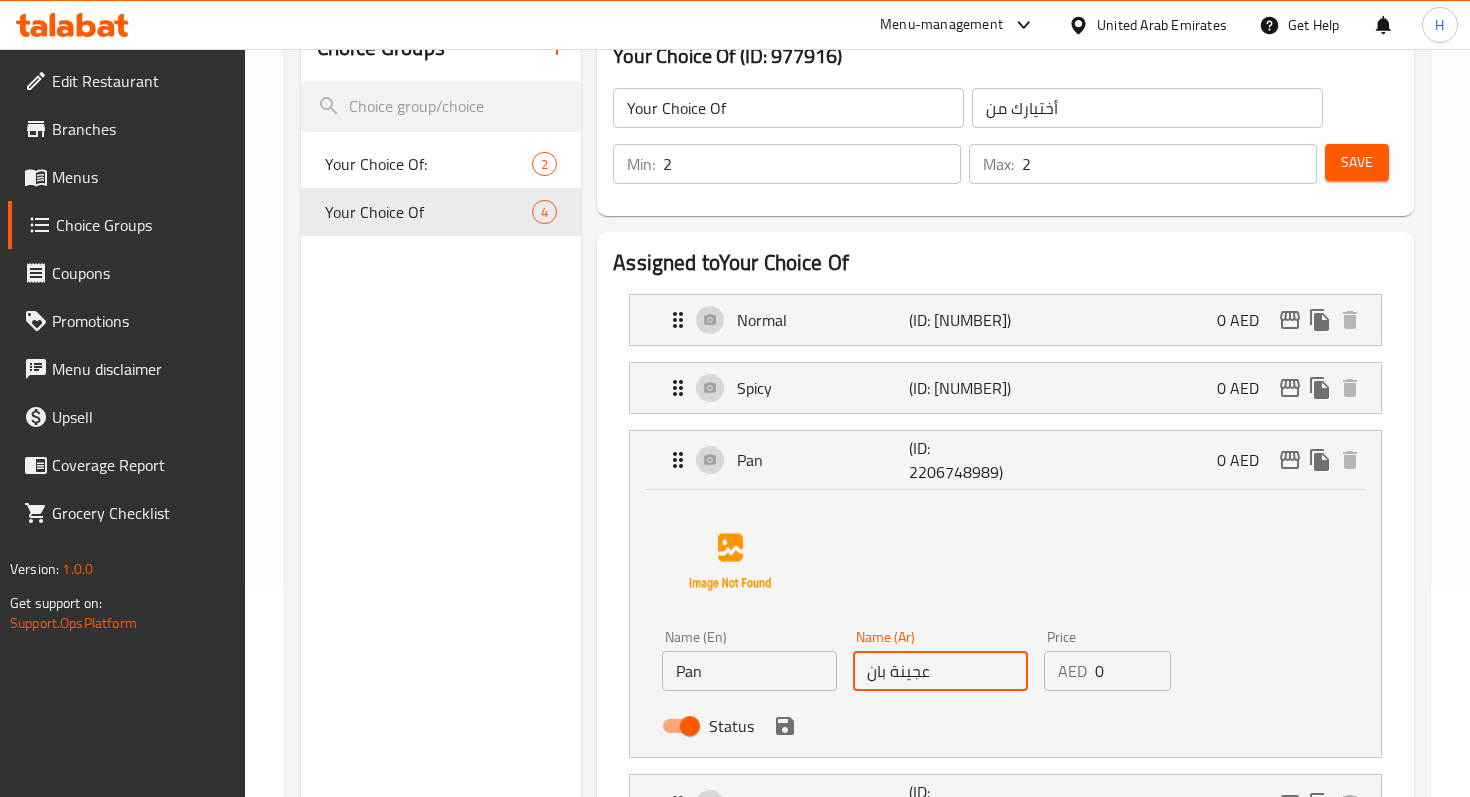 type on "عجينة بان" 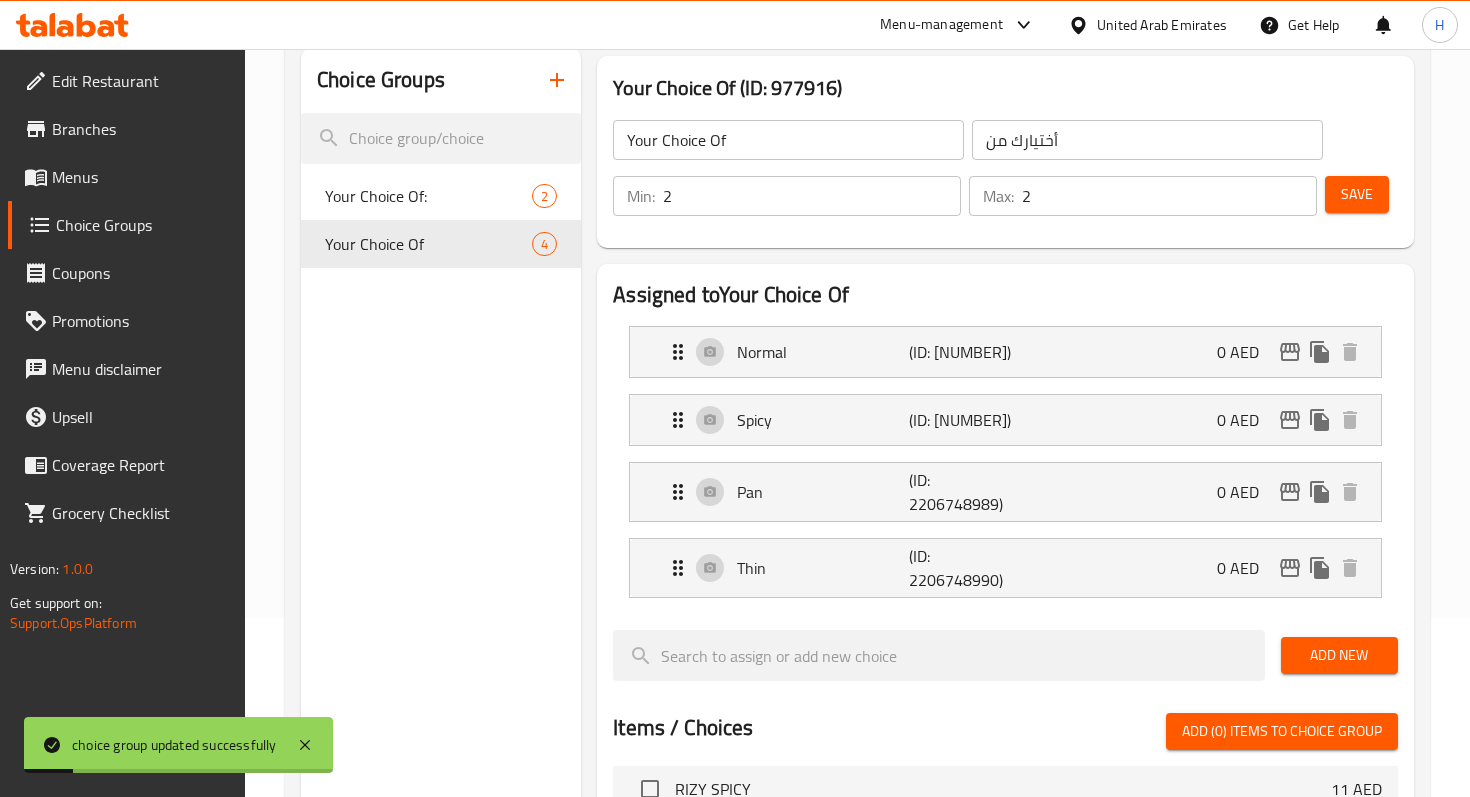 scroll, scrollTop: 177, scrollLeft: 0, axis: vertical 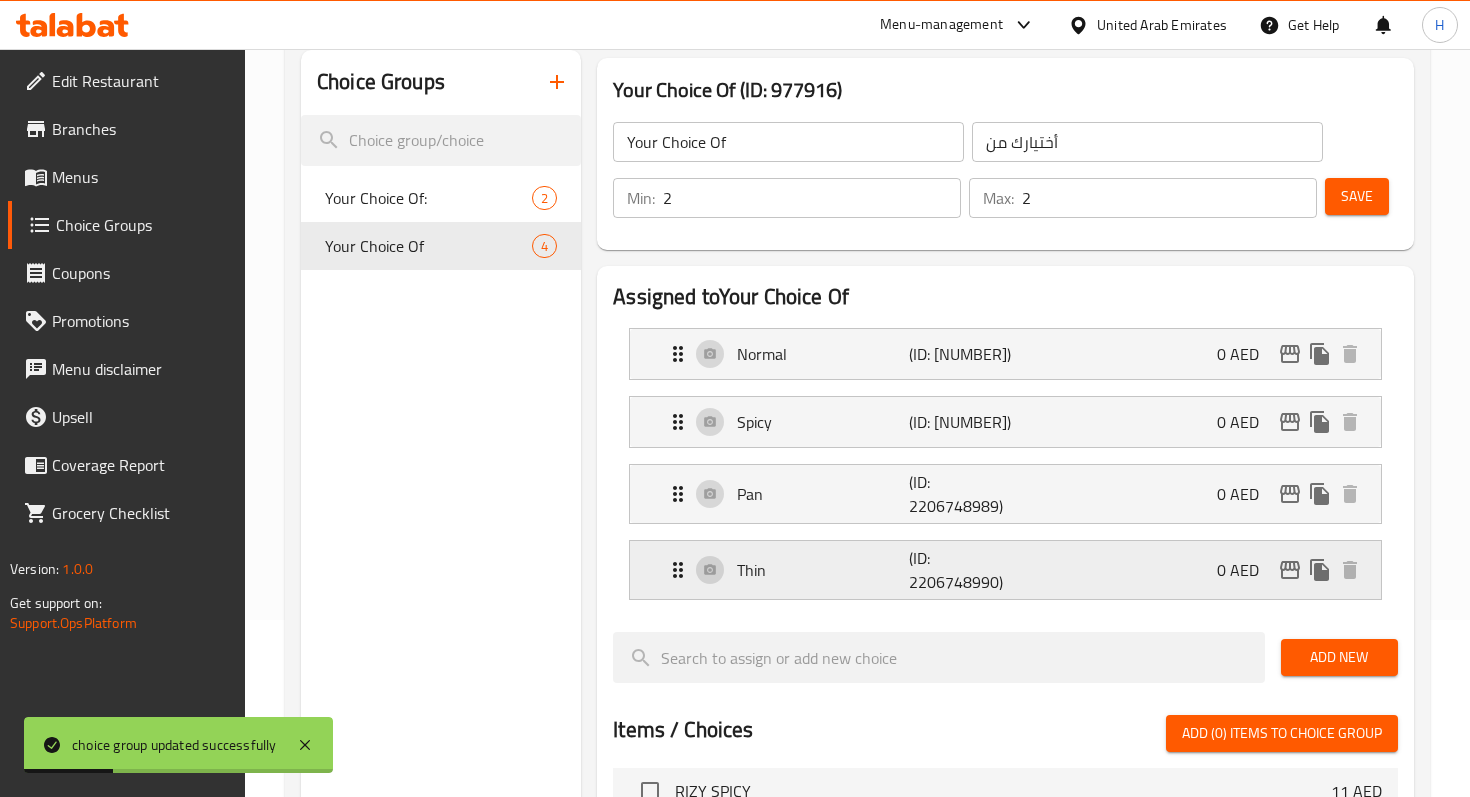 click 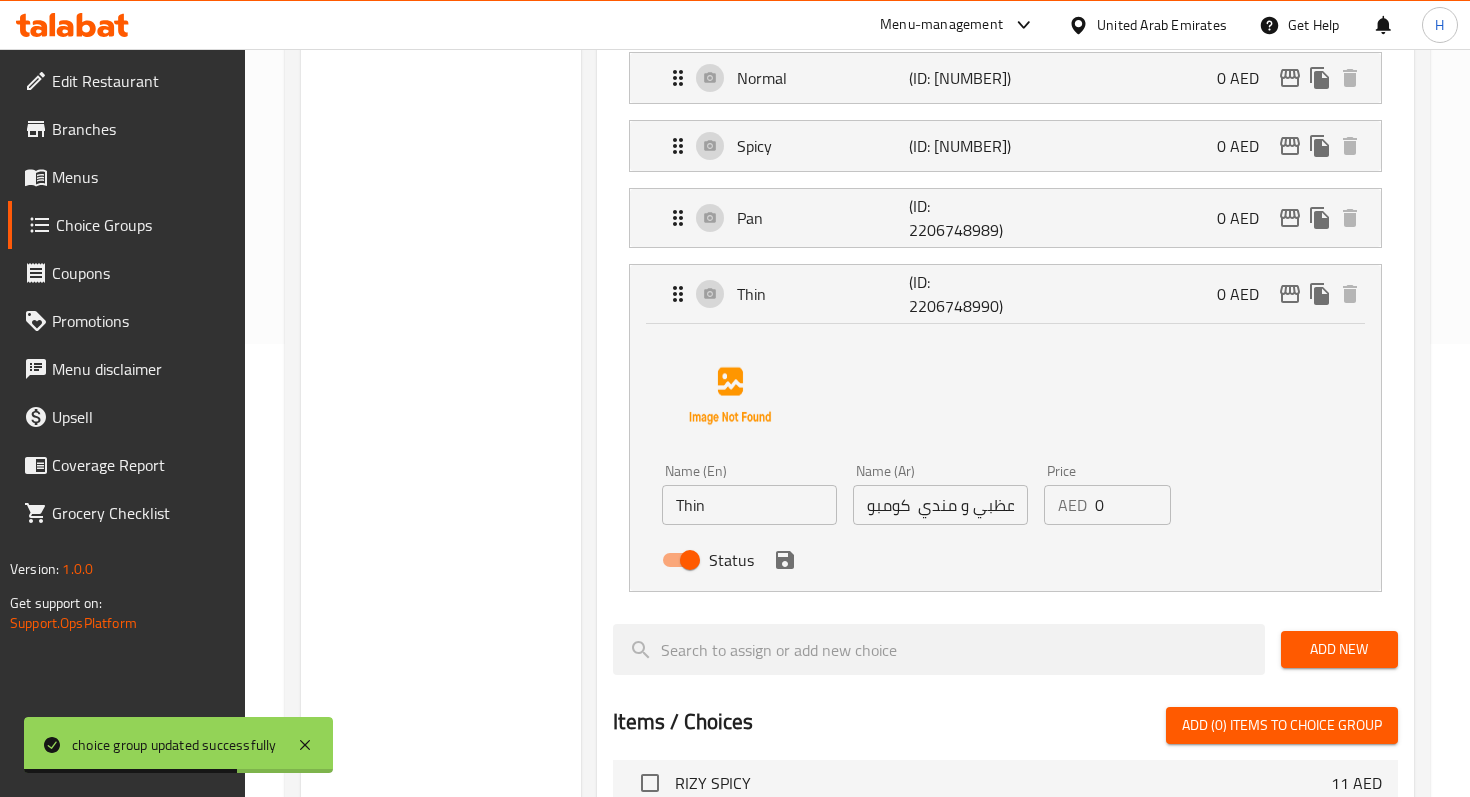 scroll, scrollTop: 449, scrollLeft: 0, axis: vertical 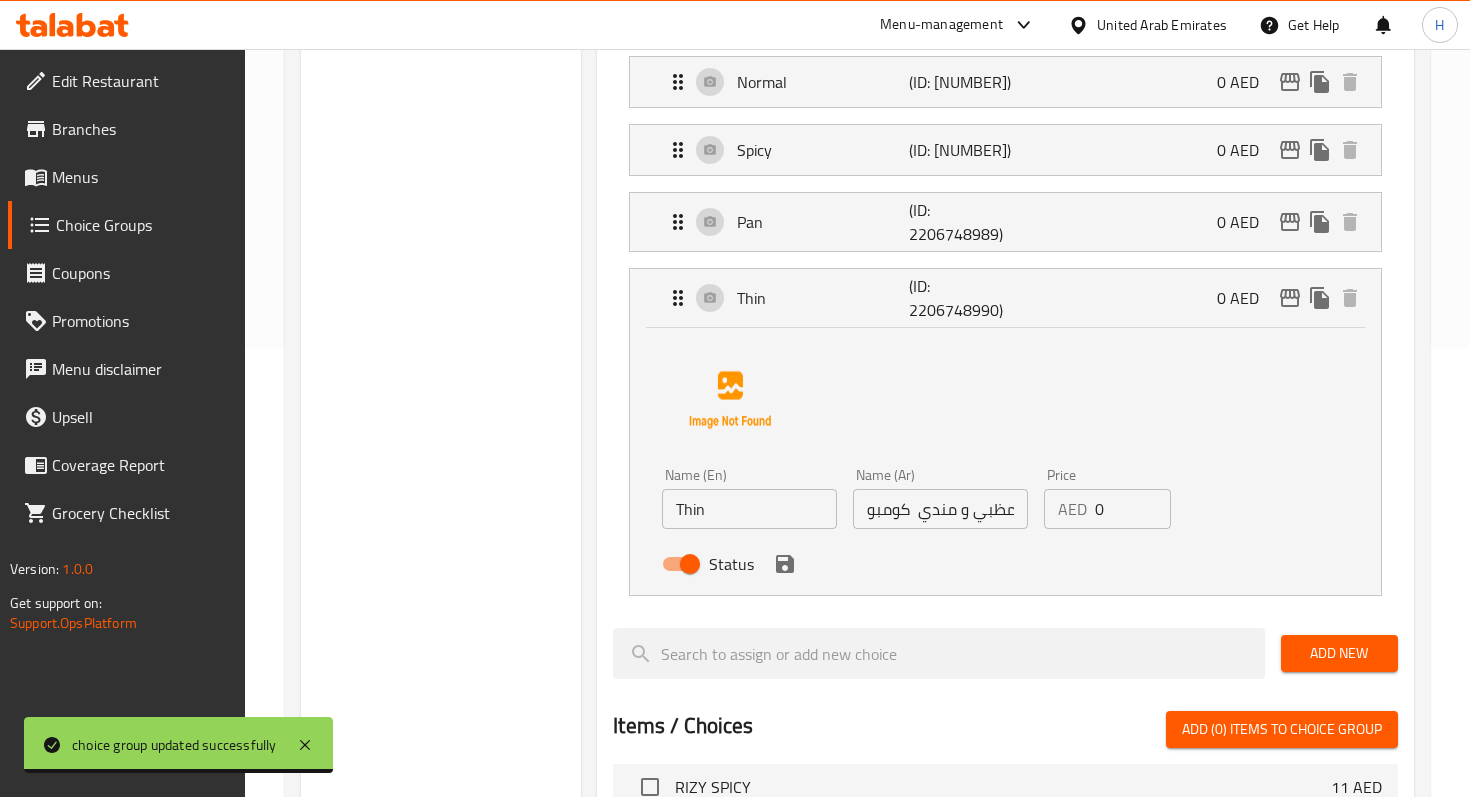 click on "دجاج مظبي و مندي  كومبو" at bounding box center [940, 509] 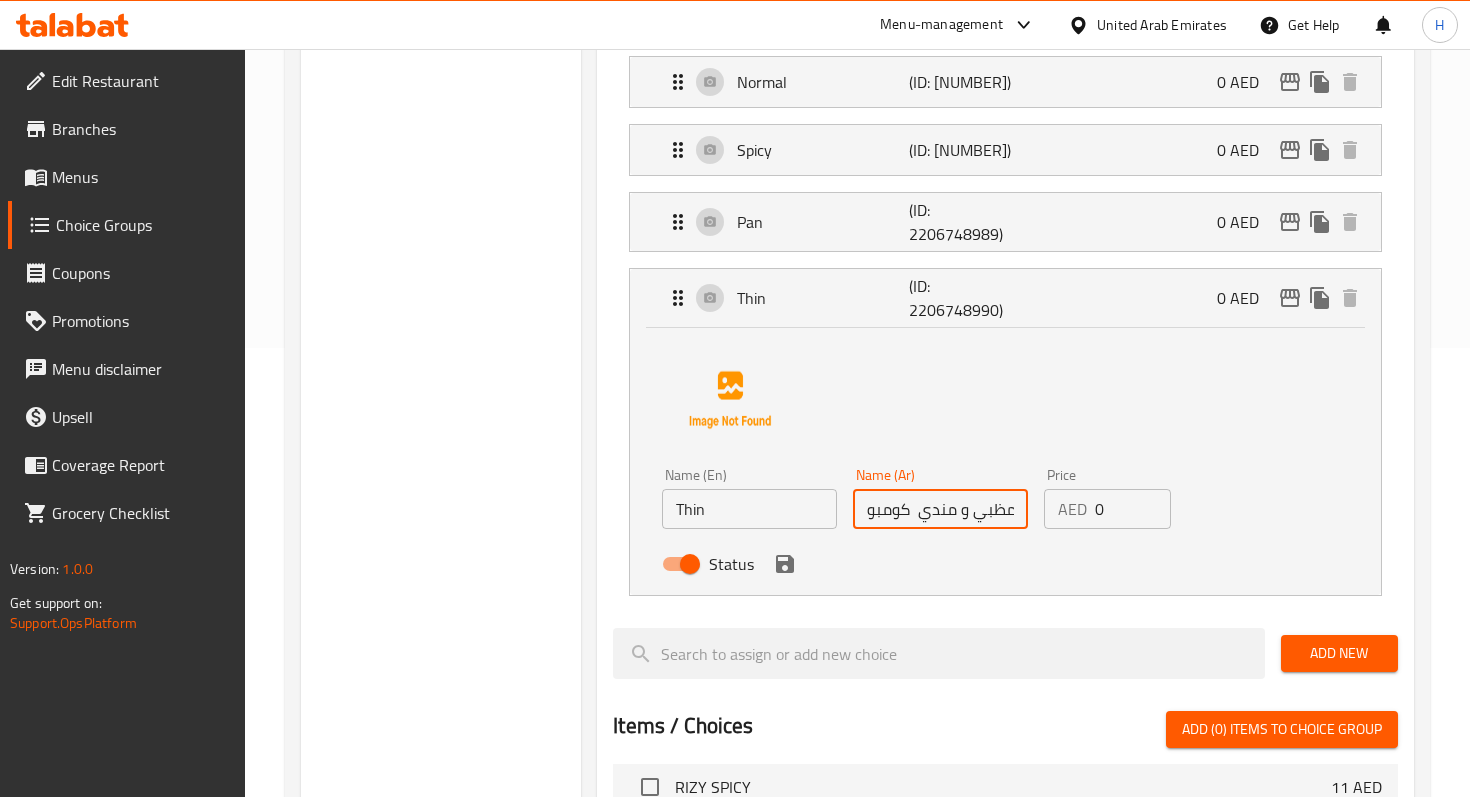 click on "دجاج مظبي و مندي  كومبو" at bounding box center (940, 509) 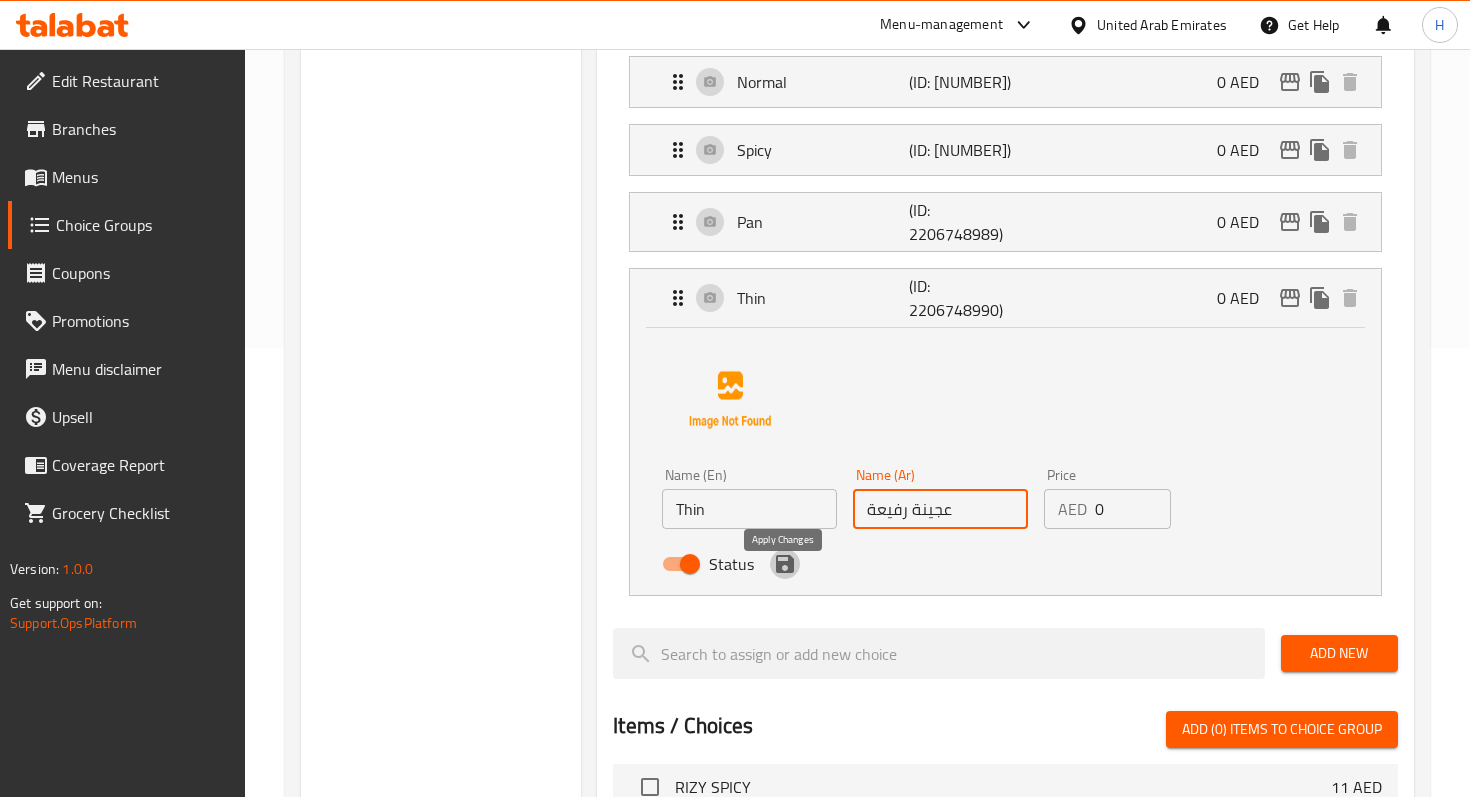 click 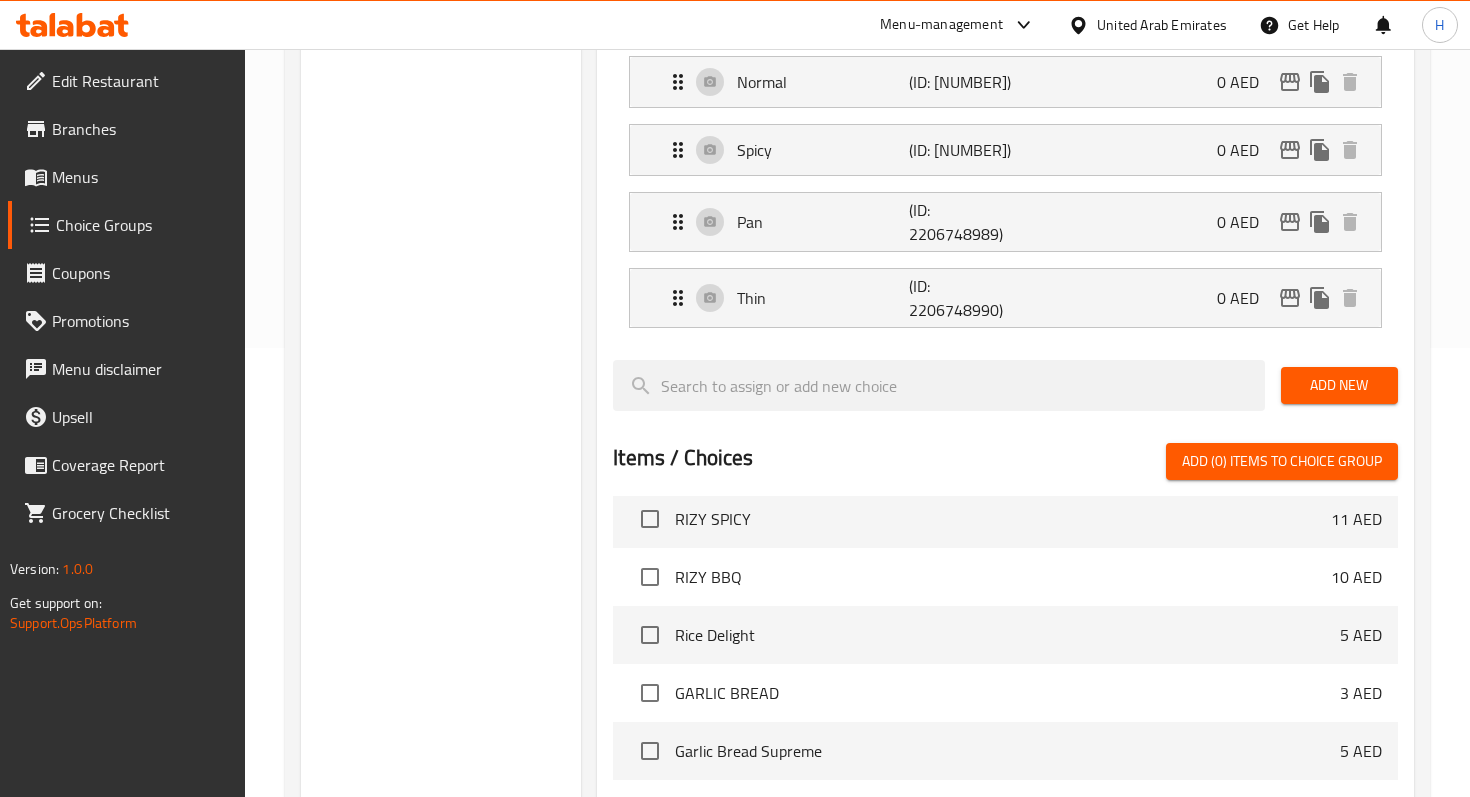 type on "عجينة رفيعة" 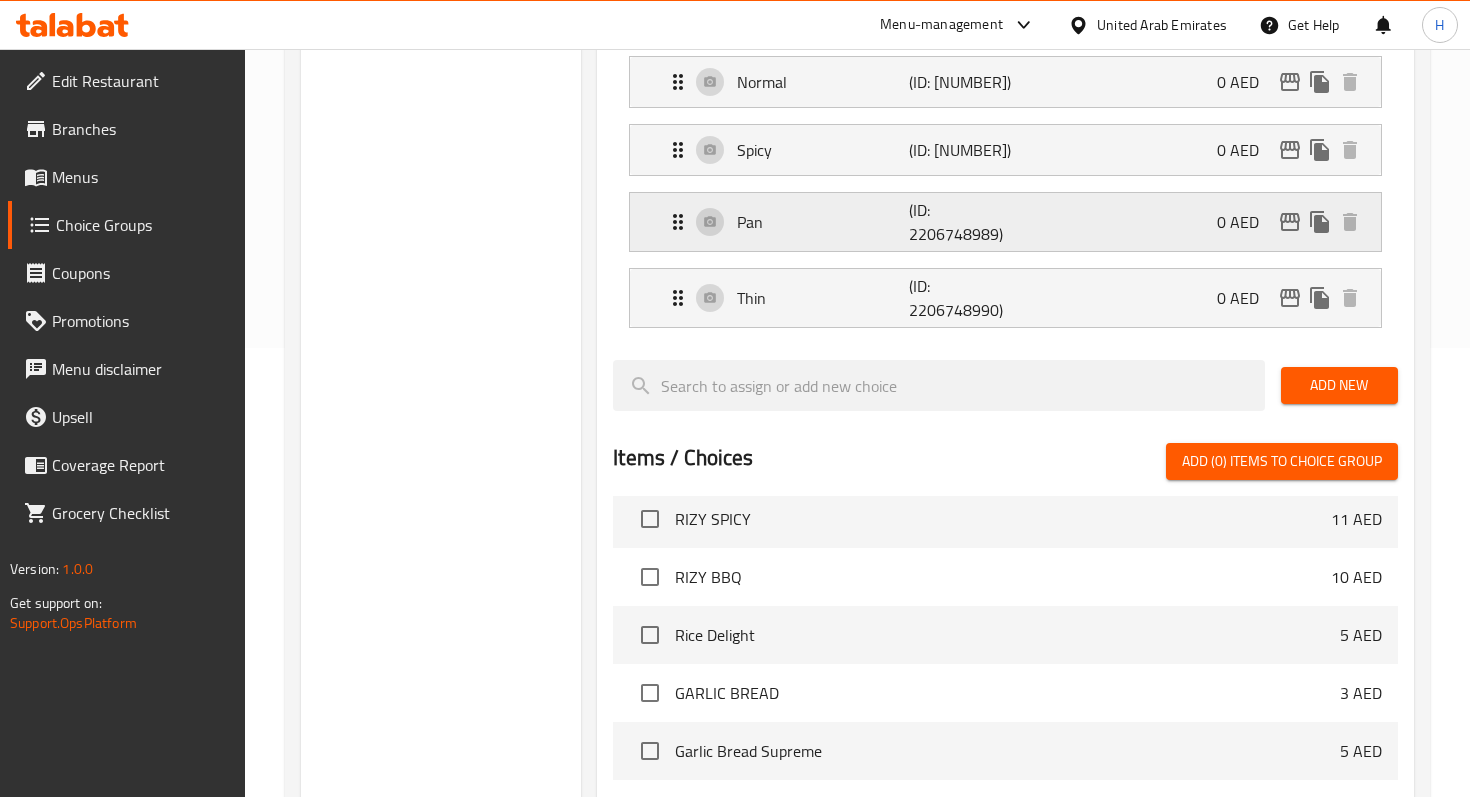 click 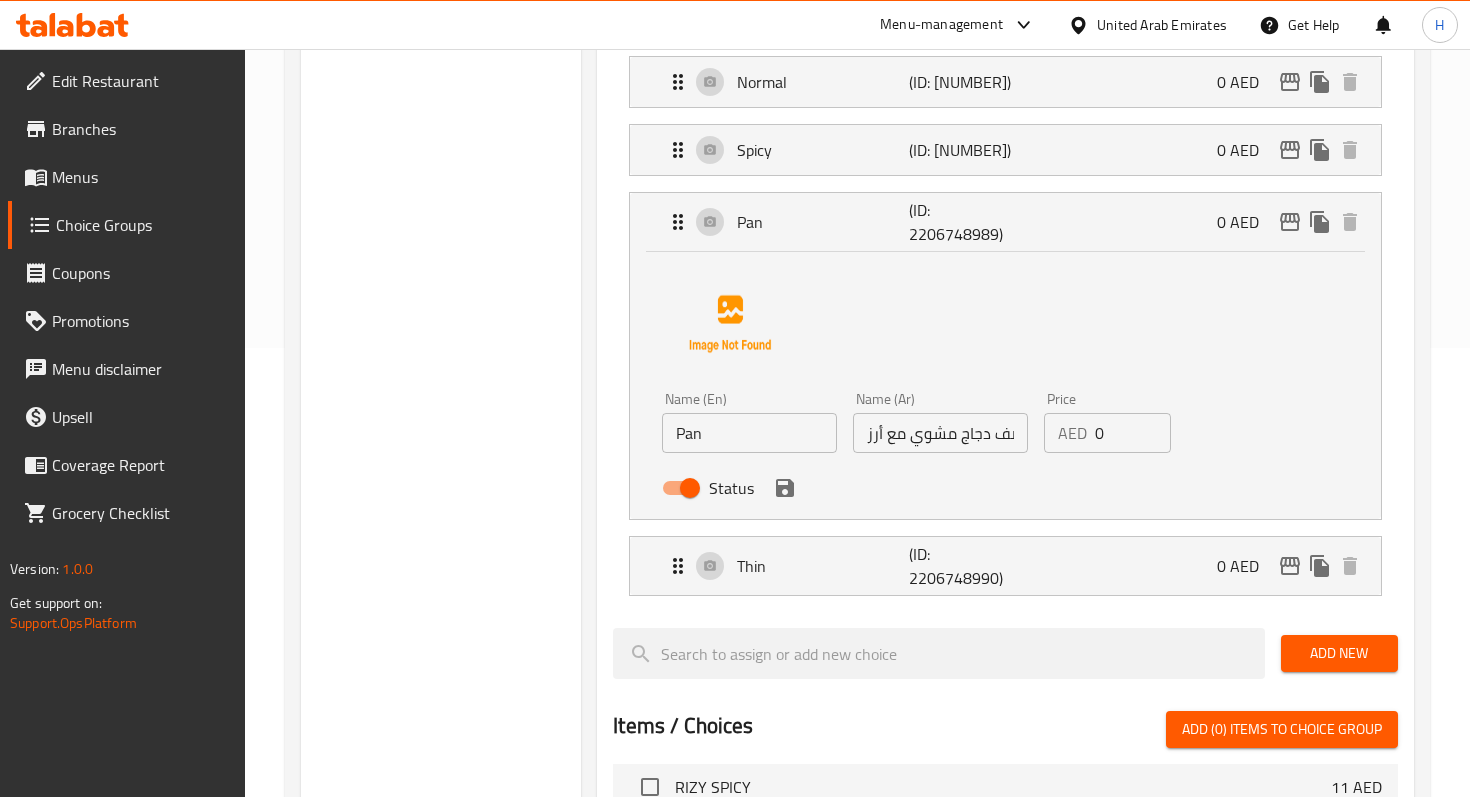 click on "وجبة نصف دجاج مشوي مع أرز" at bounding box center [940, 433] 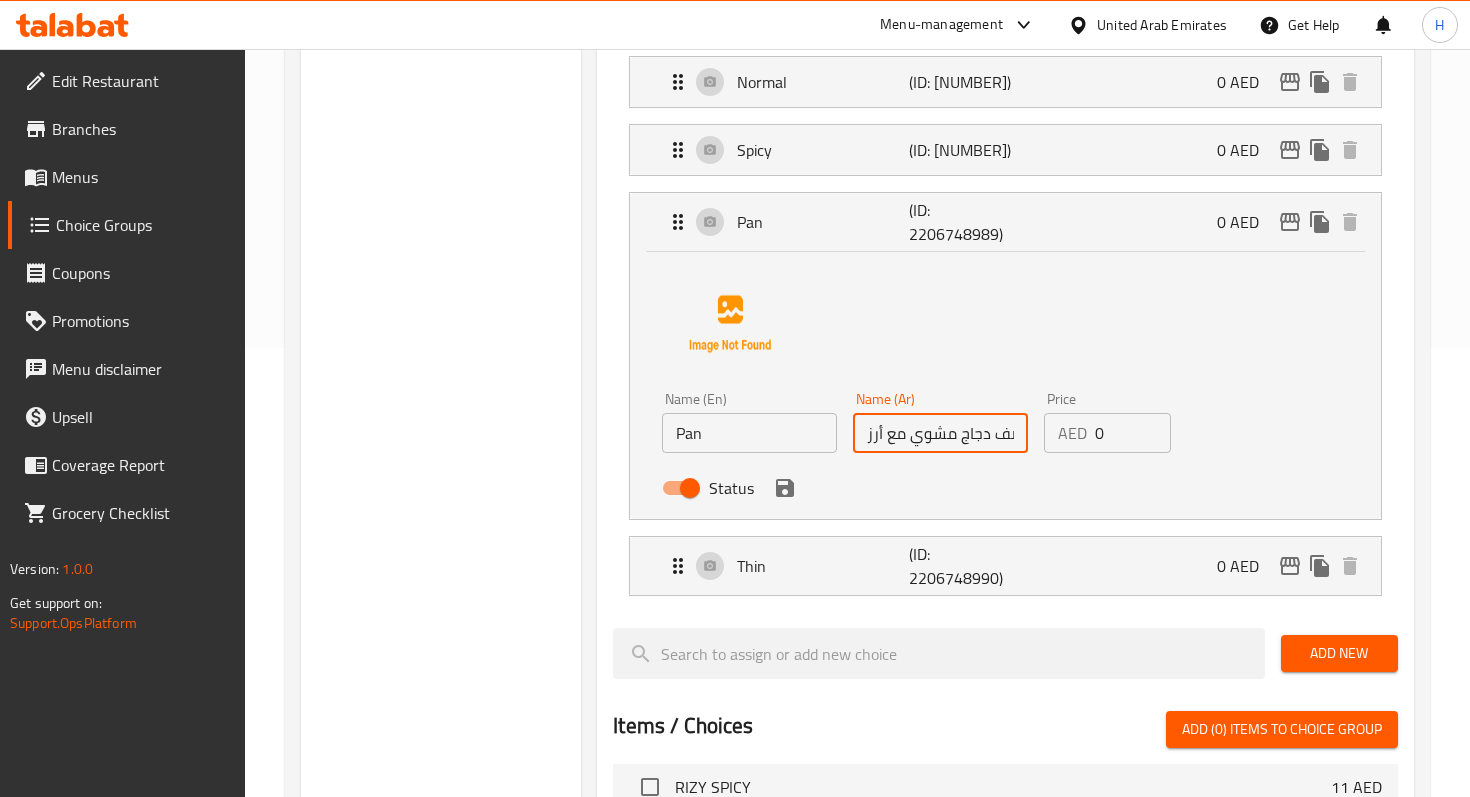 click on "وجبة نصف دجاج مشوي مع أرز" at bounding box center (940, 433) 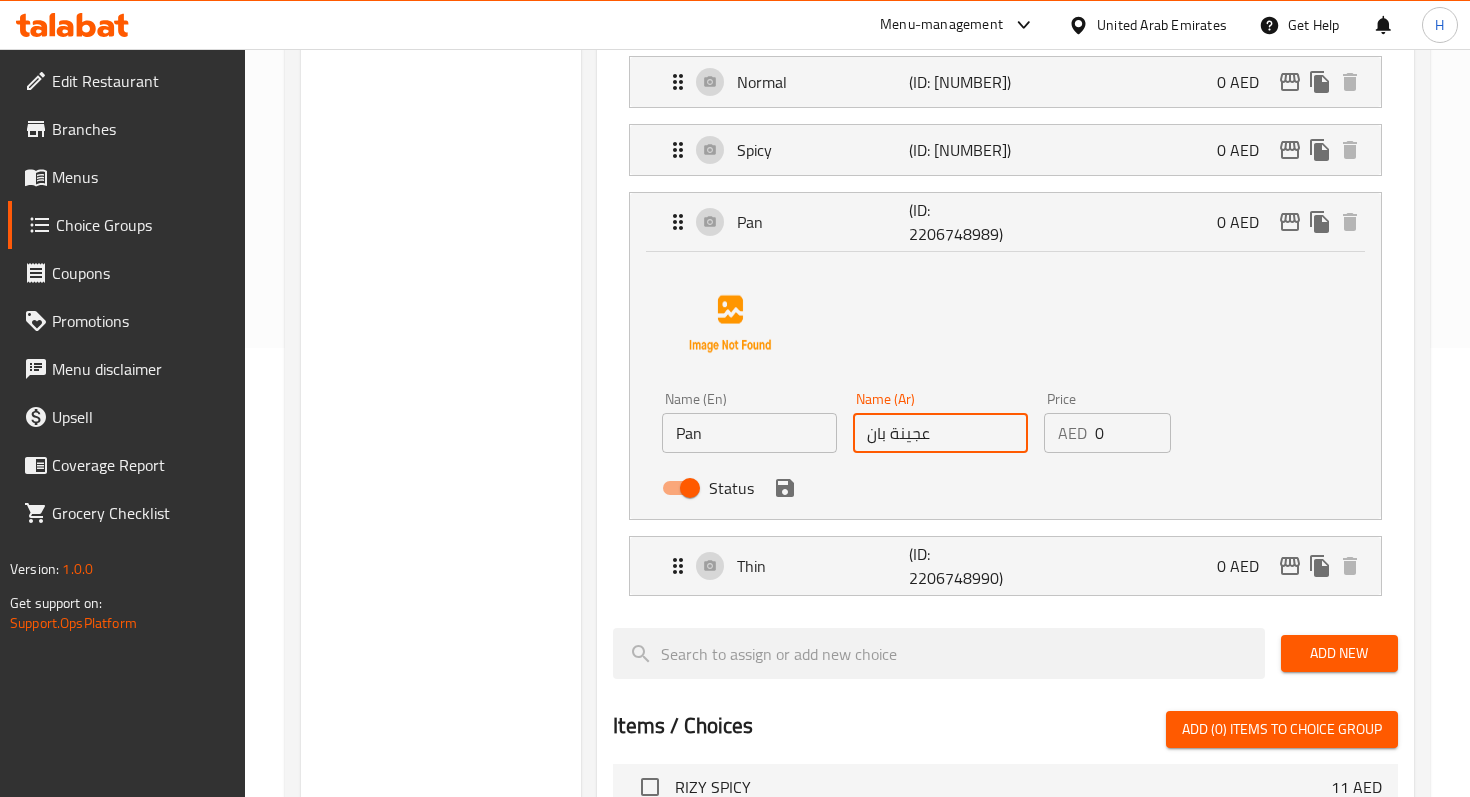 click 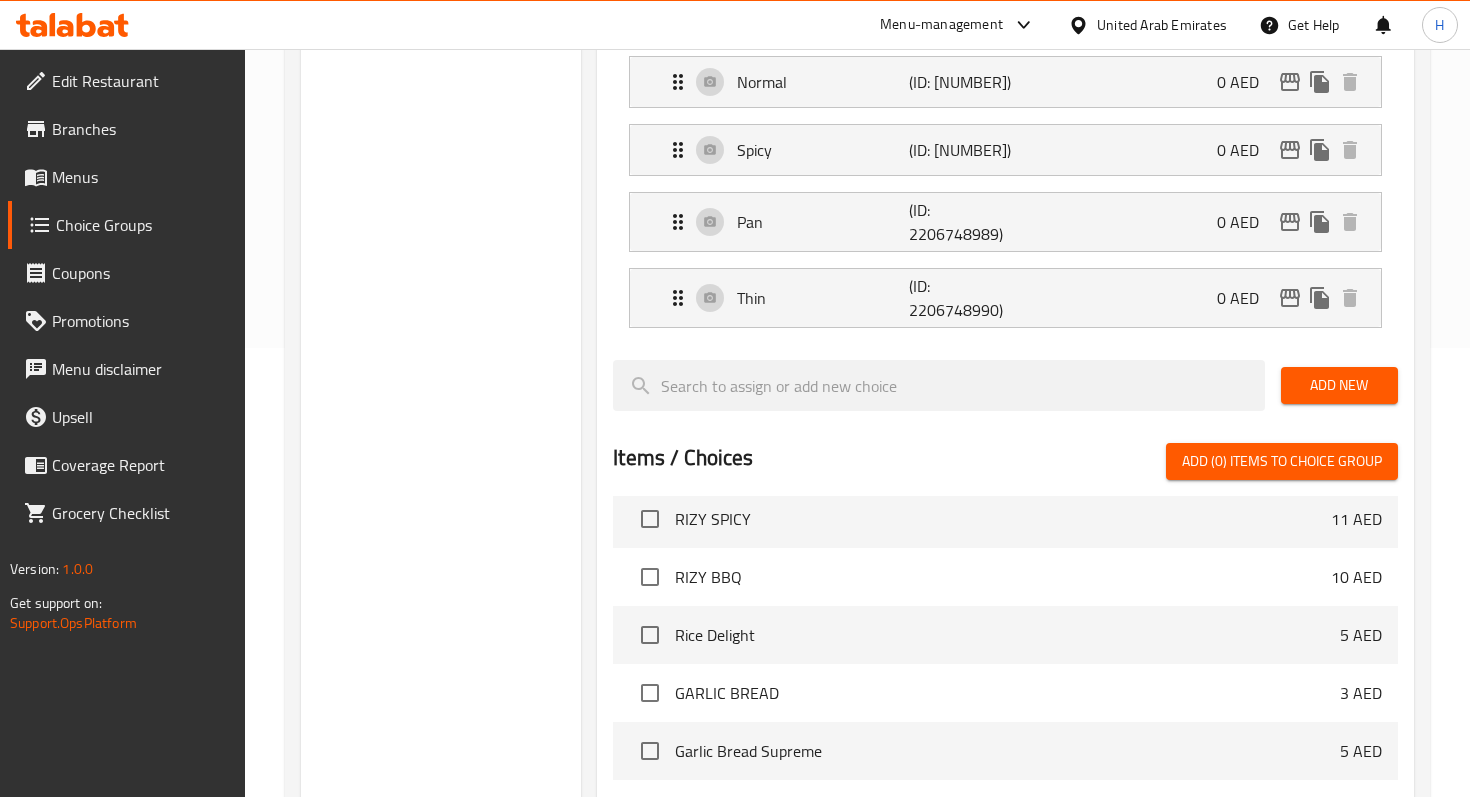 type on "عجينة بان" 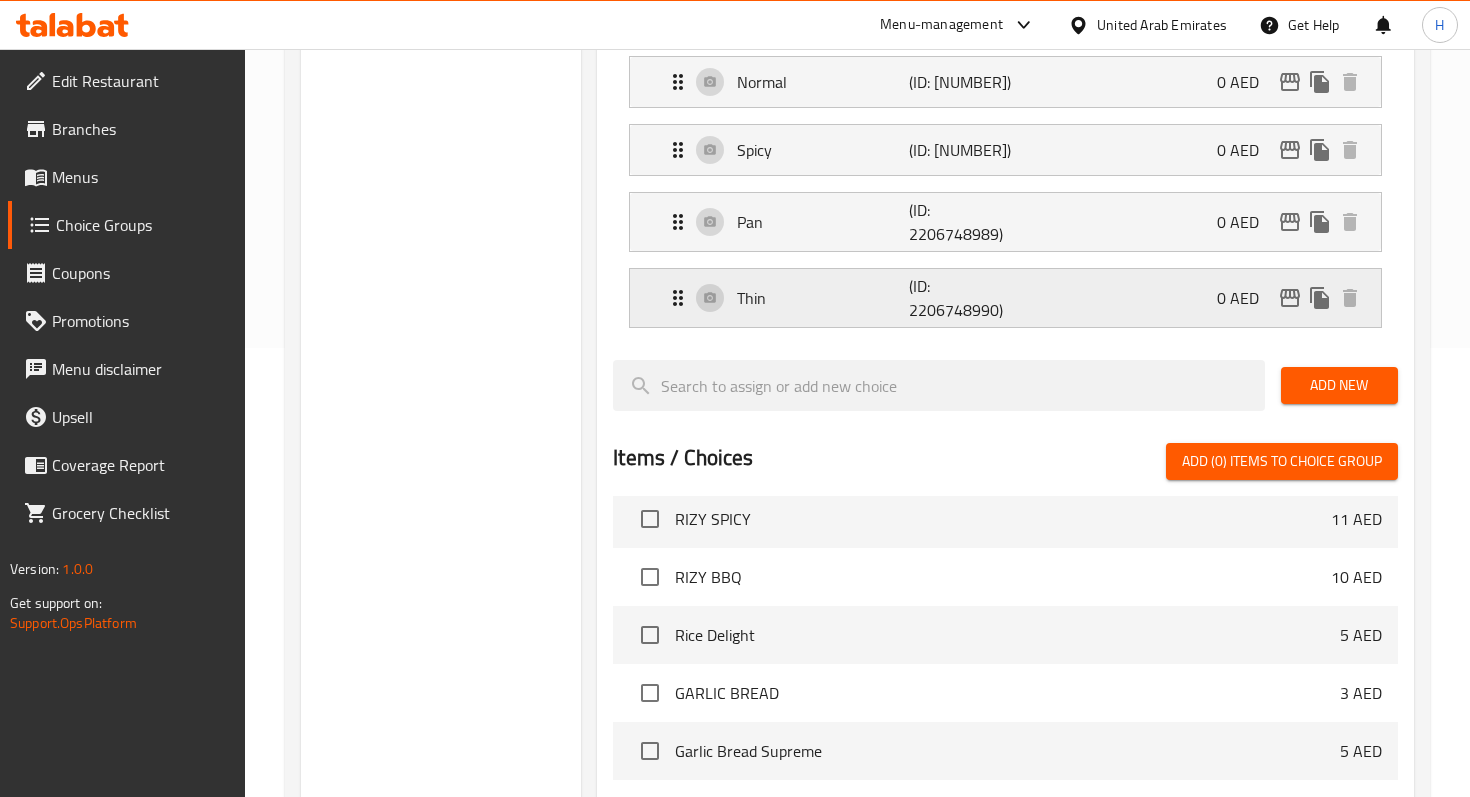 click 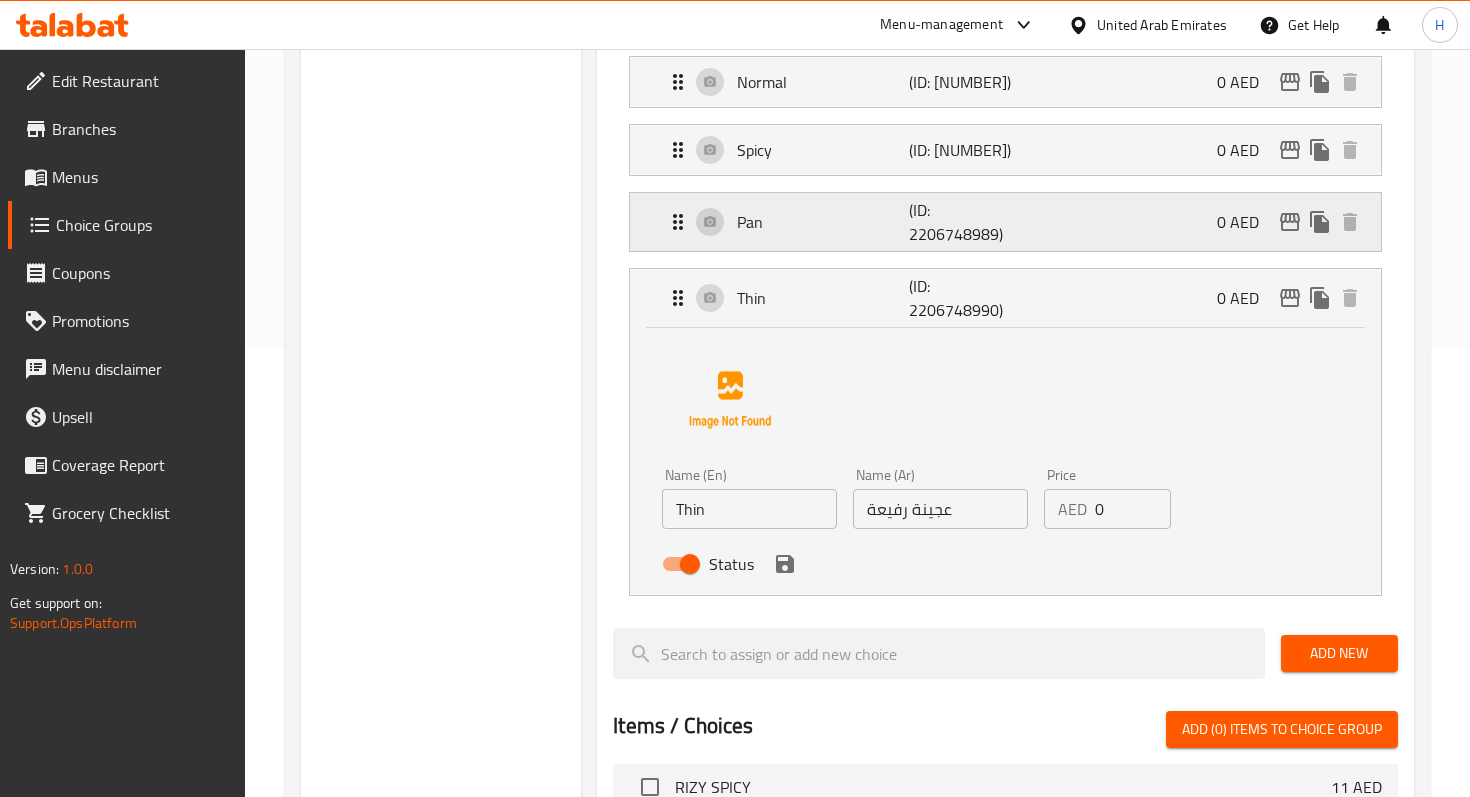 click 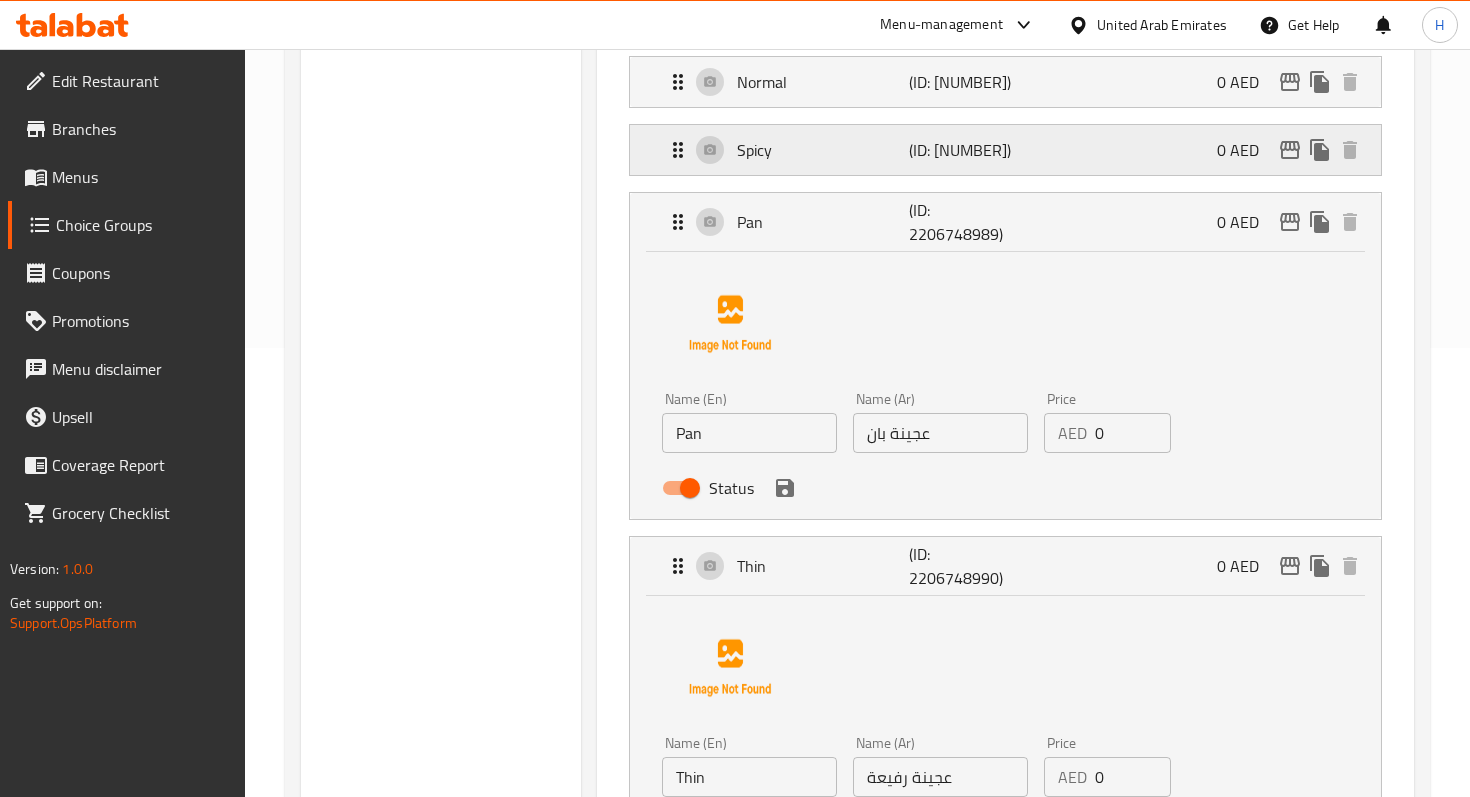click 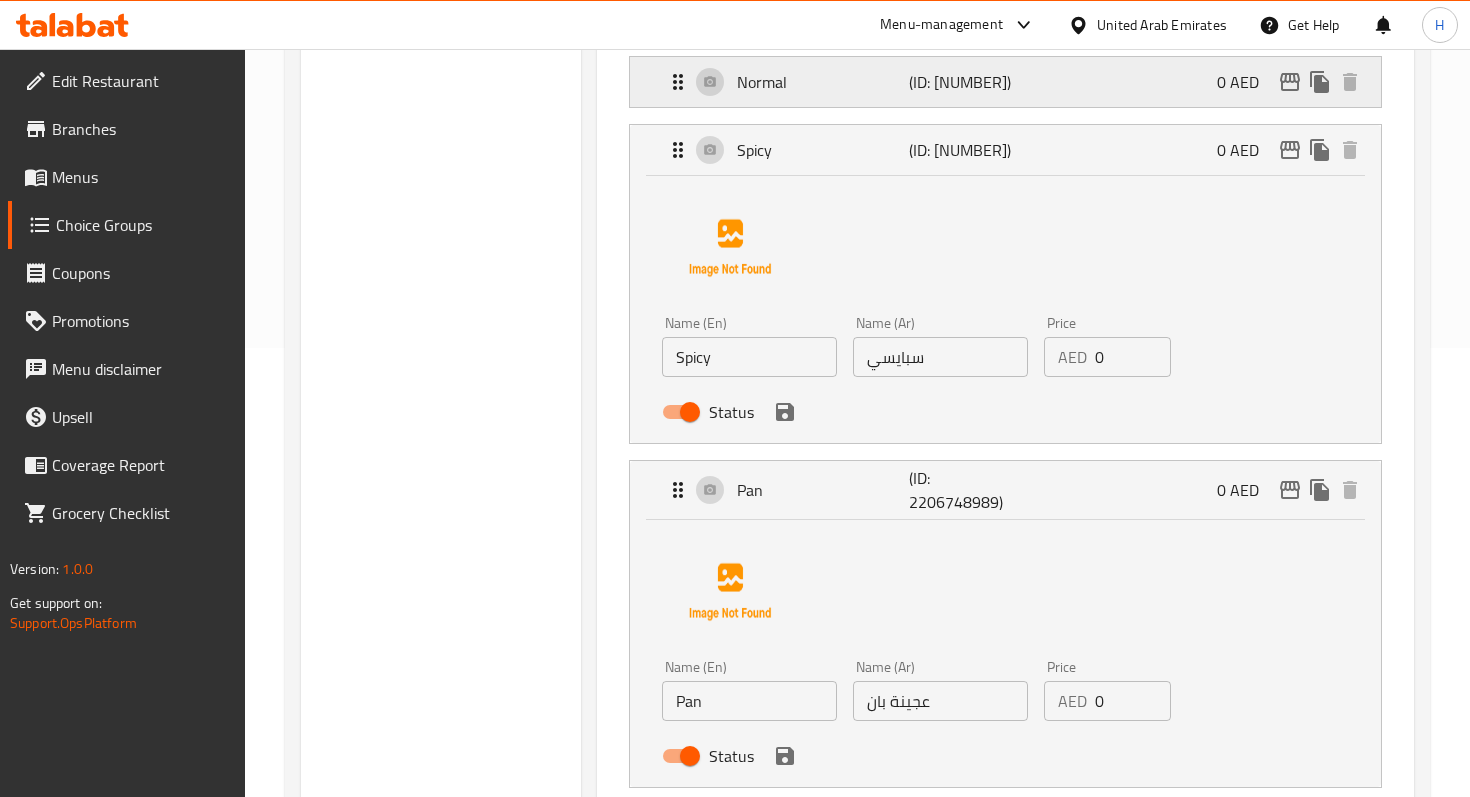 click 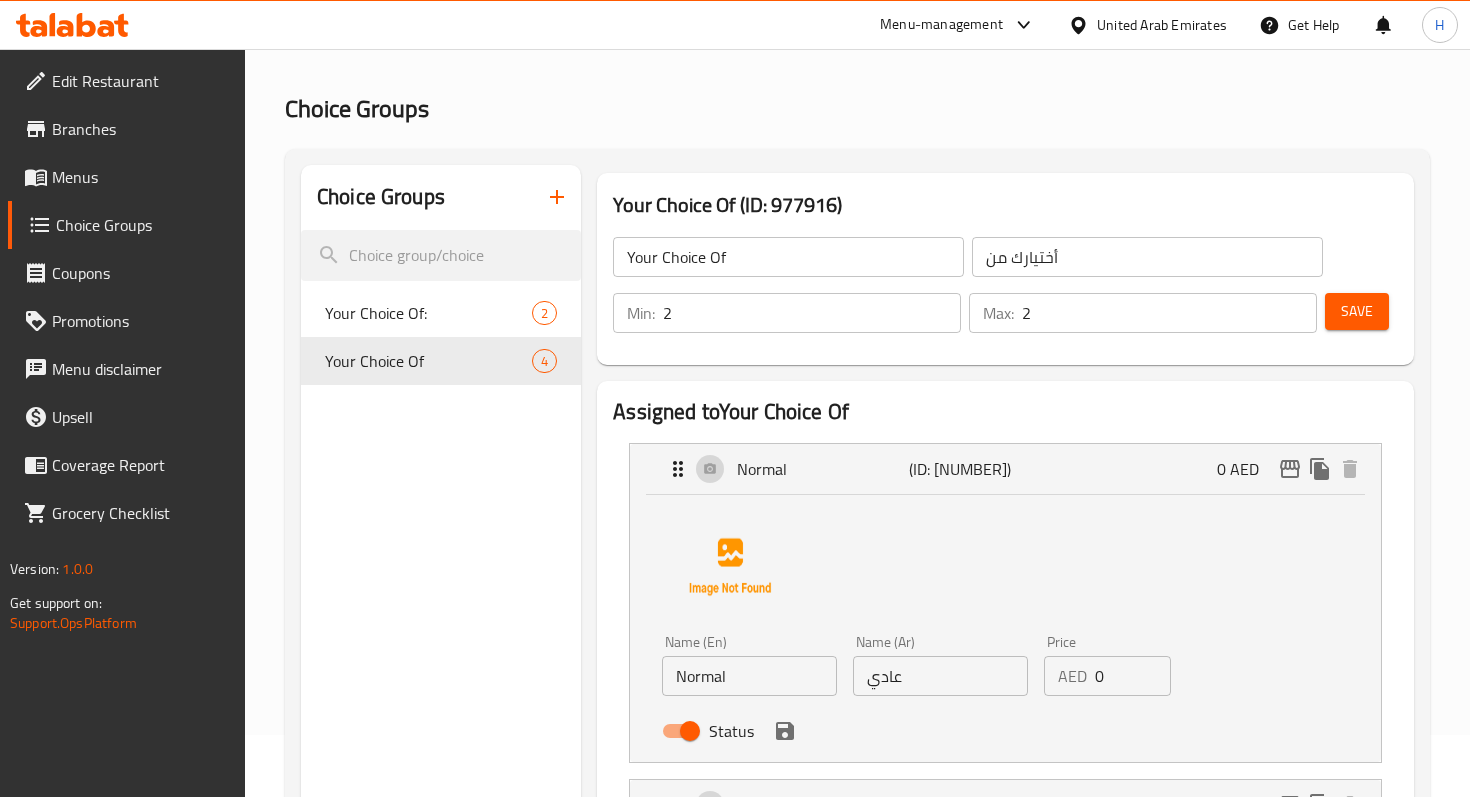 scroll, scrollTop: 36, scrollLeft: 0, axis: vertical 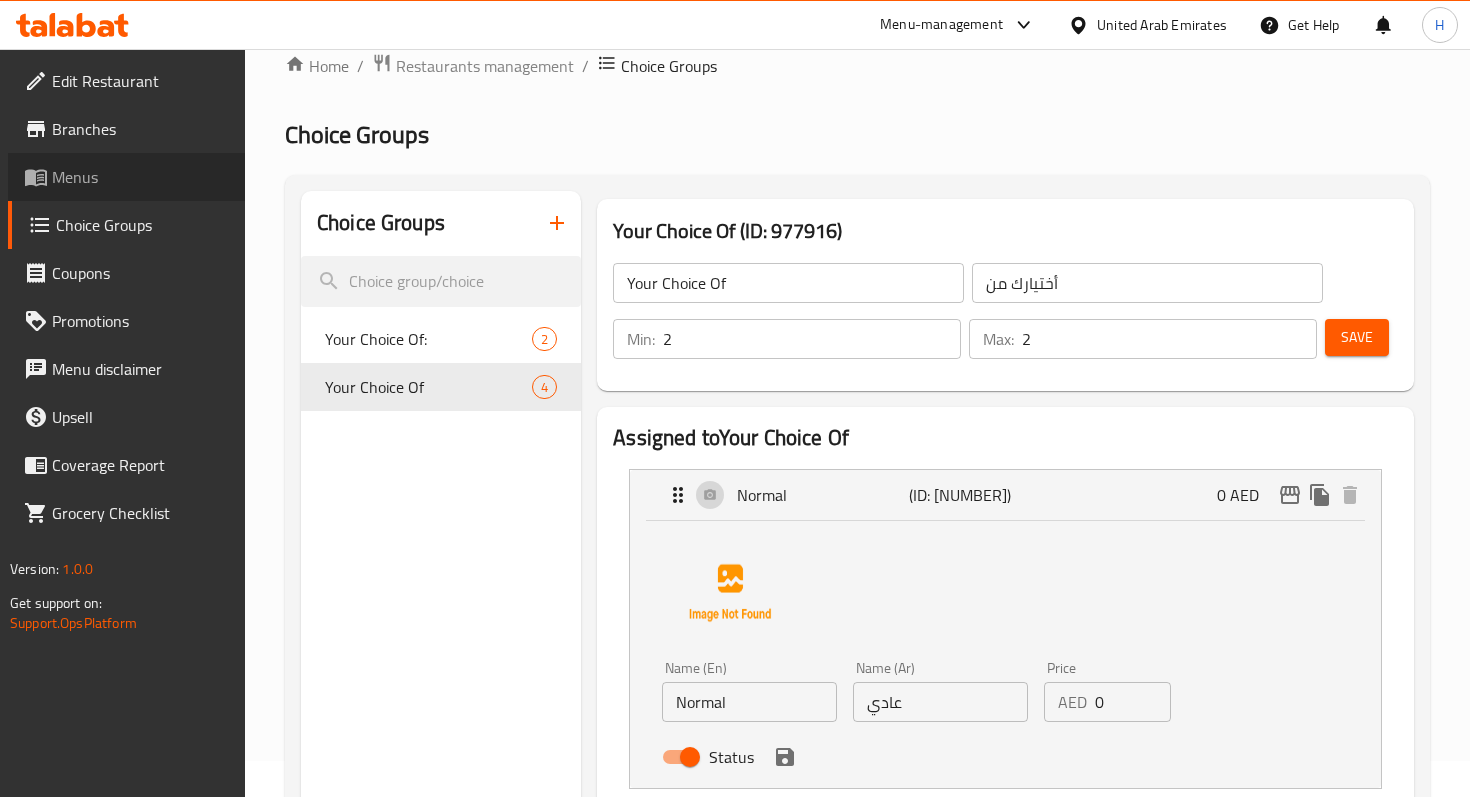 click on "Menus" at bounding box center [140, 177] 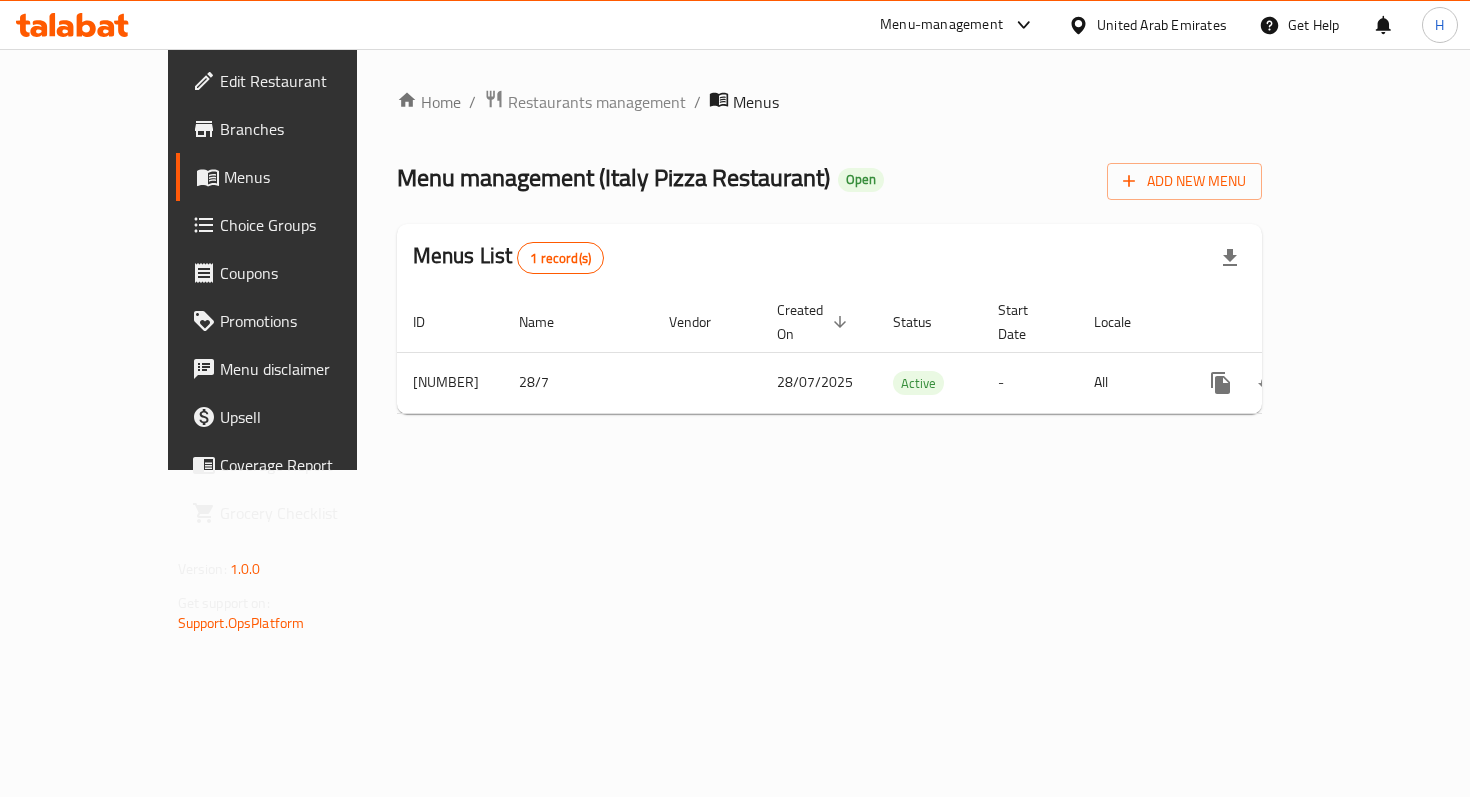 scroll, scrollTop: 0, scrollLeft: 0, axis: both 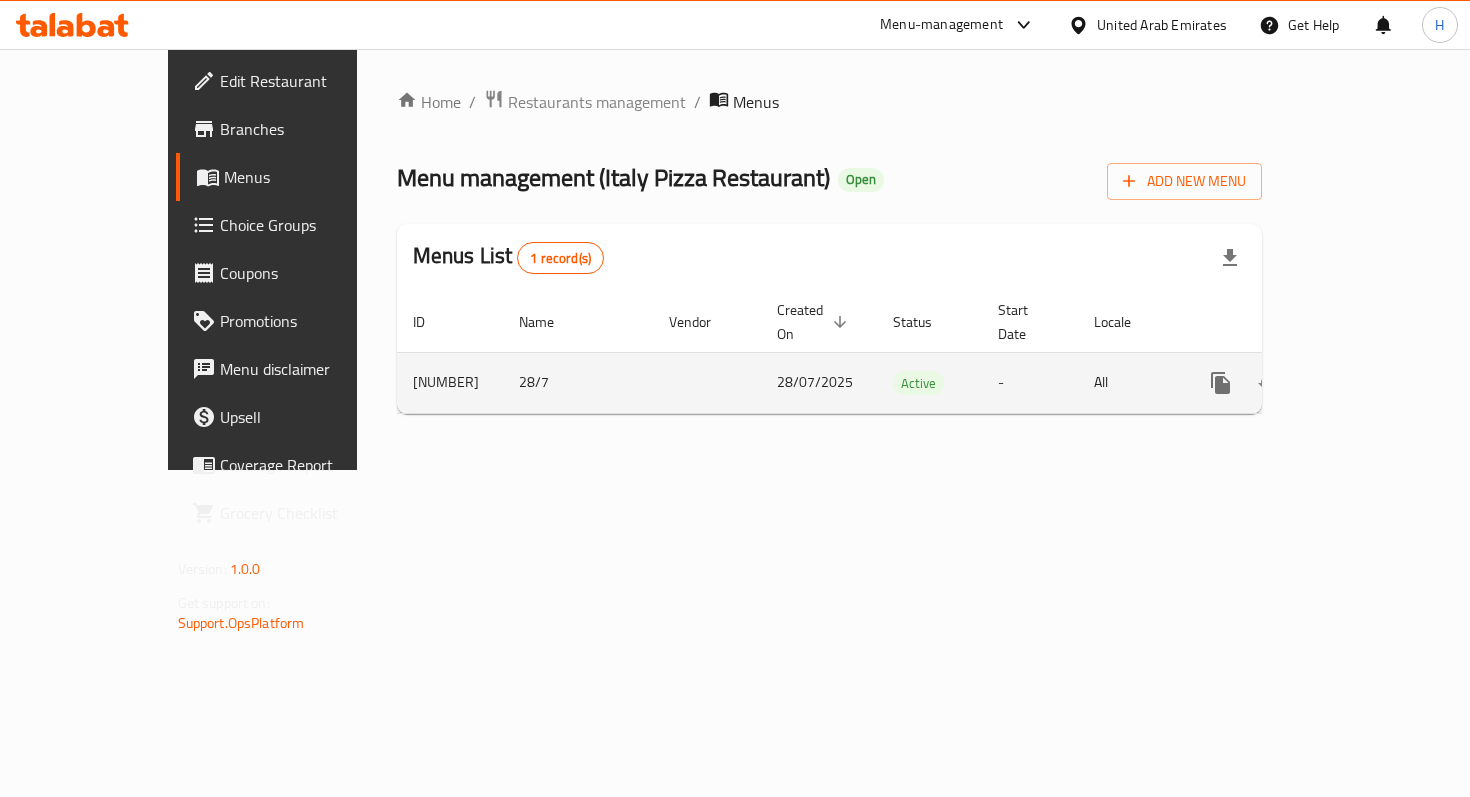 click 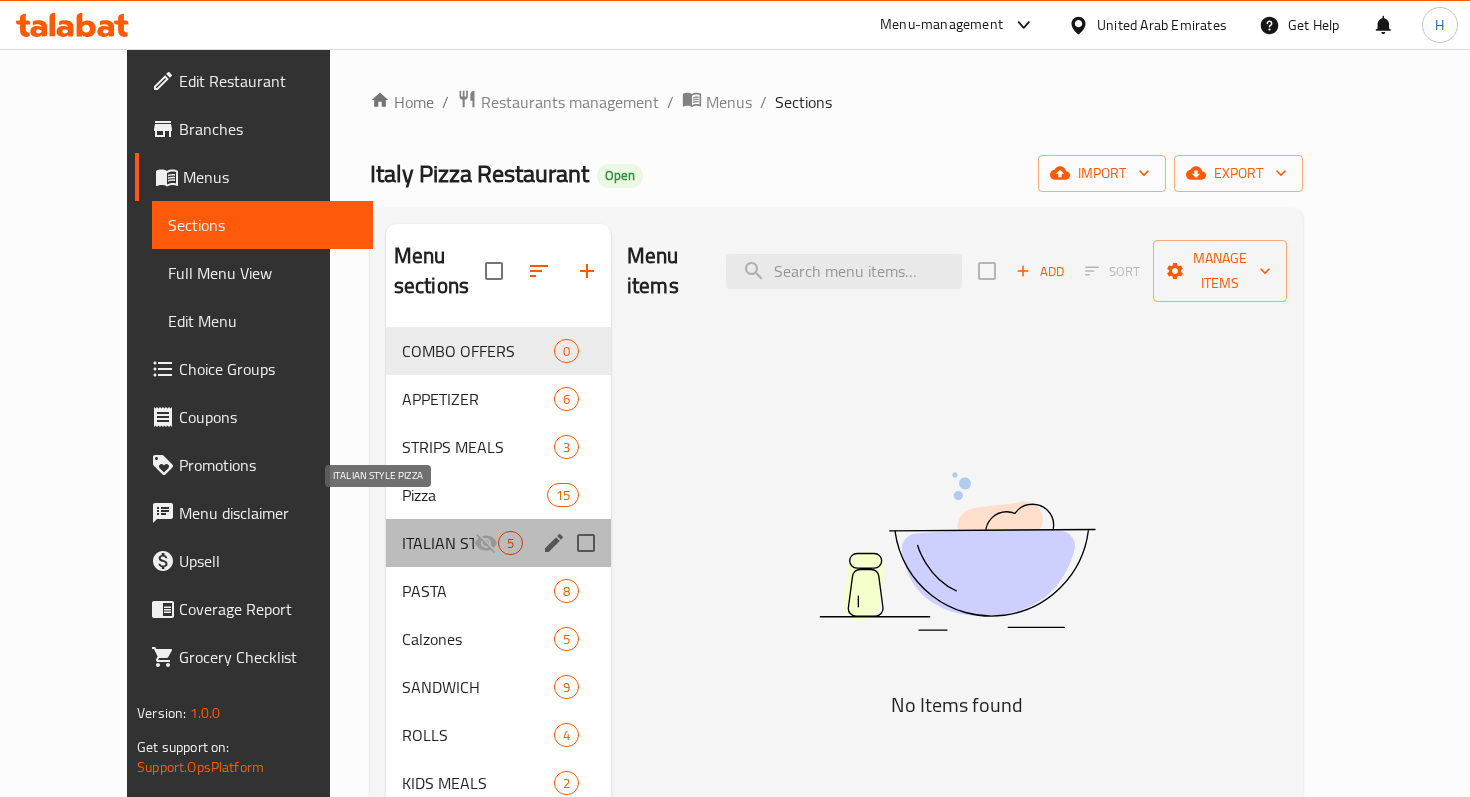 click on "ITALIAN STYLE PIZZA" at bounding box center (438, 543) 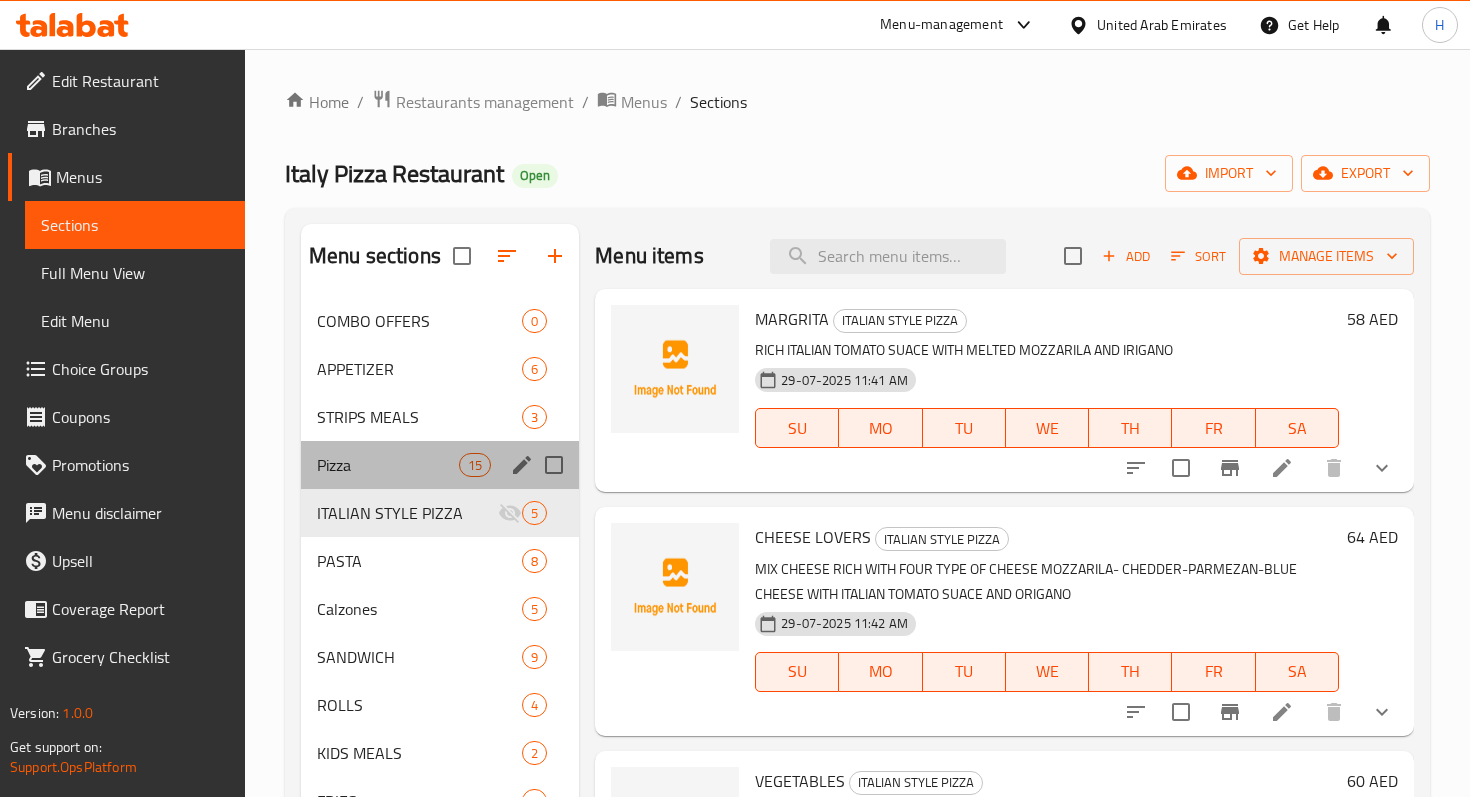 click on "Pizza 15" at bounding box center [440, 465] 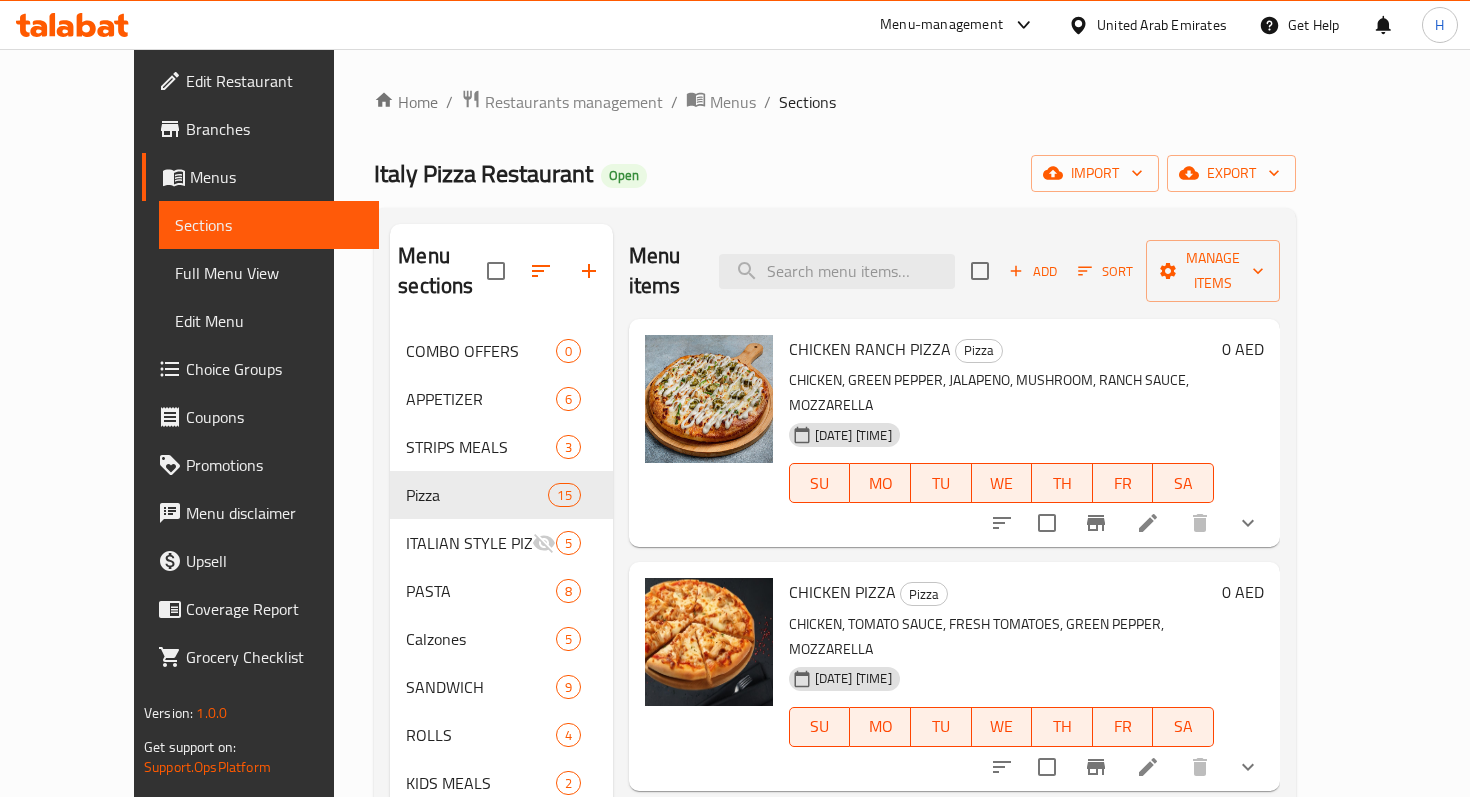 scroll, scrollTop: 145, scrollLeft: 0, axis: vertical 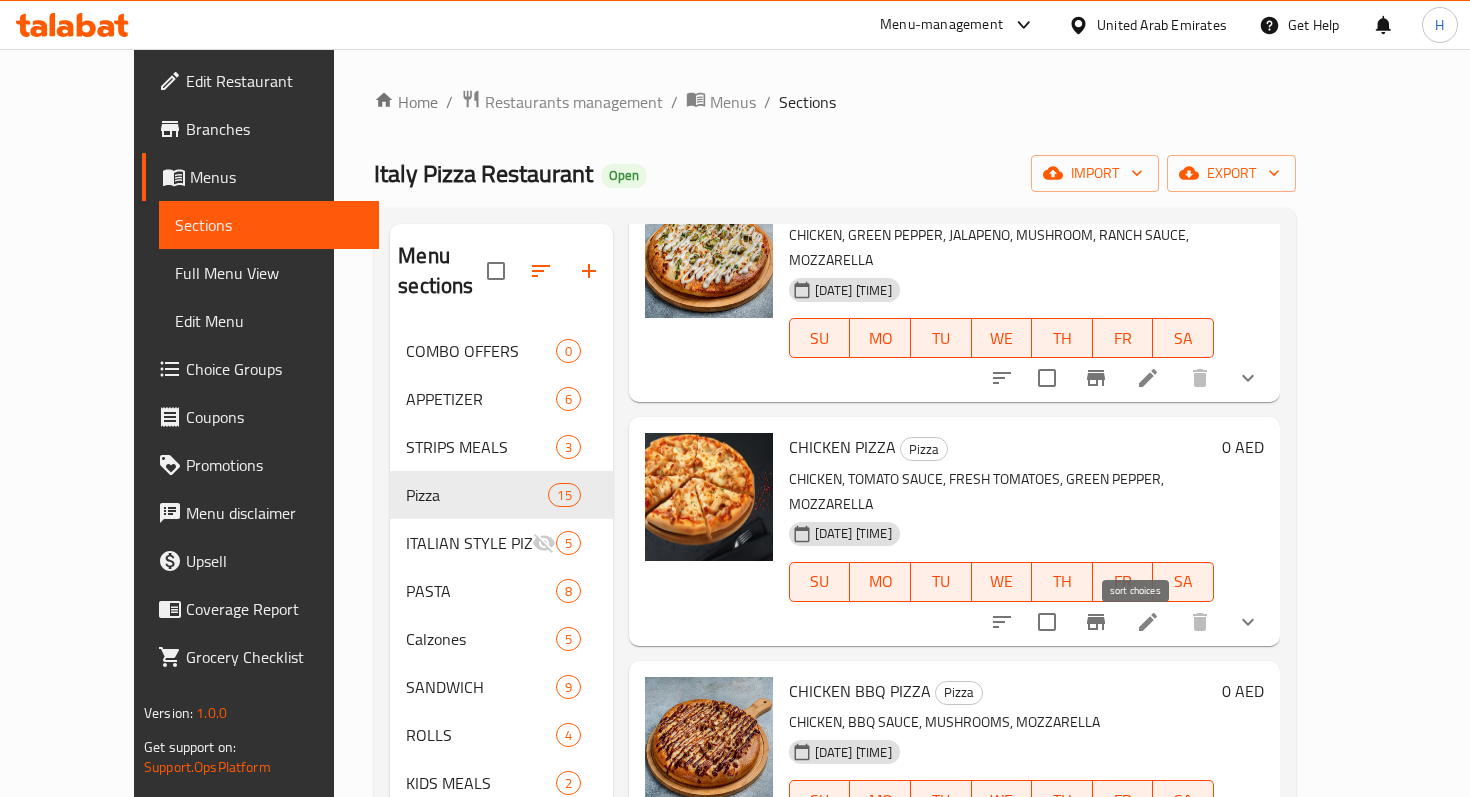 click 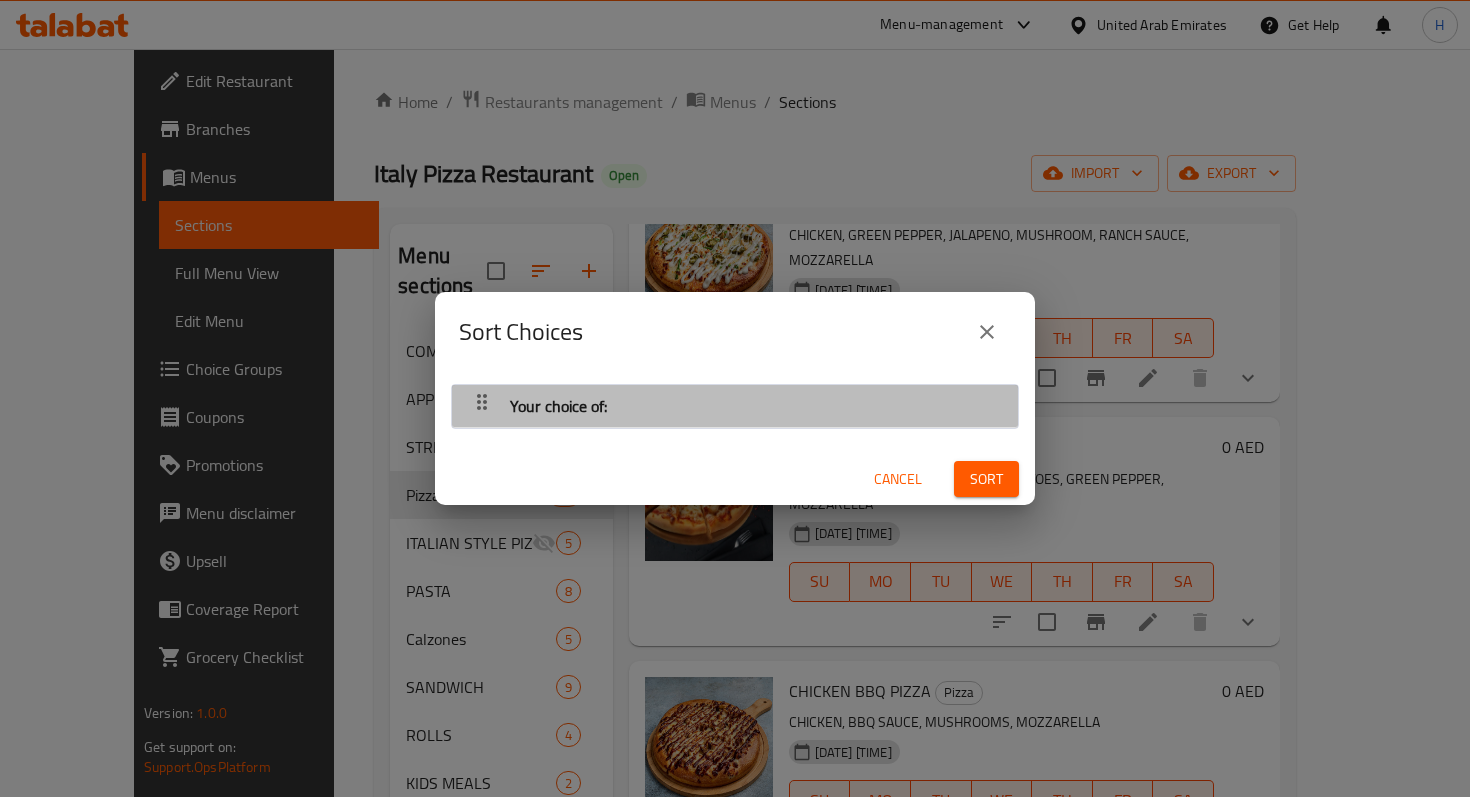 click 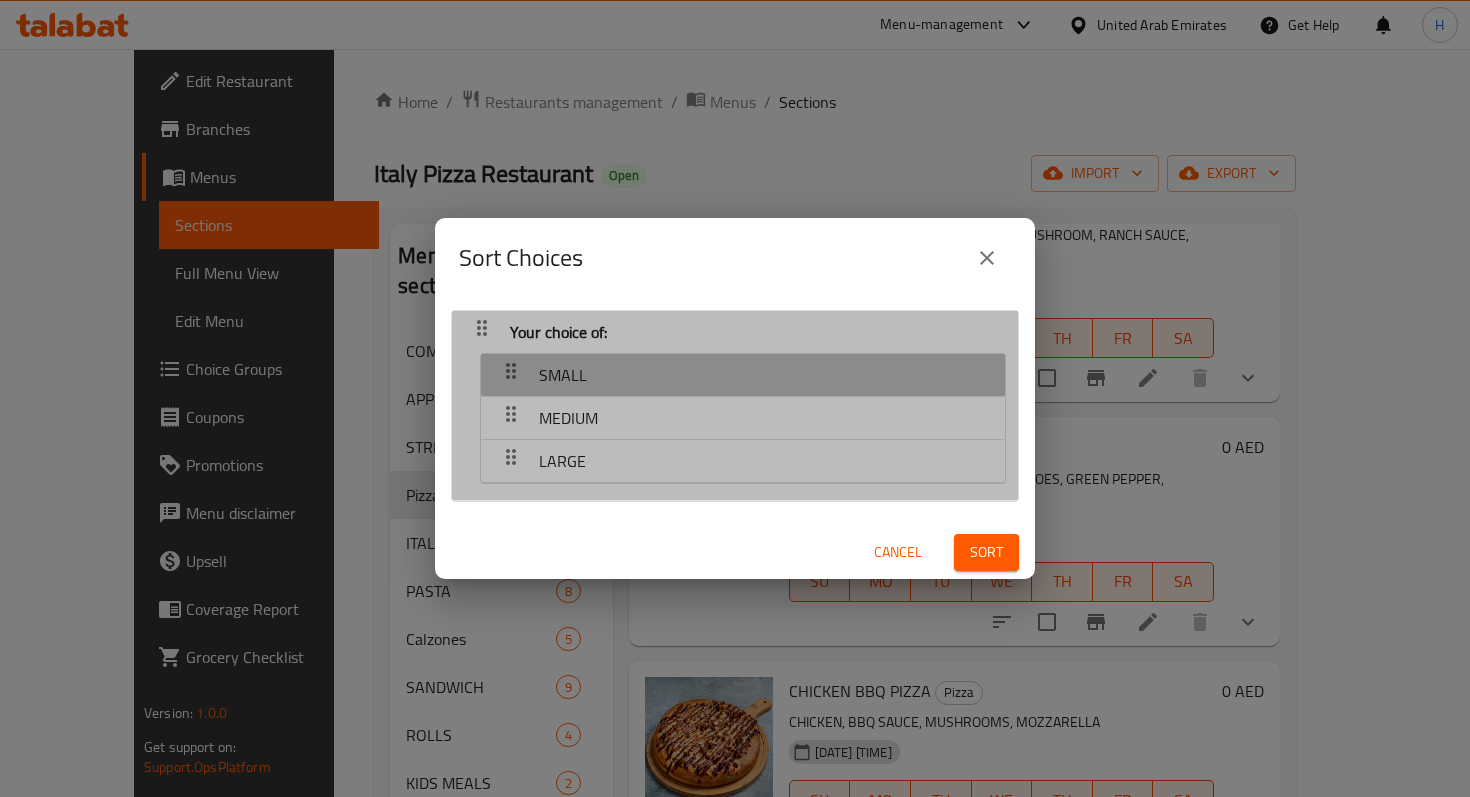 click 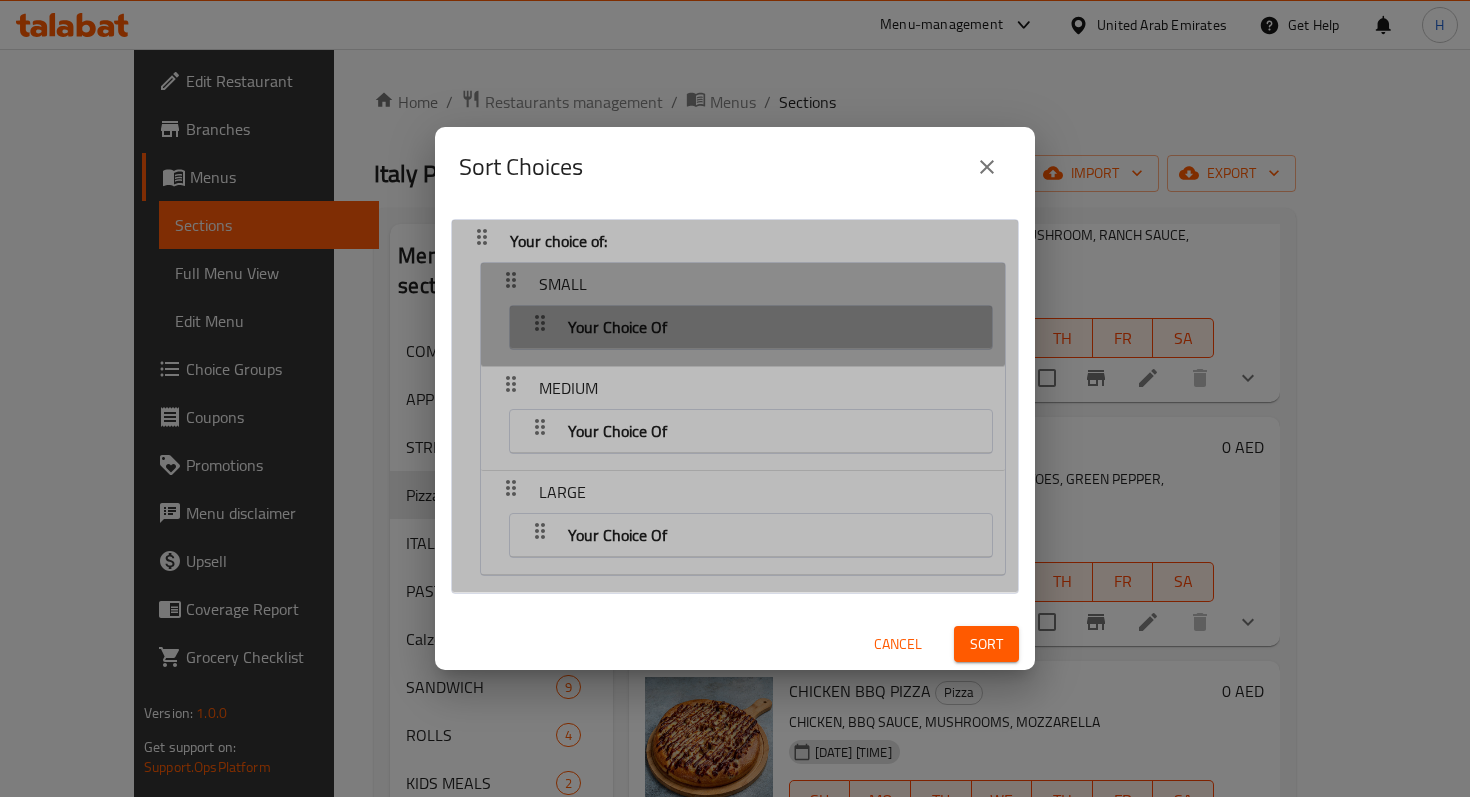 click 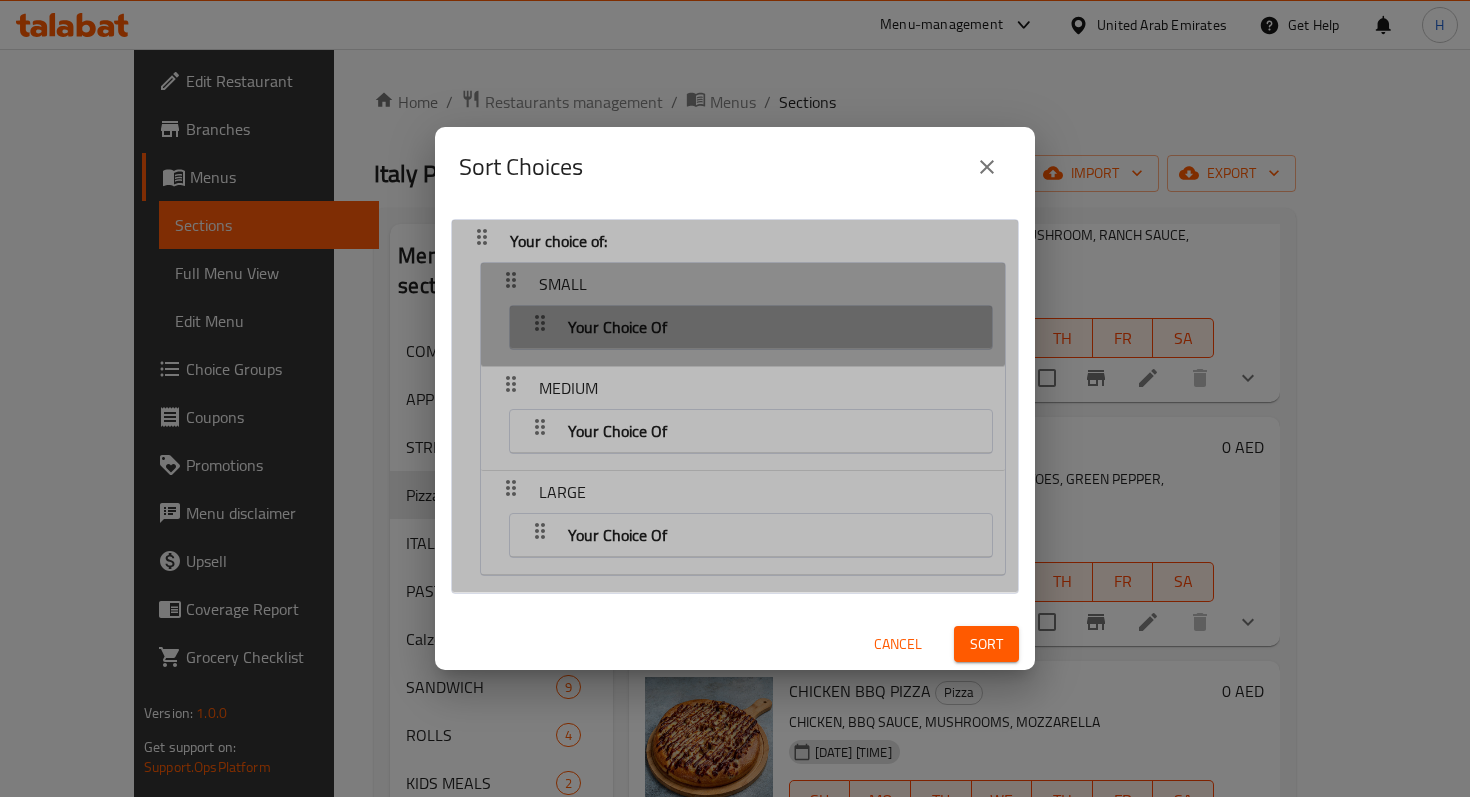 click 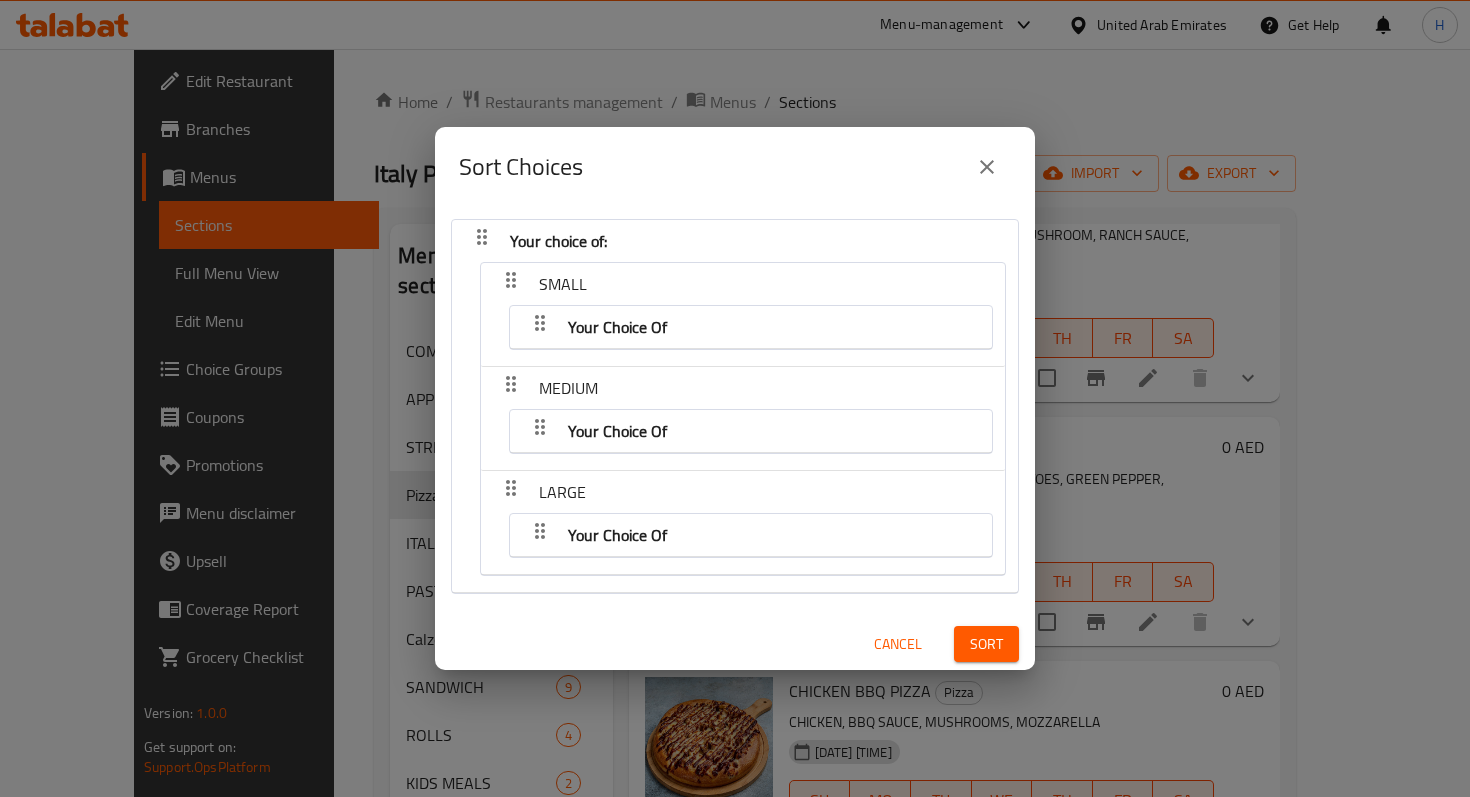 click 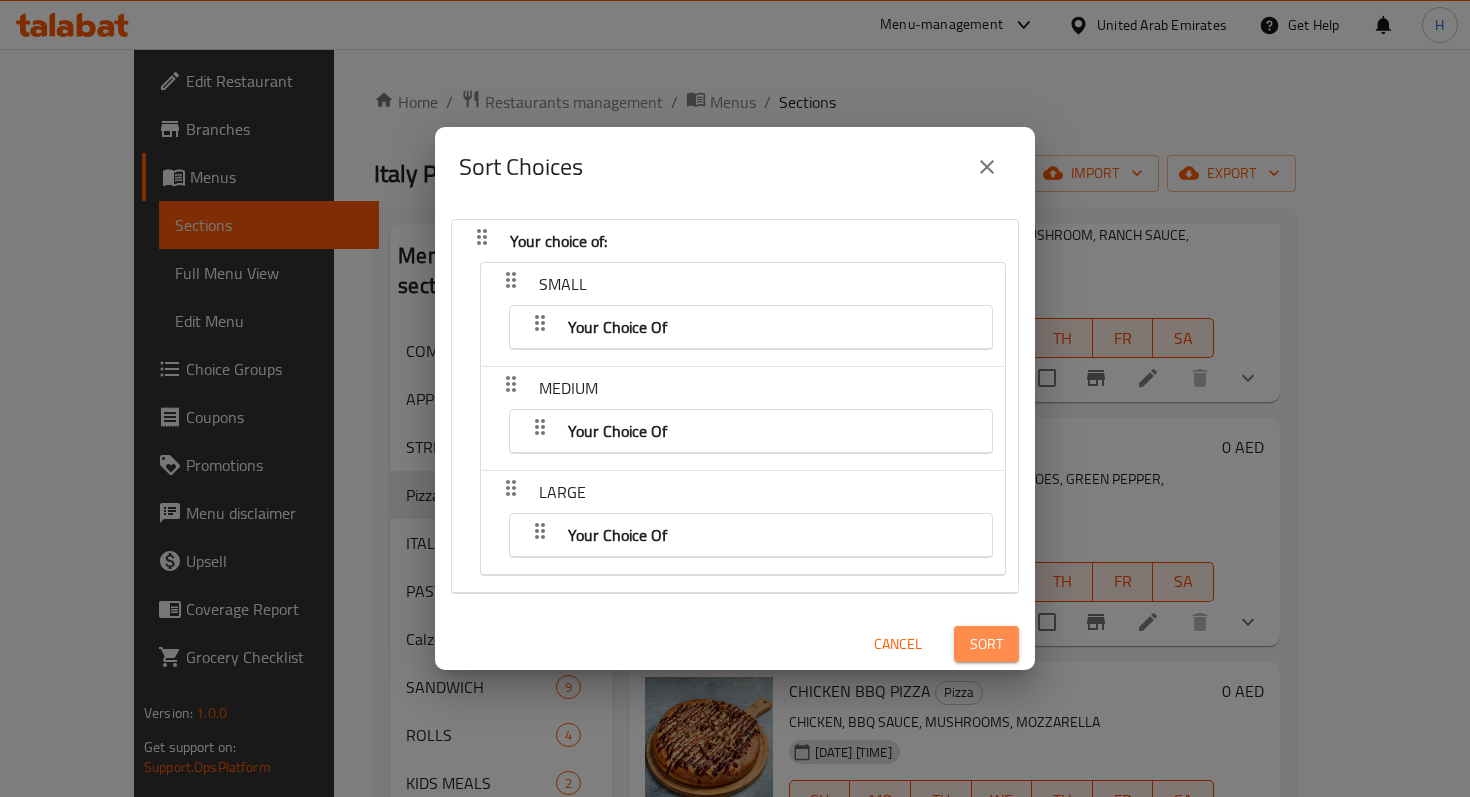 click on "Sort" at bounding box center (986, 644) 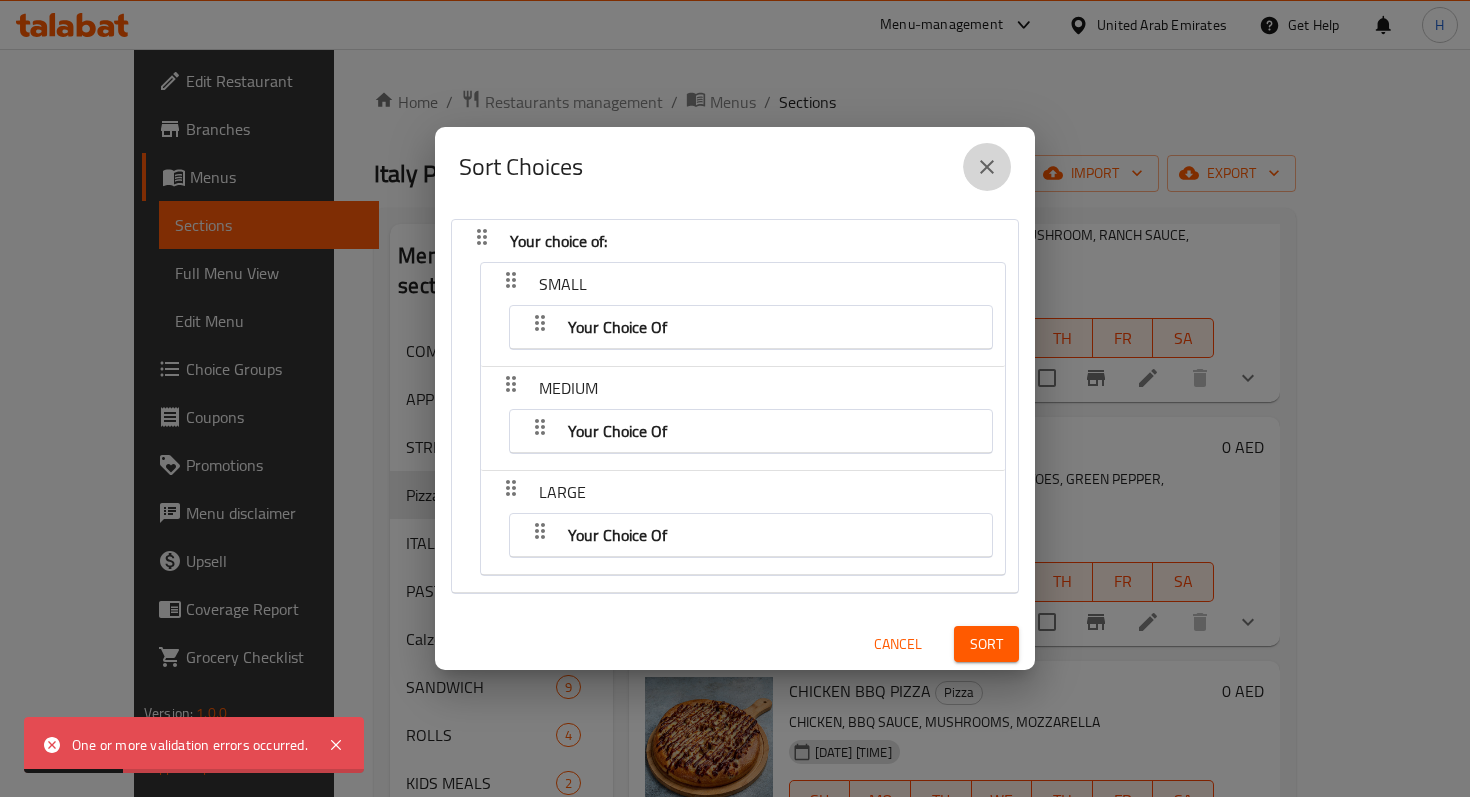 click 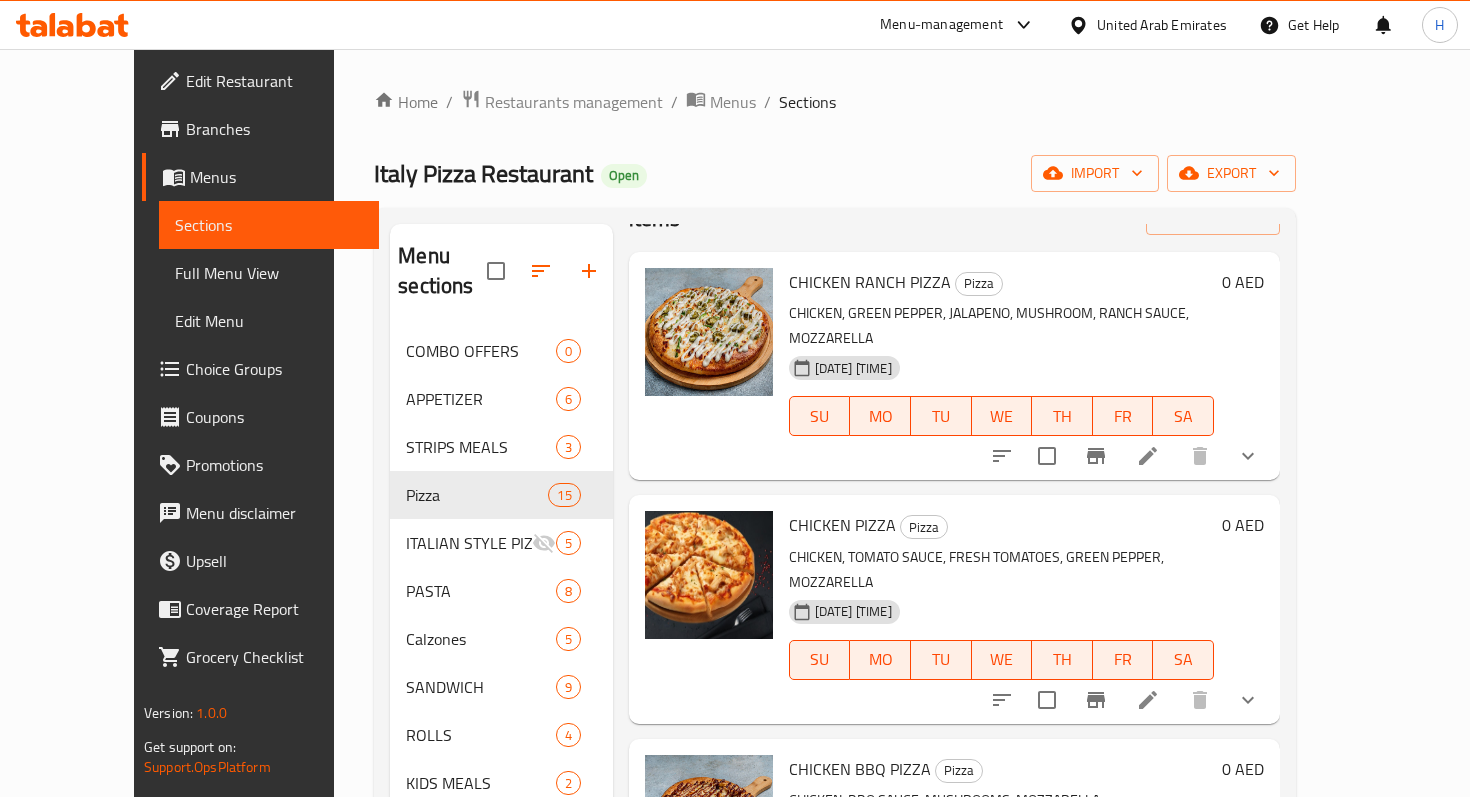 scroll, scrollTop: 30, scrollLeft: 0, axis: vertical 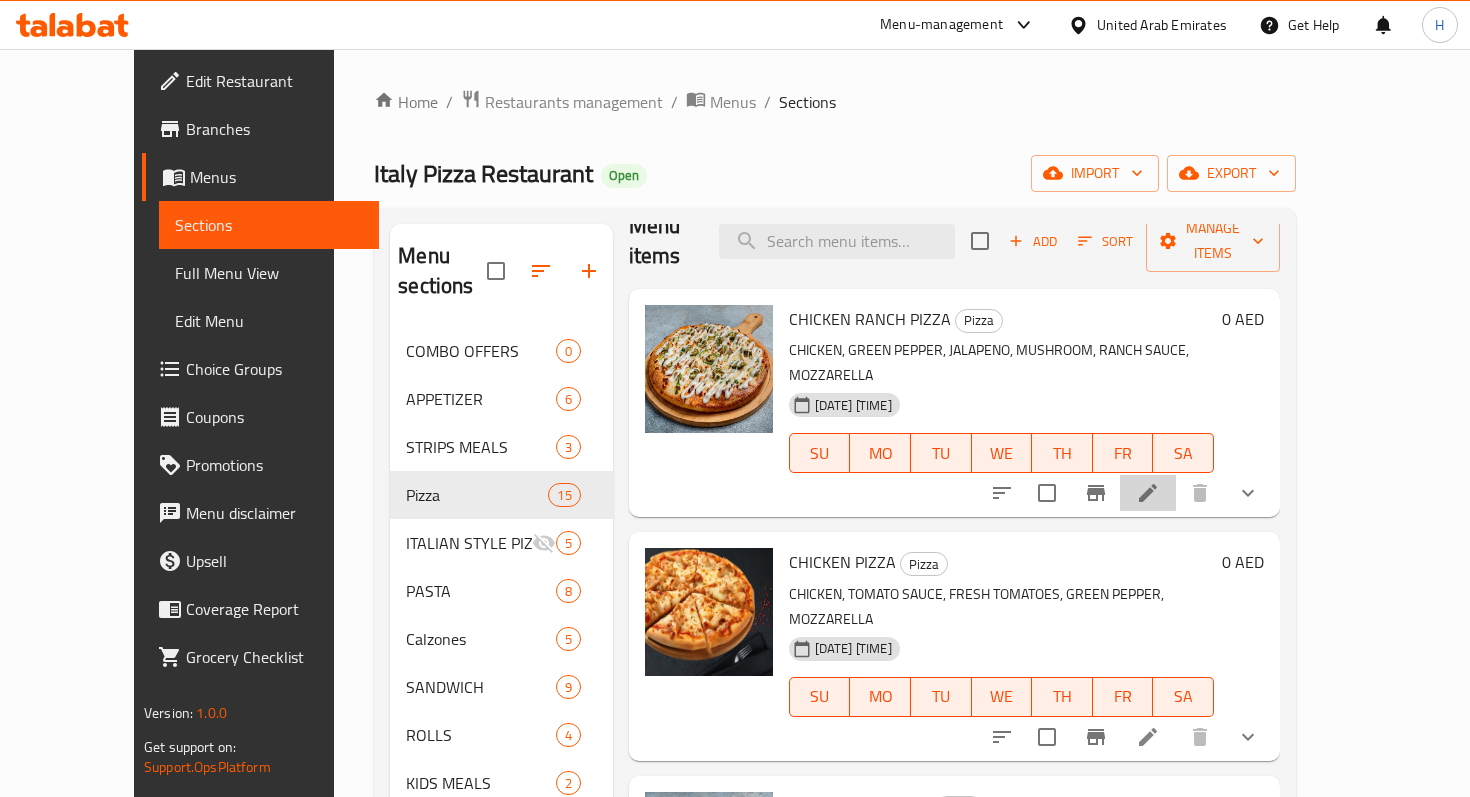 click at bounding box center (1148, 493) 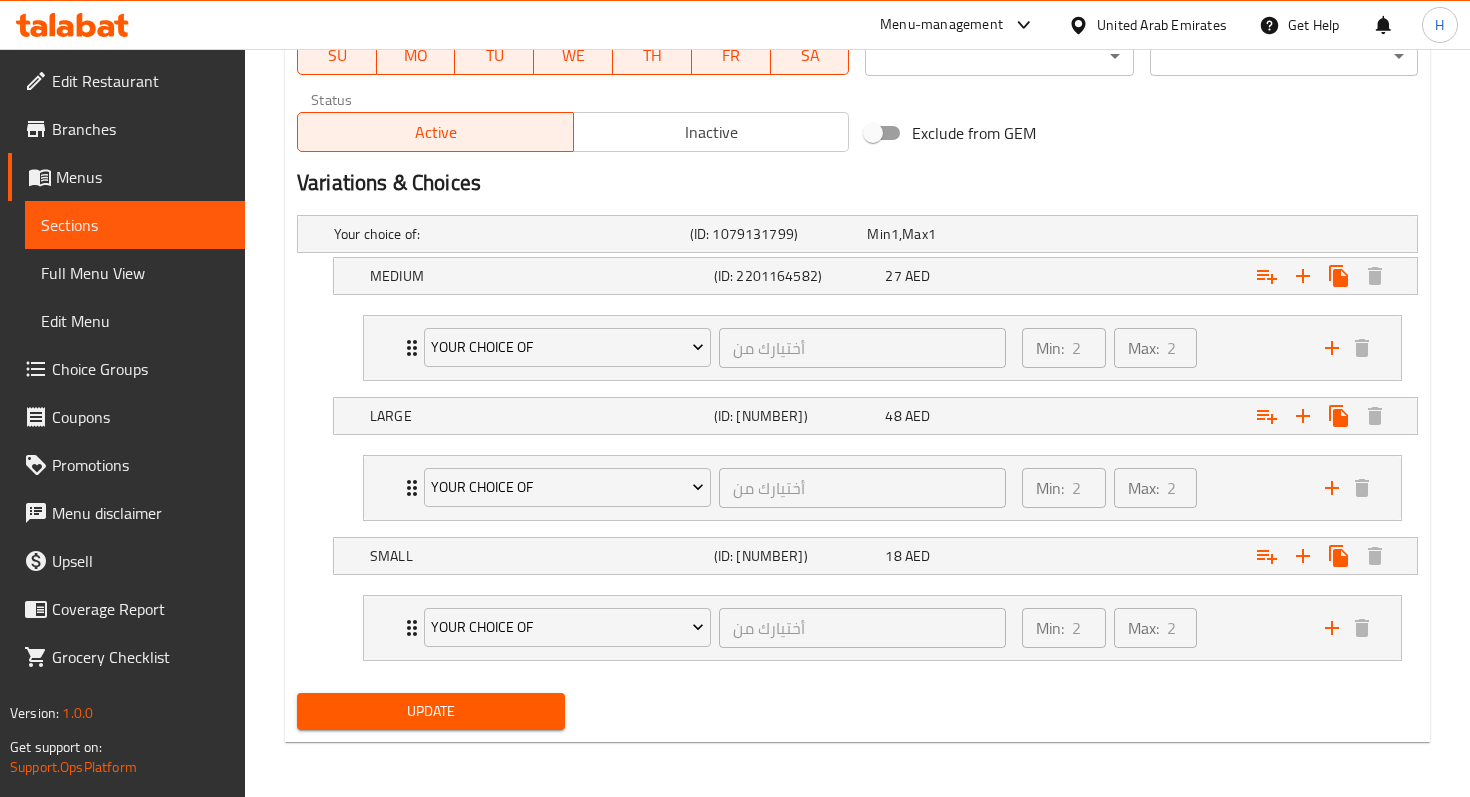 scroll, scrollTop: 992, scrollLeft: 0, axis: vertical 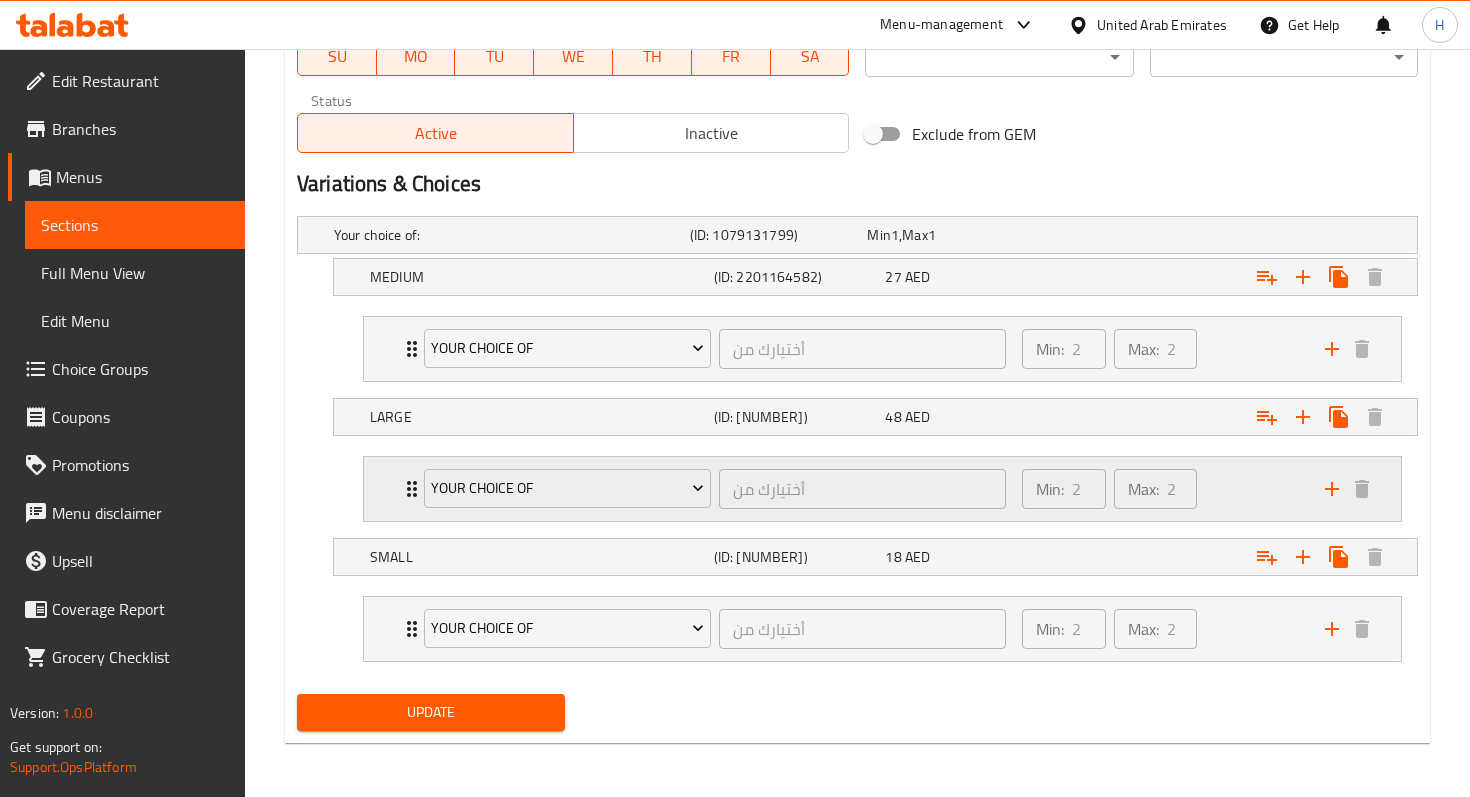 click 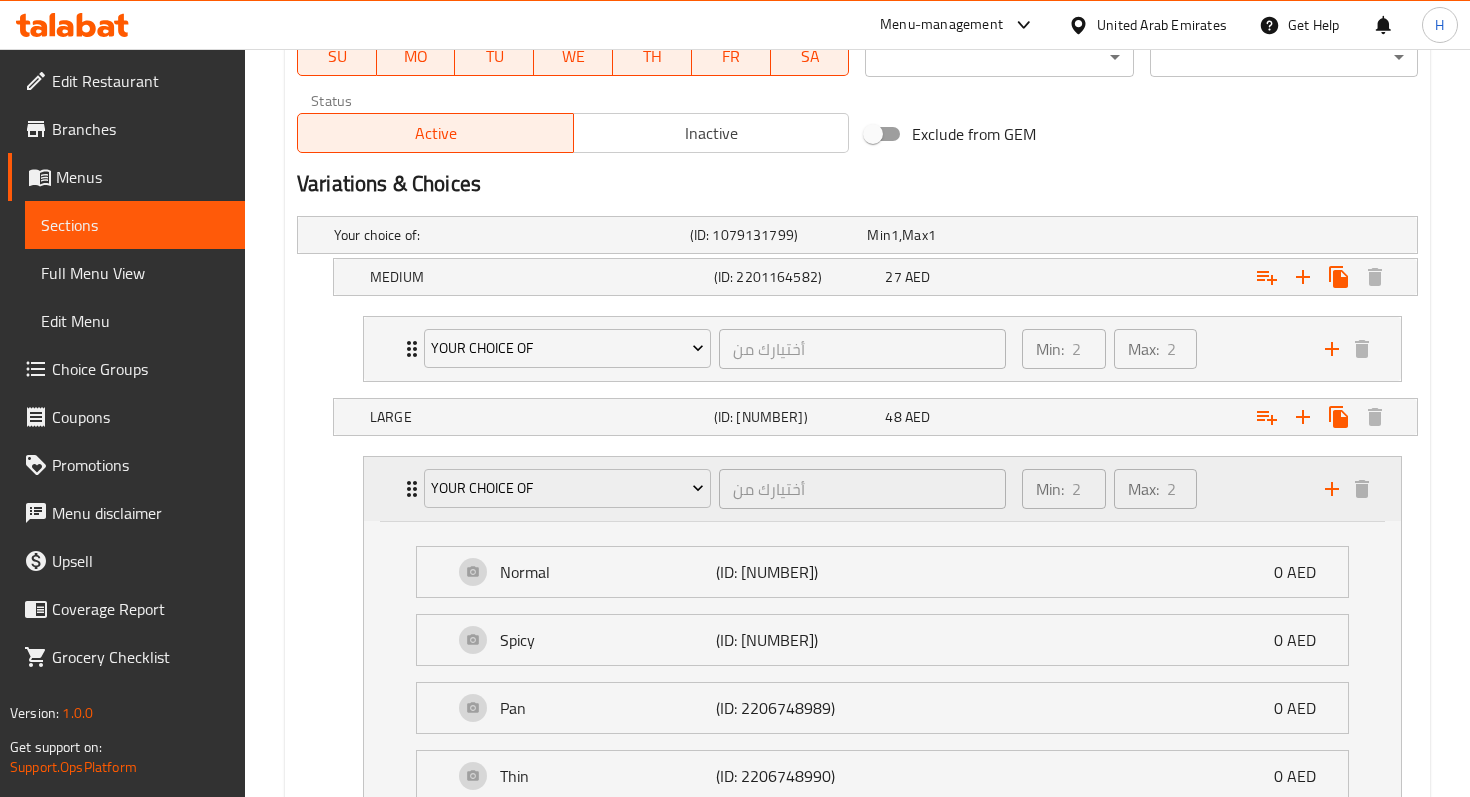 scroll, scrollTop: 1144, scrollLeft: 0, axis: vertical 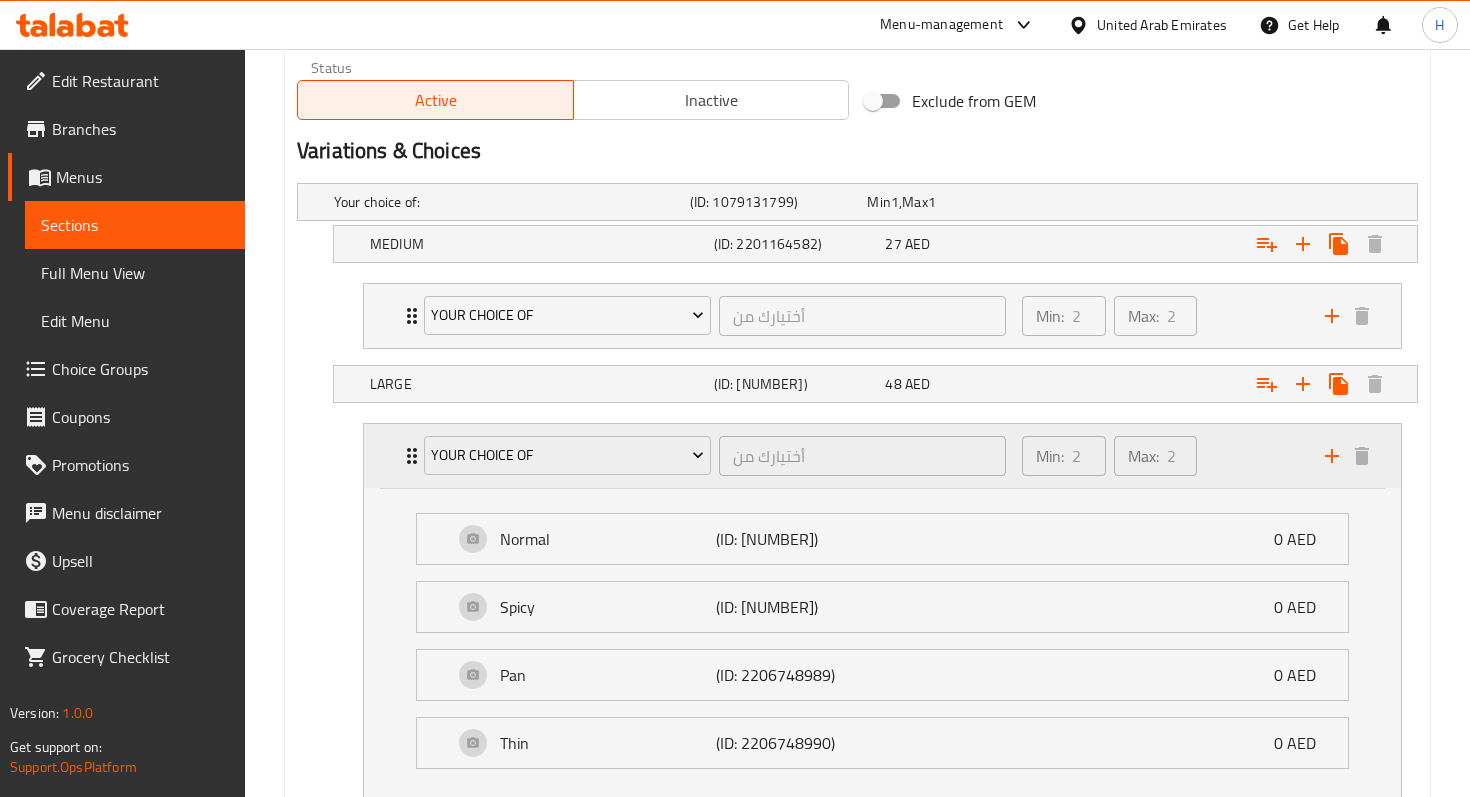 click 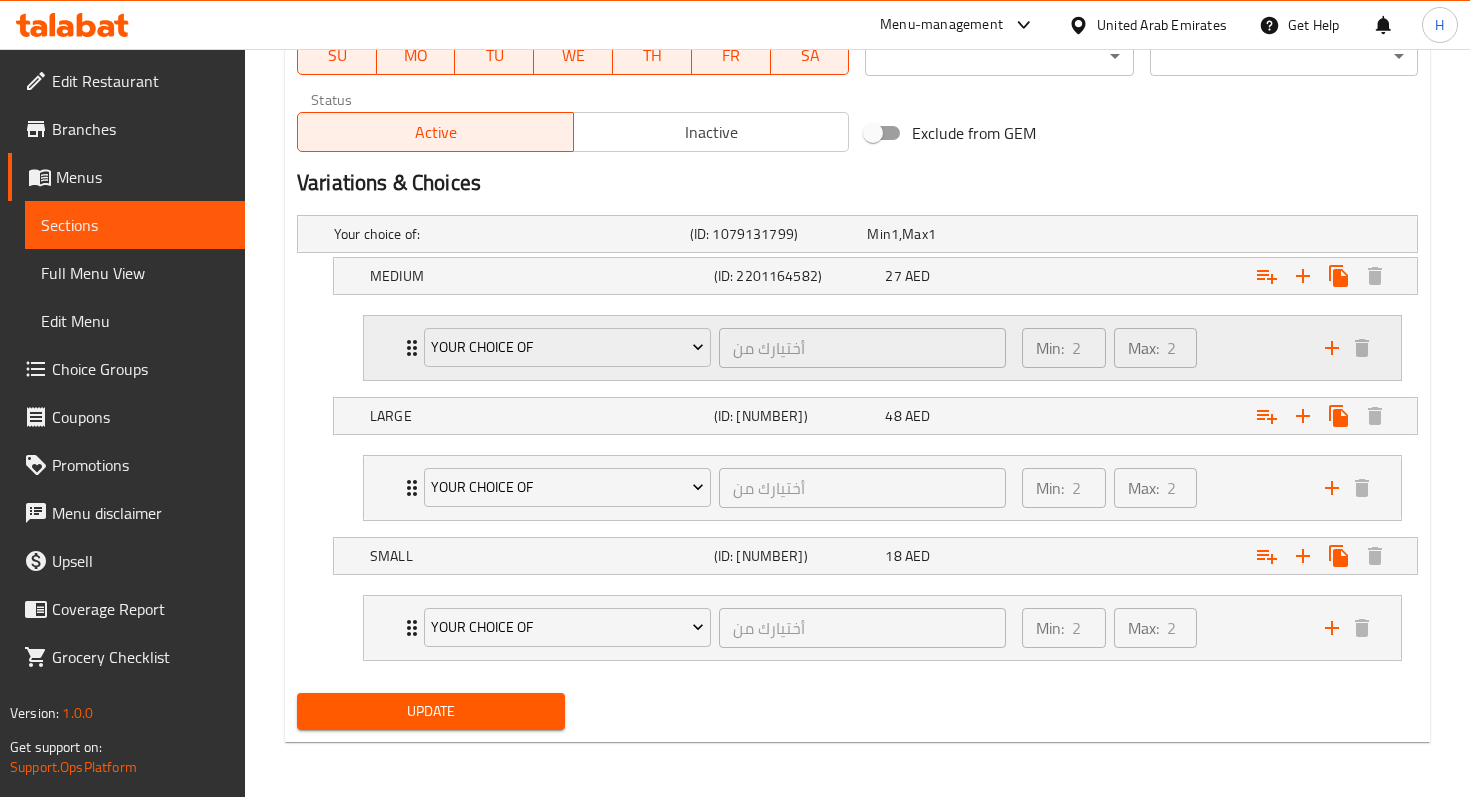 click 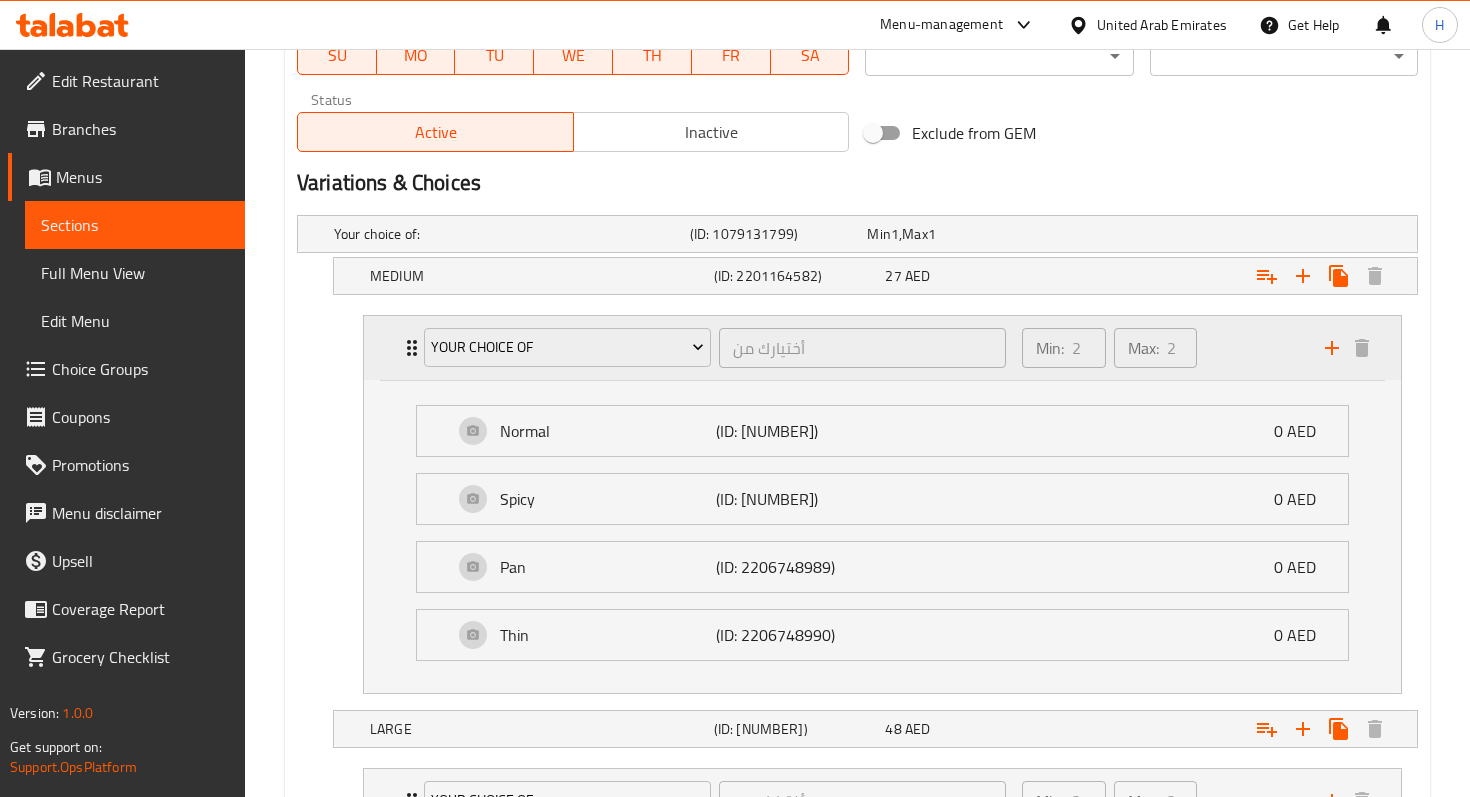 scroll, scrollTop: 1025, scrollLeft: 0, axis: vertical 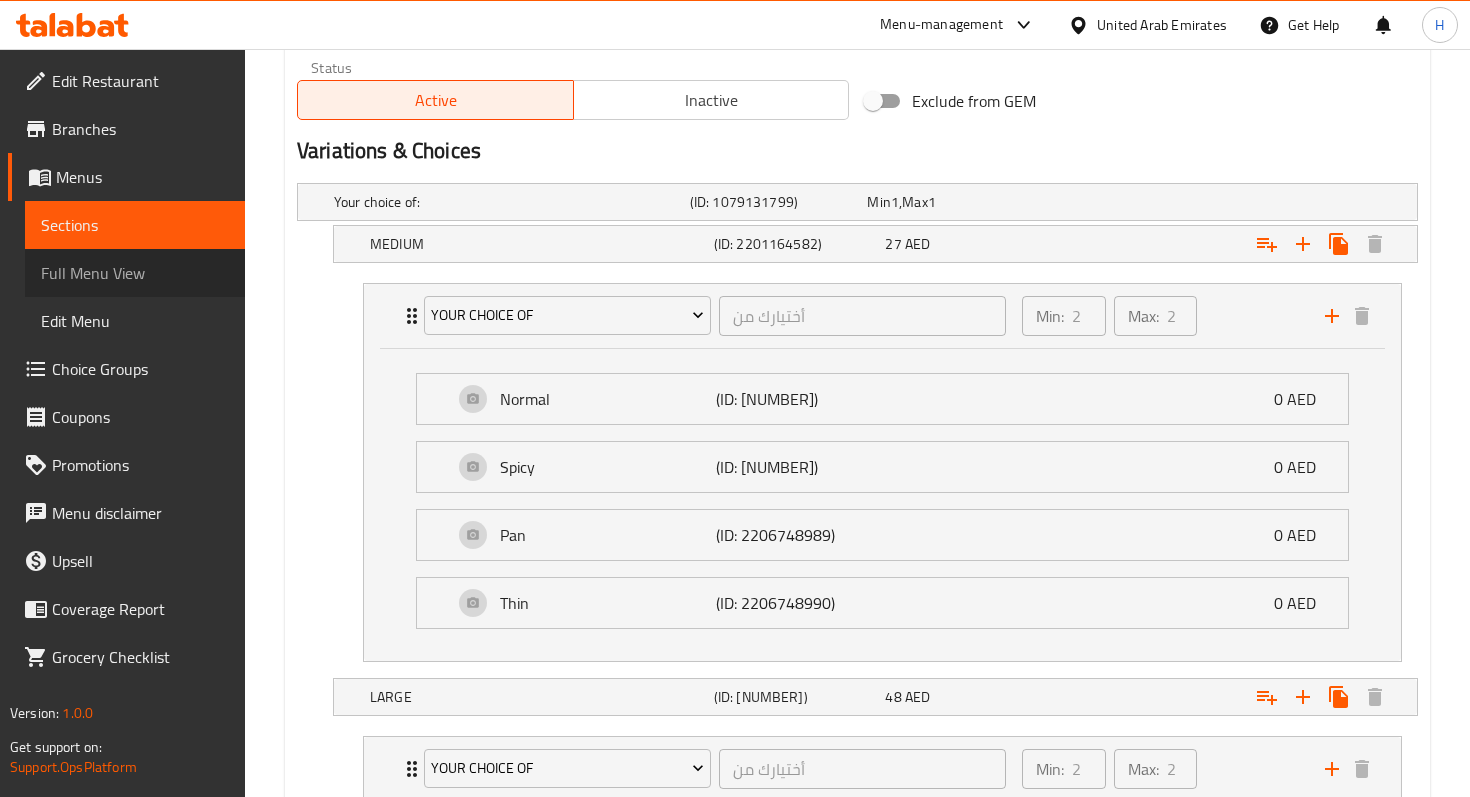 click on "Full Menu View" at bounding box center [135, 273] 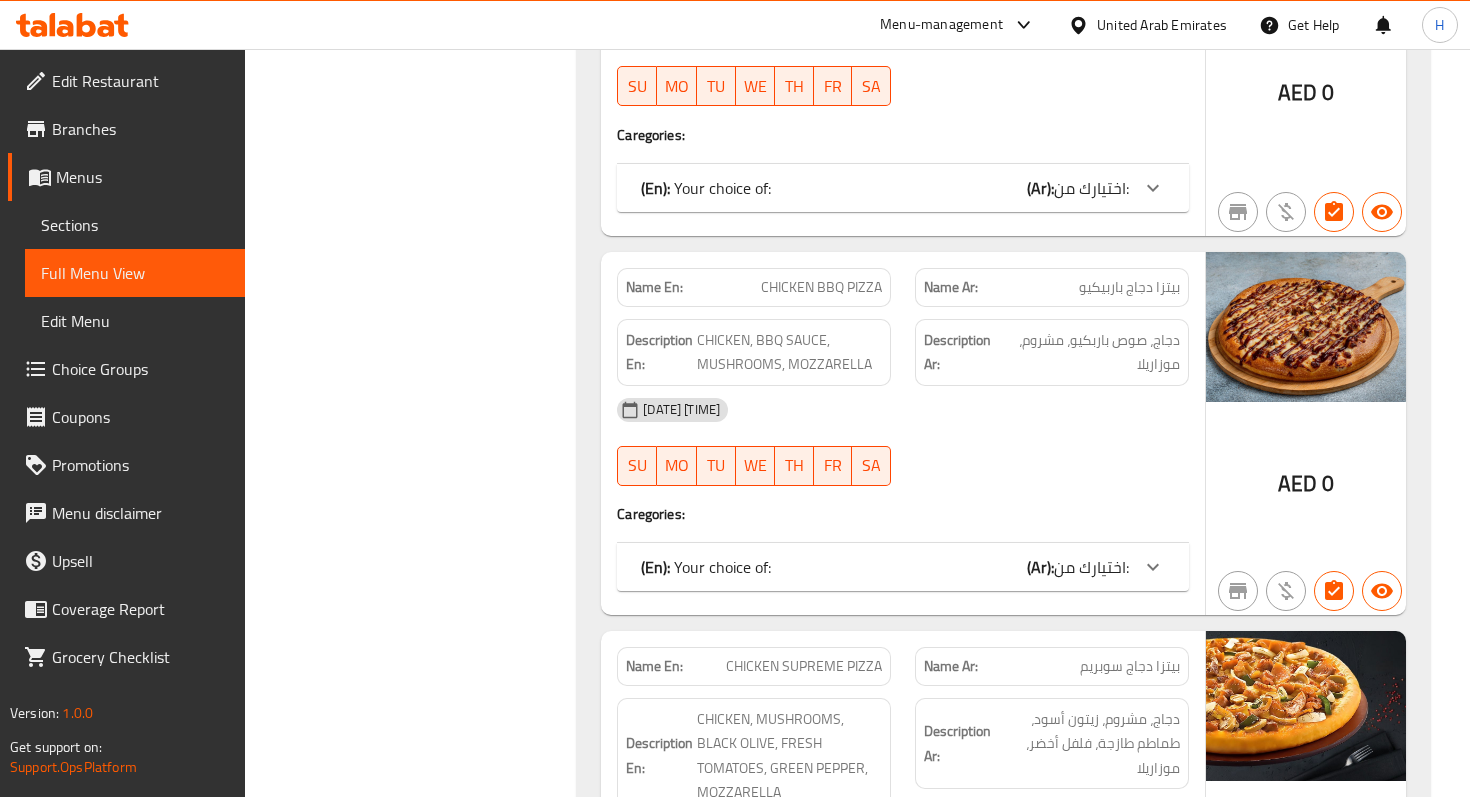 scroll, scrollTop: 3891, scrollLeft: 0, axis: vertical 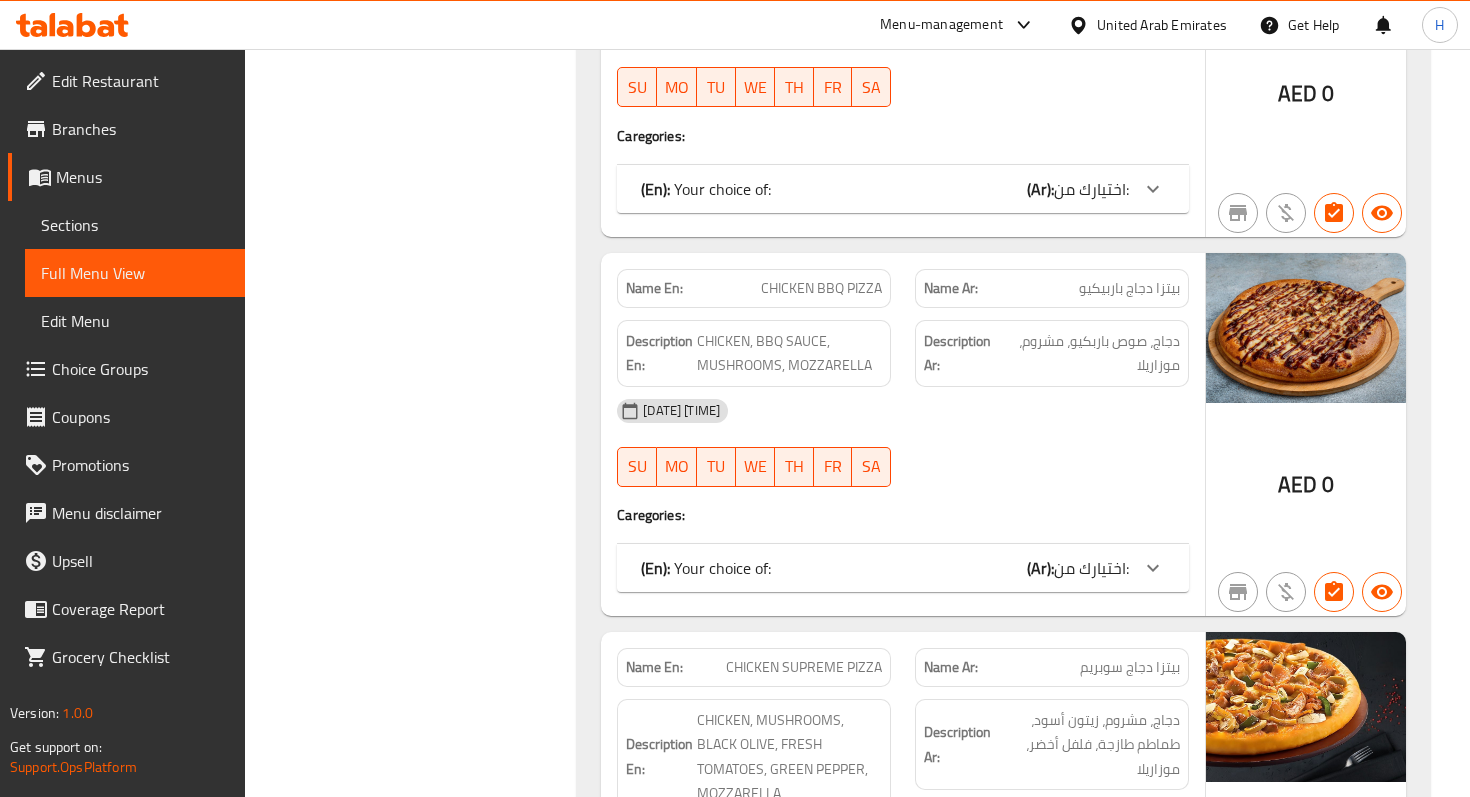 click 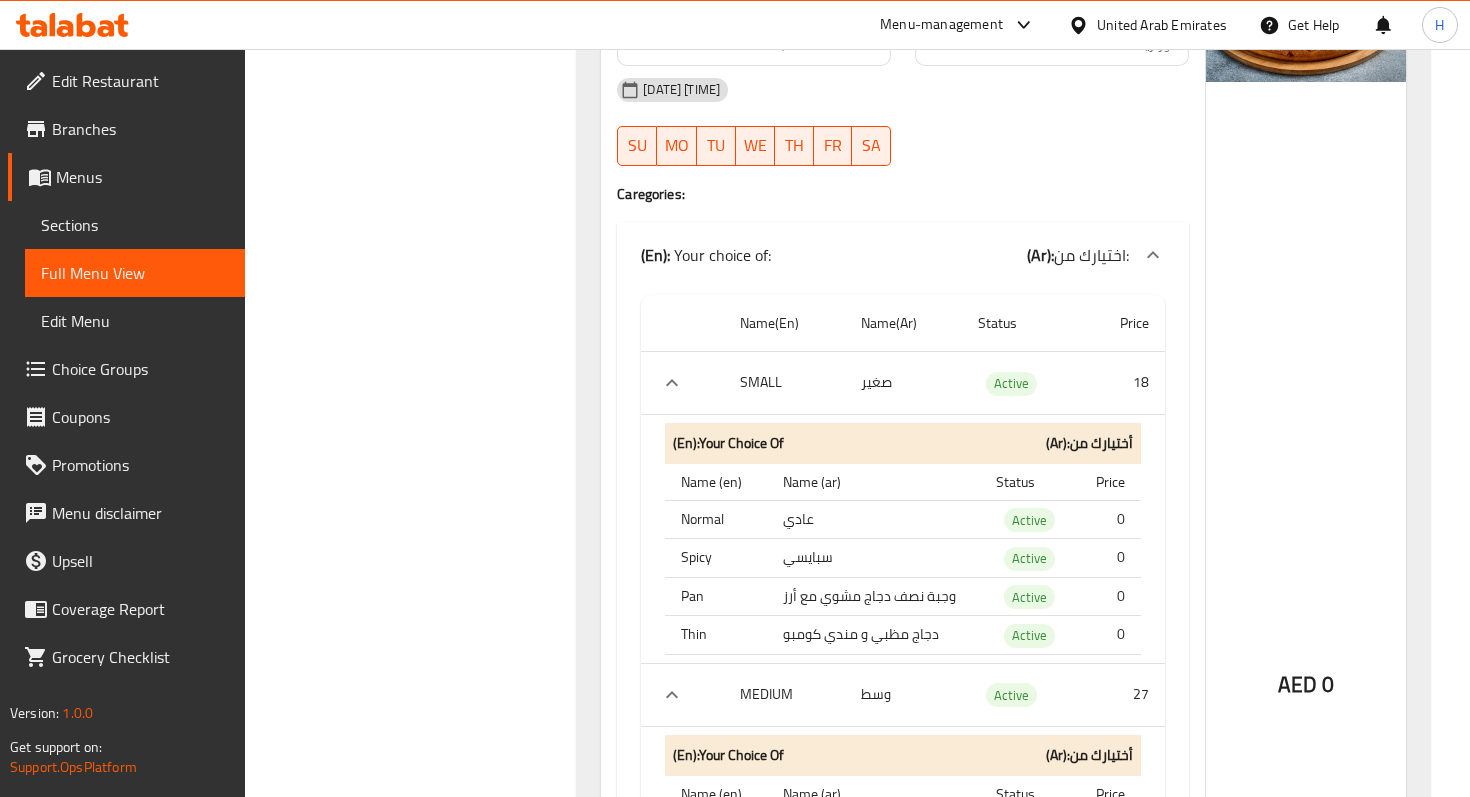 scroll, scrollTop: 4211, scrollLeft: 0, axis: vertical 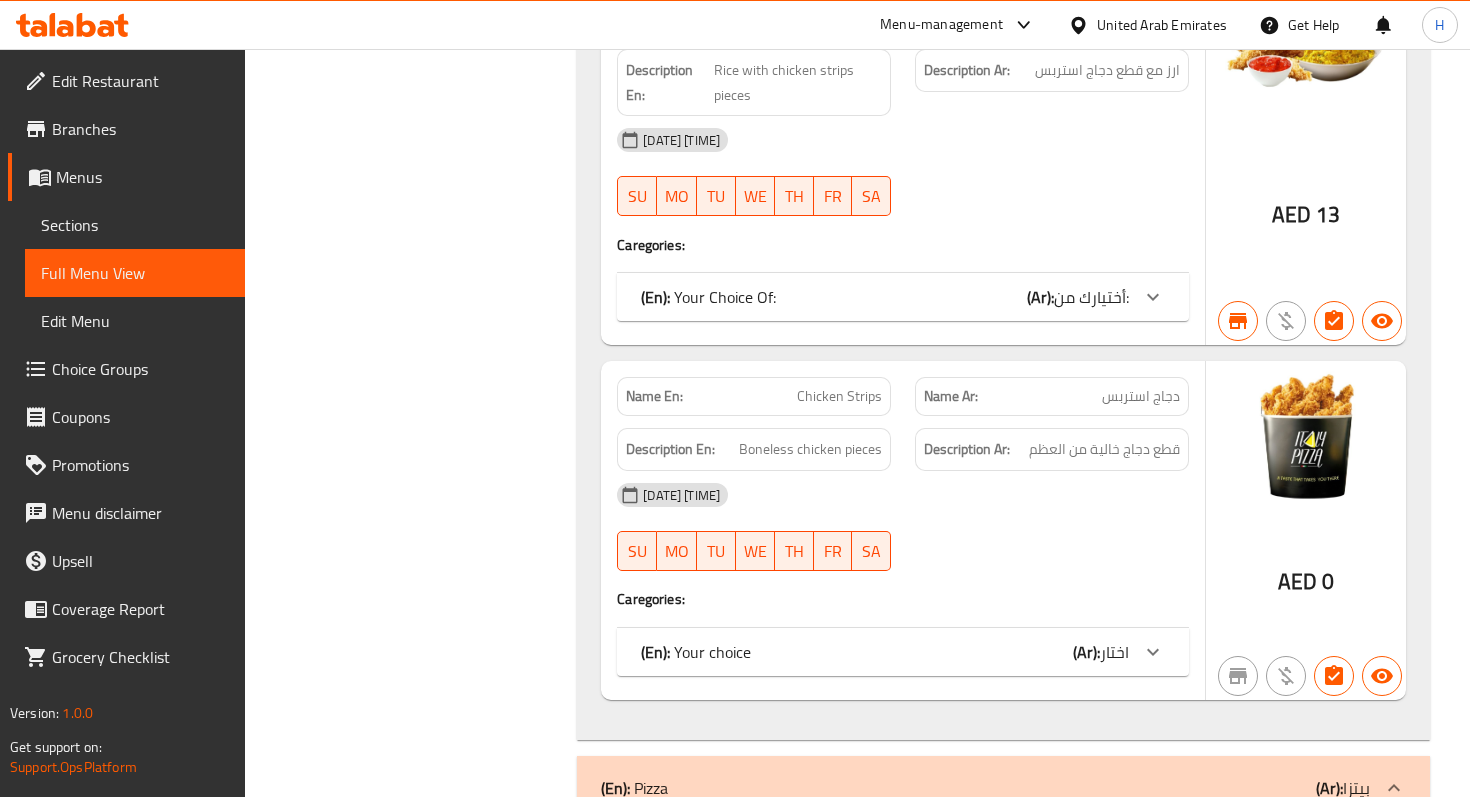 click on "أختيارك من:" at bounding box center (1091, -82) 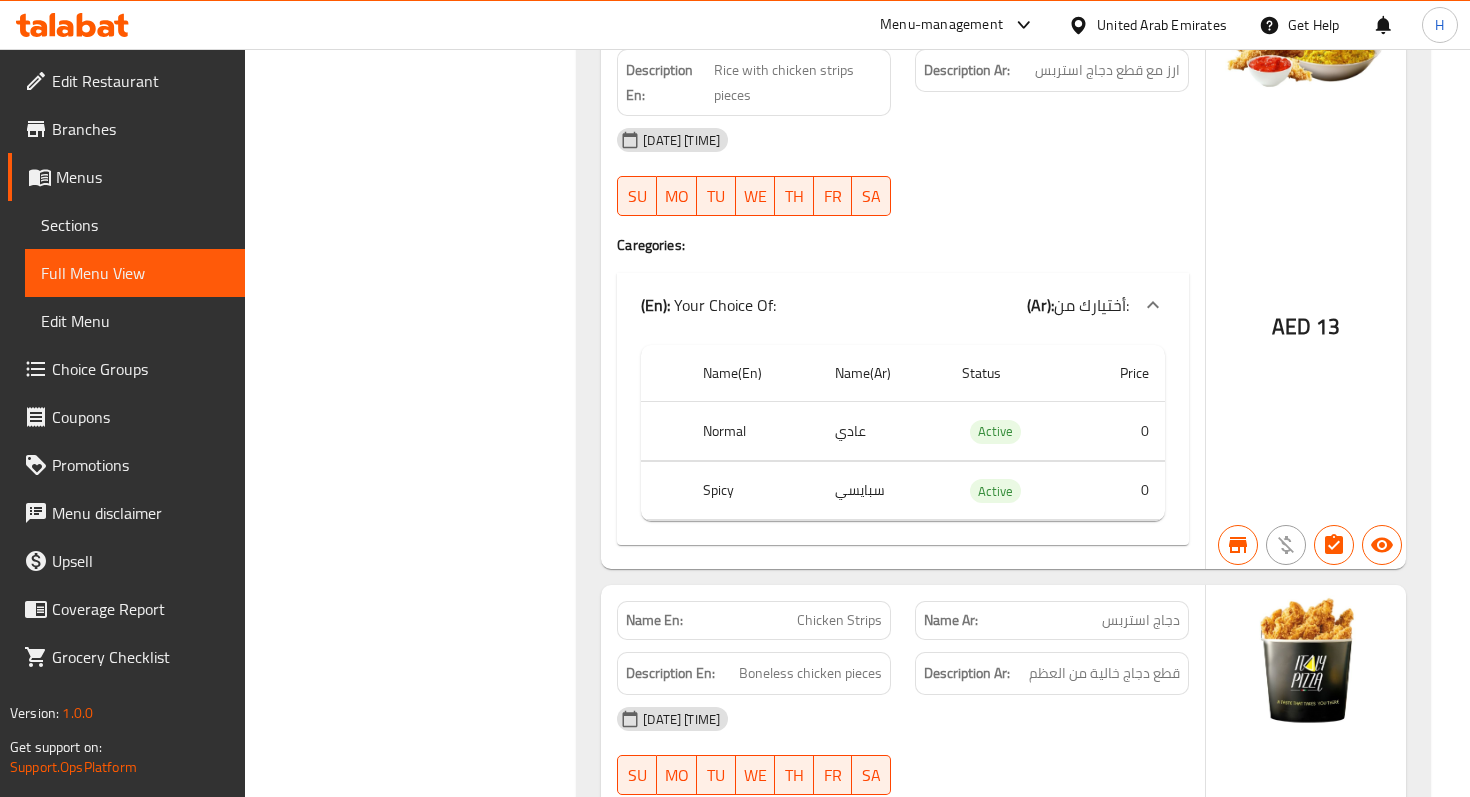 click on "أختيارك من:" at bounding box center [1091, 305] 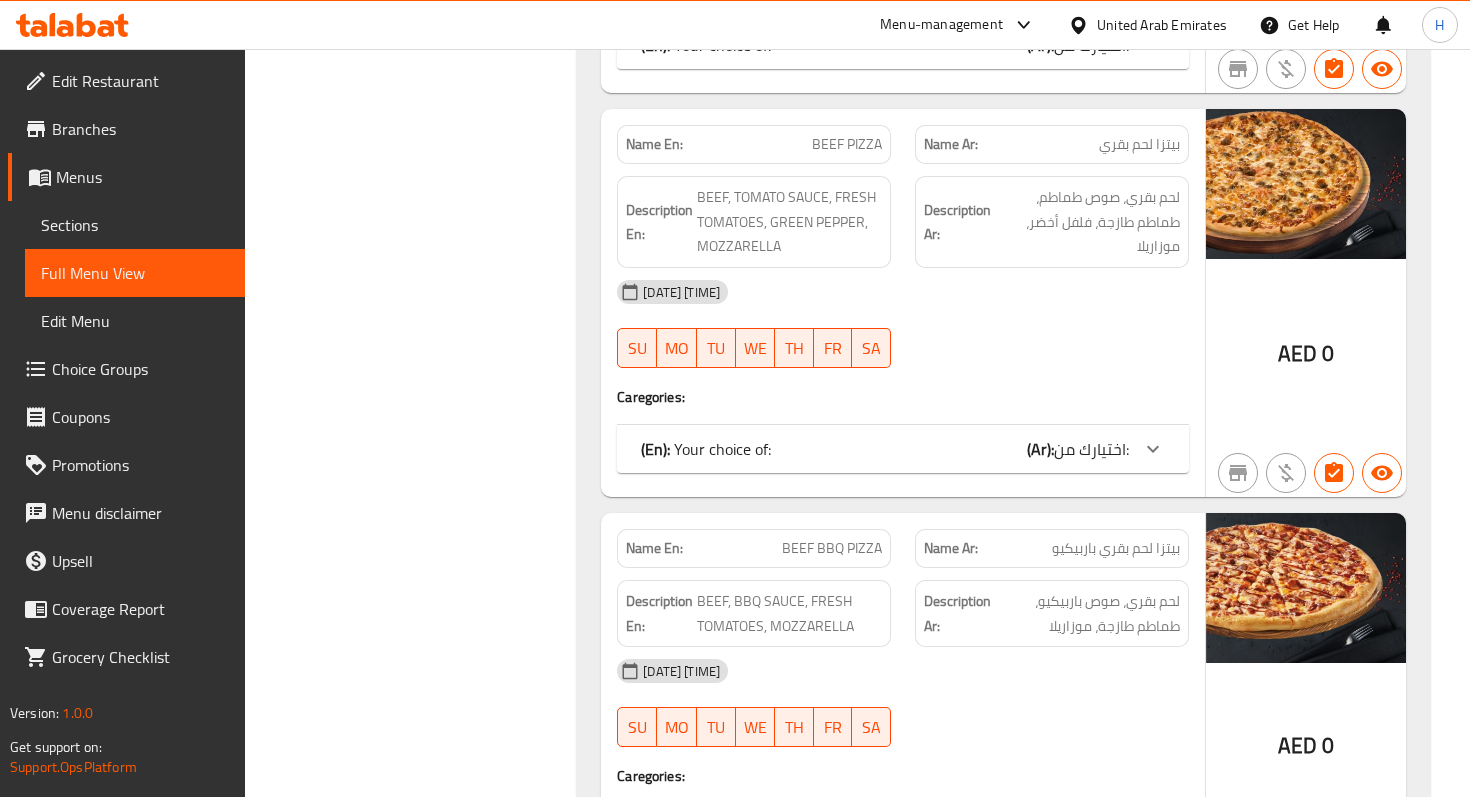 scroll, scrollTop: 5688, scrollLeft: 0, axis: vertical 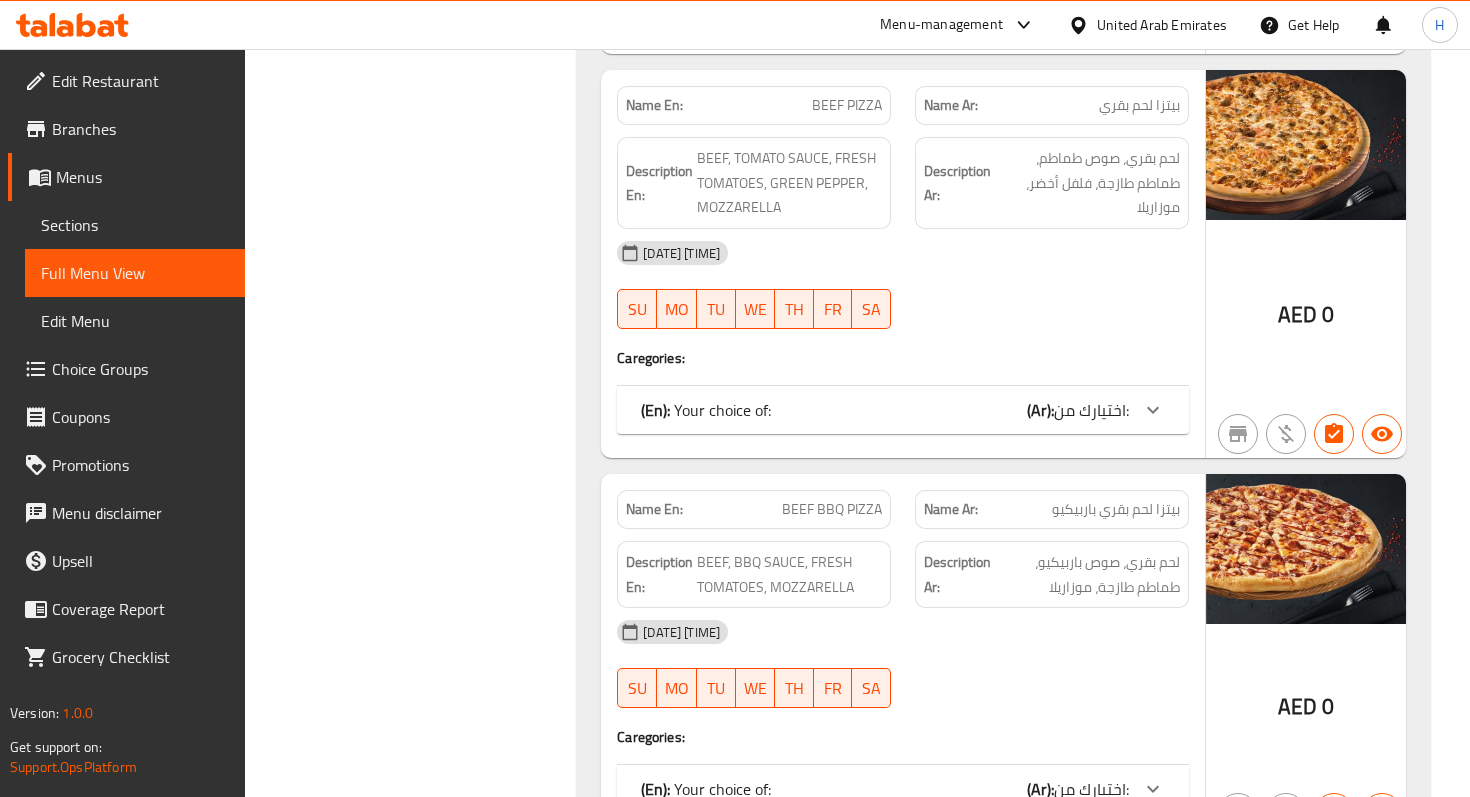 click on "اختيارك من:" at bounding box center (1091, -3262) 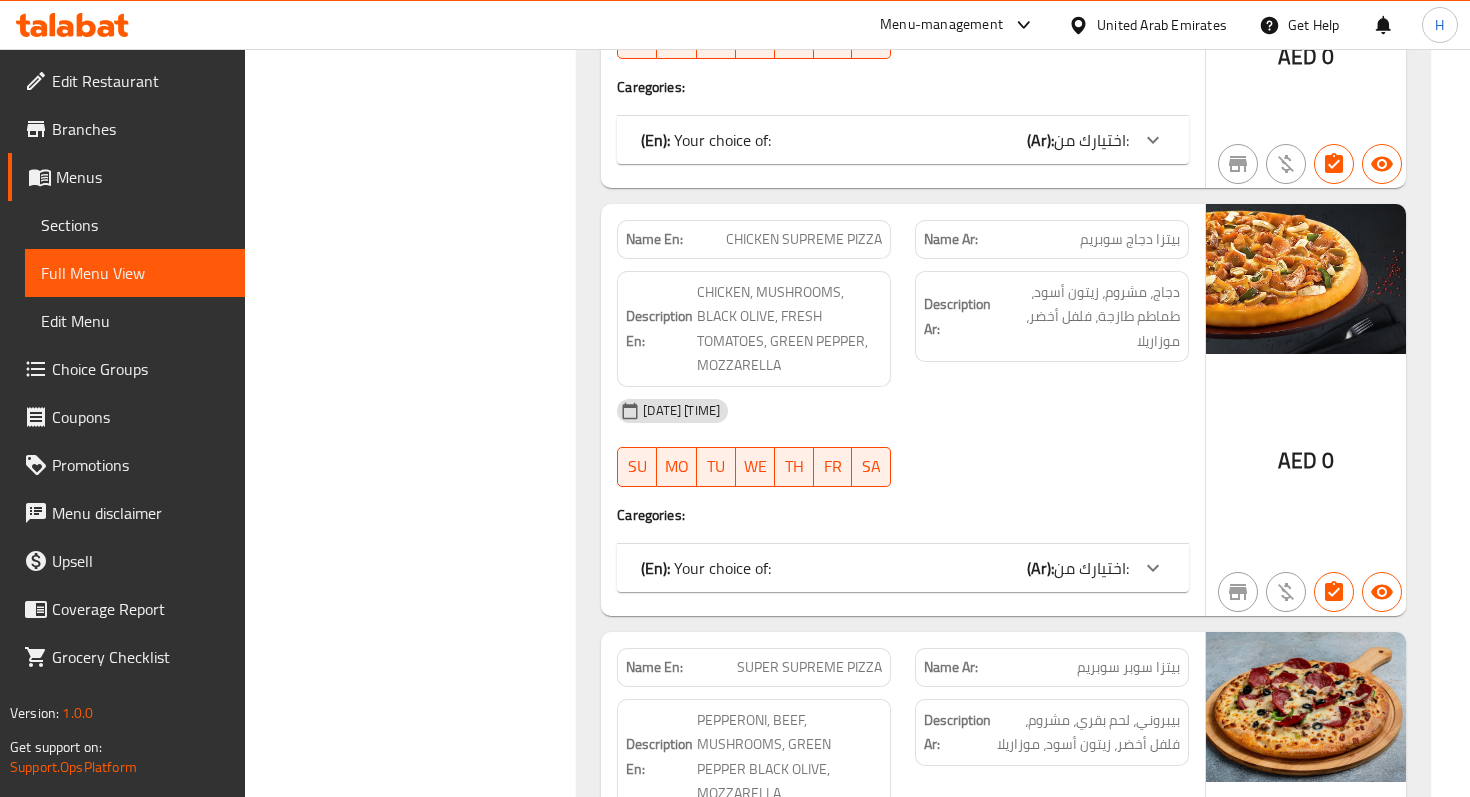 scroll, scrollTop: 3313, scrollLeft: 0, axis: vertical 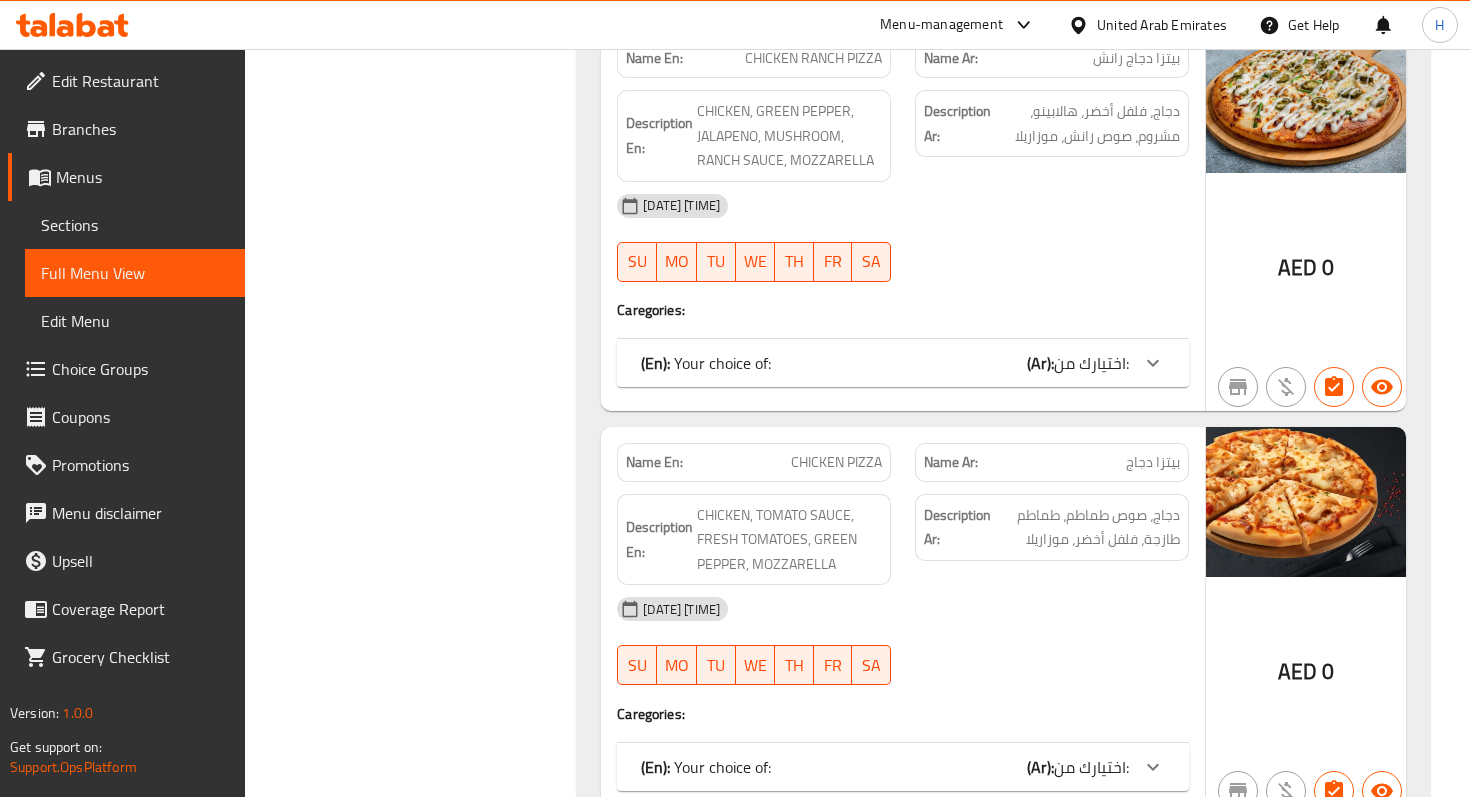 click on "Choice Groups" at bounding box center [140, 369] 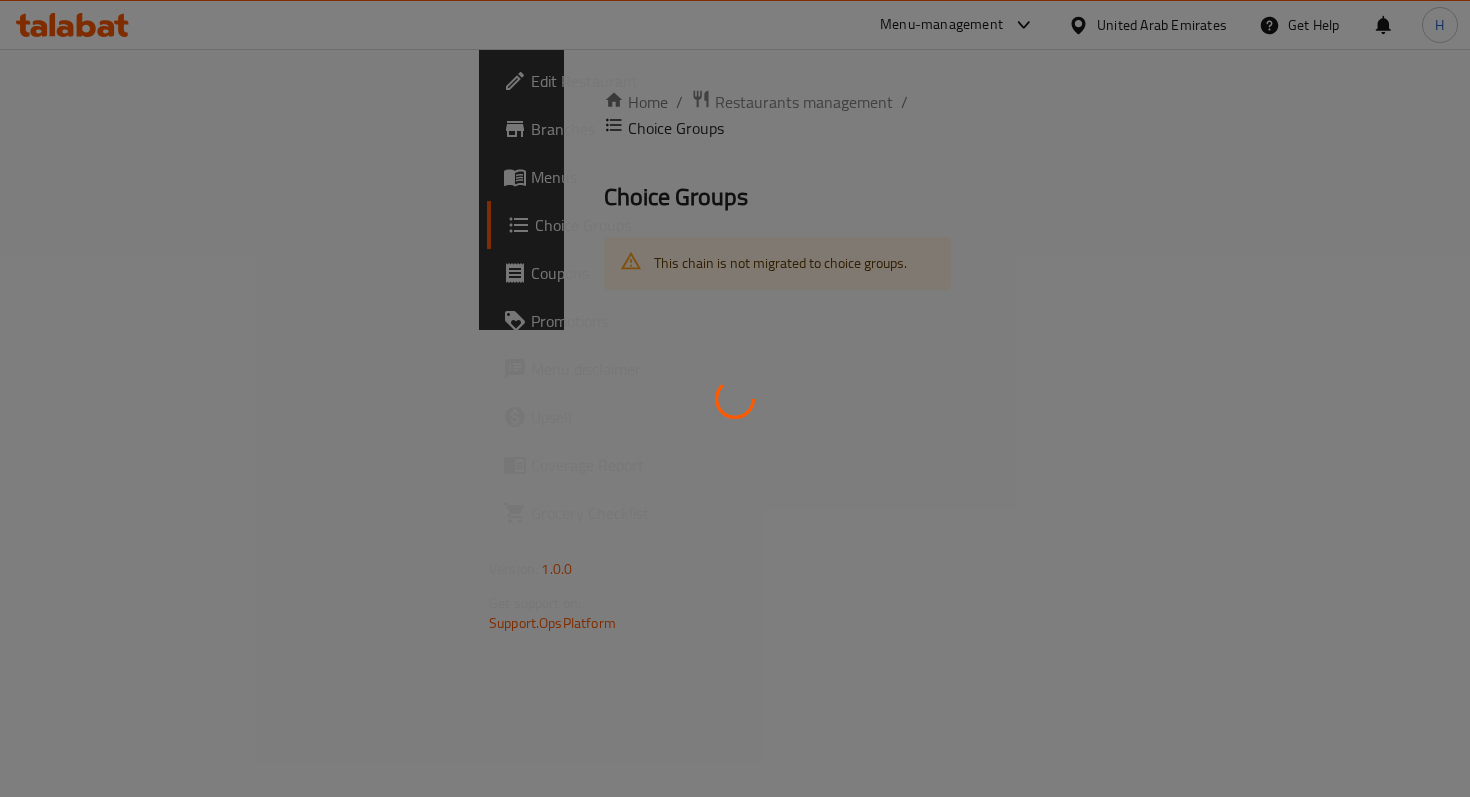 scroll, scrollTop: 0, scrollLeft: 0, axis: both 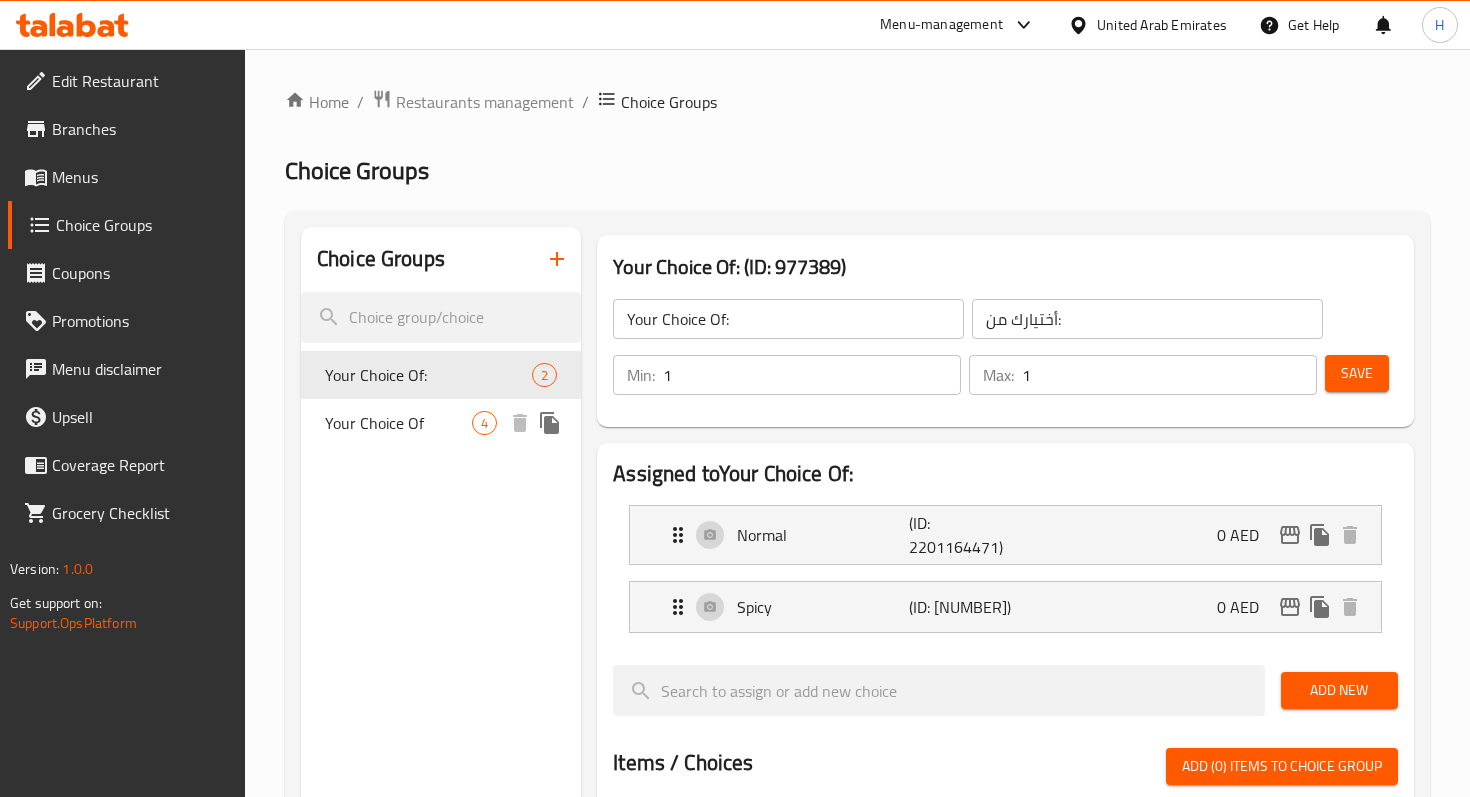 click on "Your Choice Of" at bounding box center [398, 423] 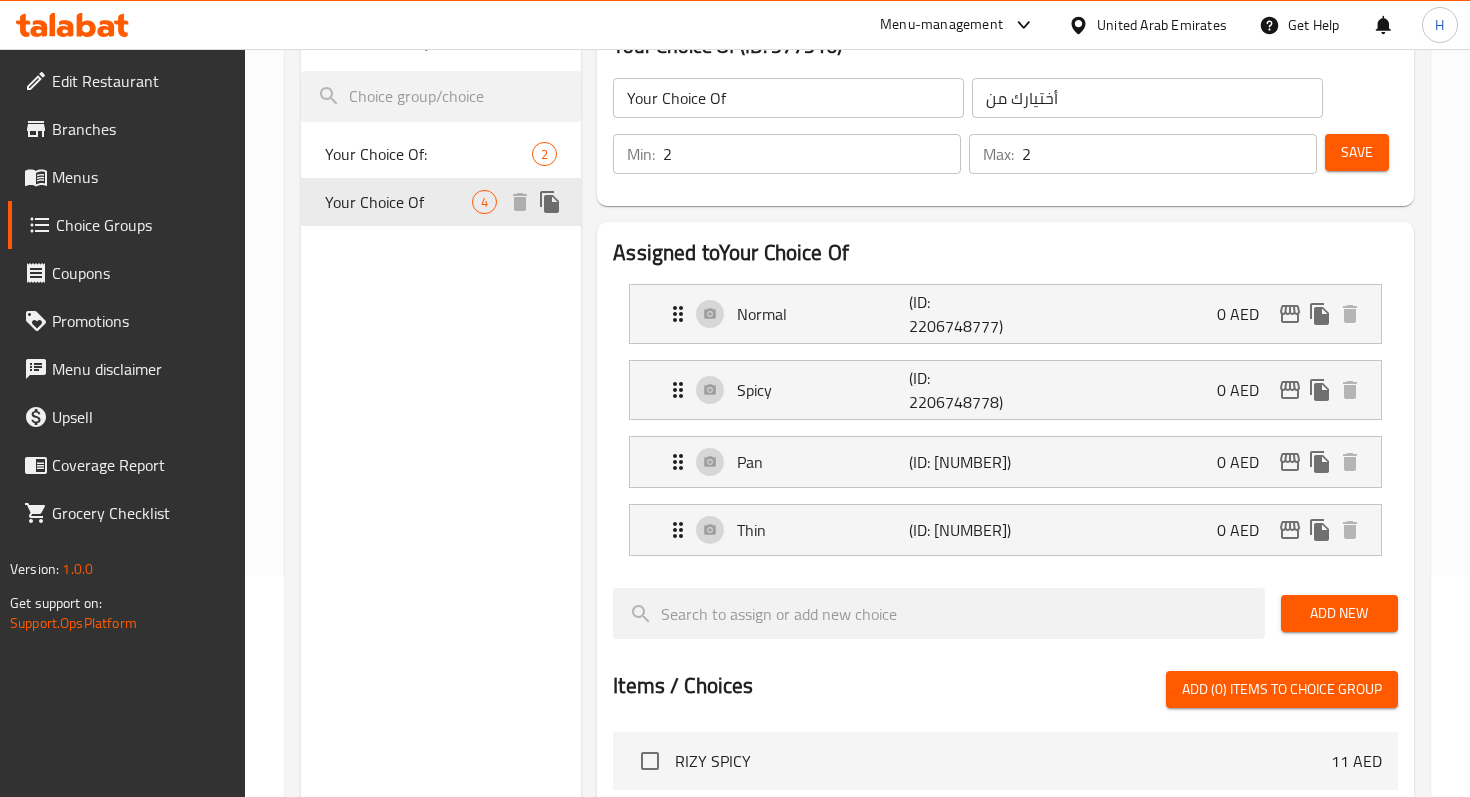 scroll, scrollTop: 222, scrollLeft: 0, axis: vertical 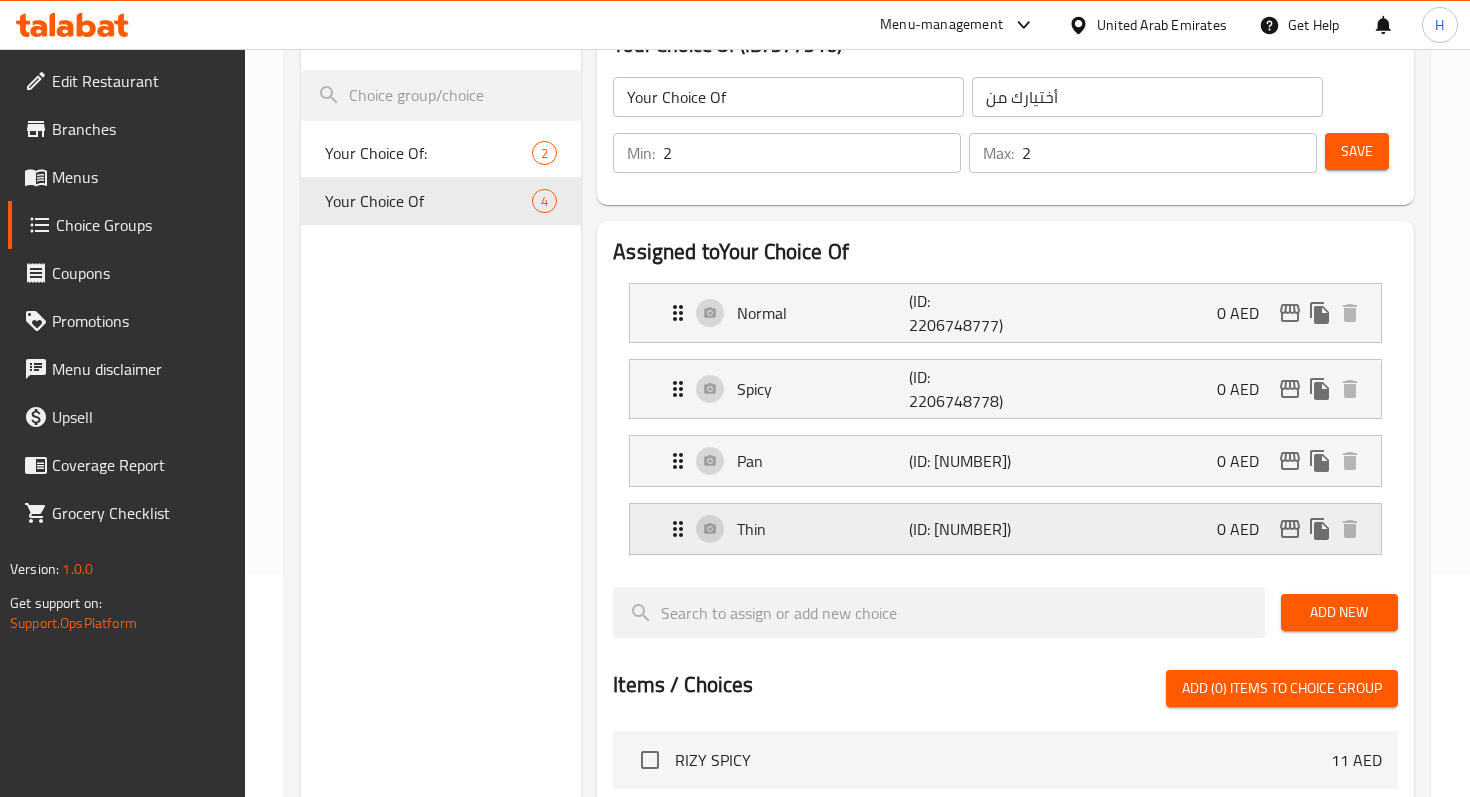 click 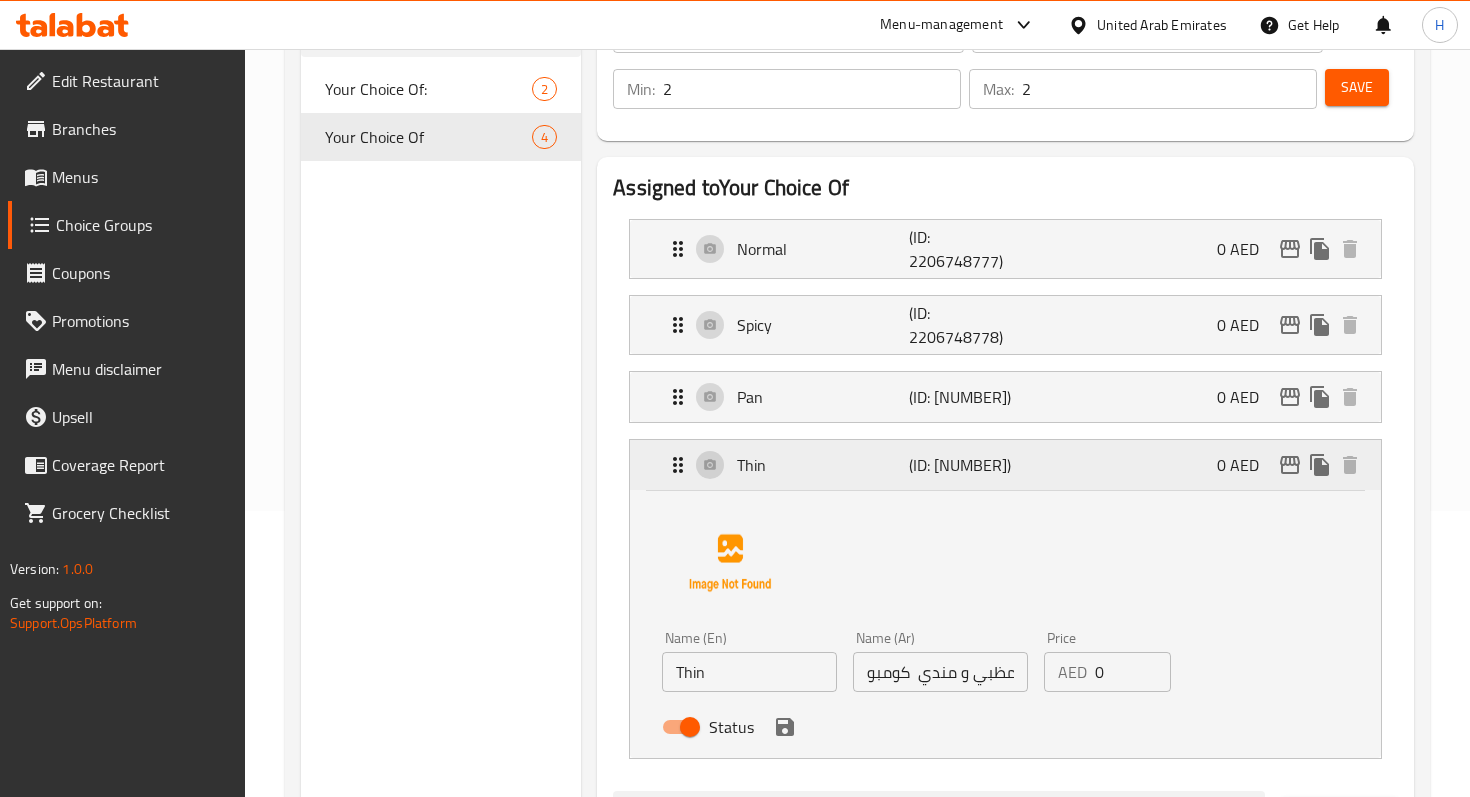 scroll, scrollTop: 297, scrollLeft: 0, axis: vertical 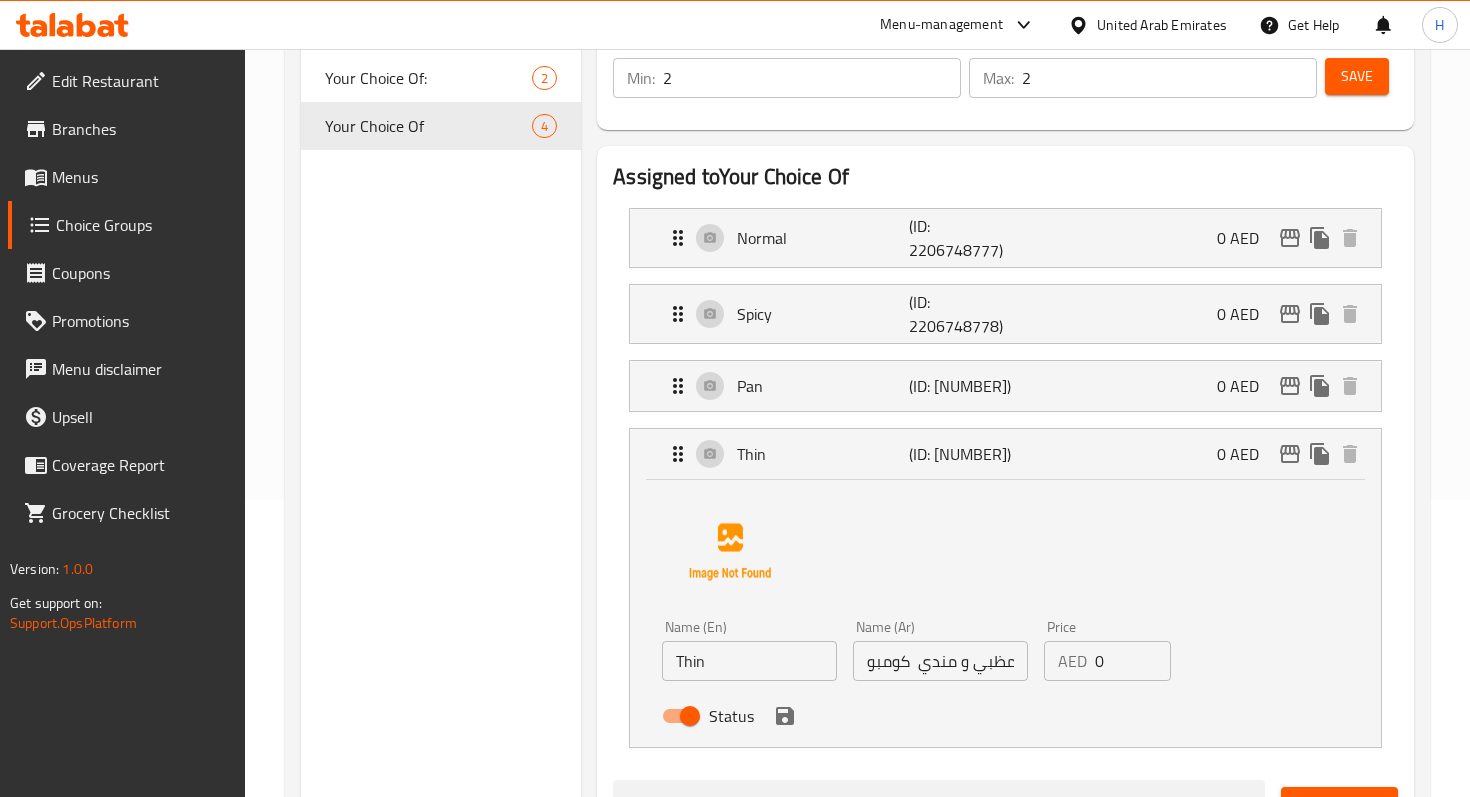 click on "دجاج مظبي و مندي  كومبو" at bounding box center [940, 661] 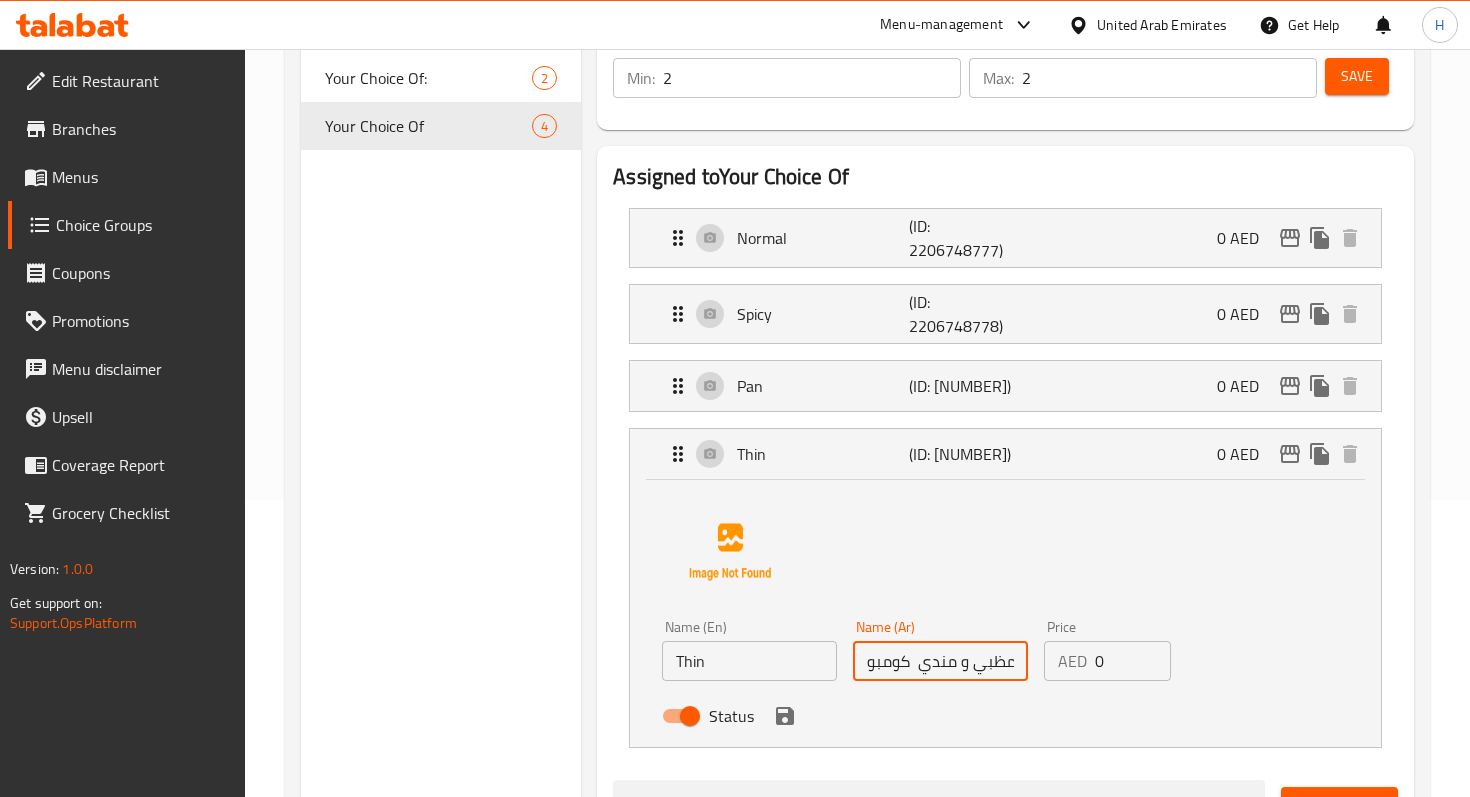 click on "دجاج مظبي و مندي  كومبو" at bounding box center (940, 661) 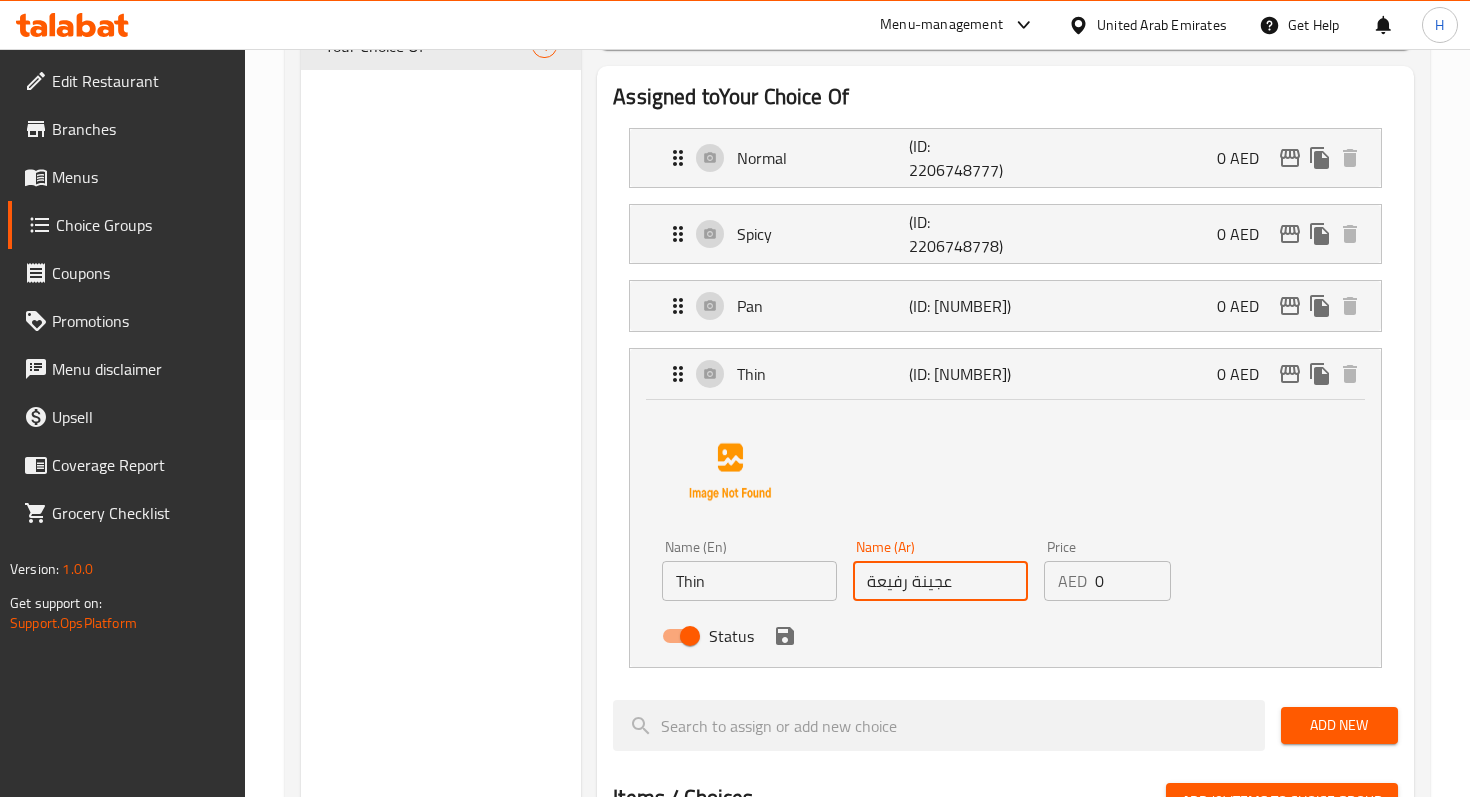 scroll, scrollTop: 381, scrollLeft: 0, axis: vertical 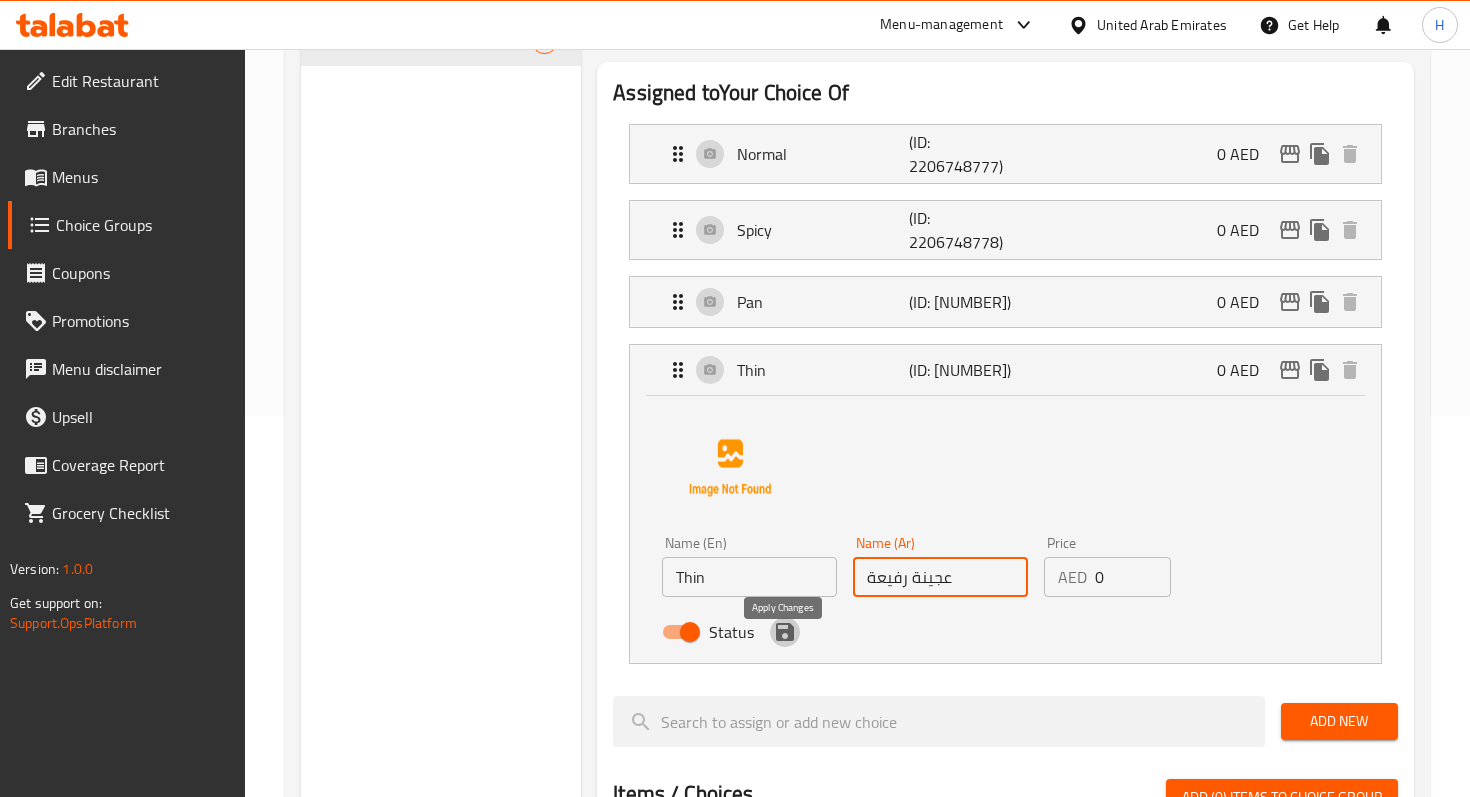 click 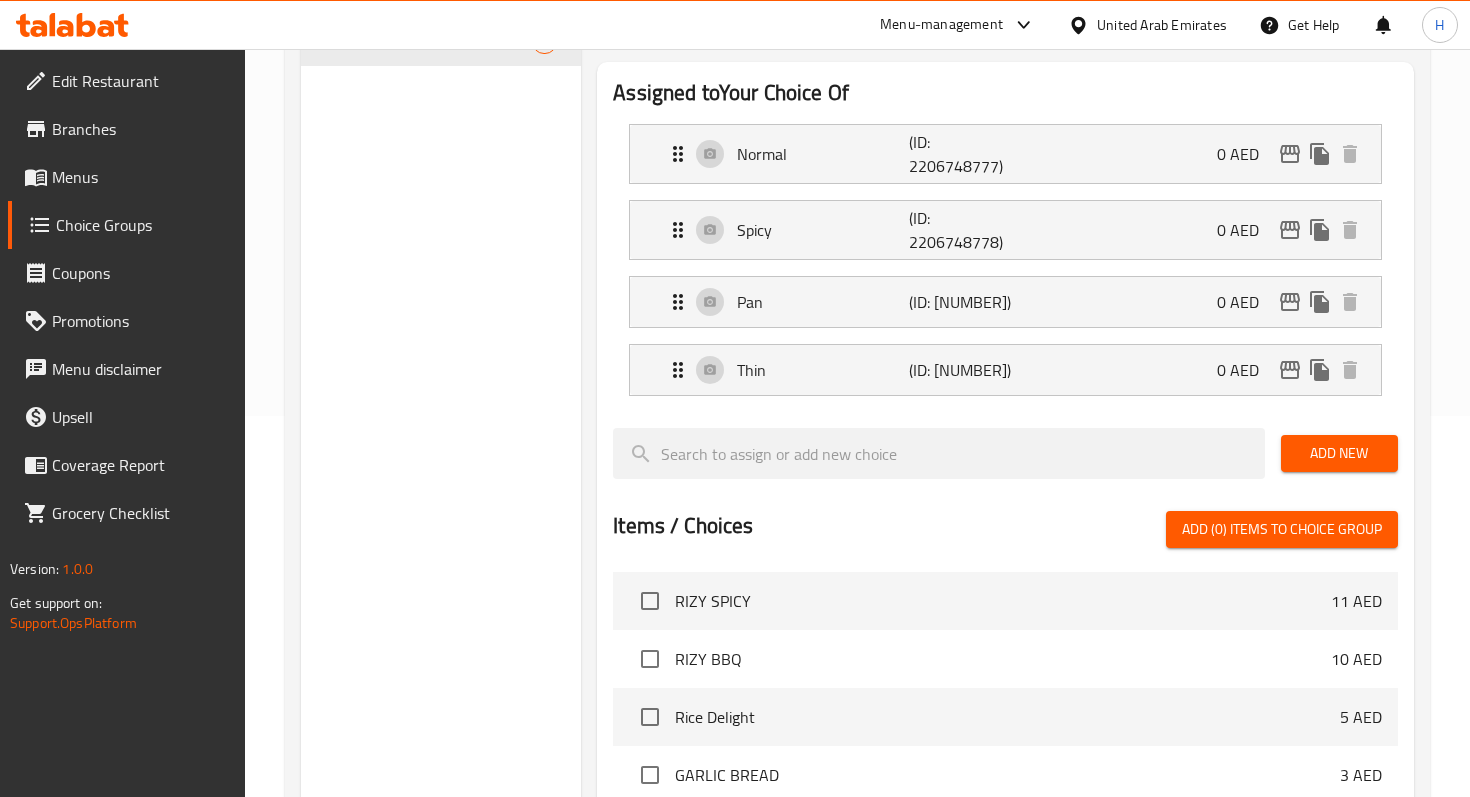 type on "عجينة رفيعة" 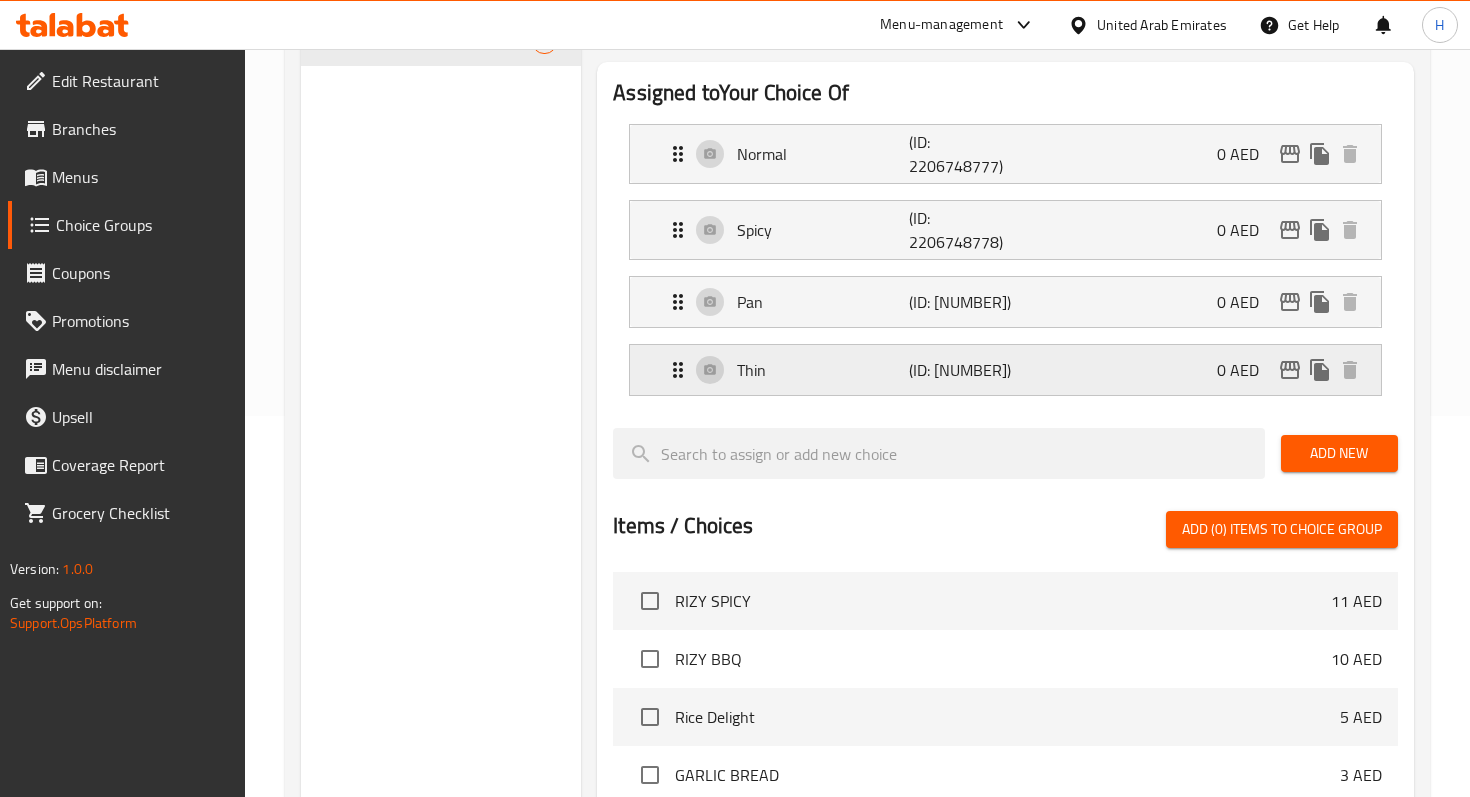 click on "Thin" at bounding box center [822, 370] 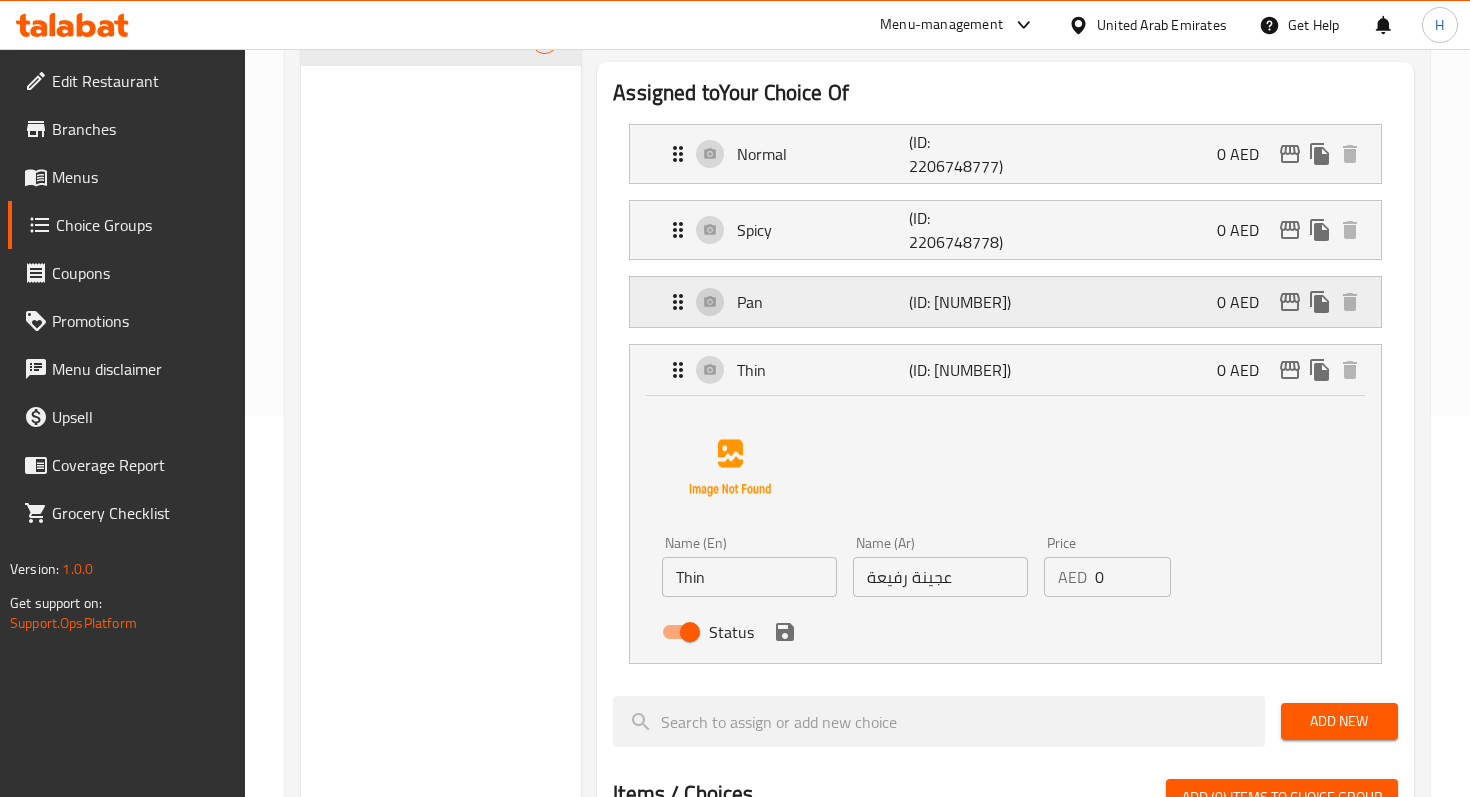 click on "Pan" at bounding box center (822, 302) 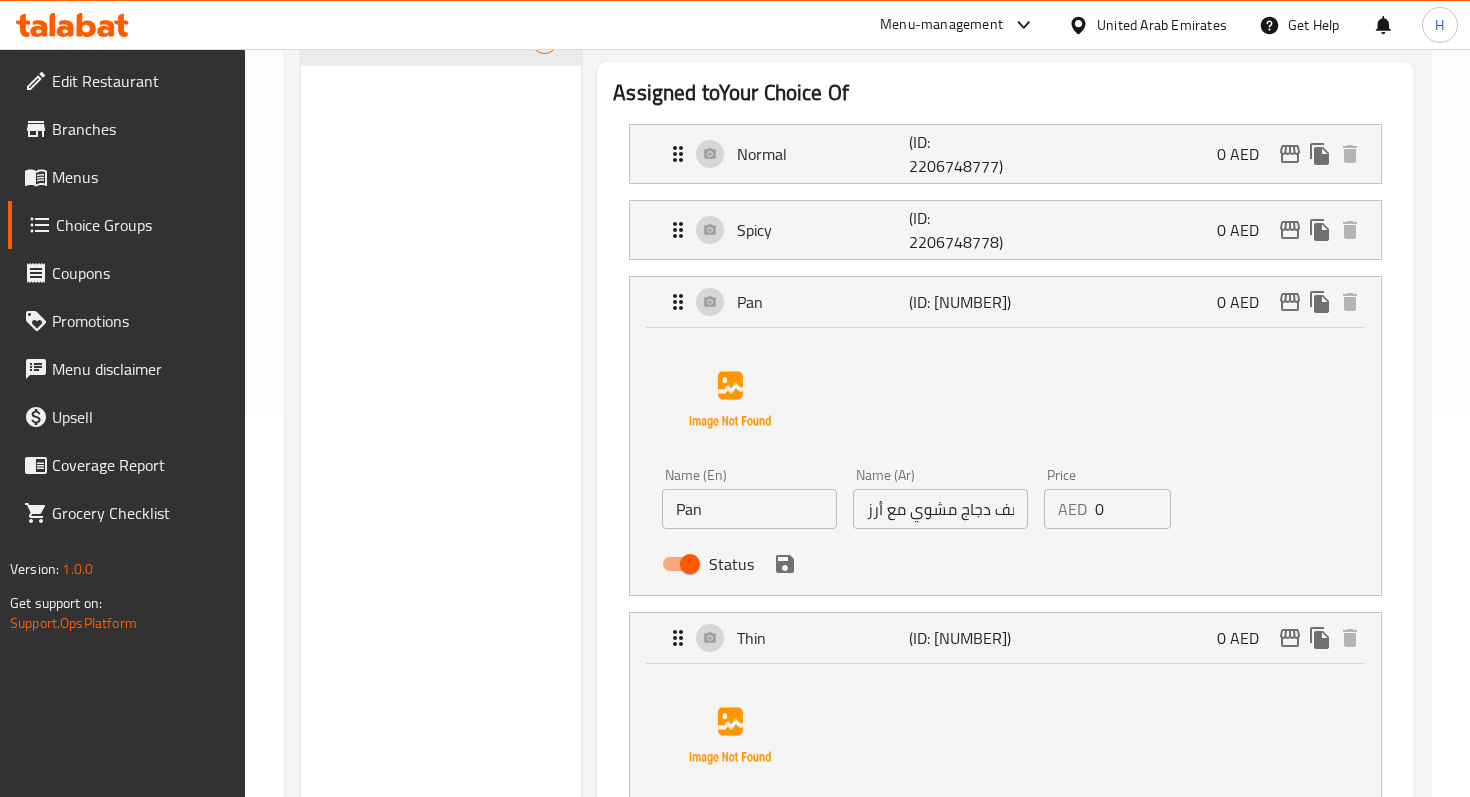 click on "وجبة نصف دجاج مشوي مع أرز" at bounding box center [940, 509] 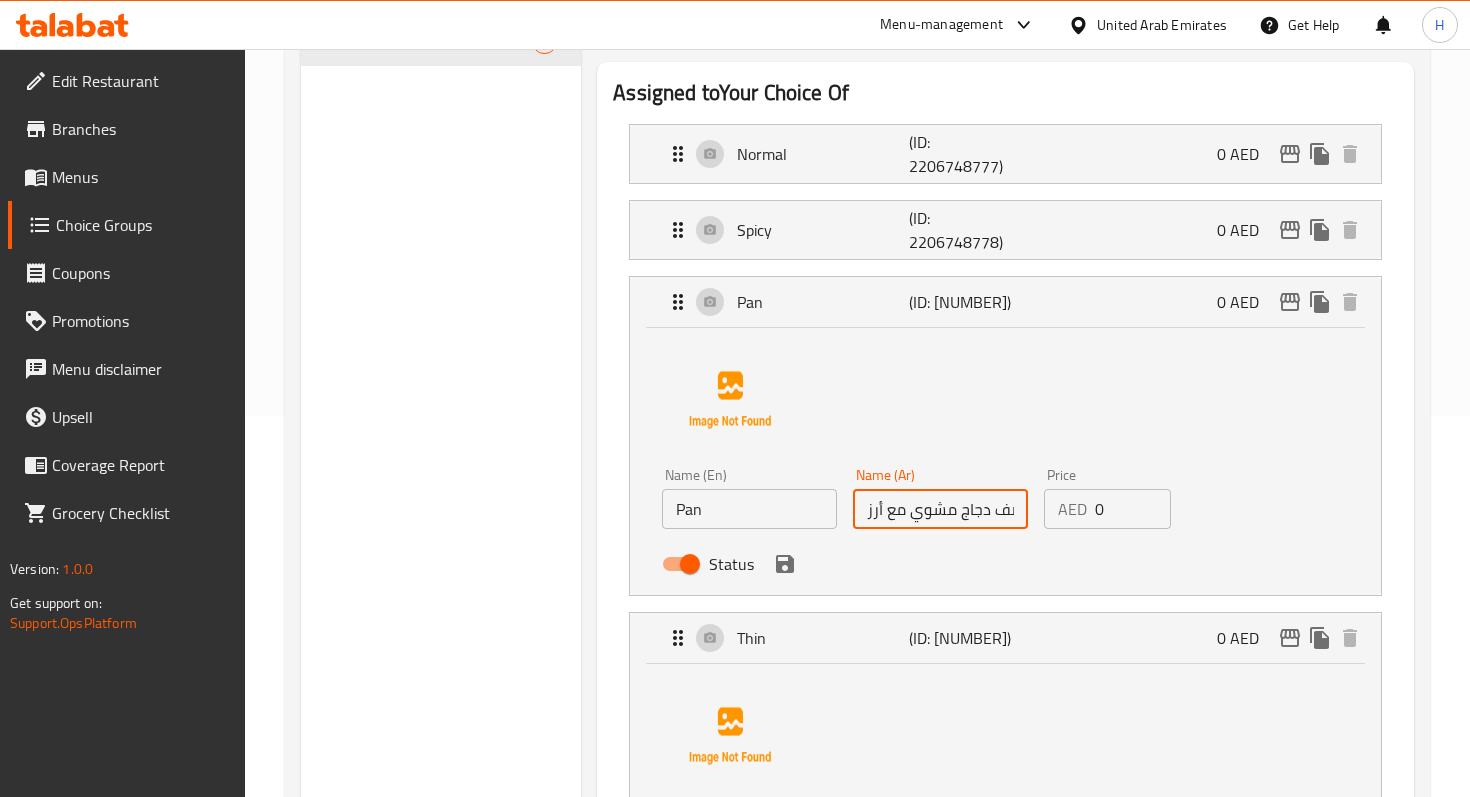 click on "وجبة نصف دجاج مشوي مع أرز" at bounding box center [940, 509] 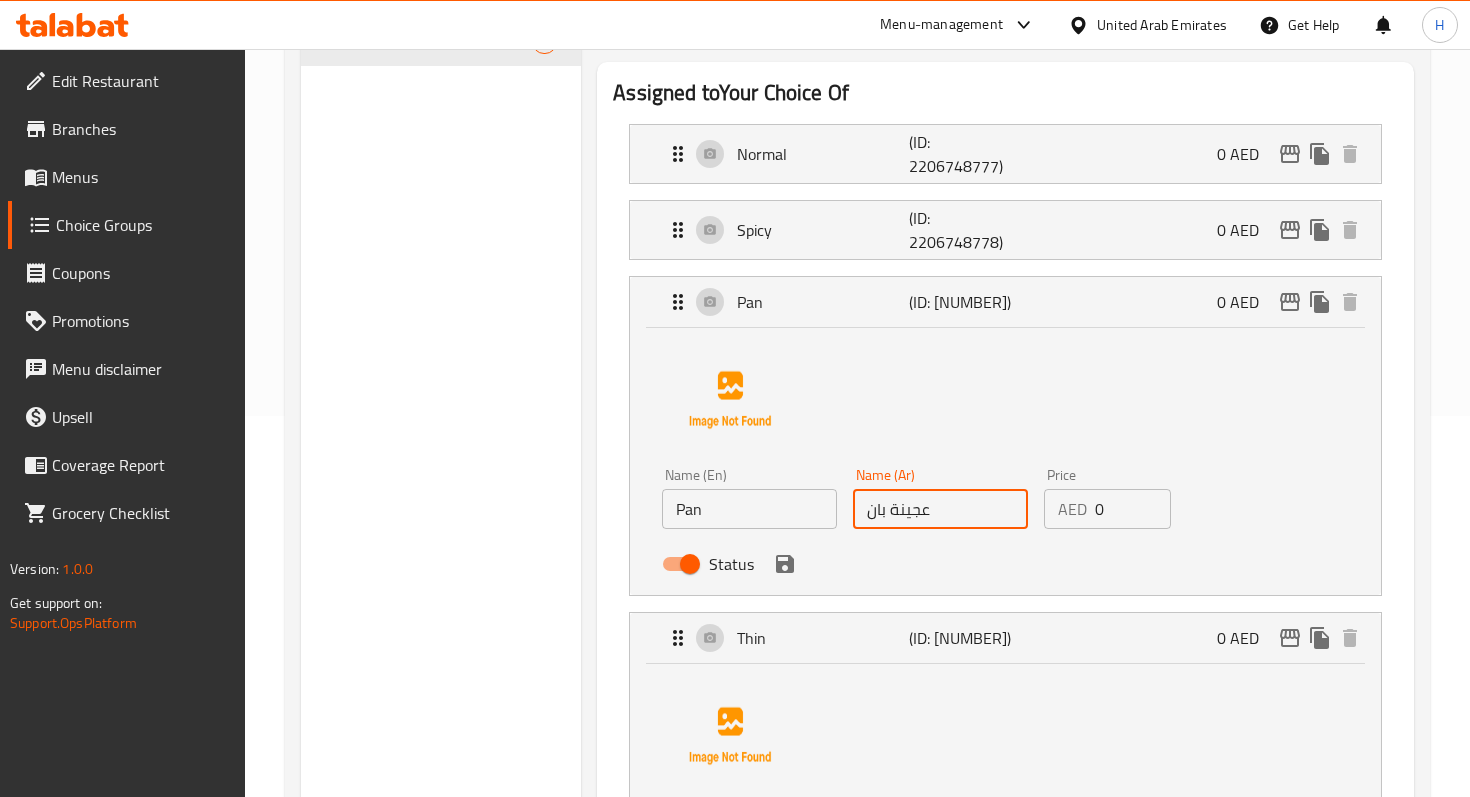 click 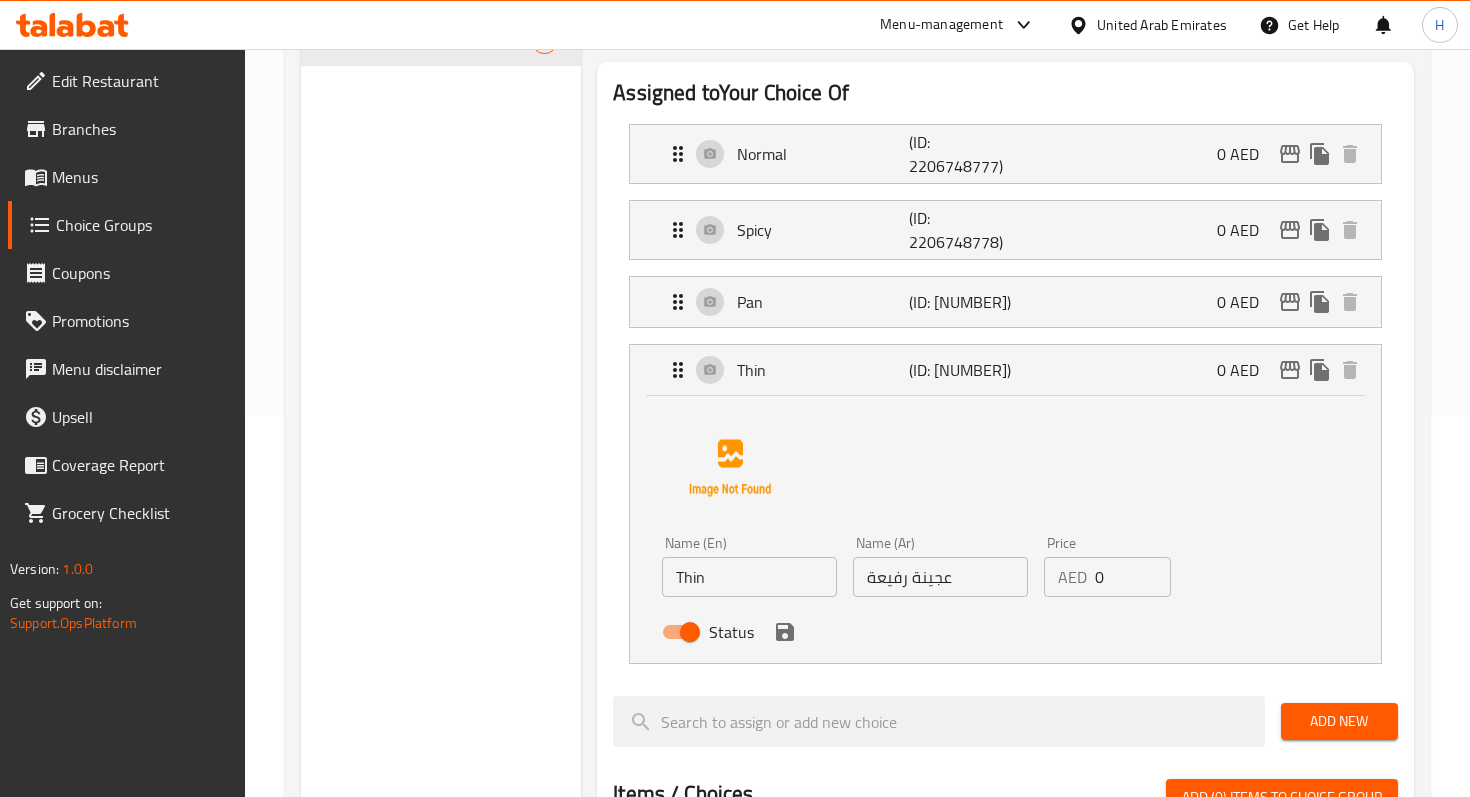type on "عجينة بان" 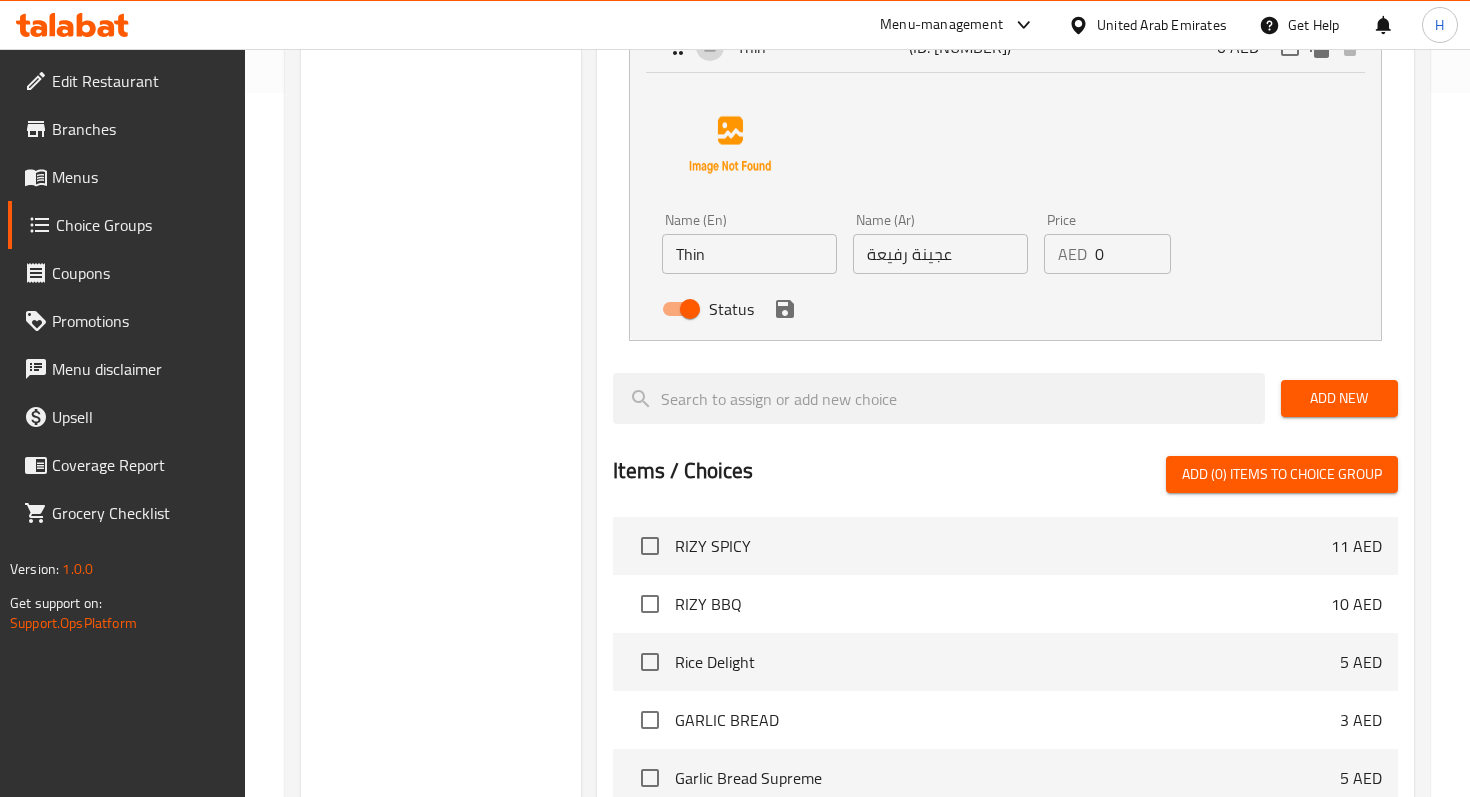 scroll, scrollTop: 1130, scrollLeft: 0, axis: vertical 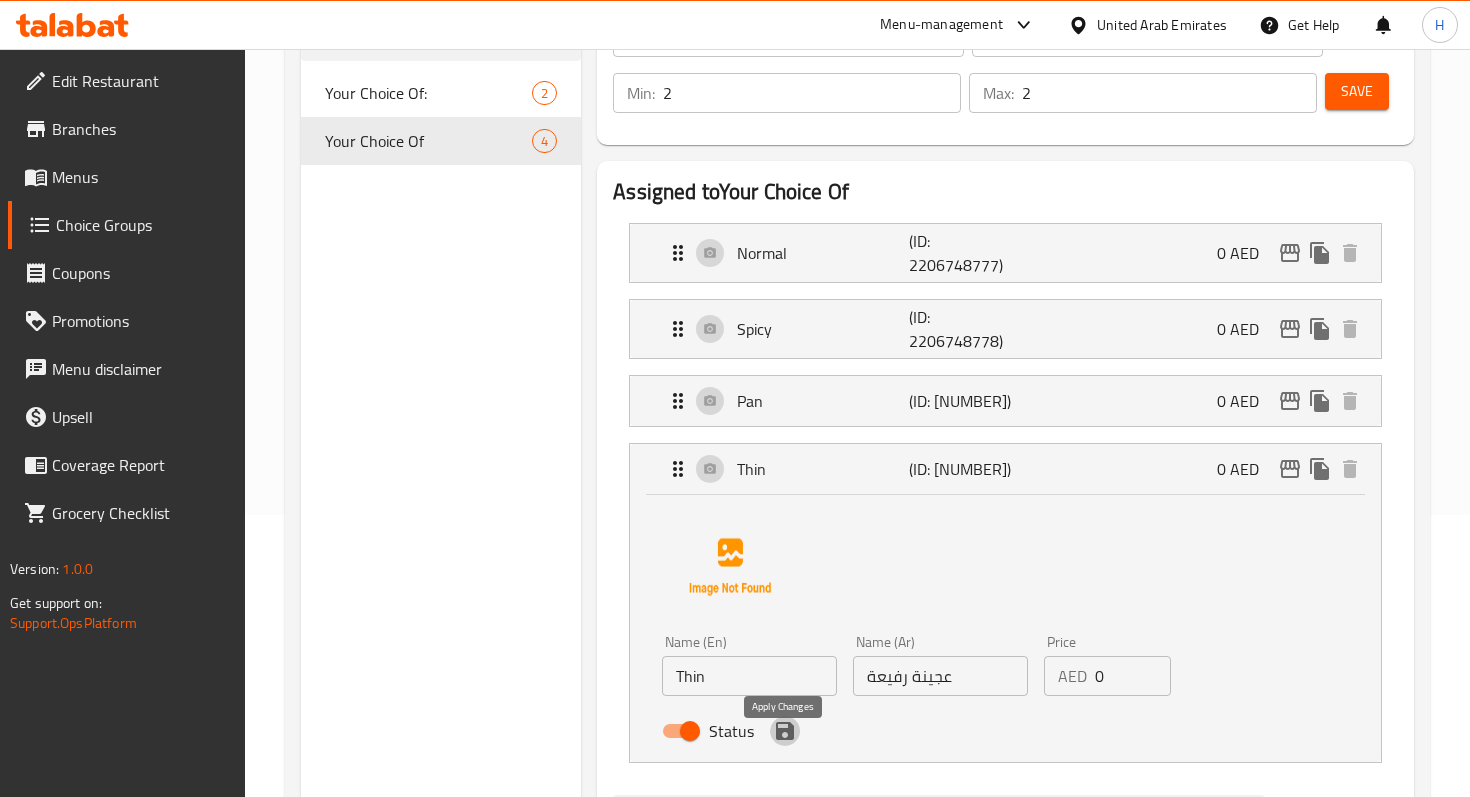 click 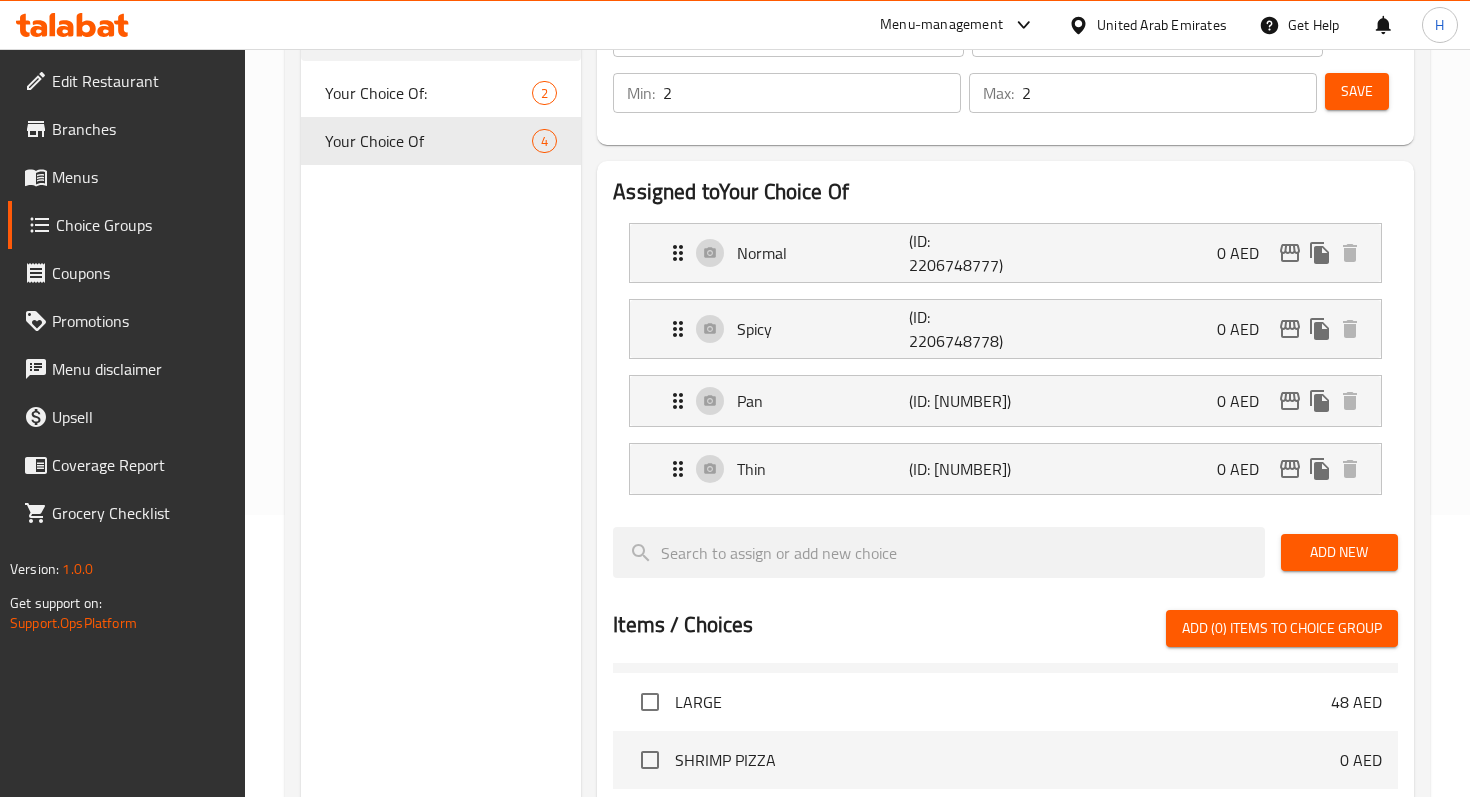 scroll, scrollTop: 1913, scrollLeft: 0, axis: vertical 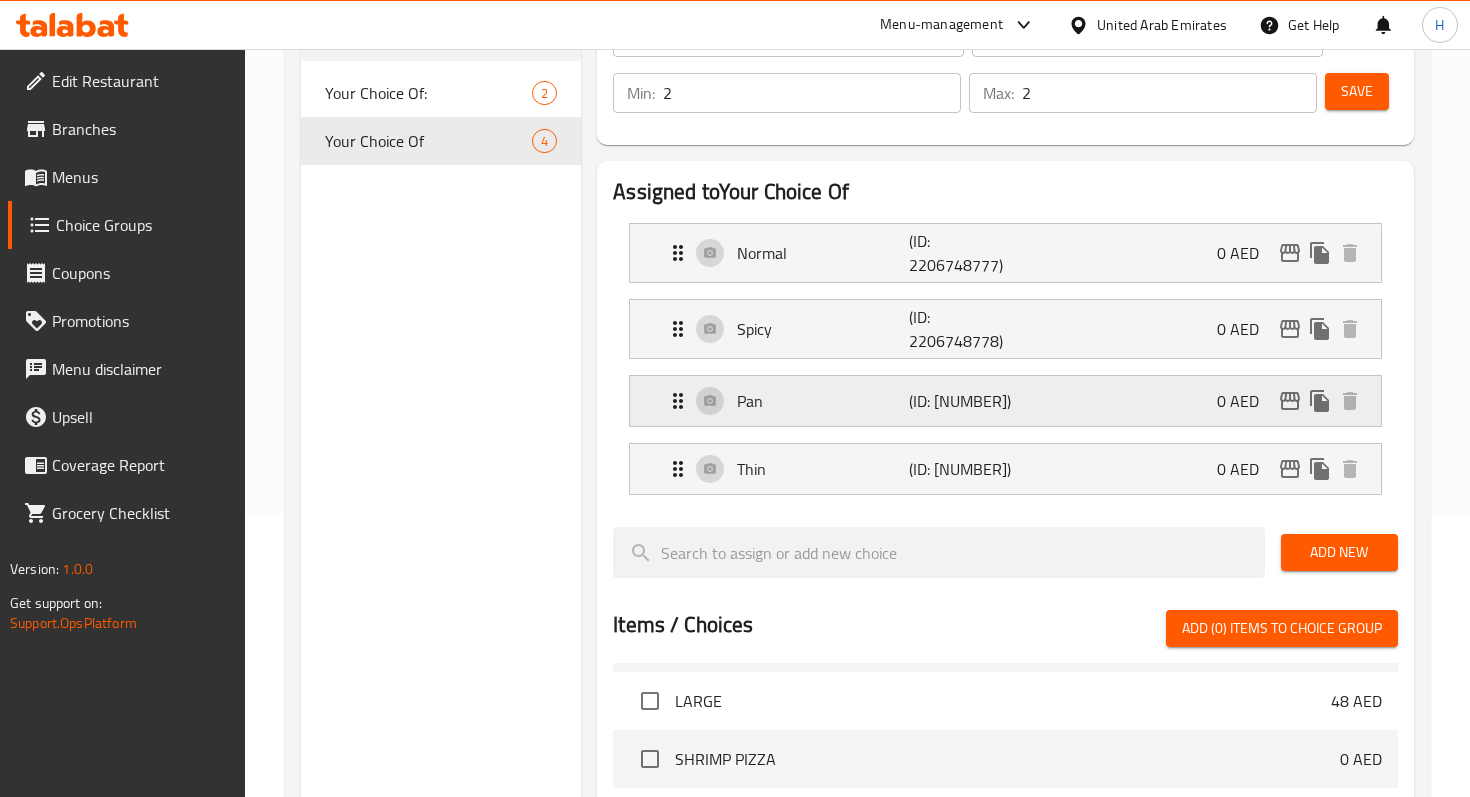 click on "Pan (ID: 2206748989) 0 AED" at bounding box center [1011, 401] 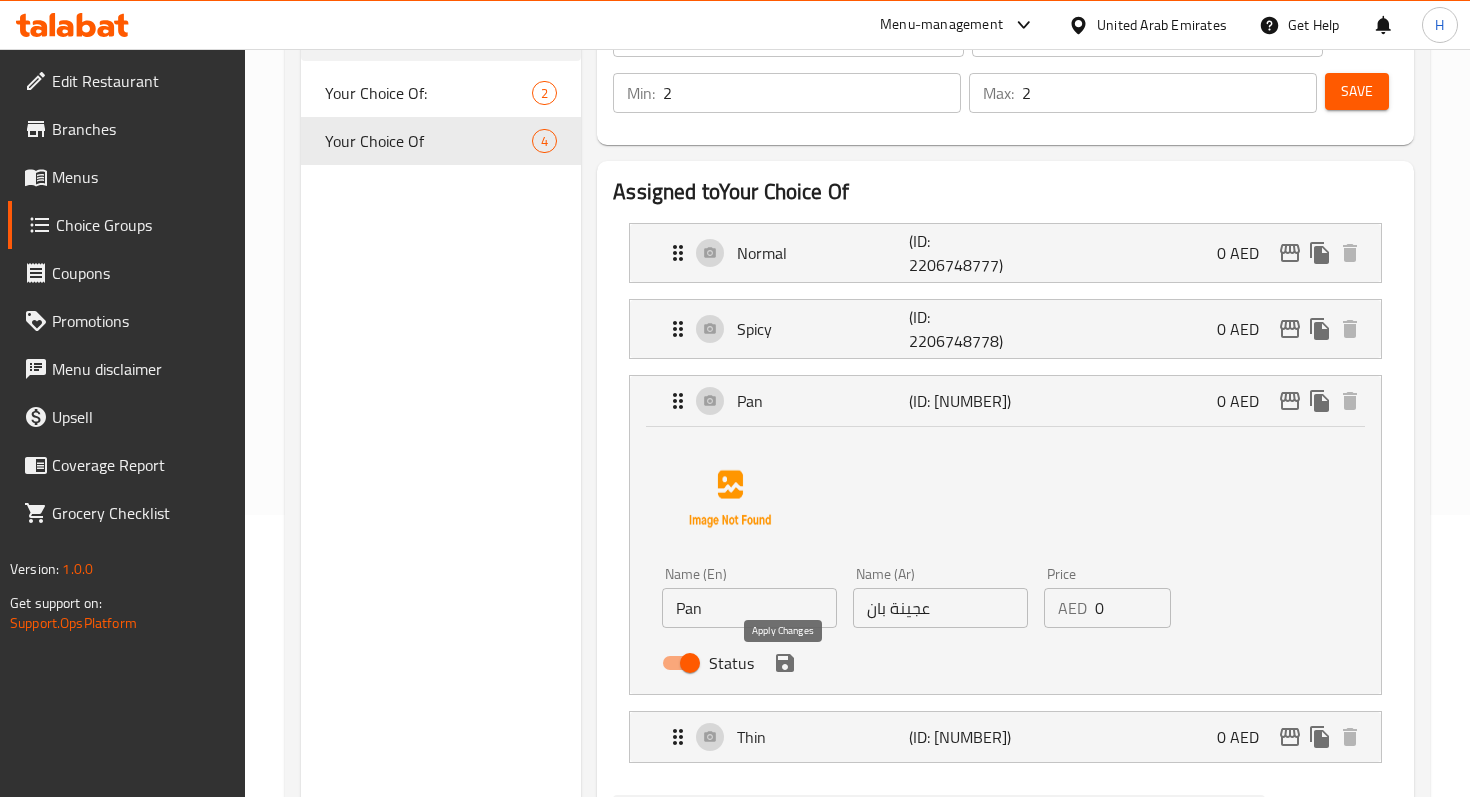 click 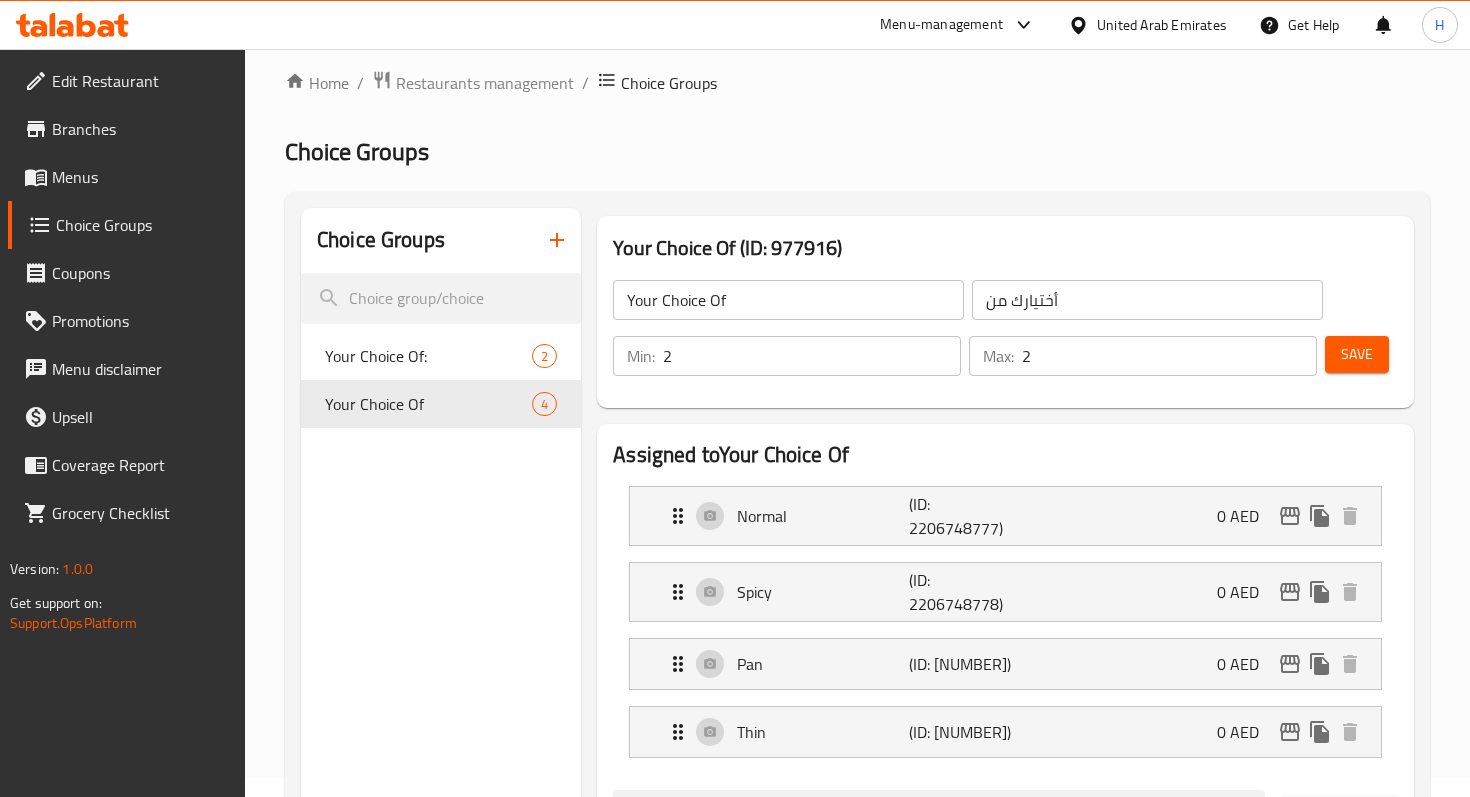 scroll, scrollTop: 0, scrollLeft: 0, axis: both 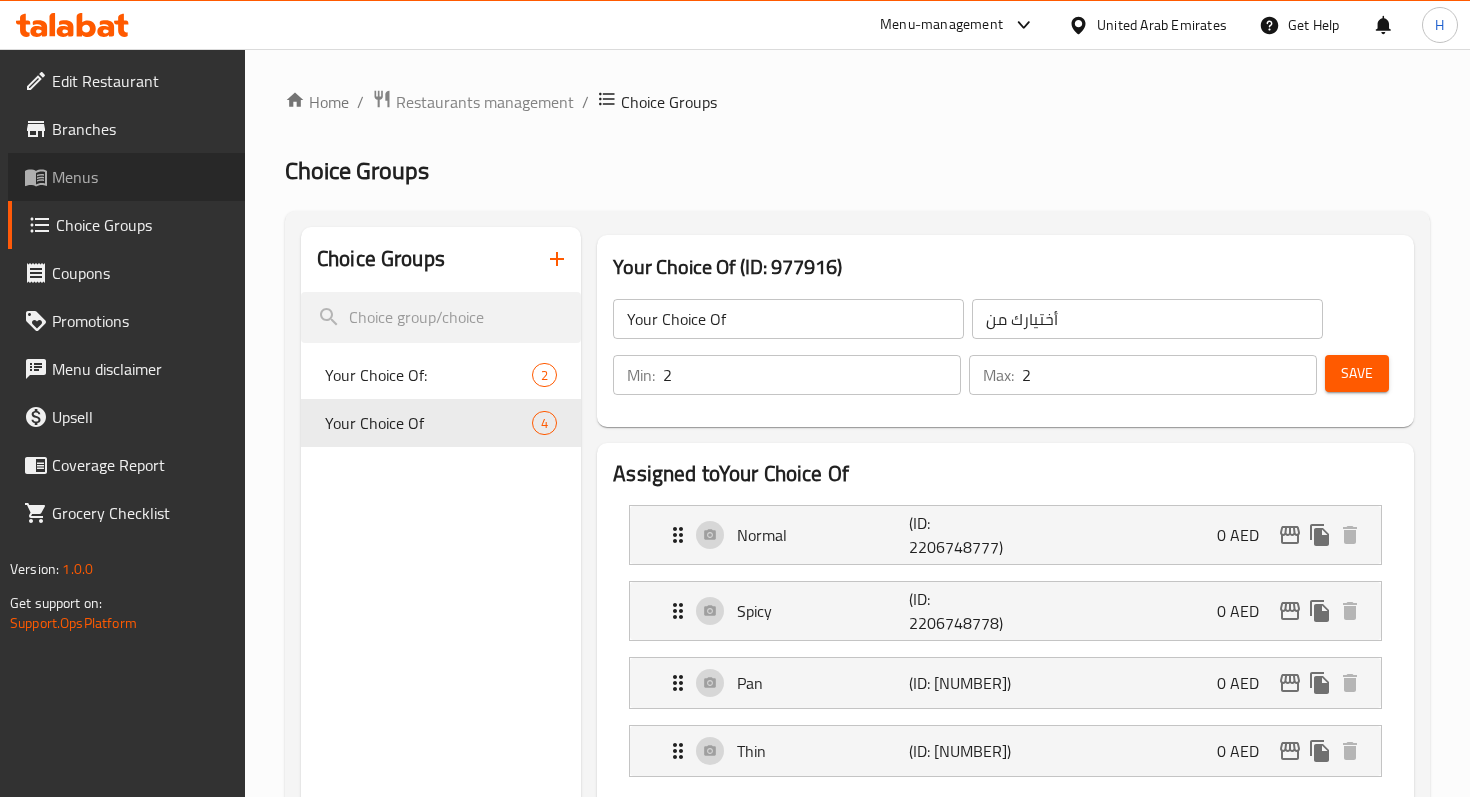 click on "Menus" at bounding box center (140, 177) 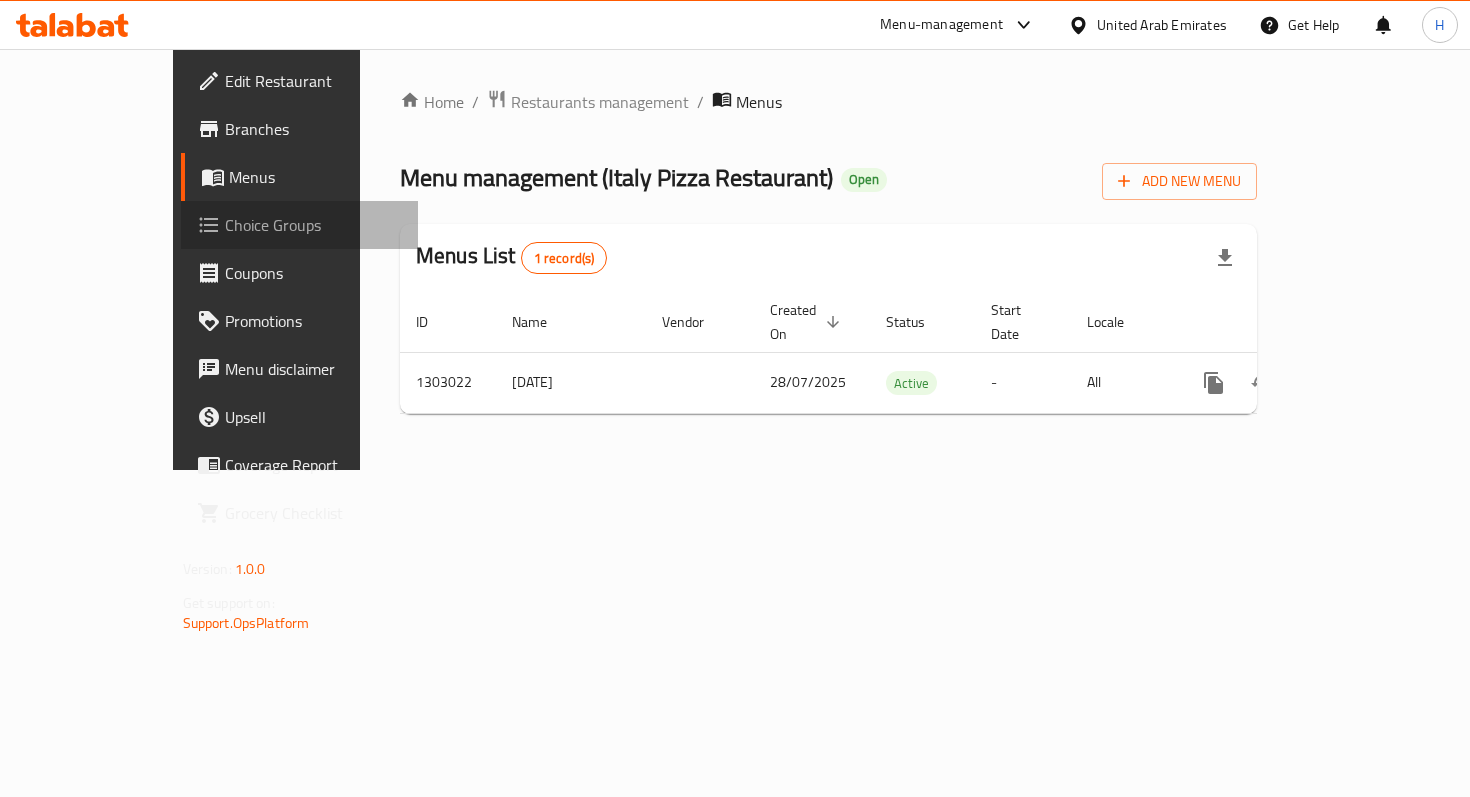 click on "Choice Groups" at bounding box center [313, 225] 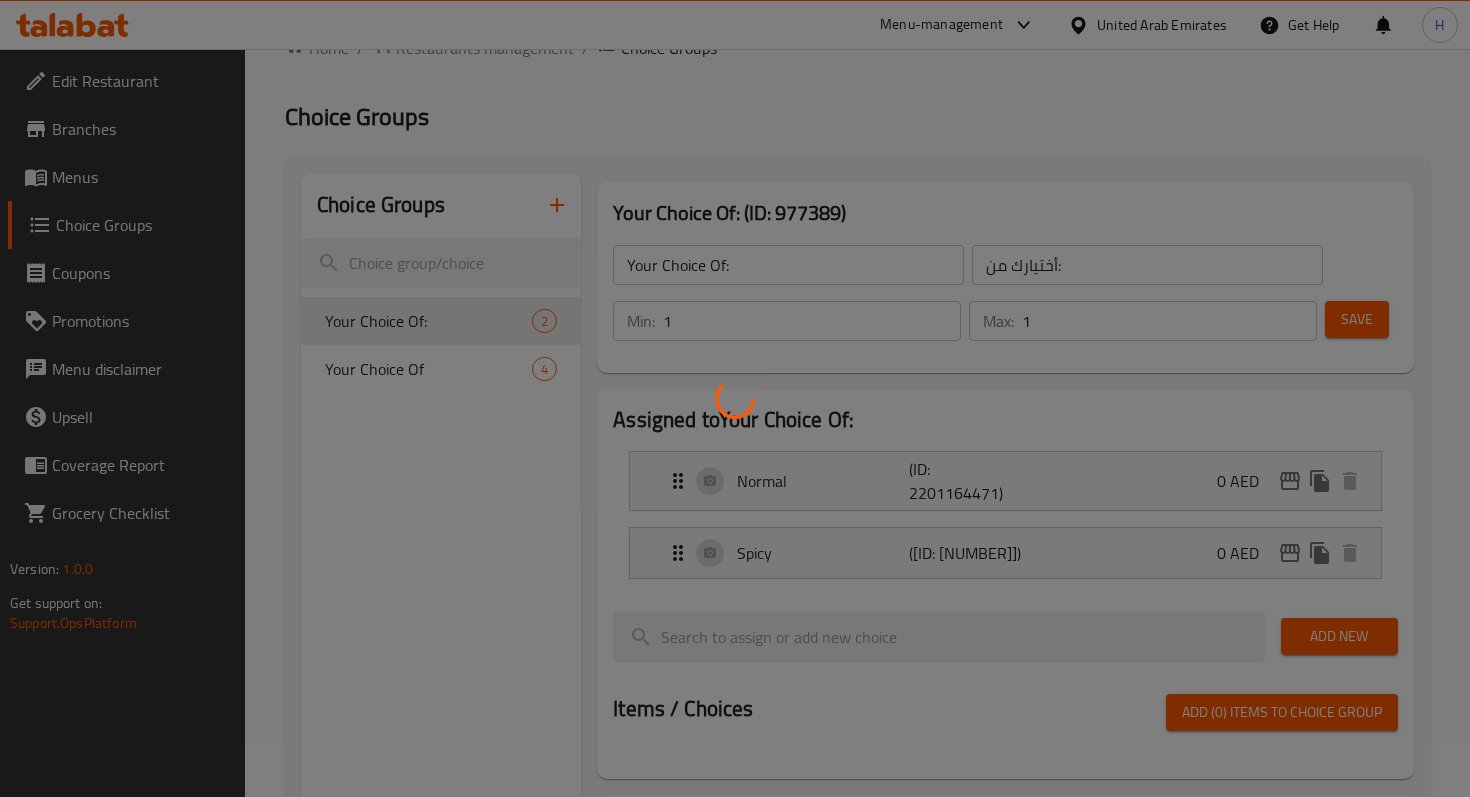 scroll, scrollTop: 104, scrollLeft: 0, axis: vertical 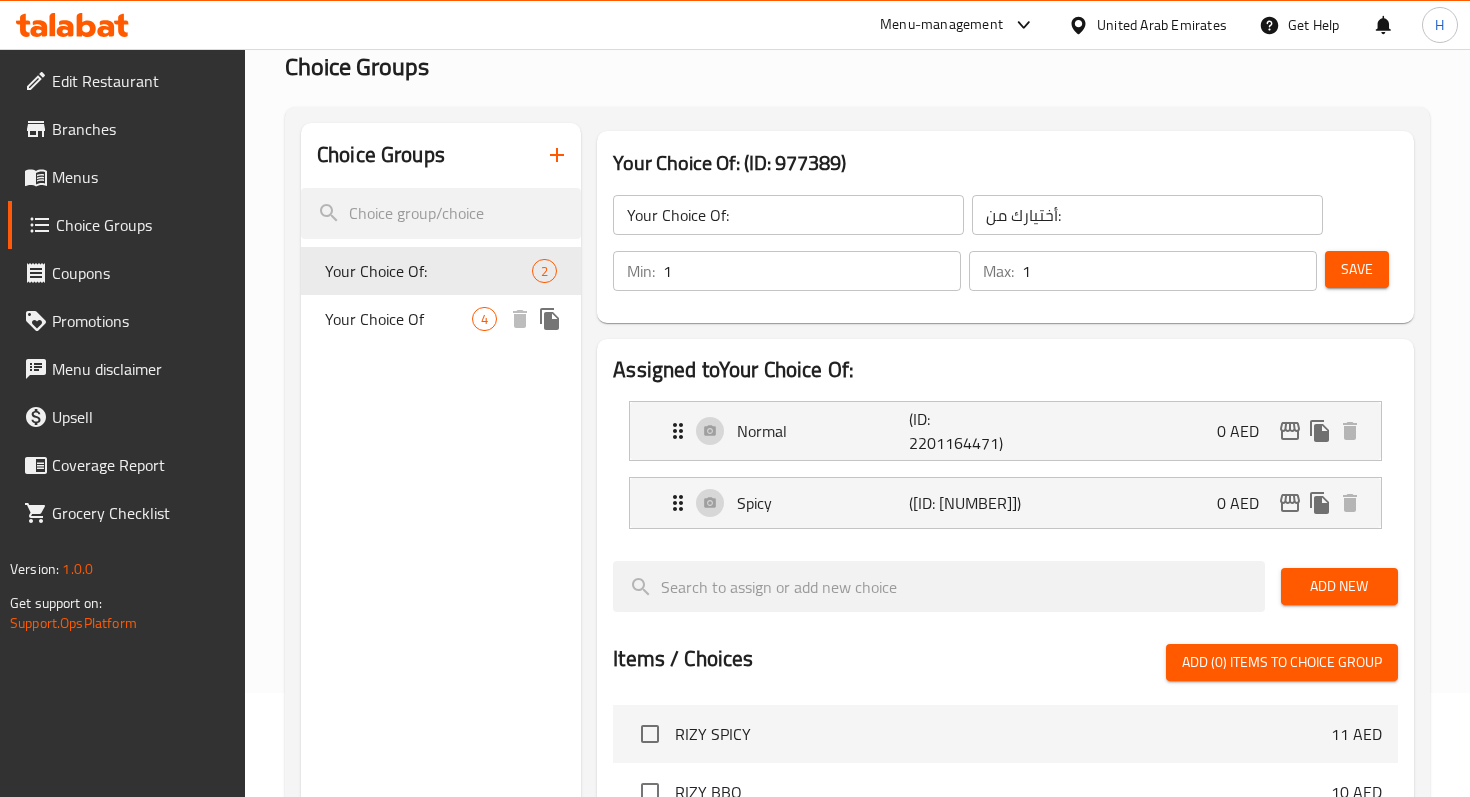 click on "Your Choice Of 4" at bounding box center (441, 319) 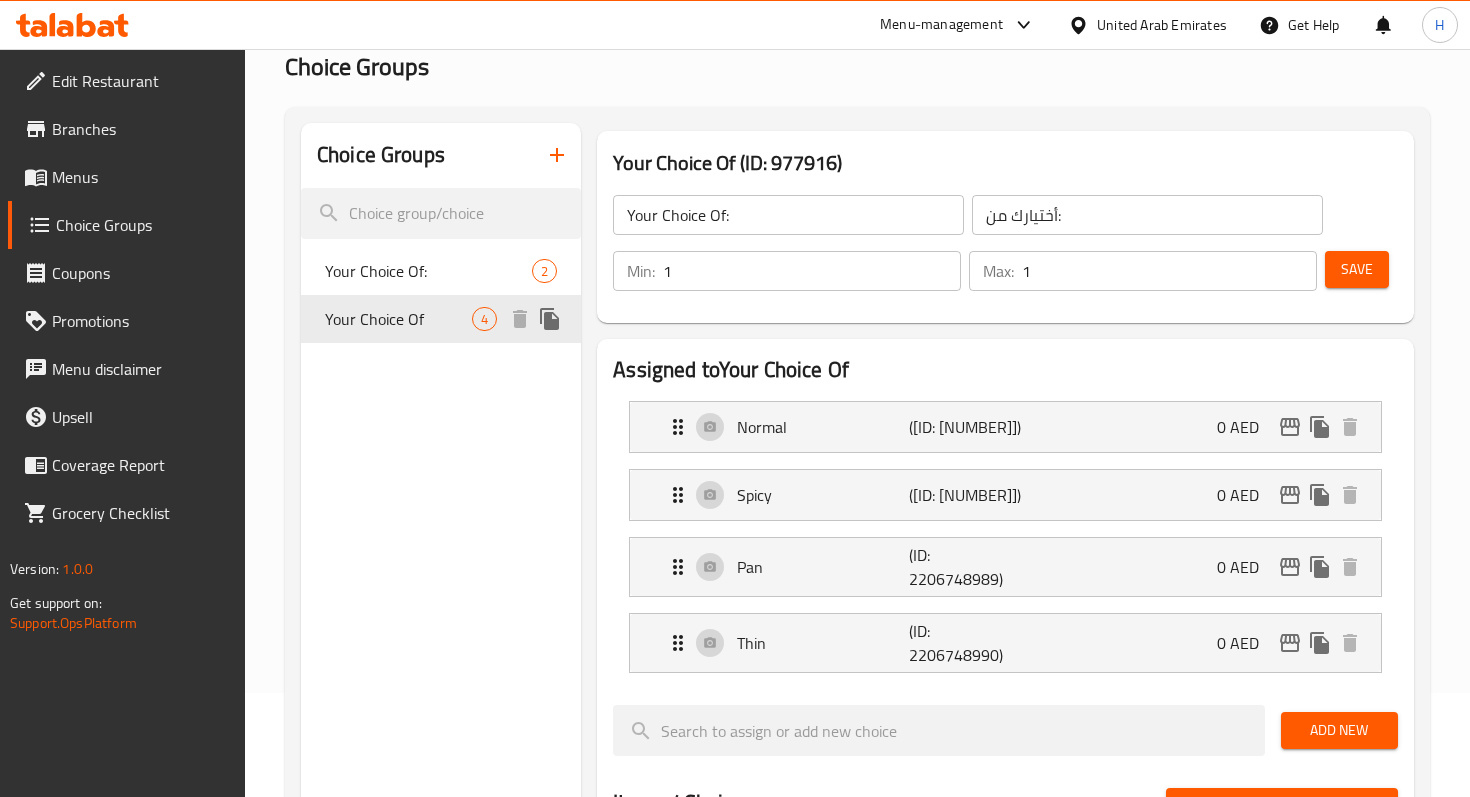 type on "Your Choice Of" 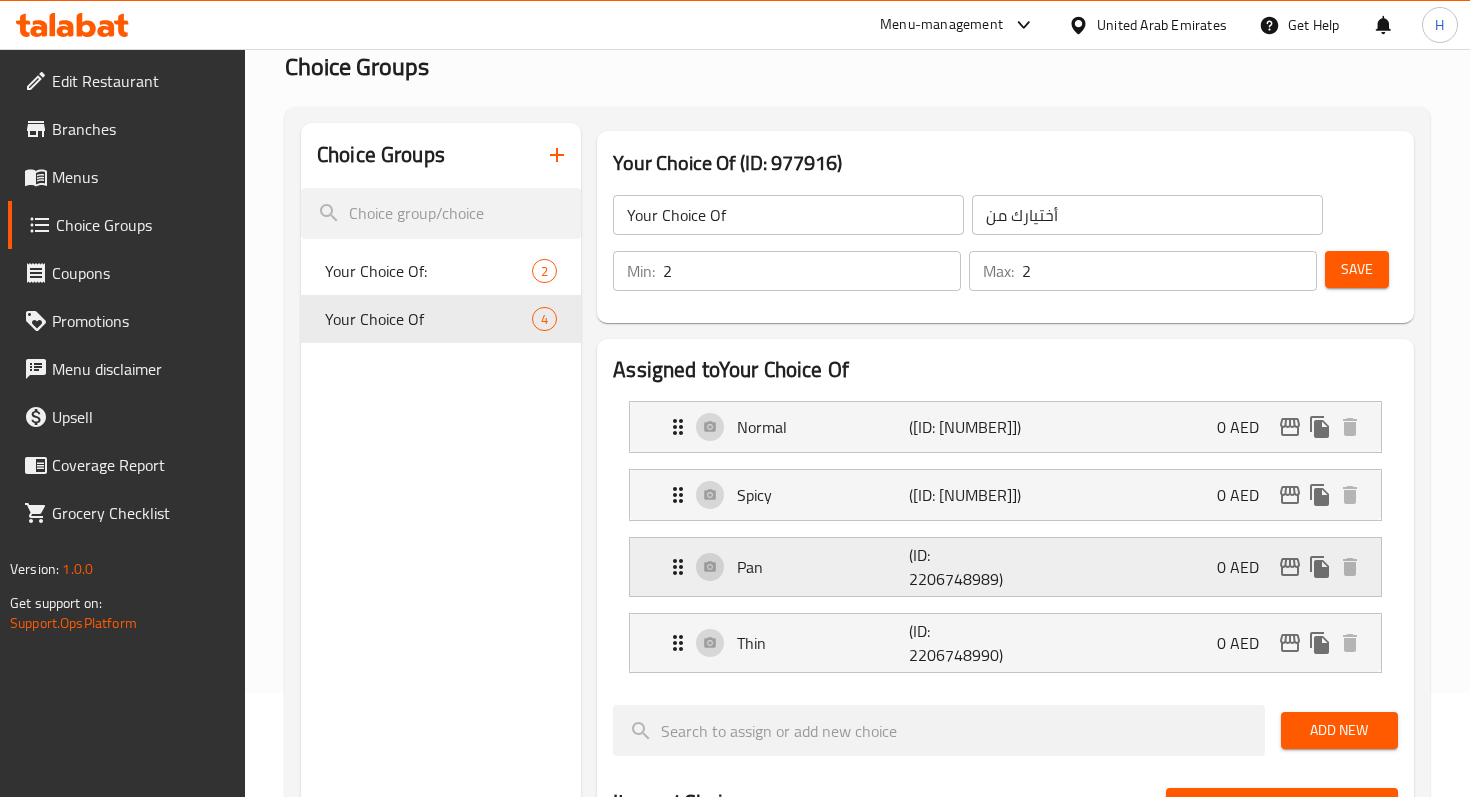 click 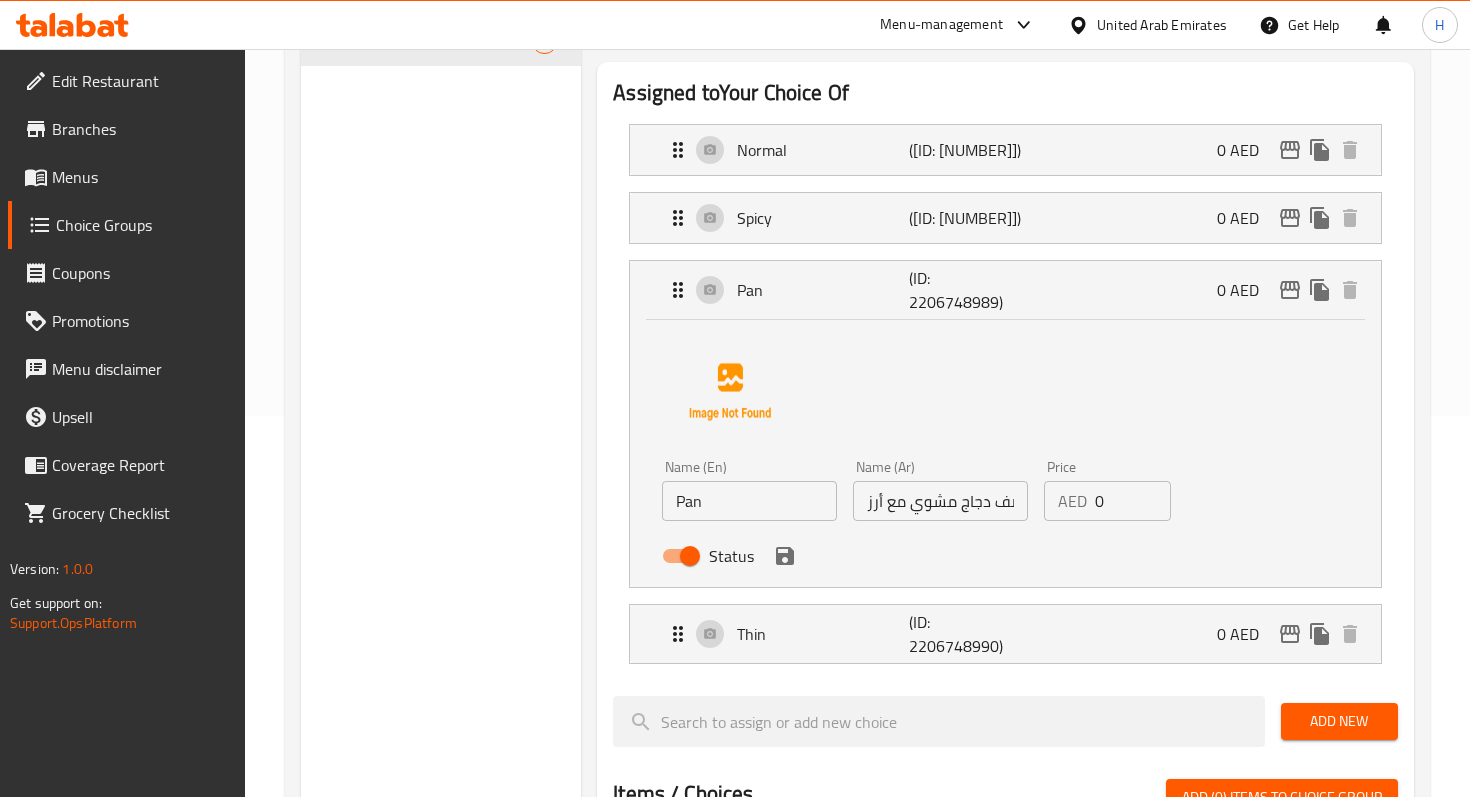 scroll, scrollTop: 380, scrollLeft: 0, axis: vertical 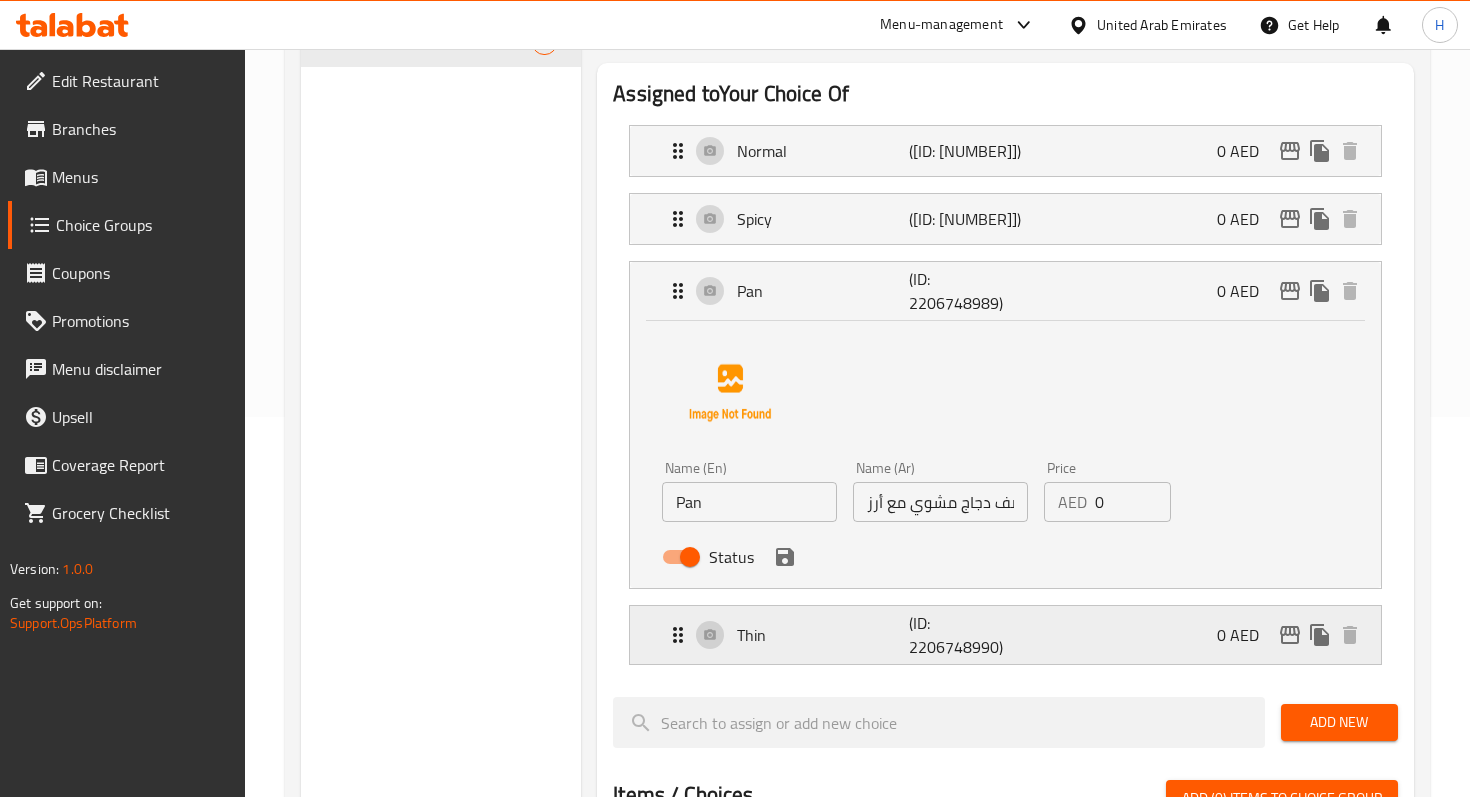 click 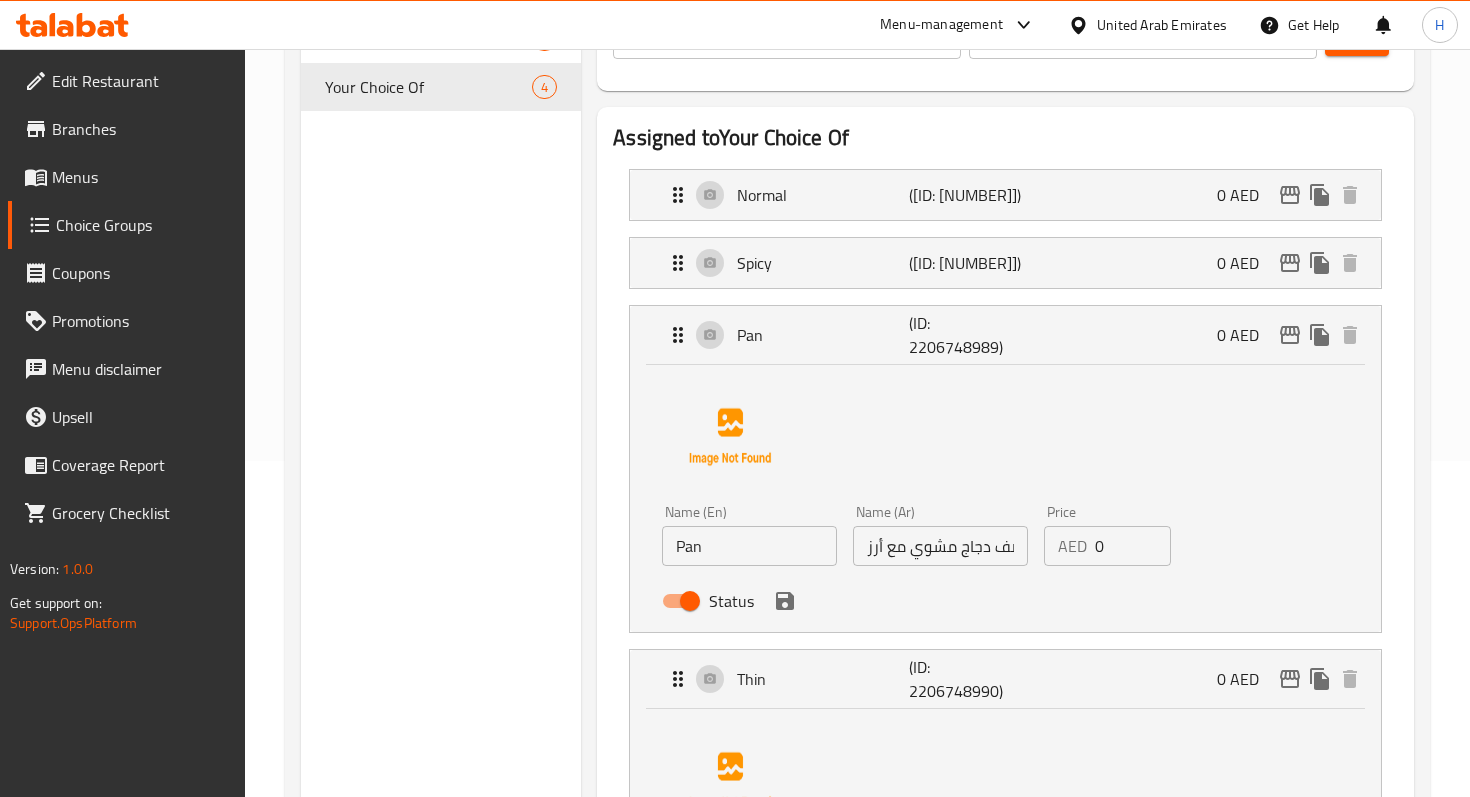 scroll, scrollTop: 387, scrollLeft: 0, axis: vertical 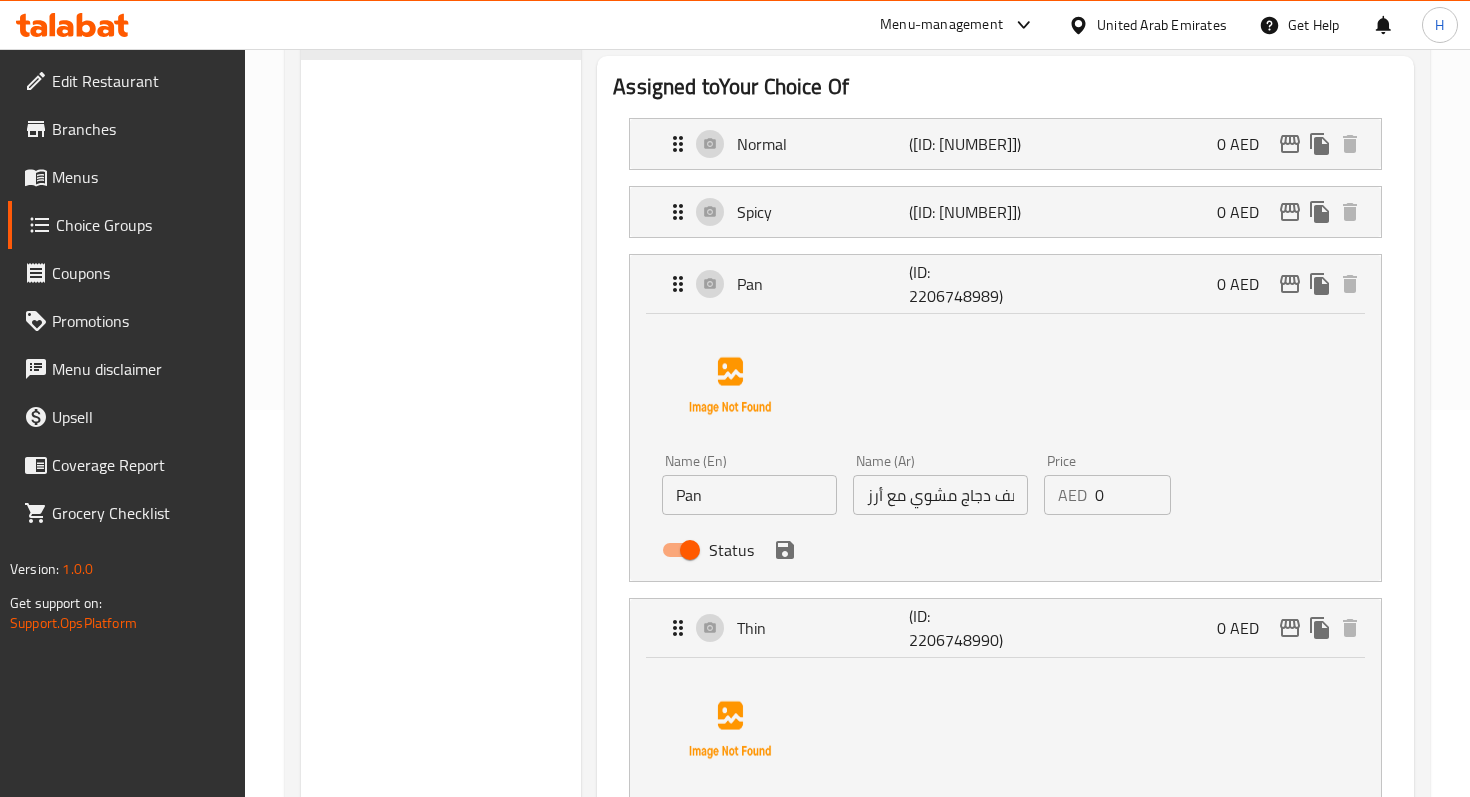 click on "وجبة نصف دجاج مشوي مع أرز" at bounding box center (940, 495) 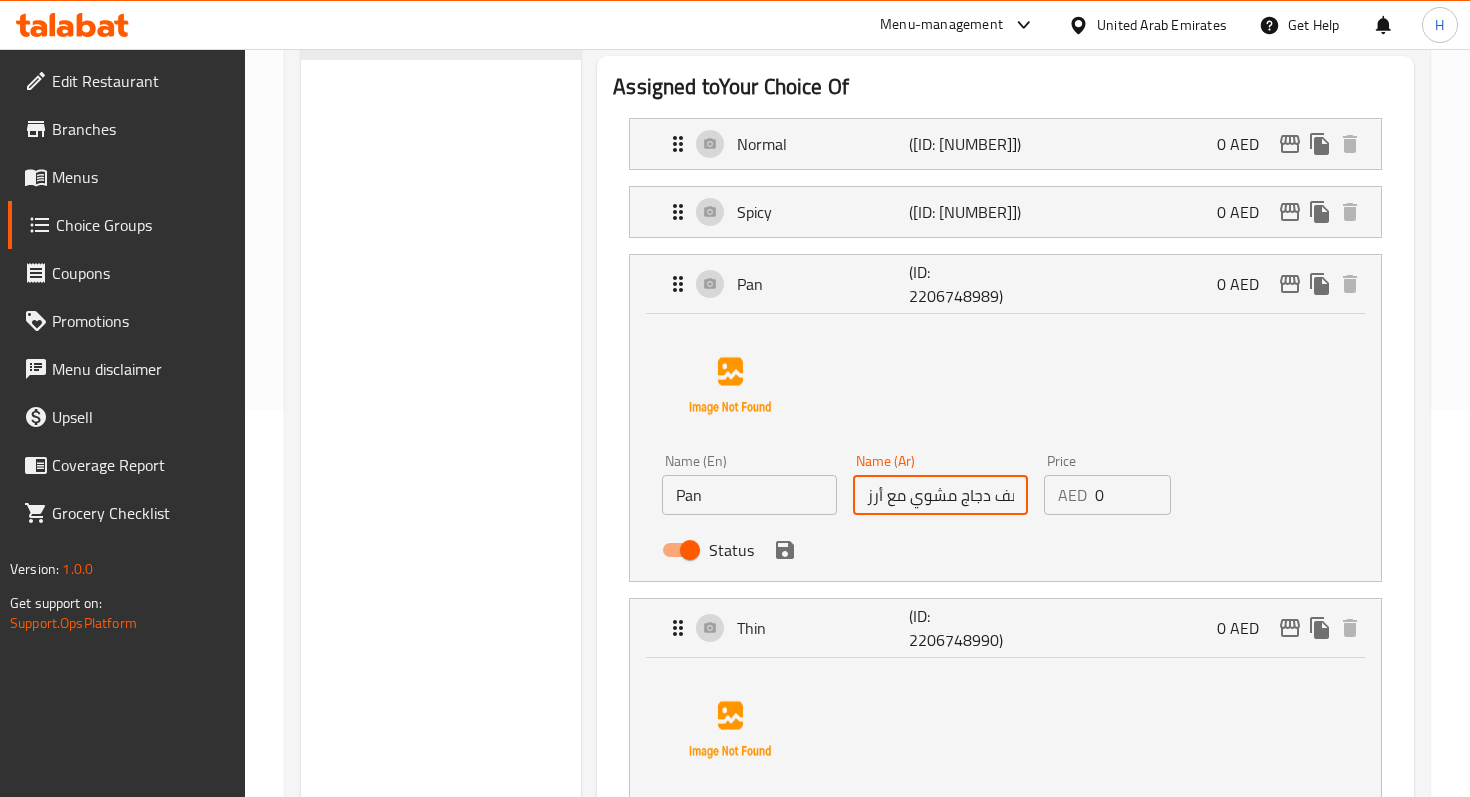 click on "وجبة نصف دجاج مشوي مع أرز" at bounding box center [940, 495] 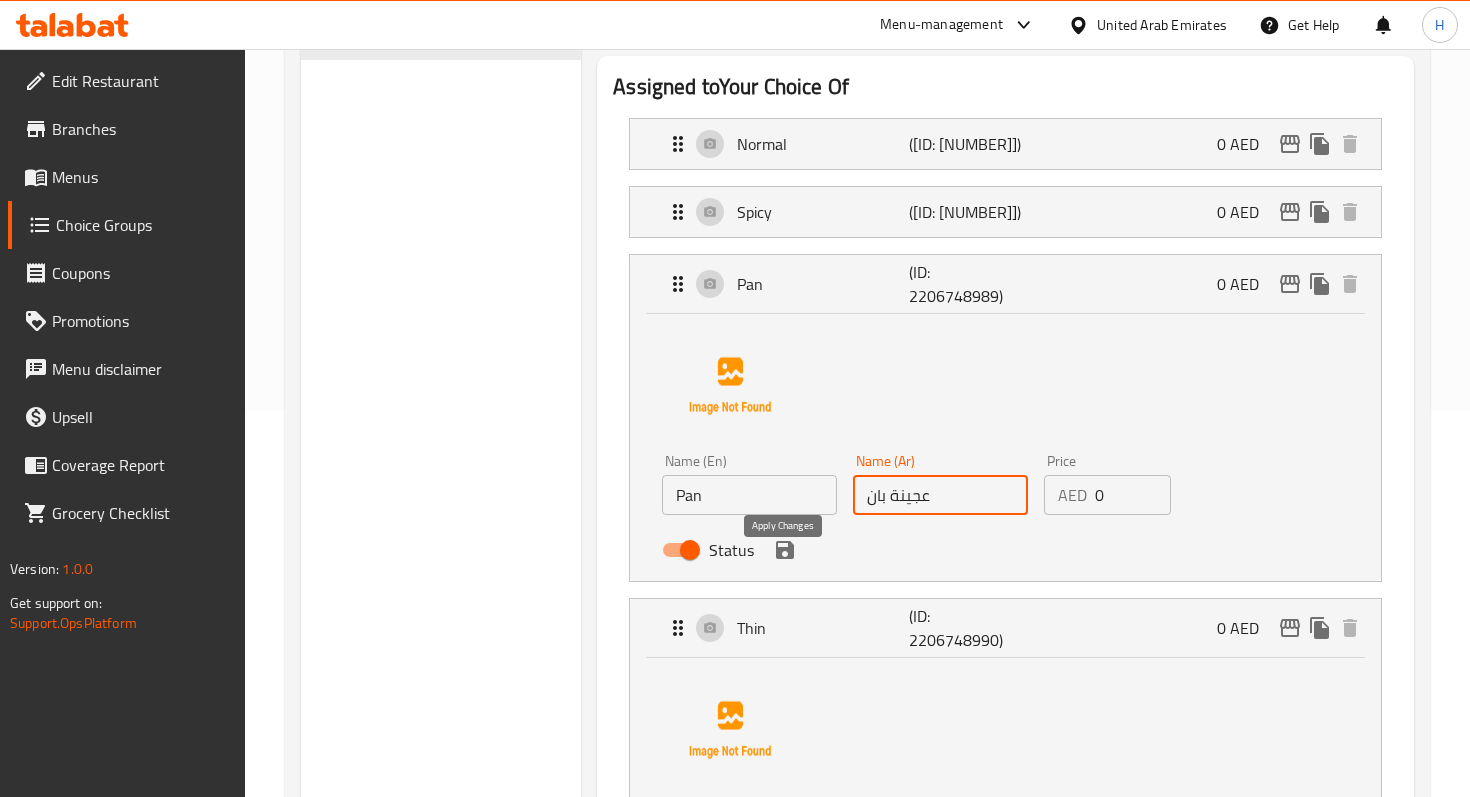 click 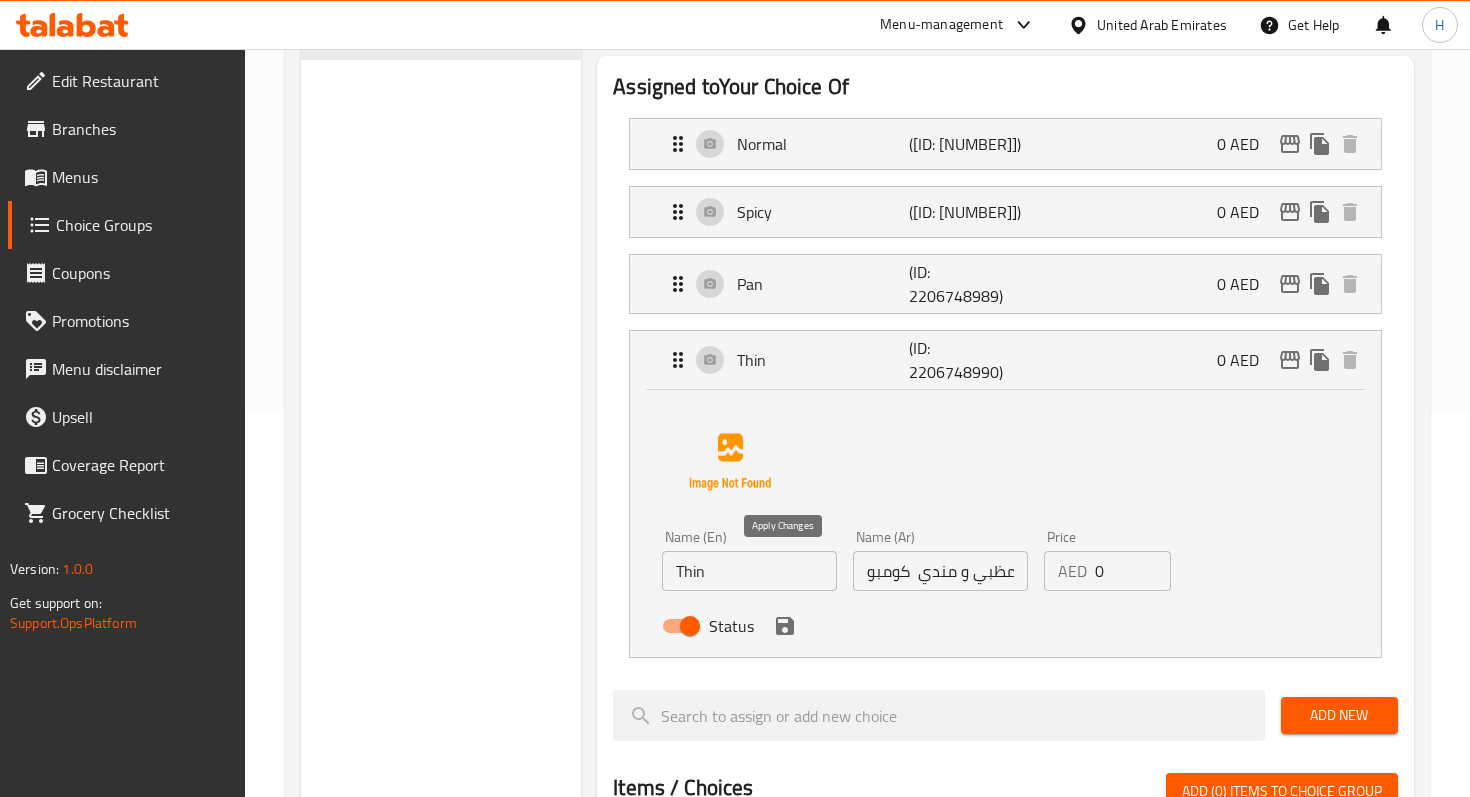 type on "عجينة بان" 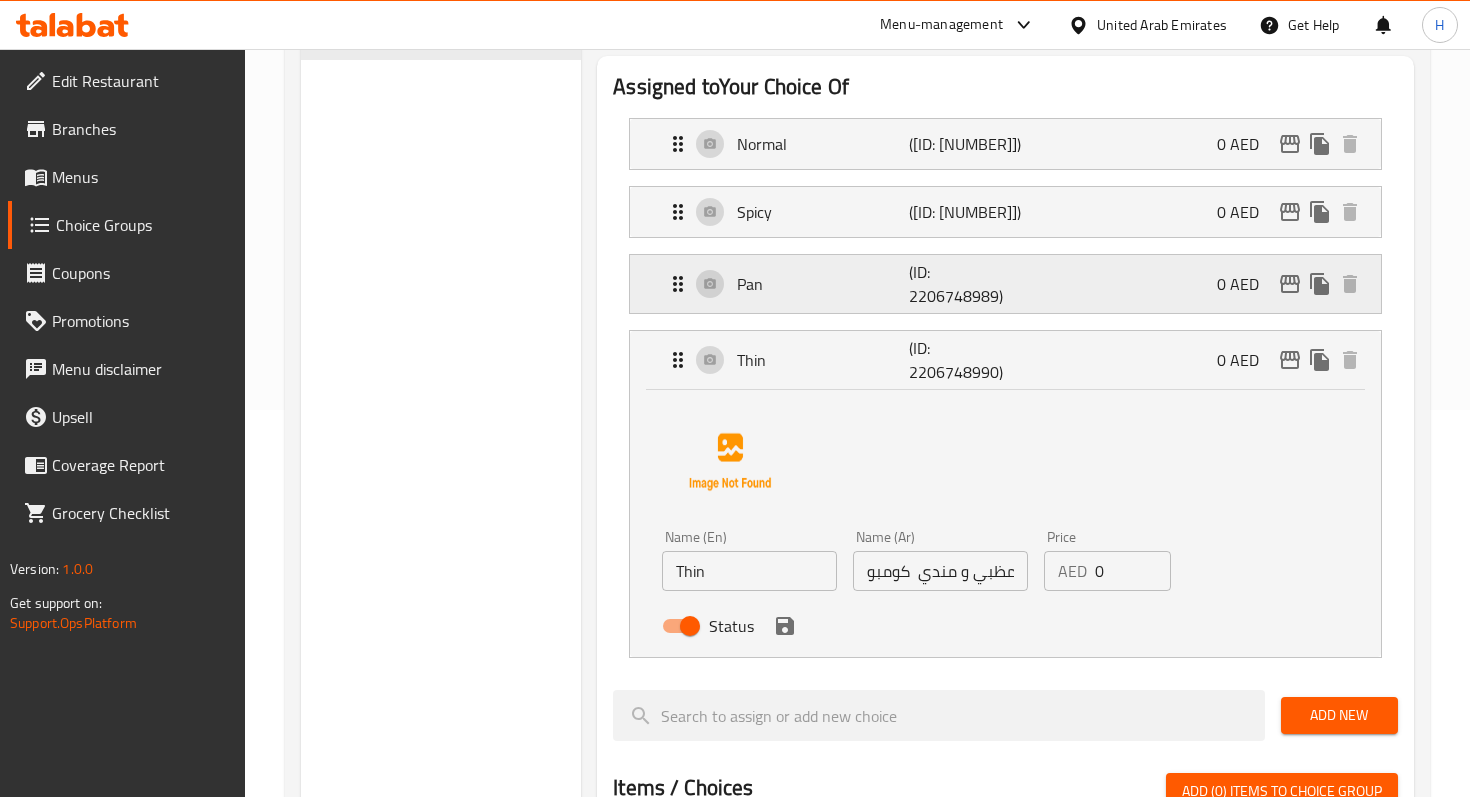 click on "Pan" at bounding box center [822, 284] 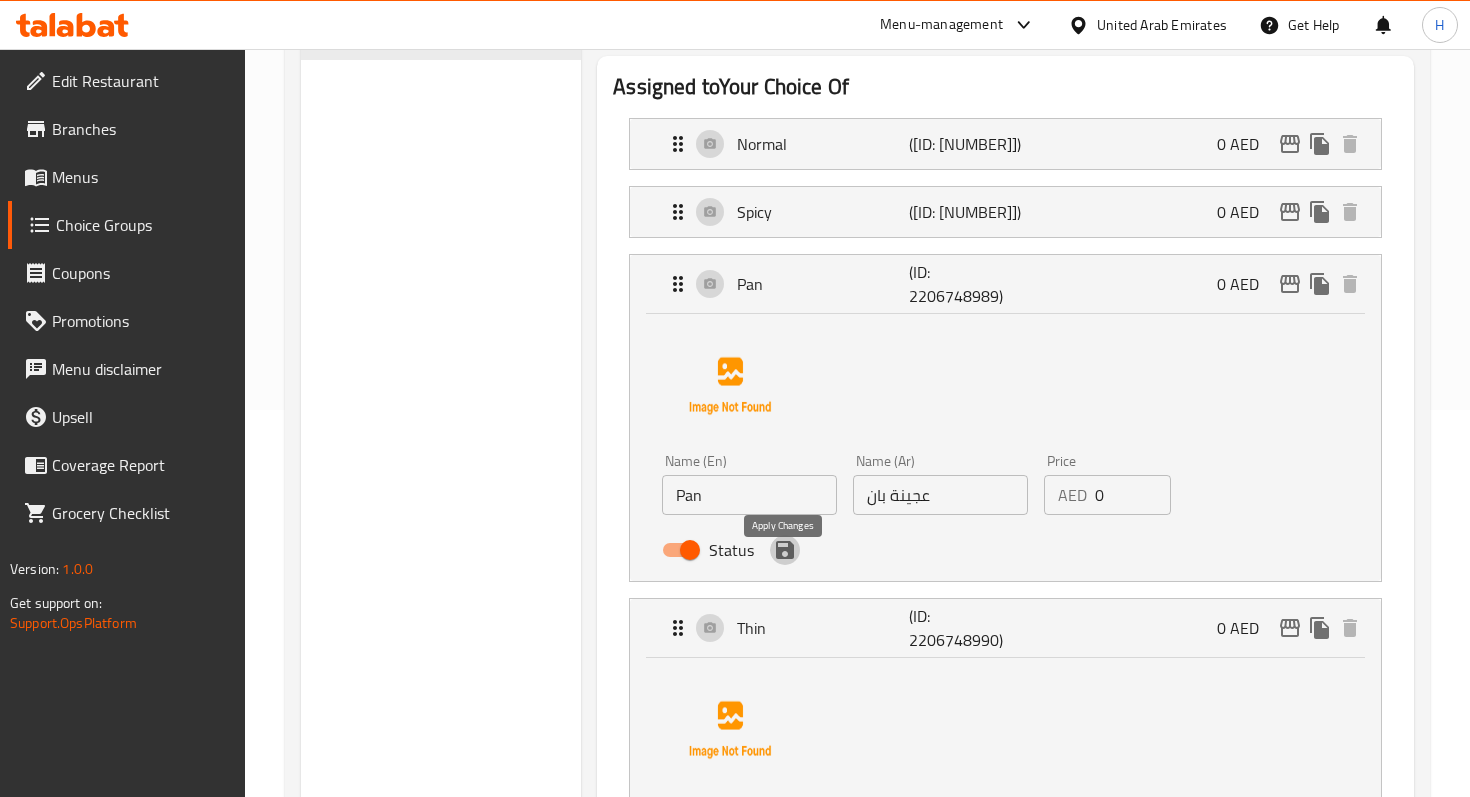 click 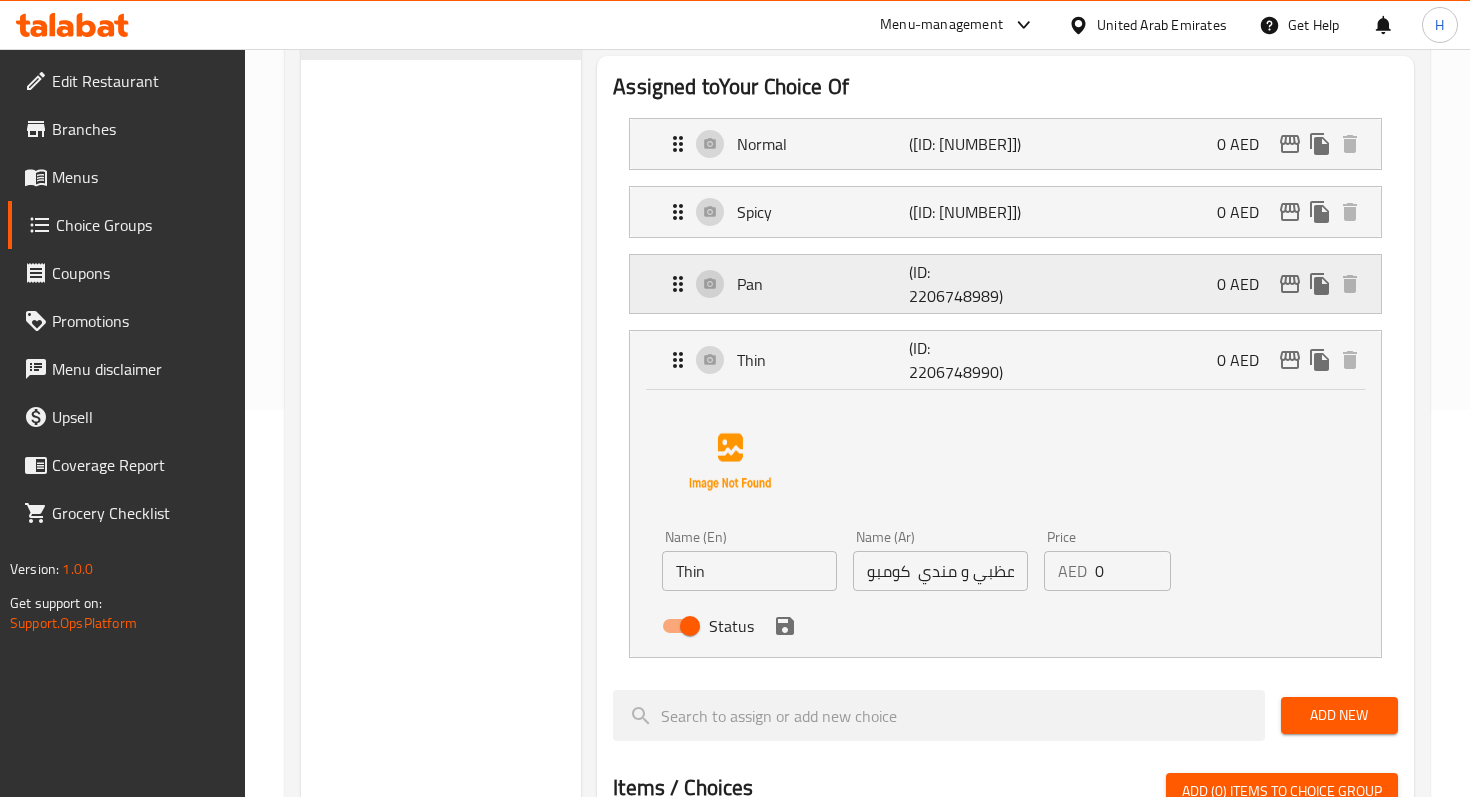 click 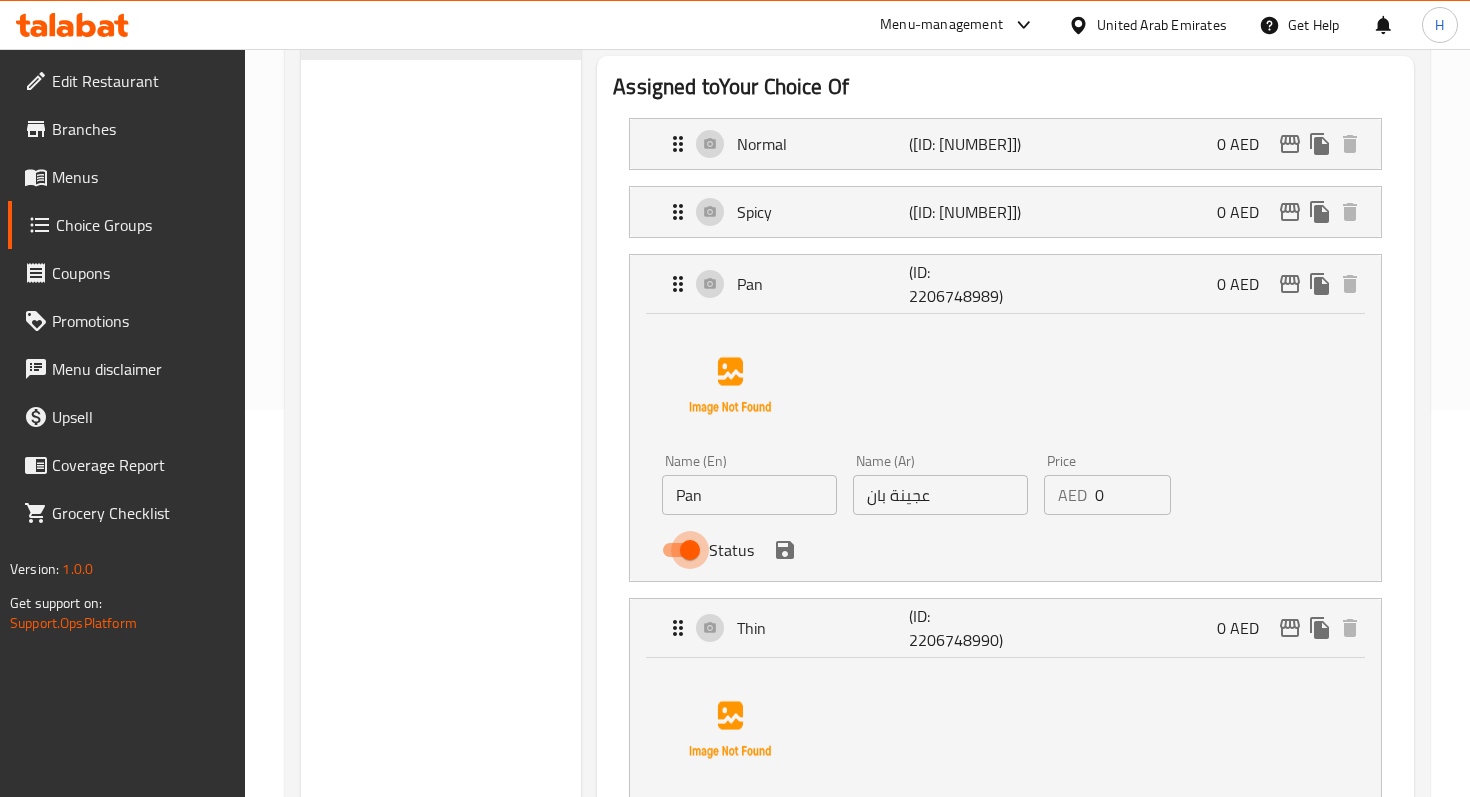 click on "Status" at bounding box center (690, 550) 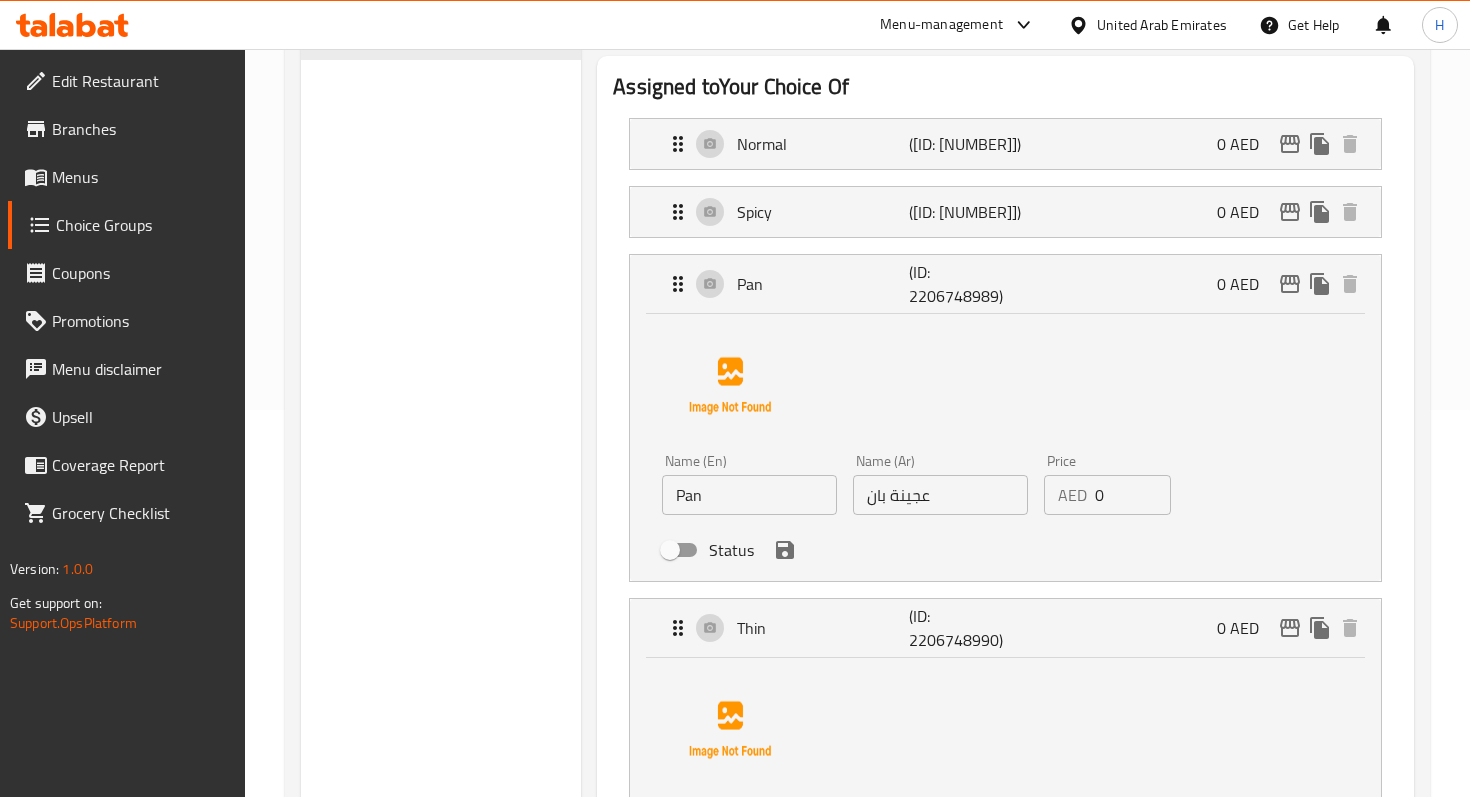 click on "Status" at bounding box center [940, 550] 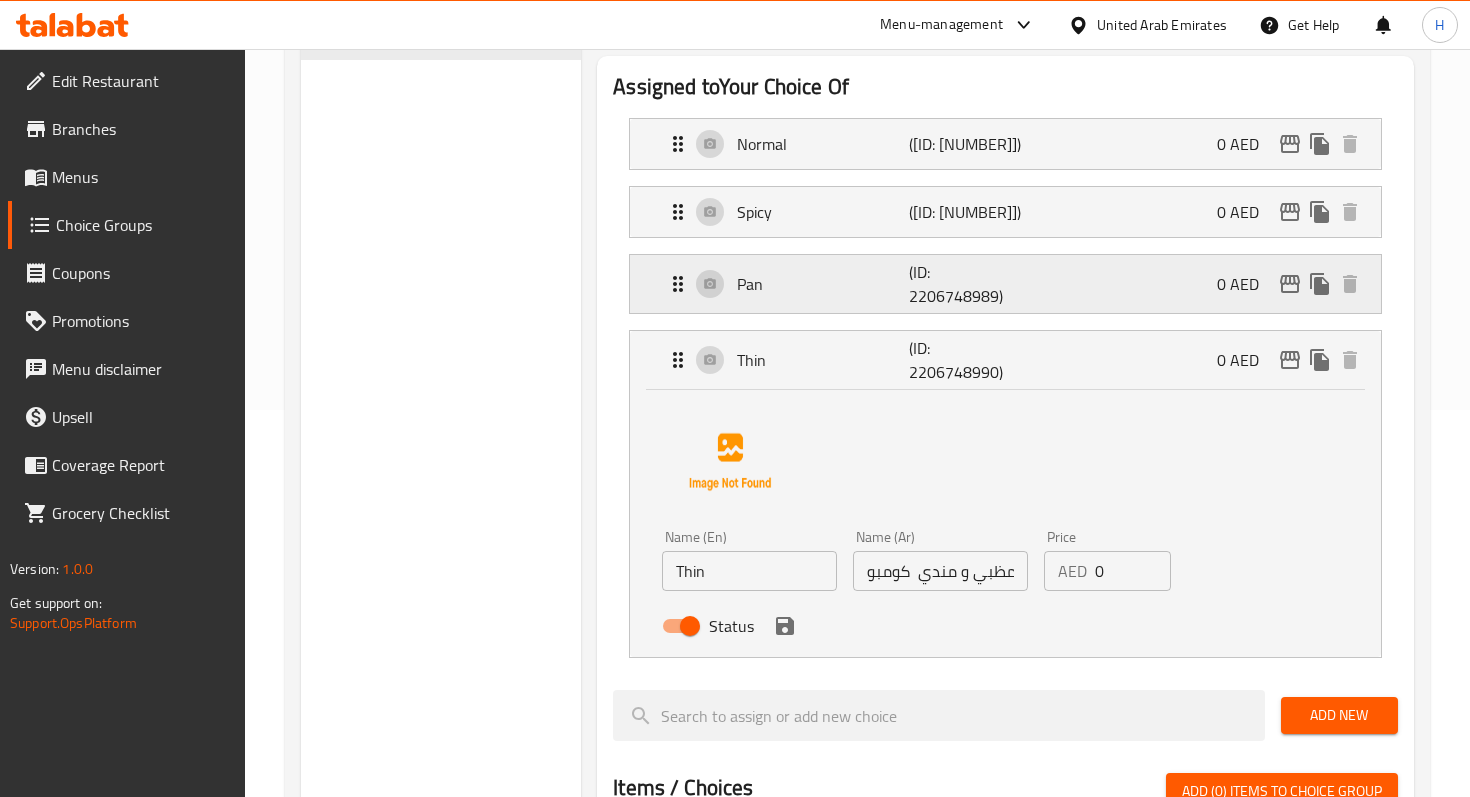 click on "Pan (ID: [ID]) [PRICE]" at bounding box center [1011, 284] 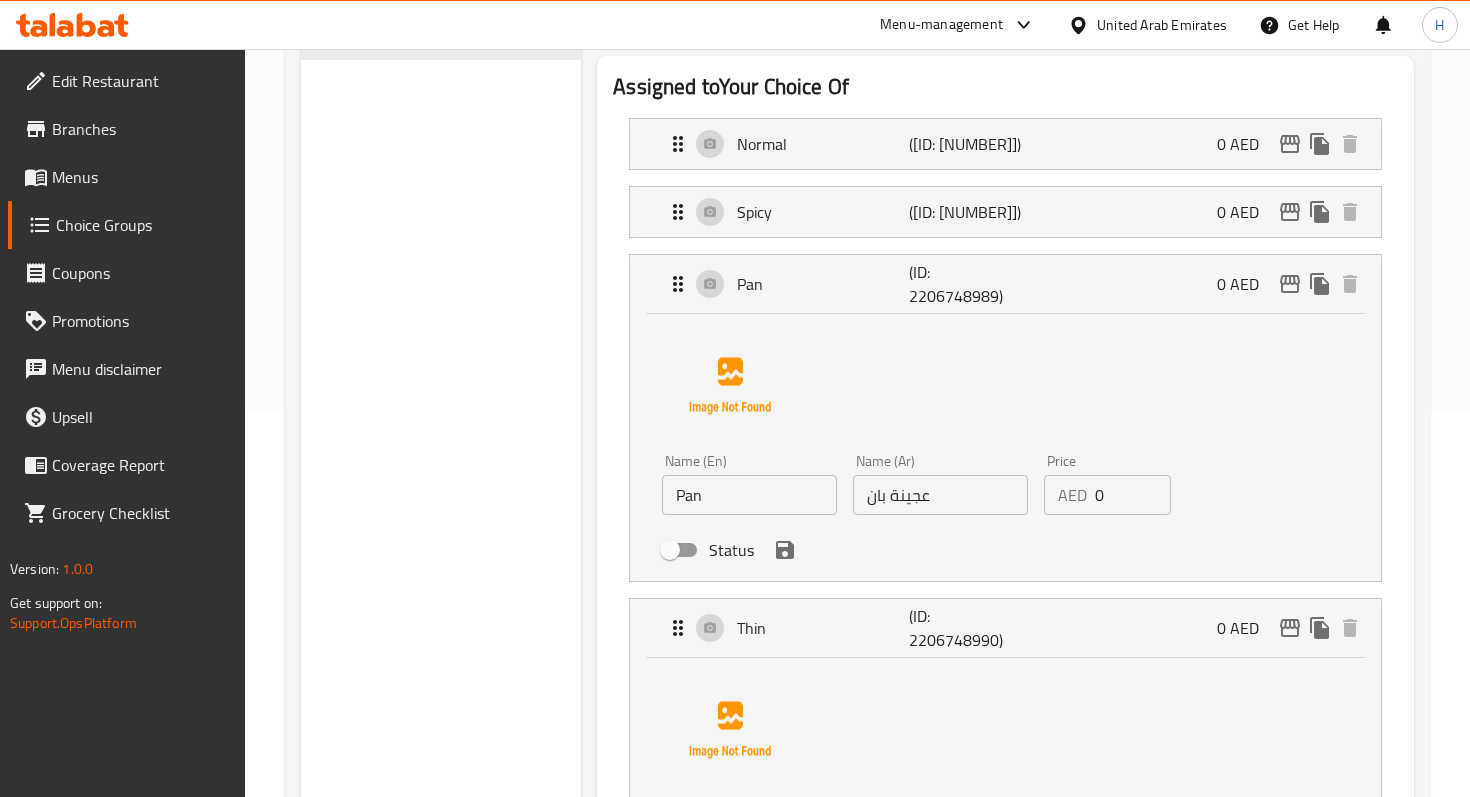 click on "Status" at bounding box center [670, 550] 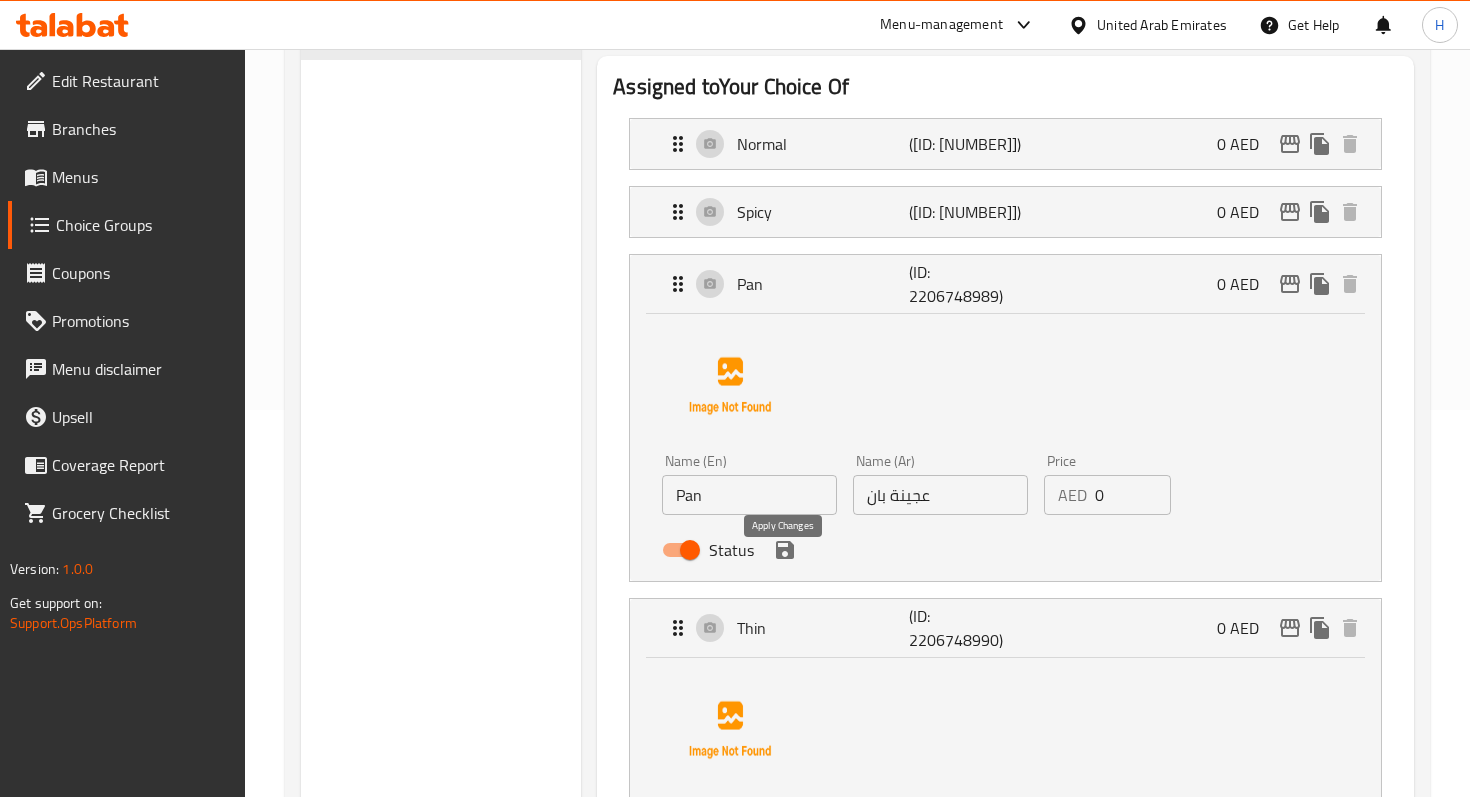 click 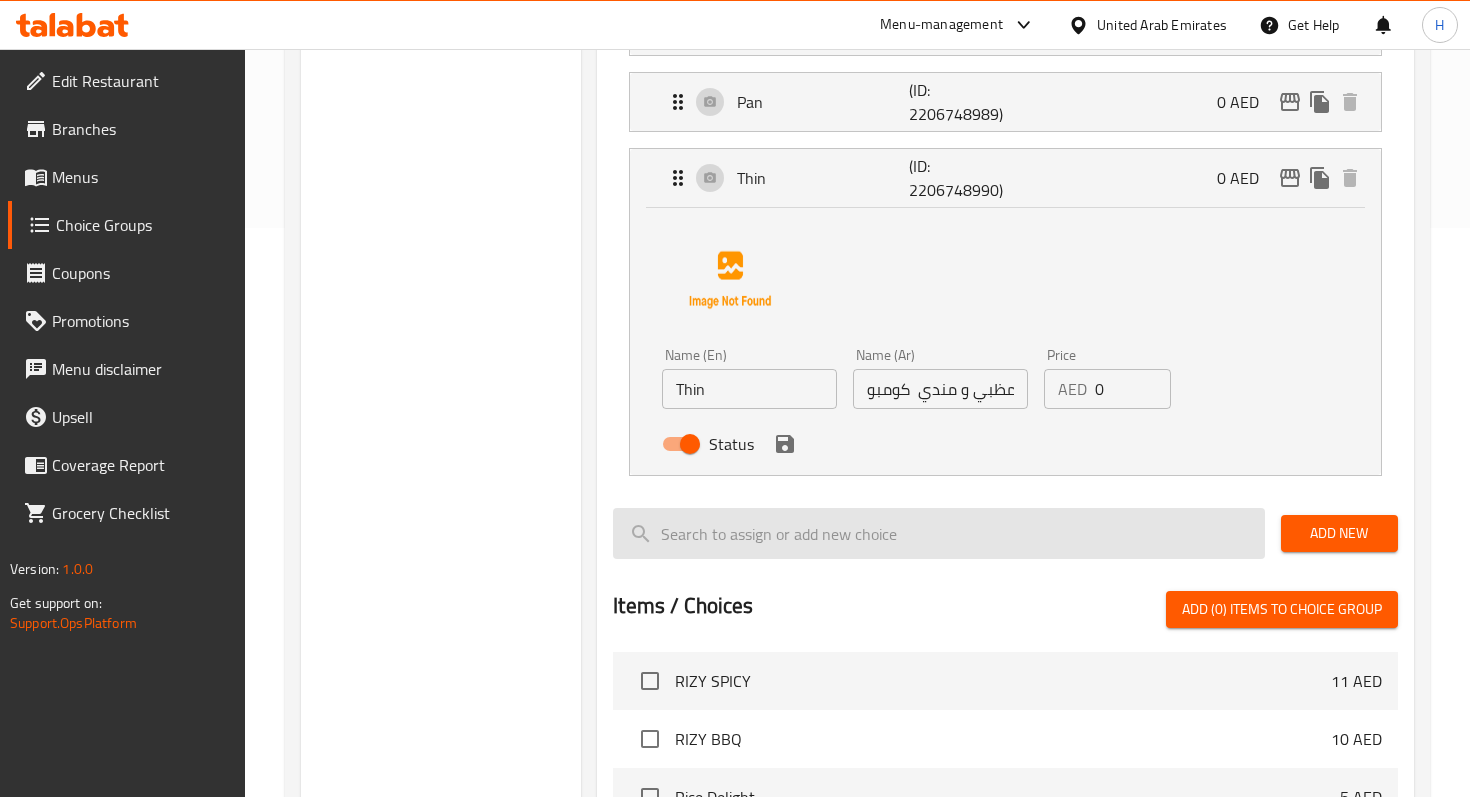 scroll, scrollTop: 774, scrollLeft: 0, axis: vertical 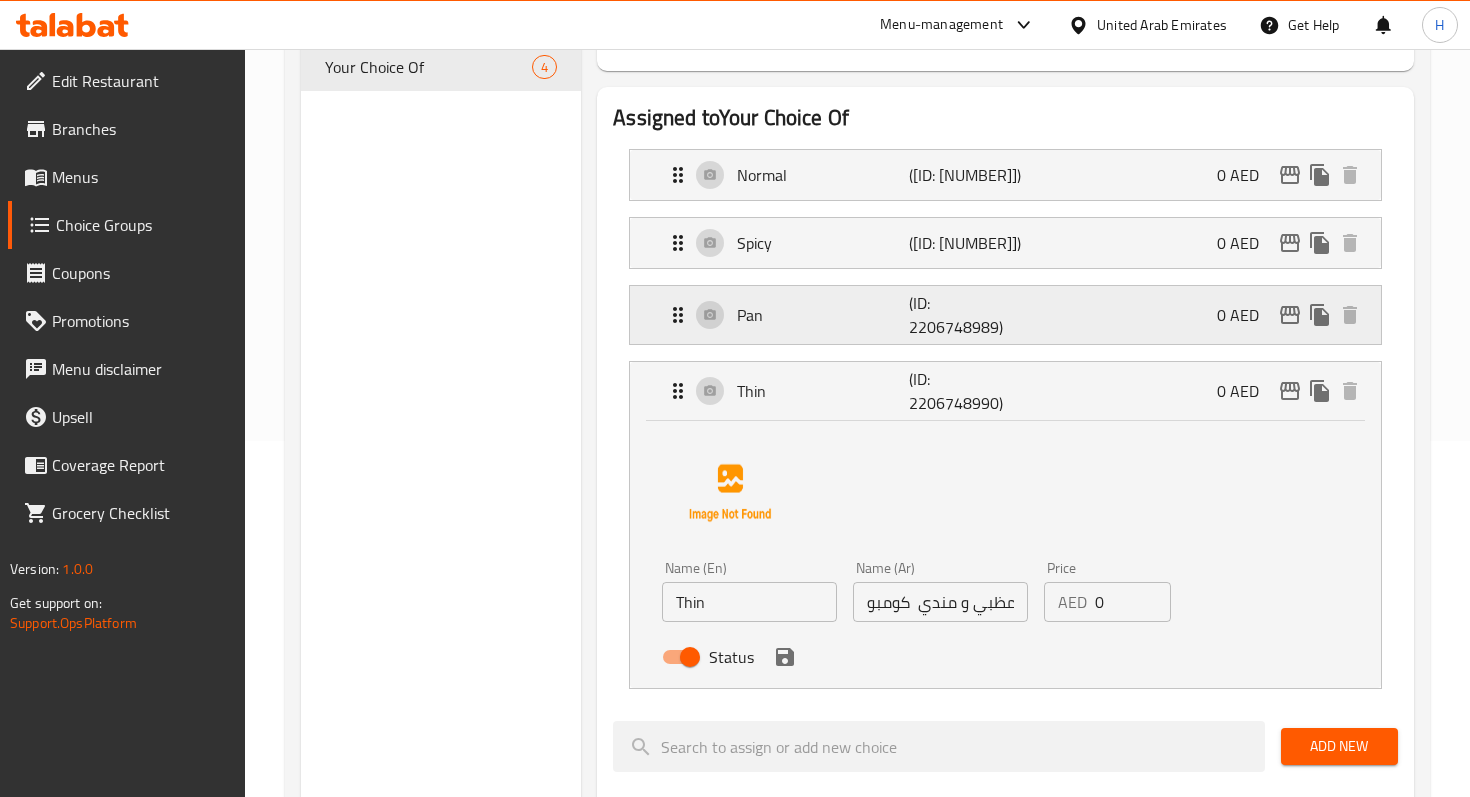 click on "(ID: [ID])" at bounding box center (966, 315) 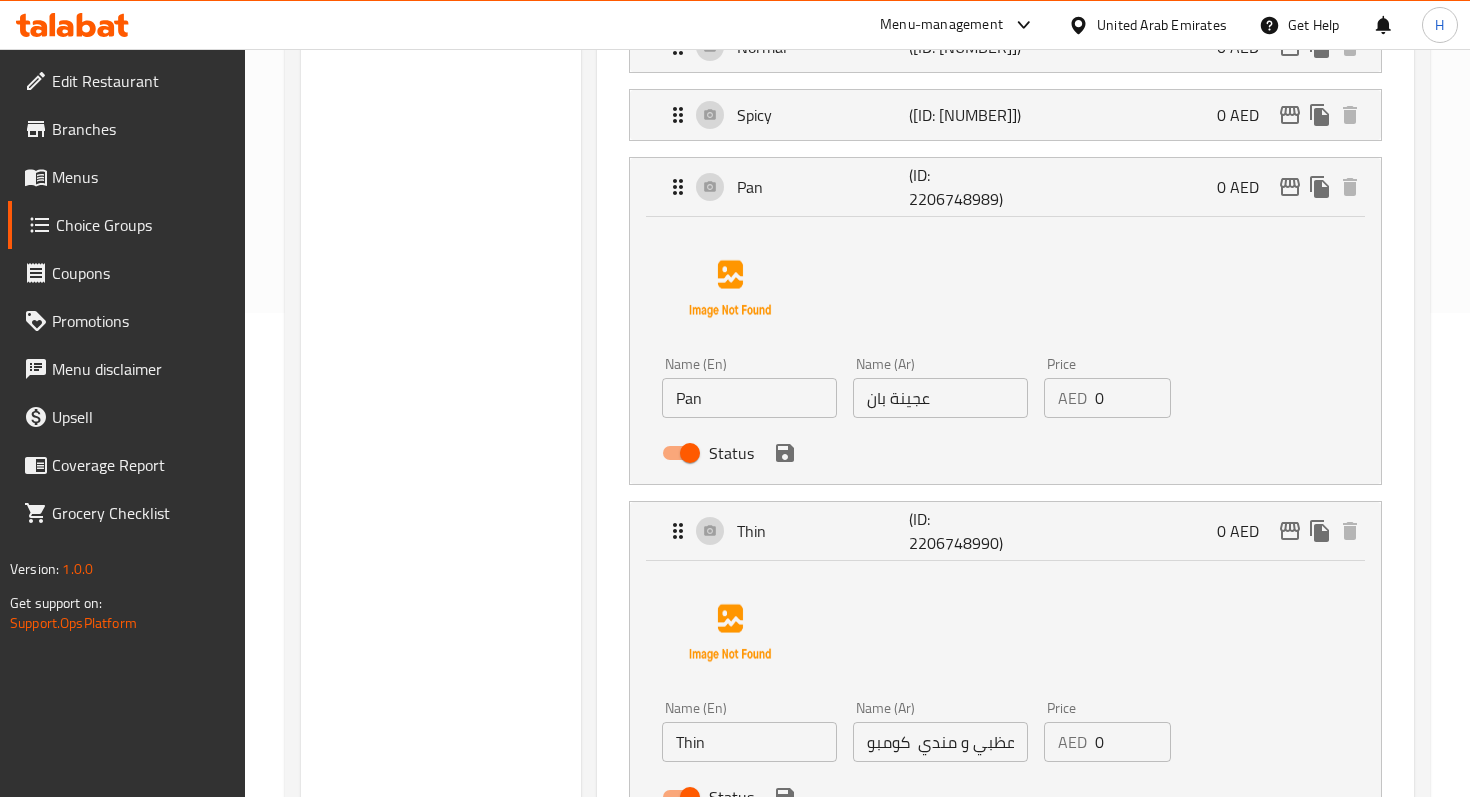 scroll, scrollTop: 535, scrollLeft: 0, axis: vertical 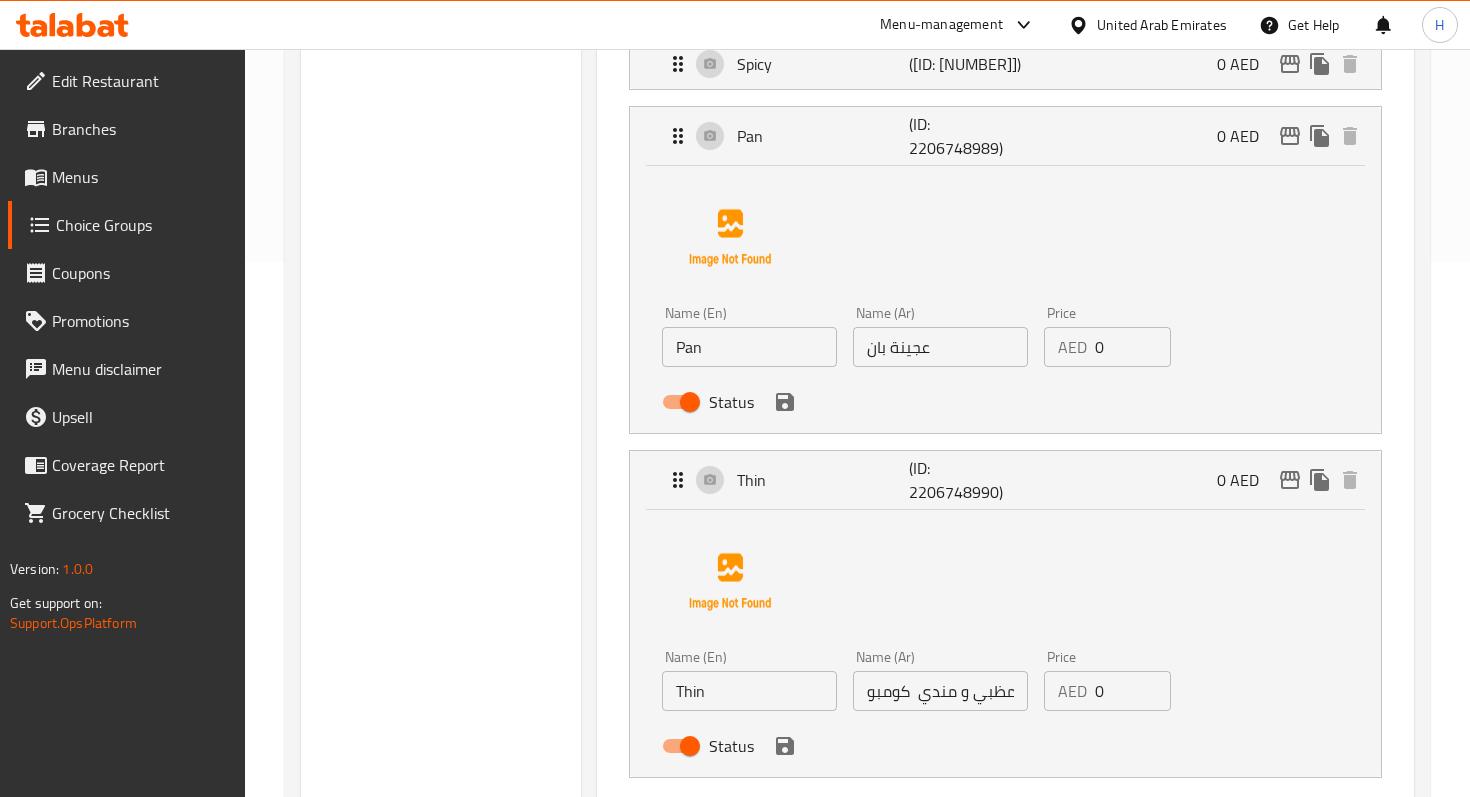 click on "دجاج مظبي و مندي  كومبو" at bounding box center (940, 691) 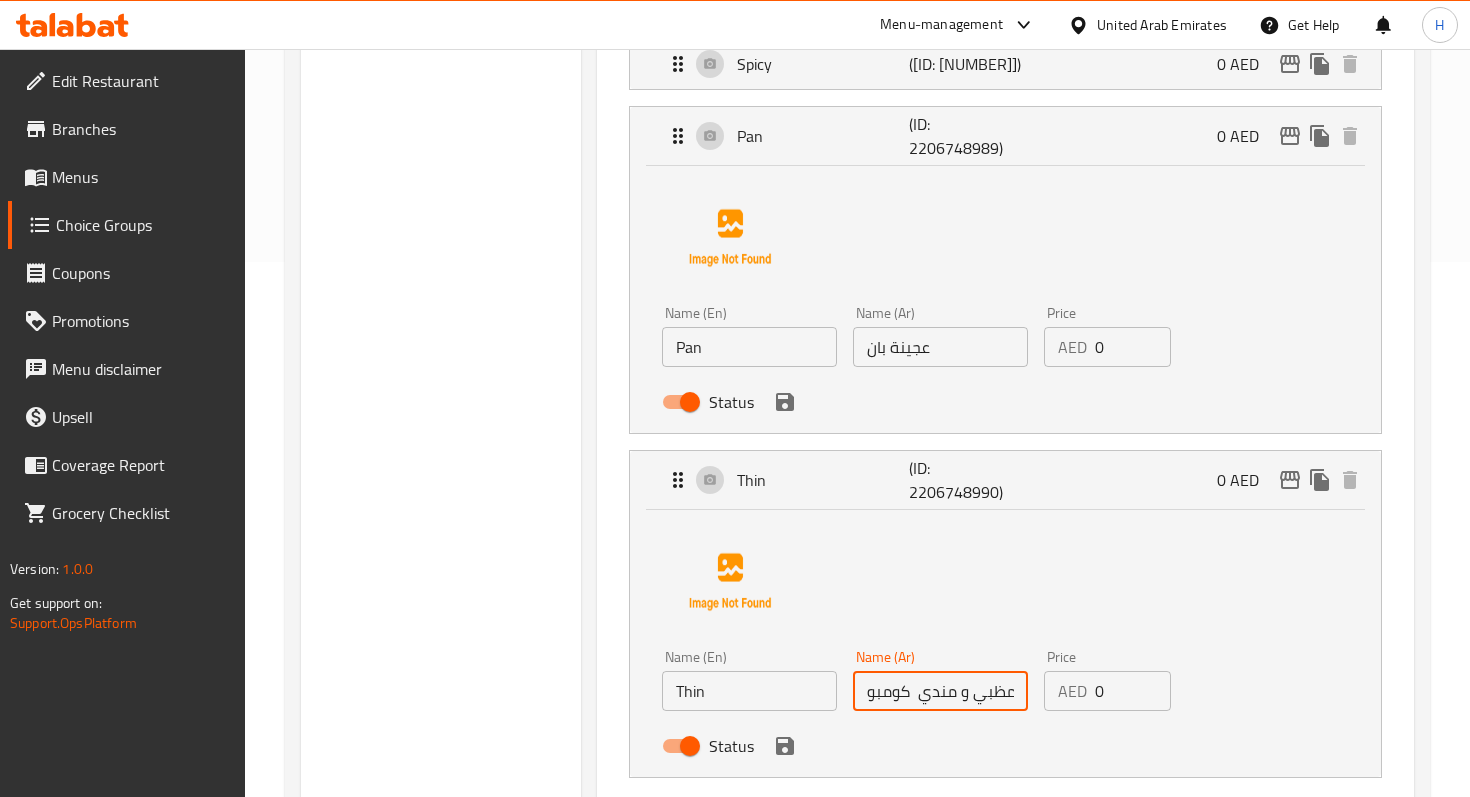 click on "دجاج مظبي و مندي  كومبو" at bounding box center (940, 691) 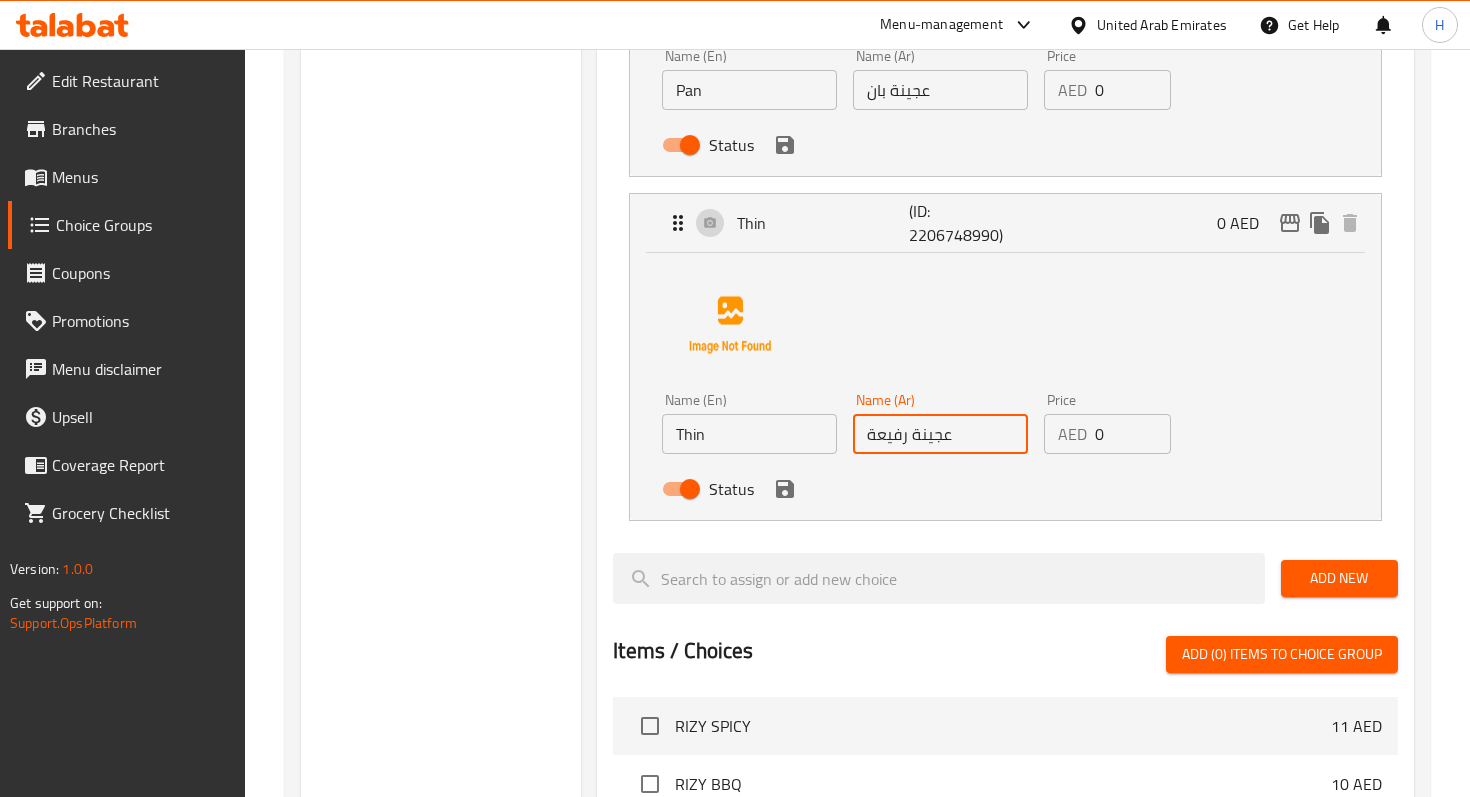 scroll, scrollTop: 789, scrollLeft: 0, axis: vertical 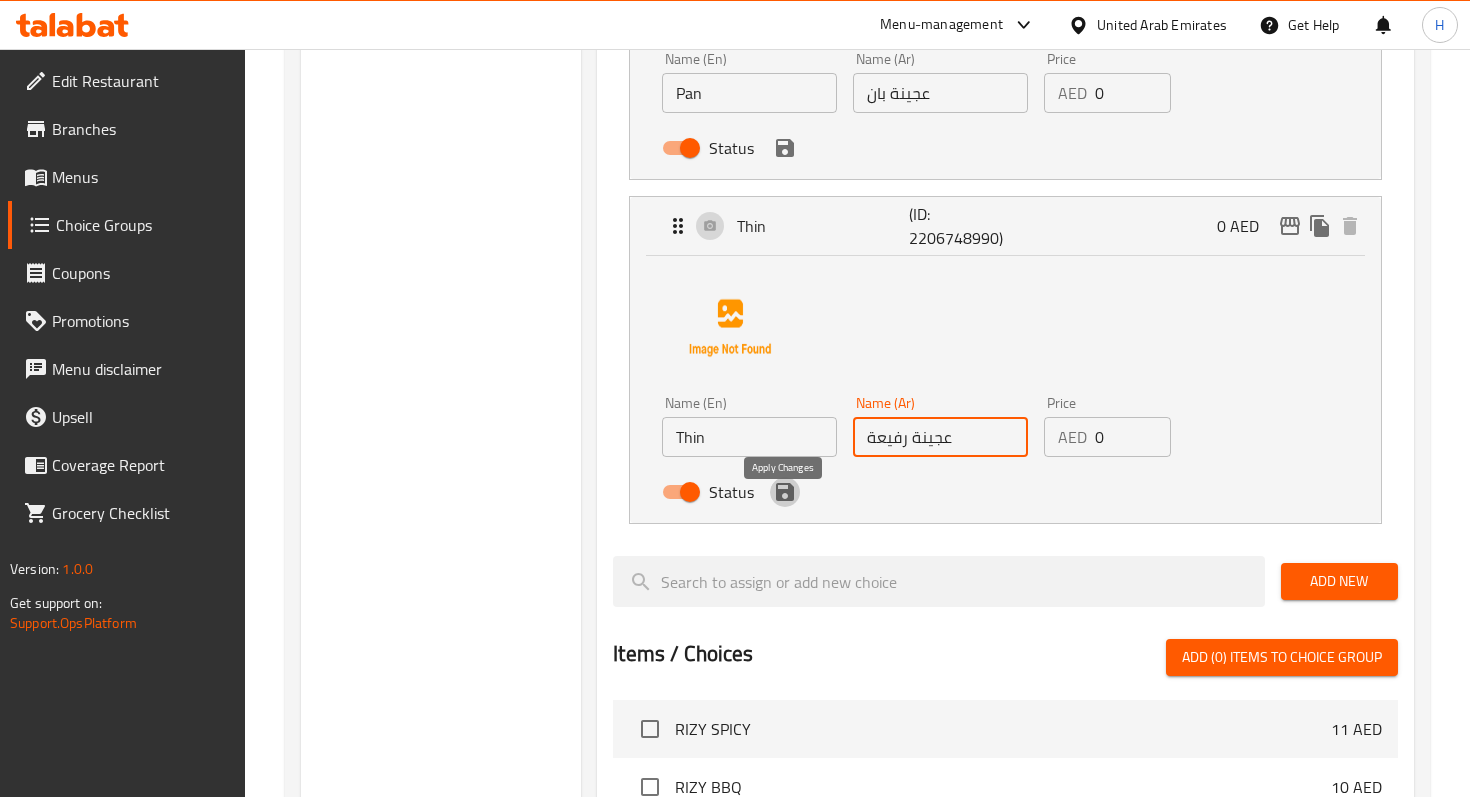 click 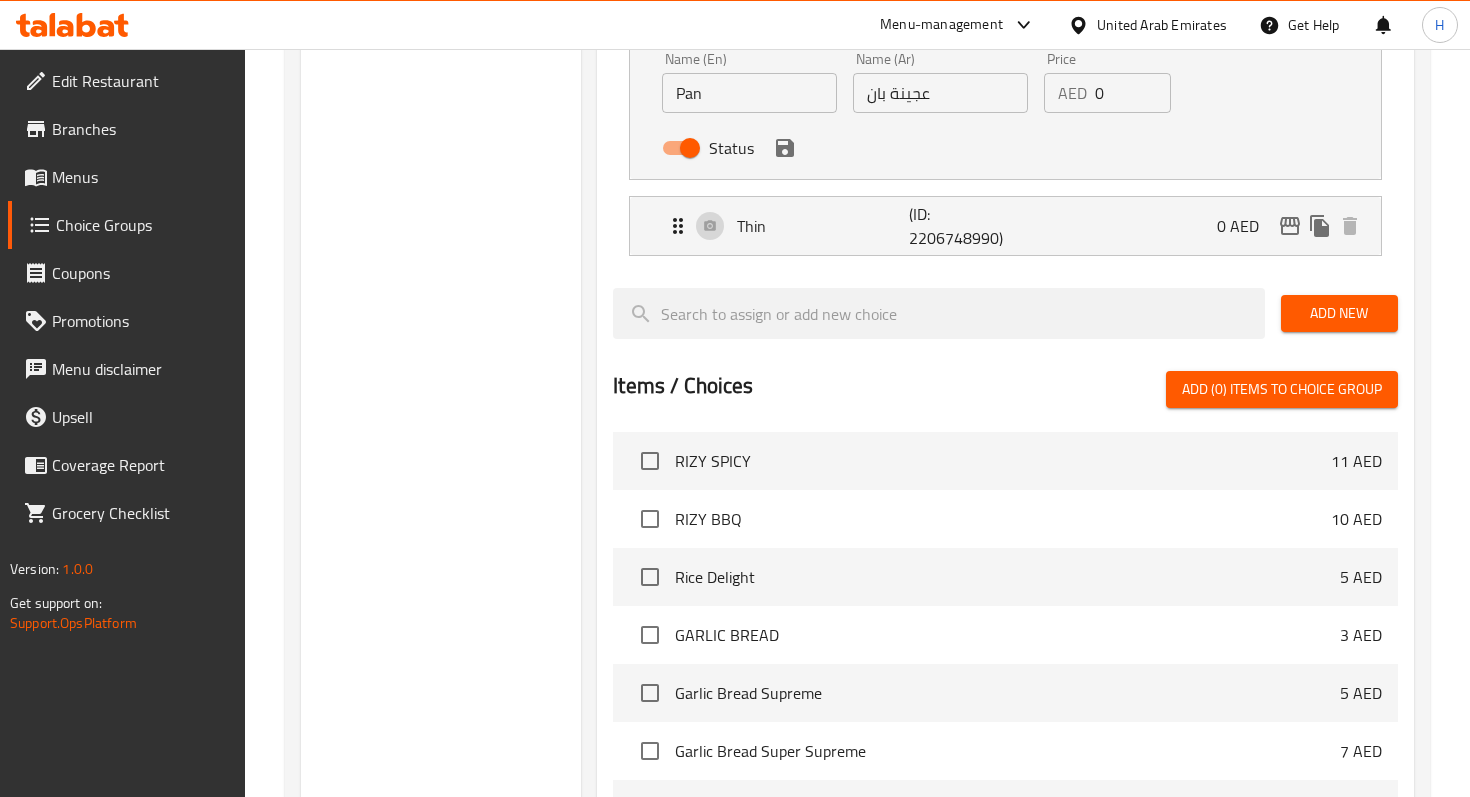 type on "عجينة رفيعة" 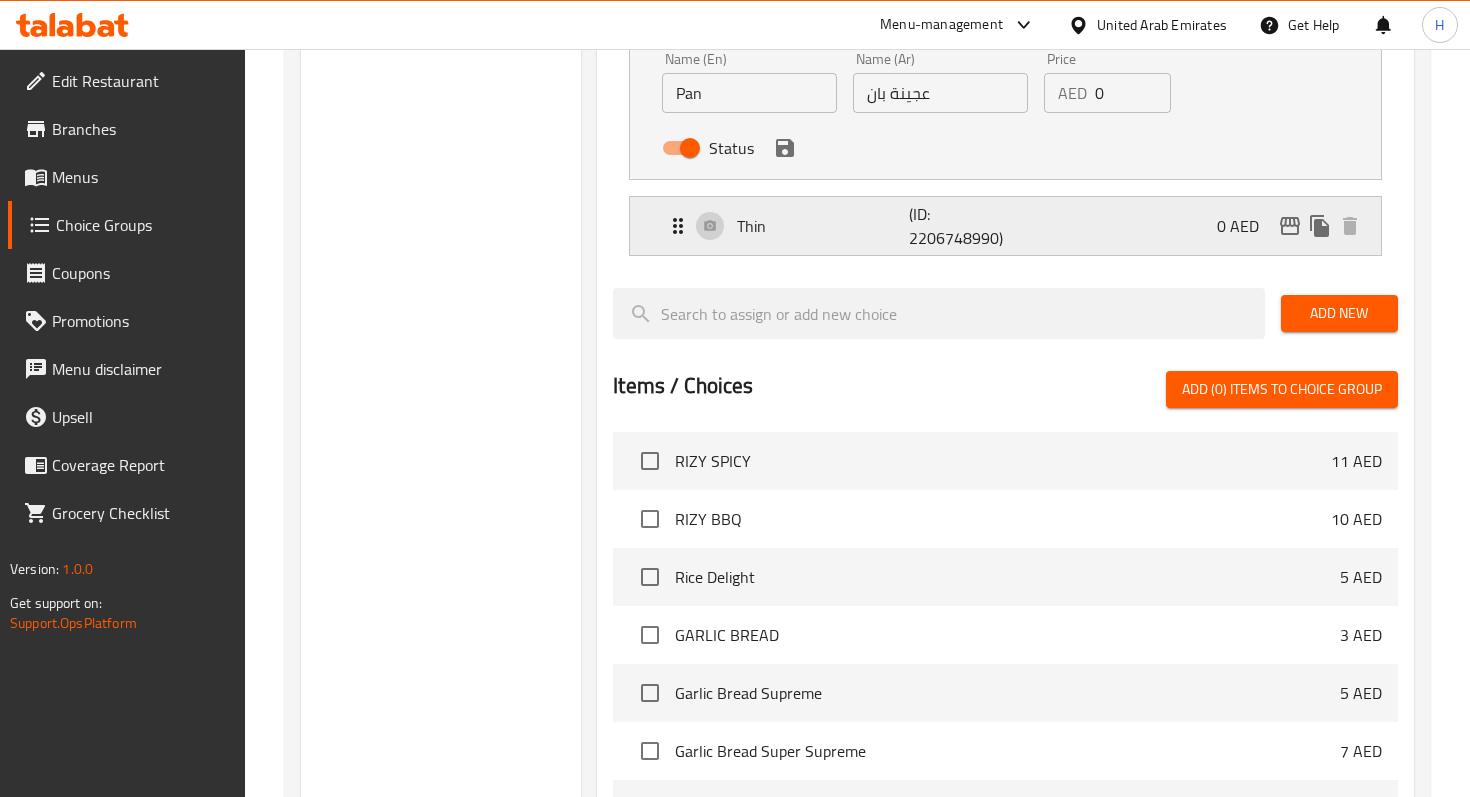 click on "Thin" at bounding box center [822, 226] 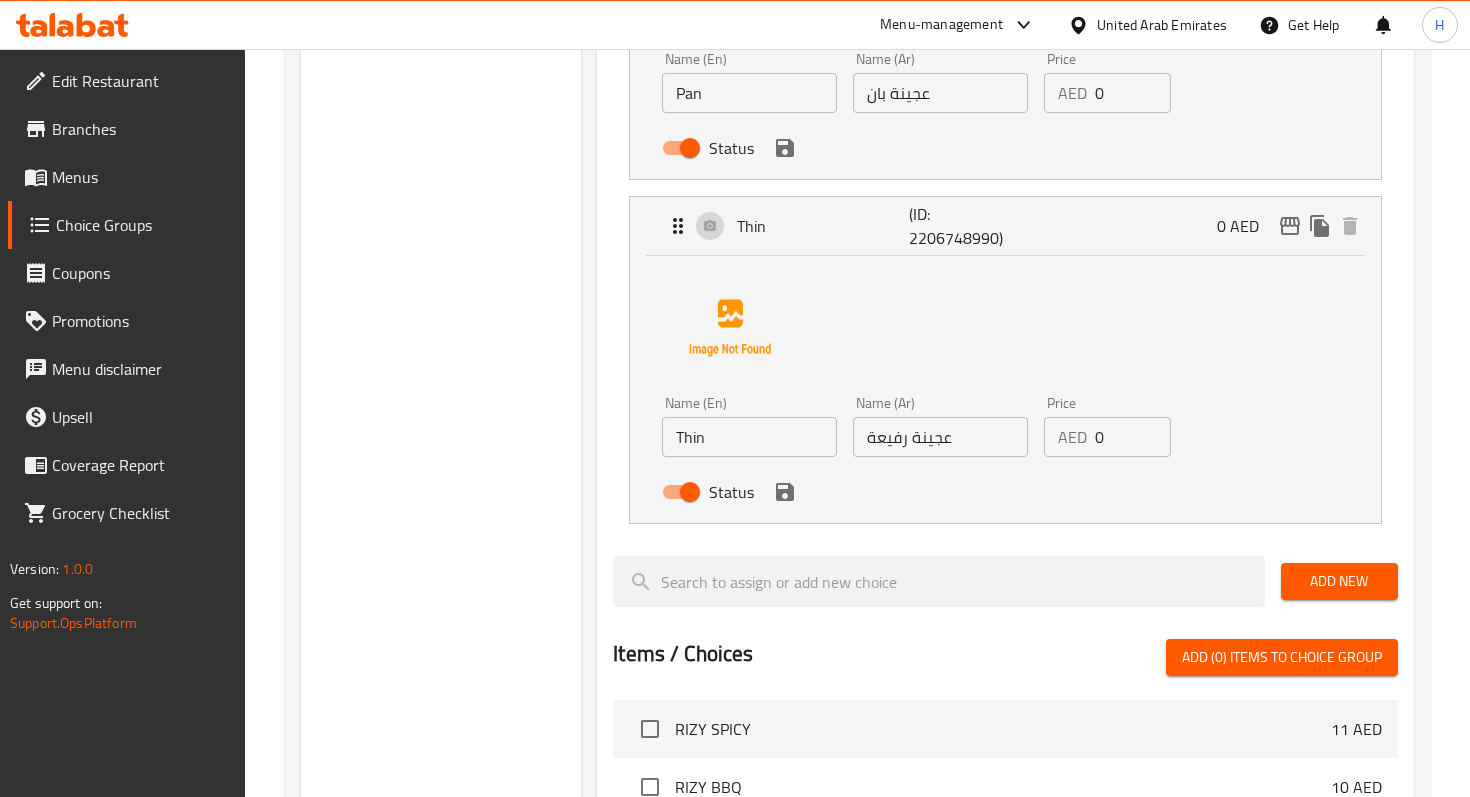 click 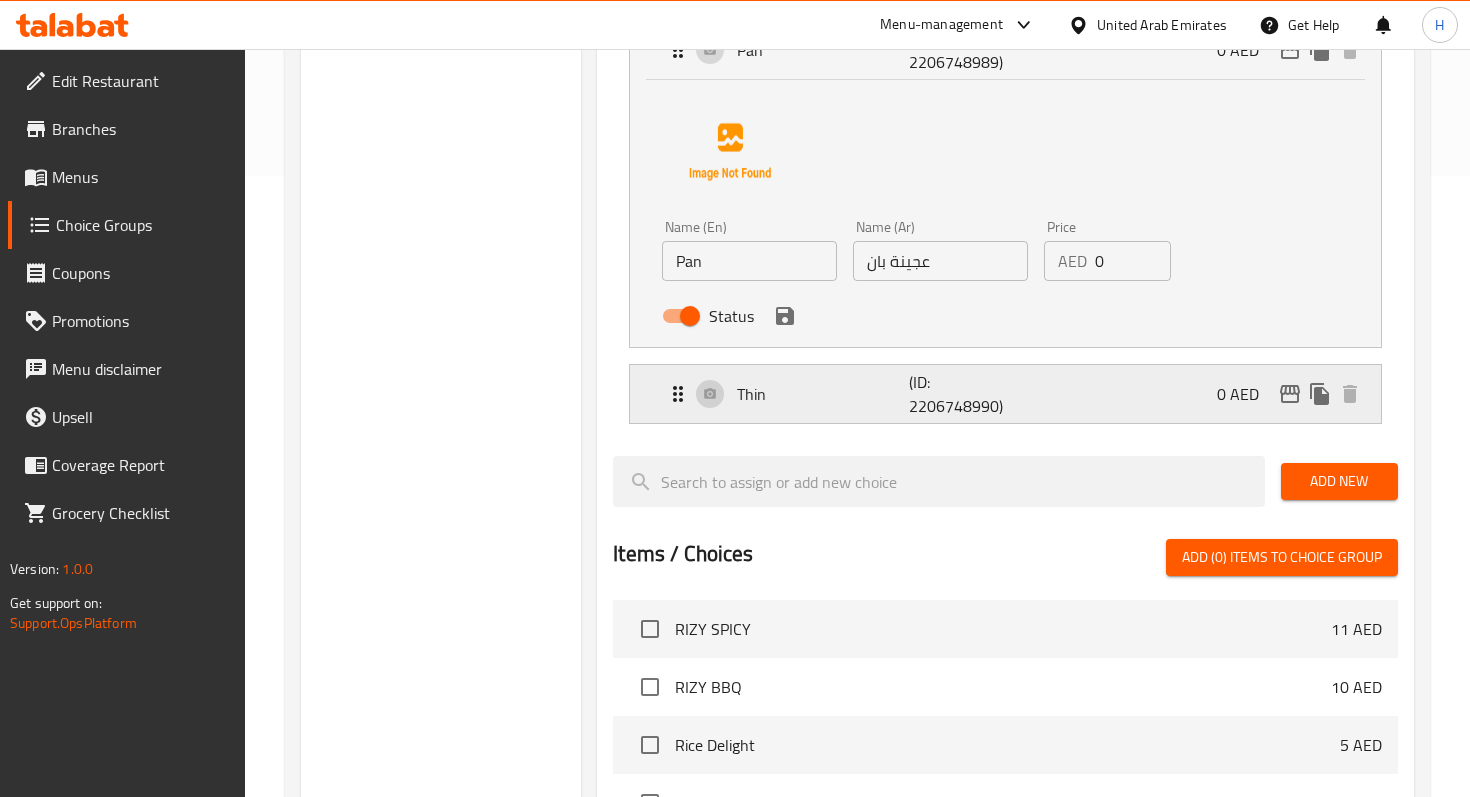 scroll, scrollTop: 620, scrollLeft: 0, axis: vertical 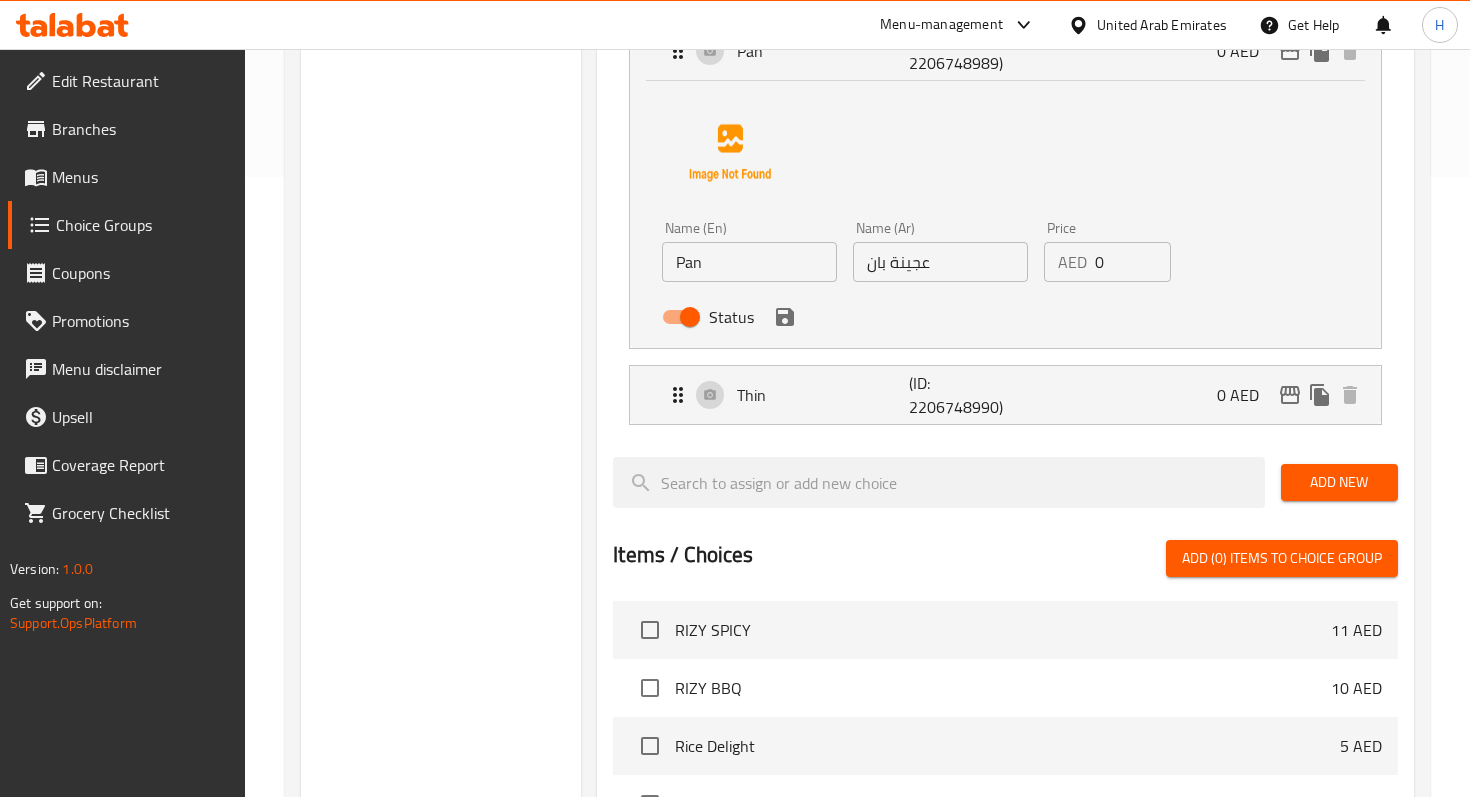 click 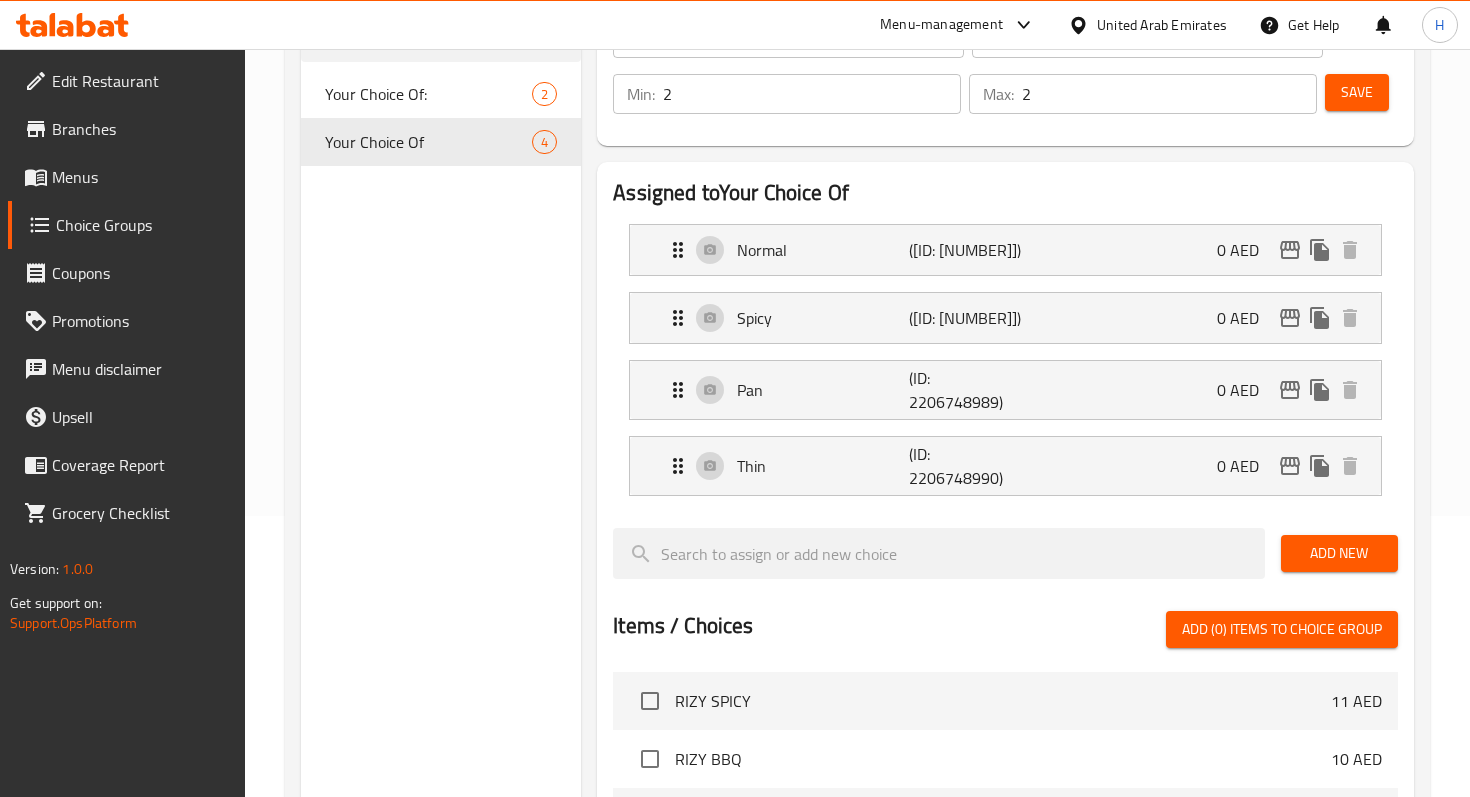 scroll, scrollTop: 250, scrollLeft: 0, axis: vertical 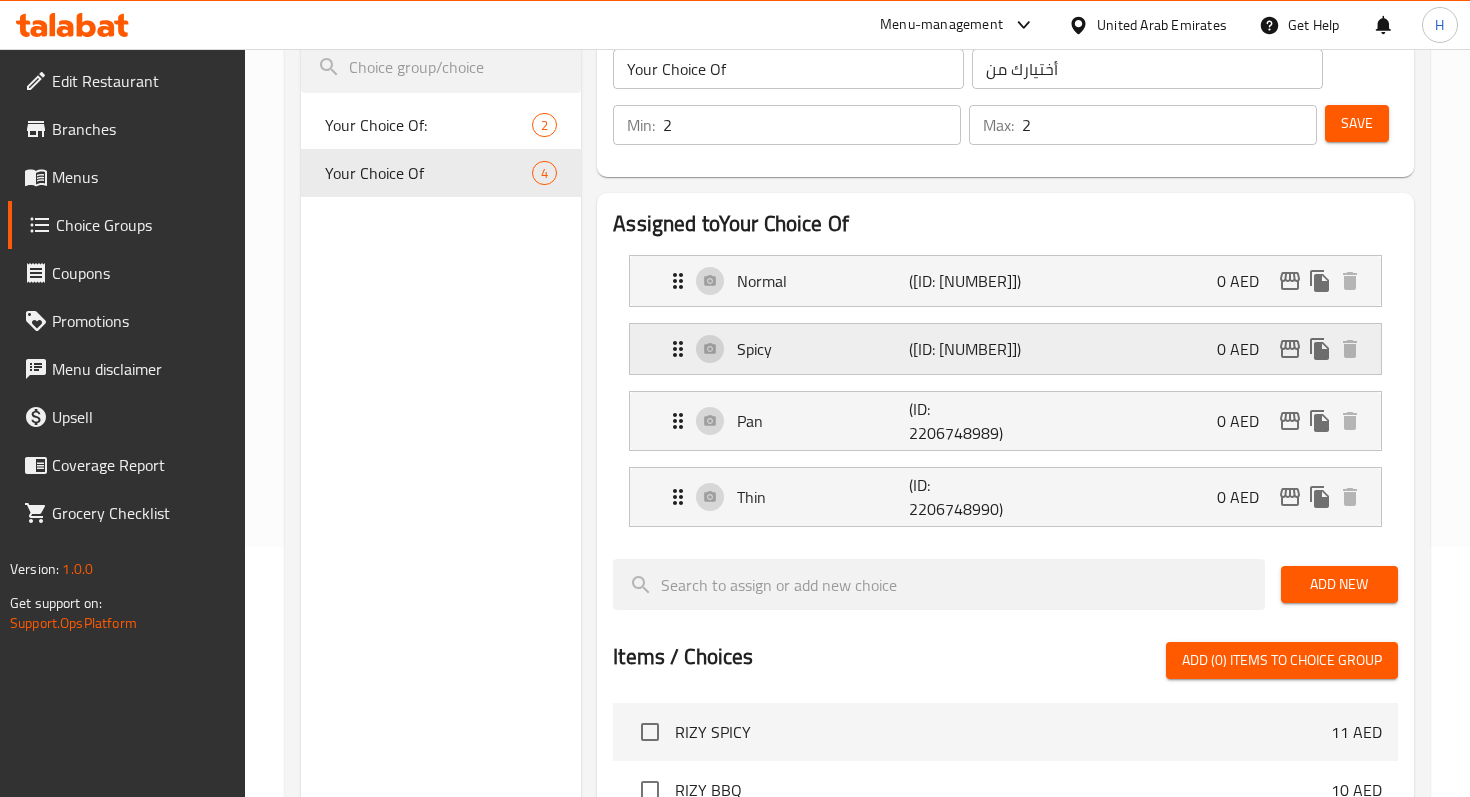 click on "Spicy" at bounding box center (822, 349) 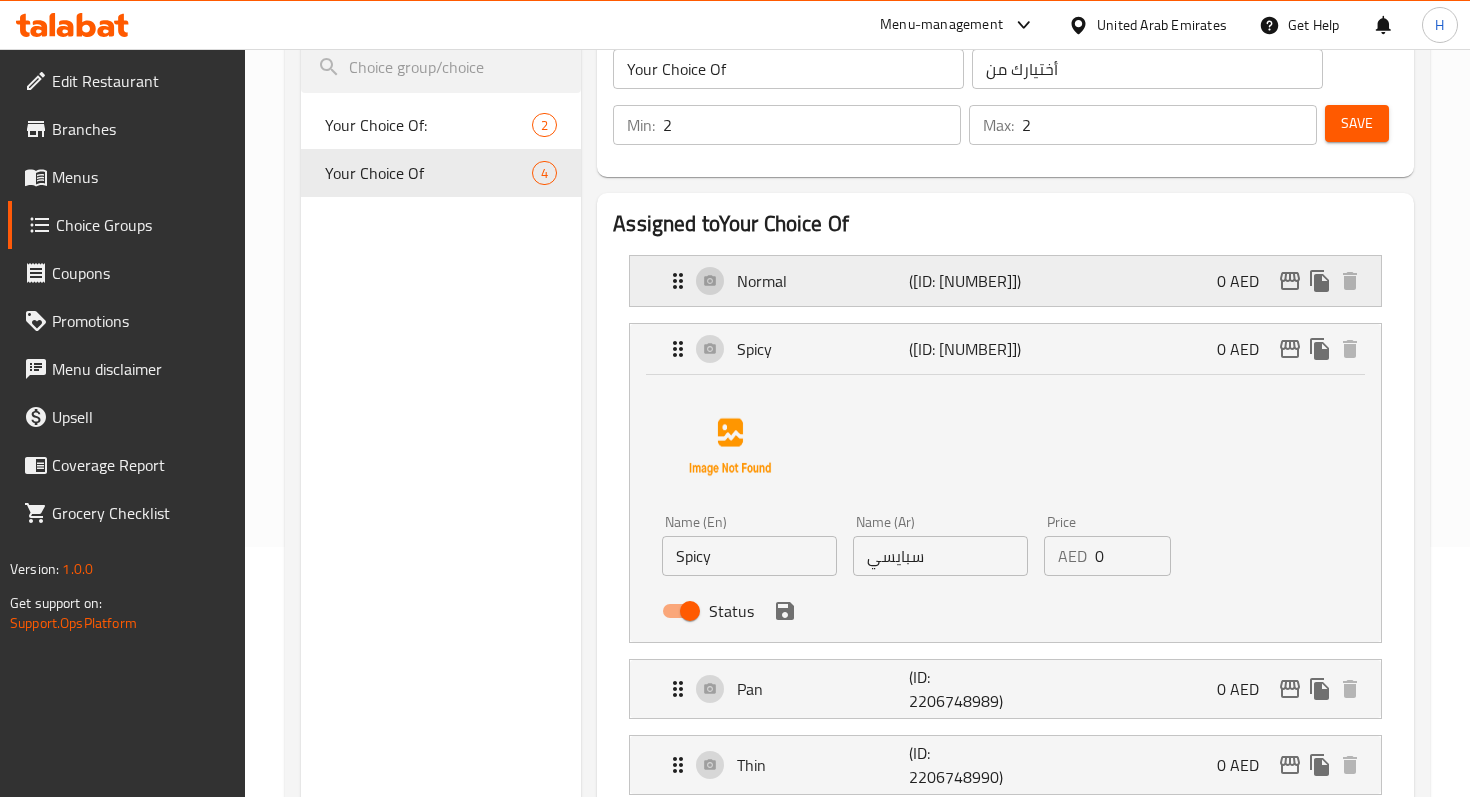 click on "Normal" at bounding box center (822, 281) 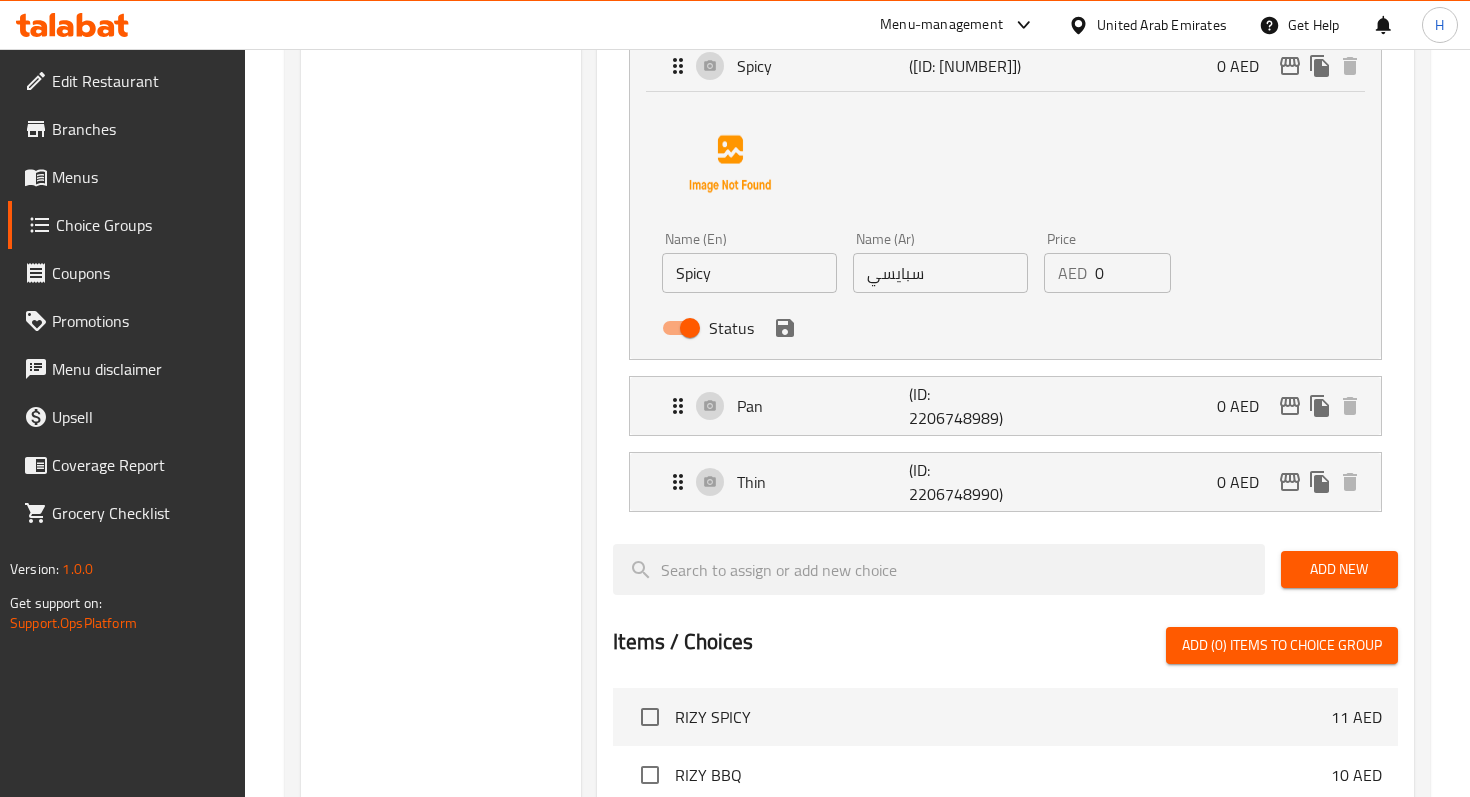 scroll, scrollTop: 721, scrollLeft: 0, axis: vertical 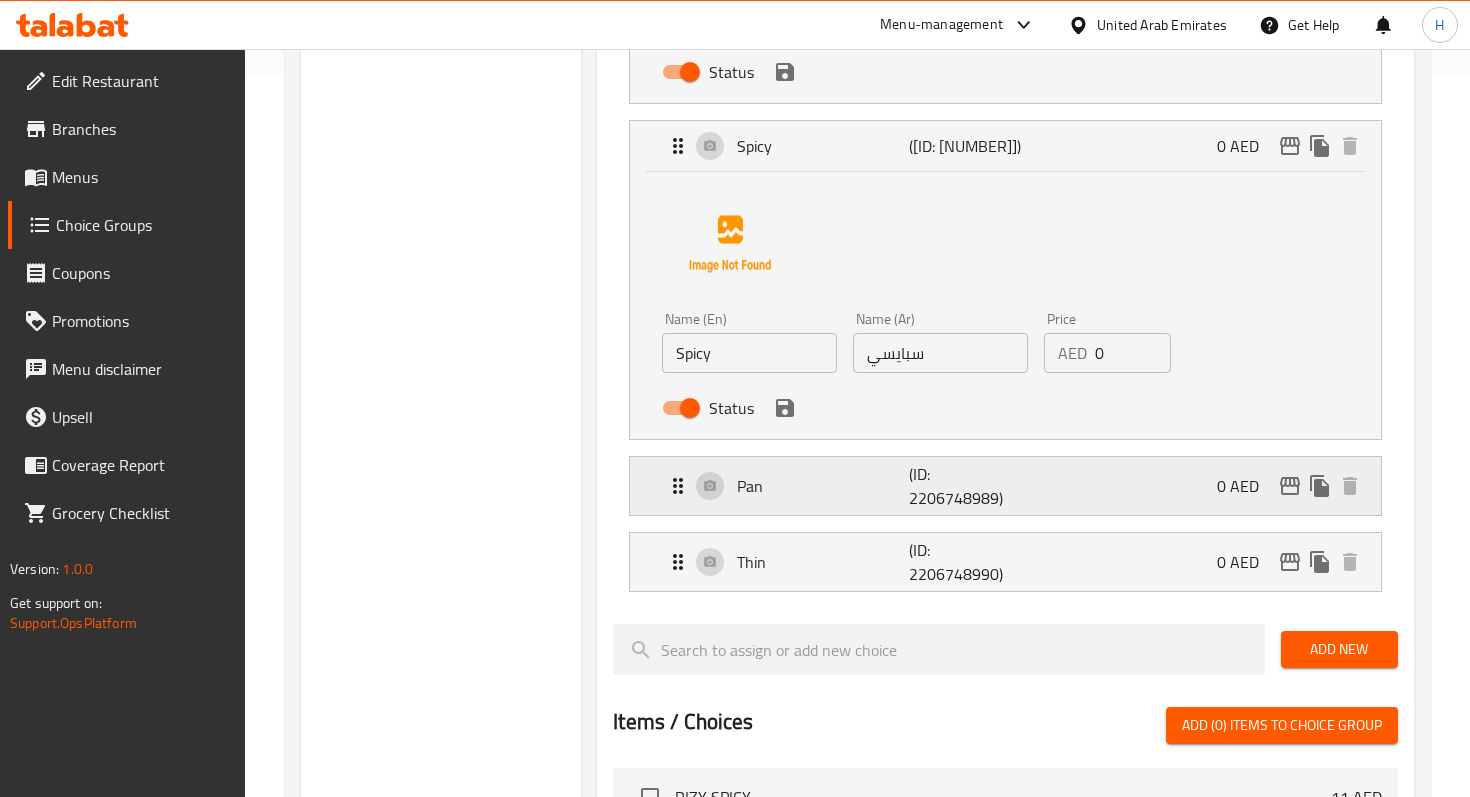 click 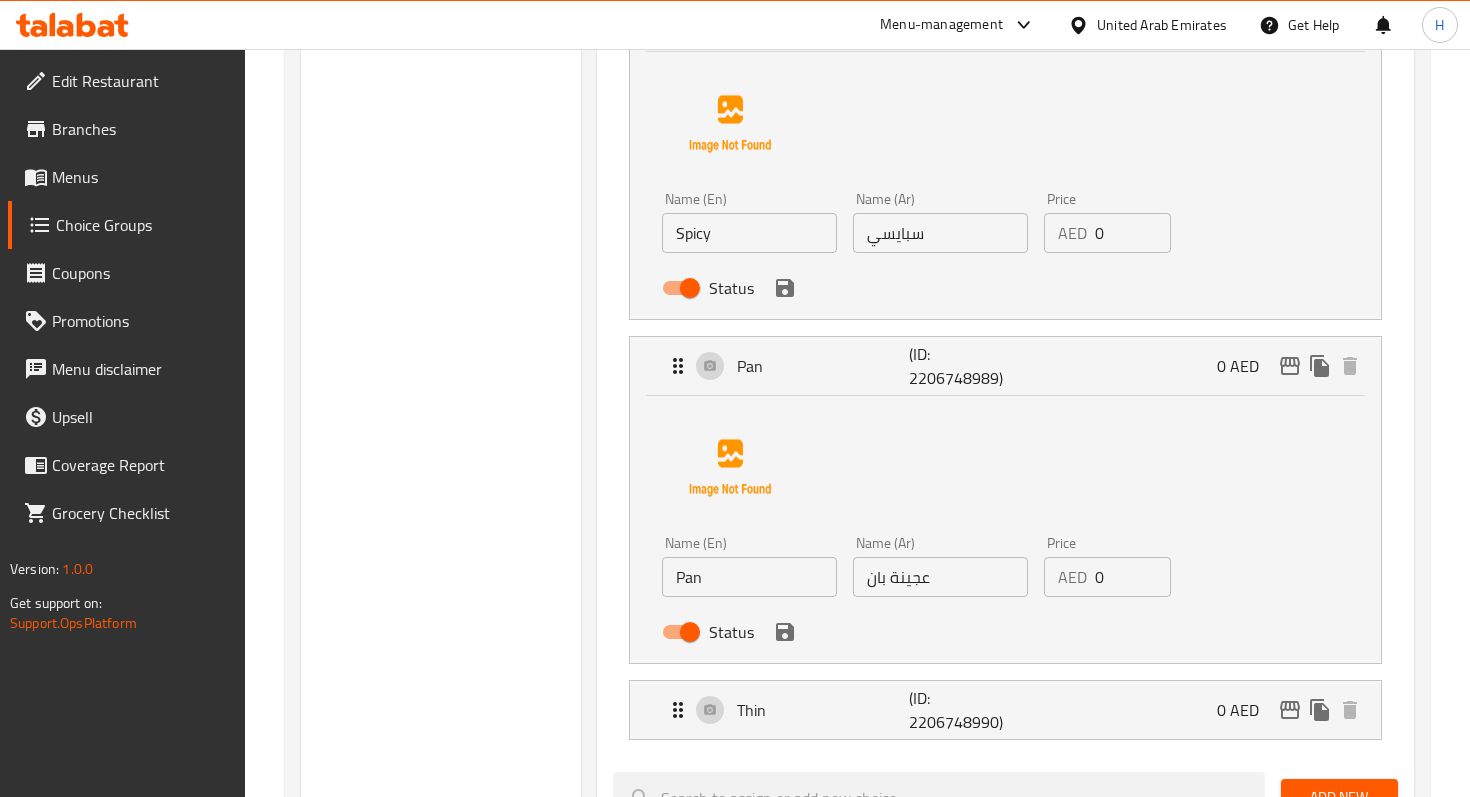 scroll, scrollTop: 883, scrollLeft: 0, axis: vertical 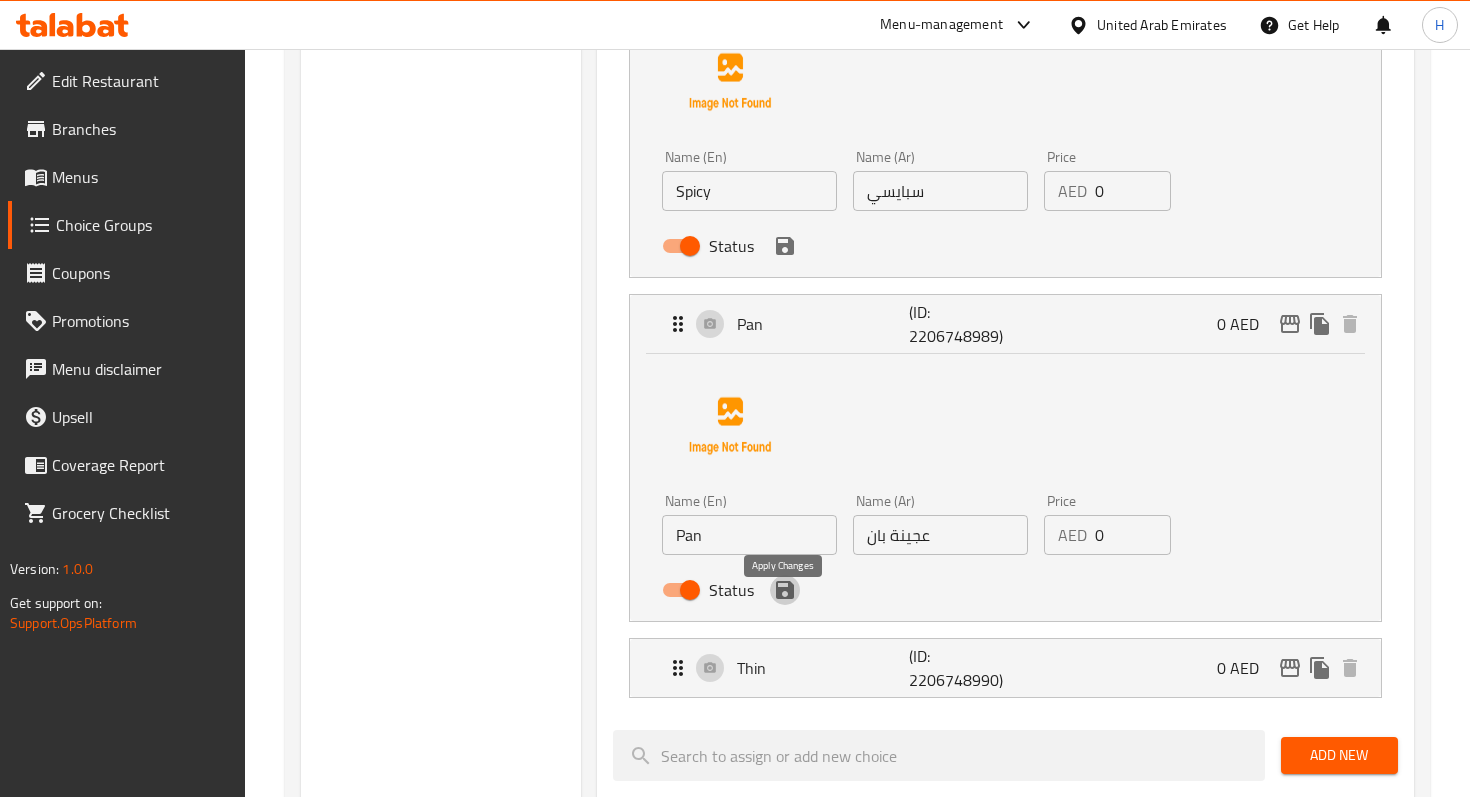 click 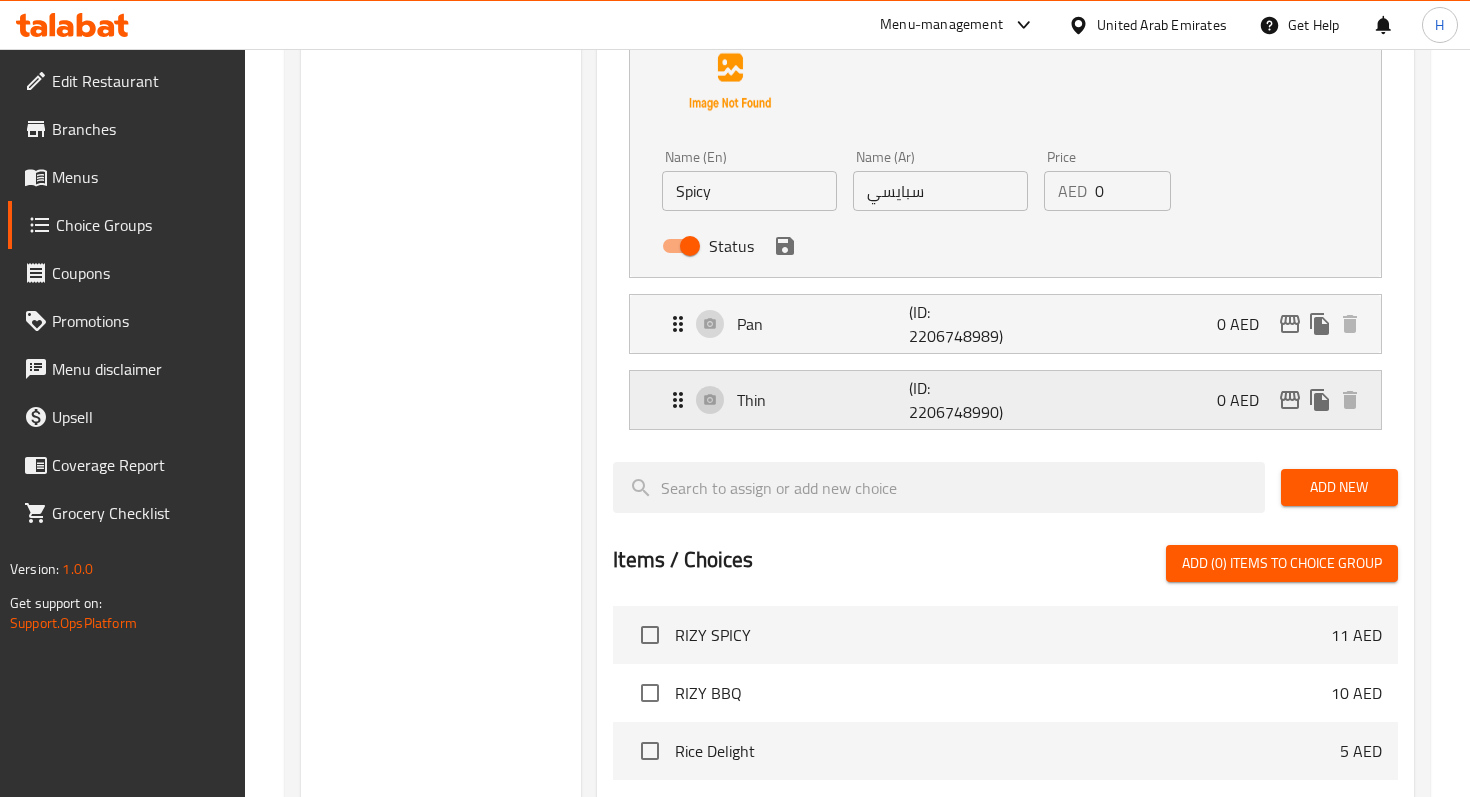 click 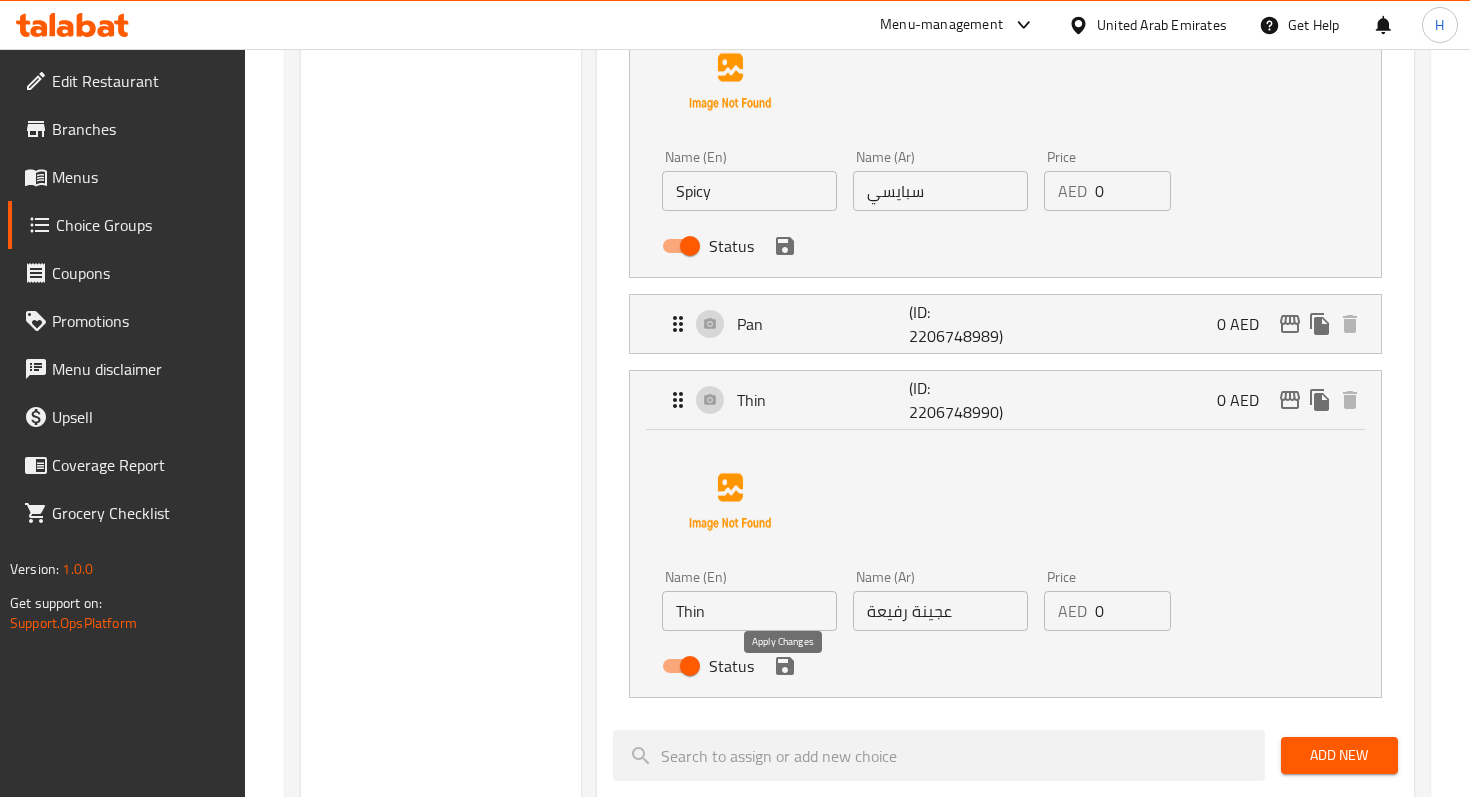 click 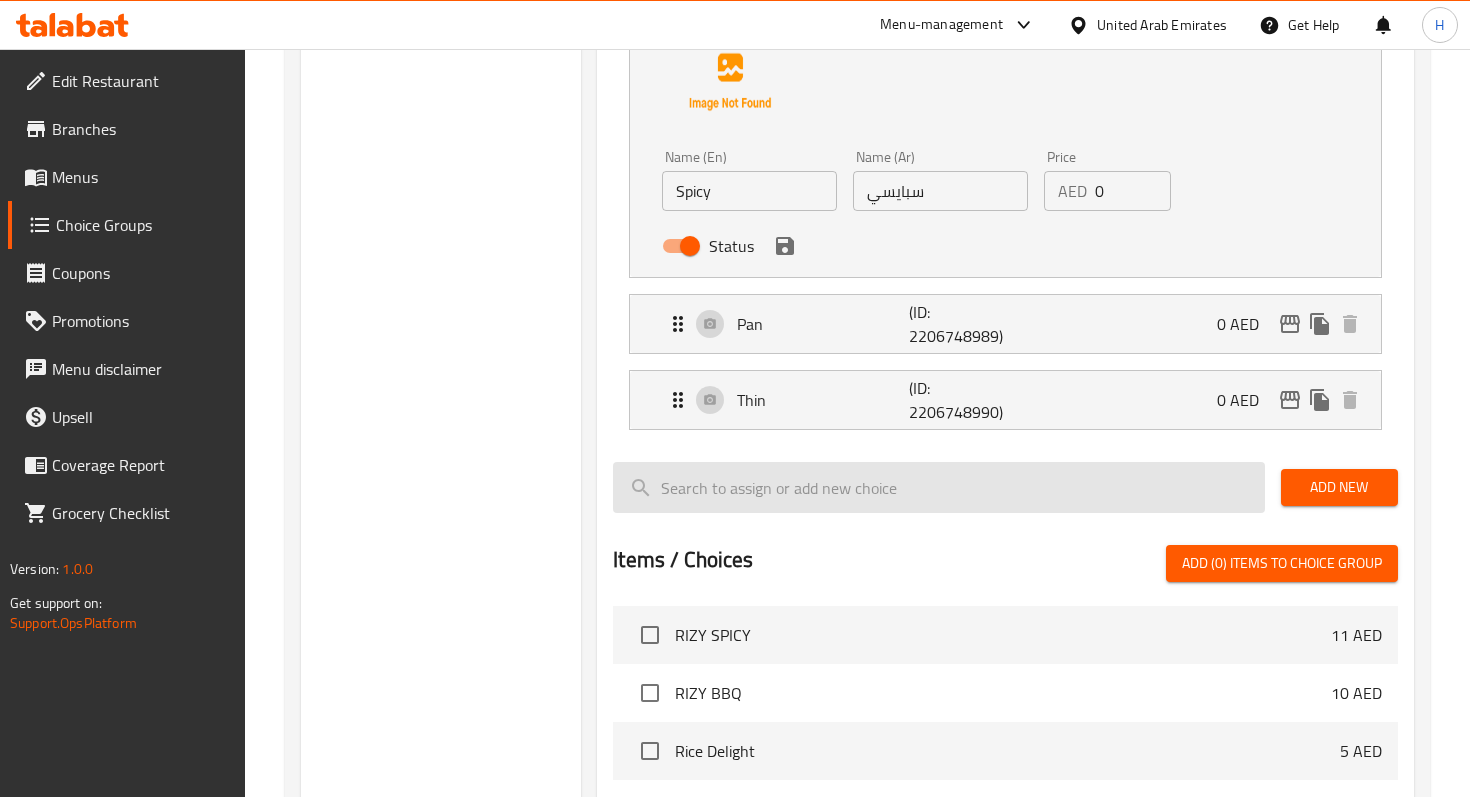 scroll, scrollTop: 884, scrollLeft: 0, axis: vertical 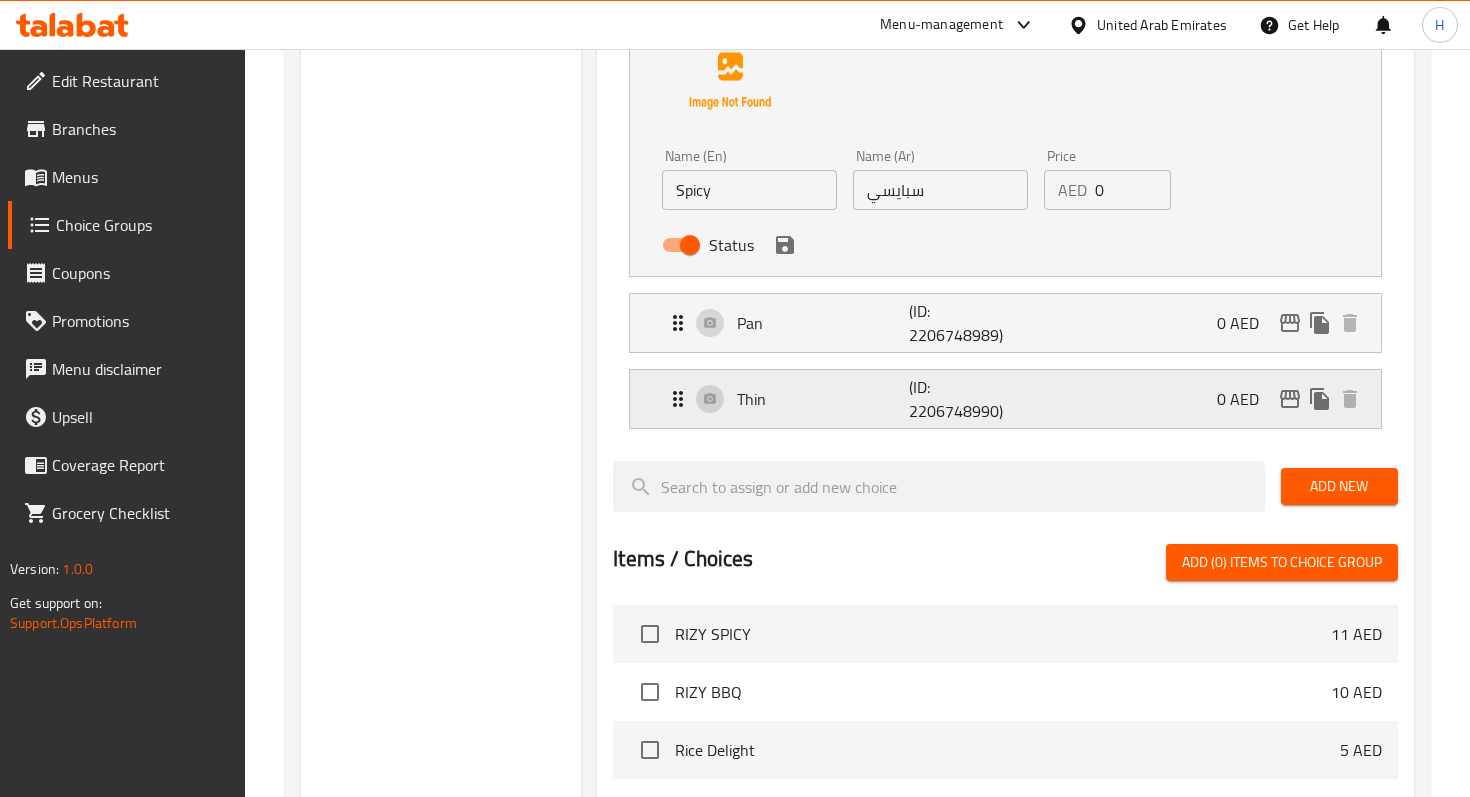 click 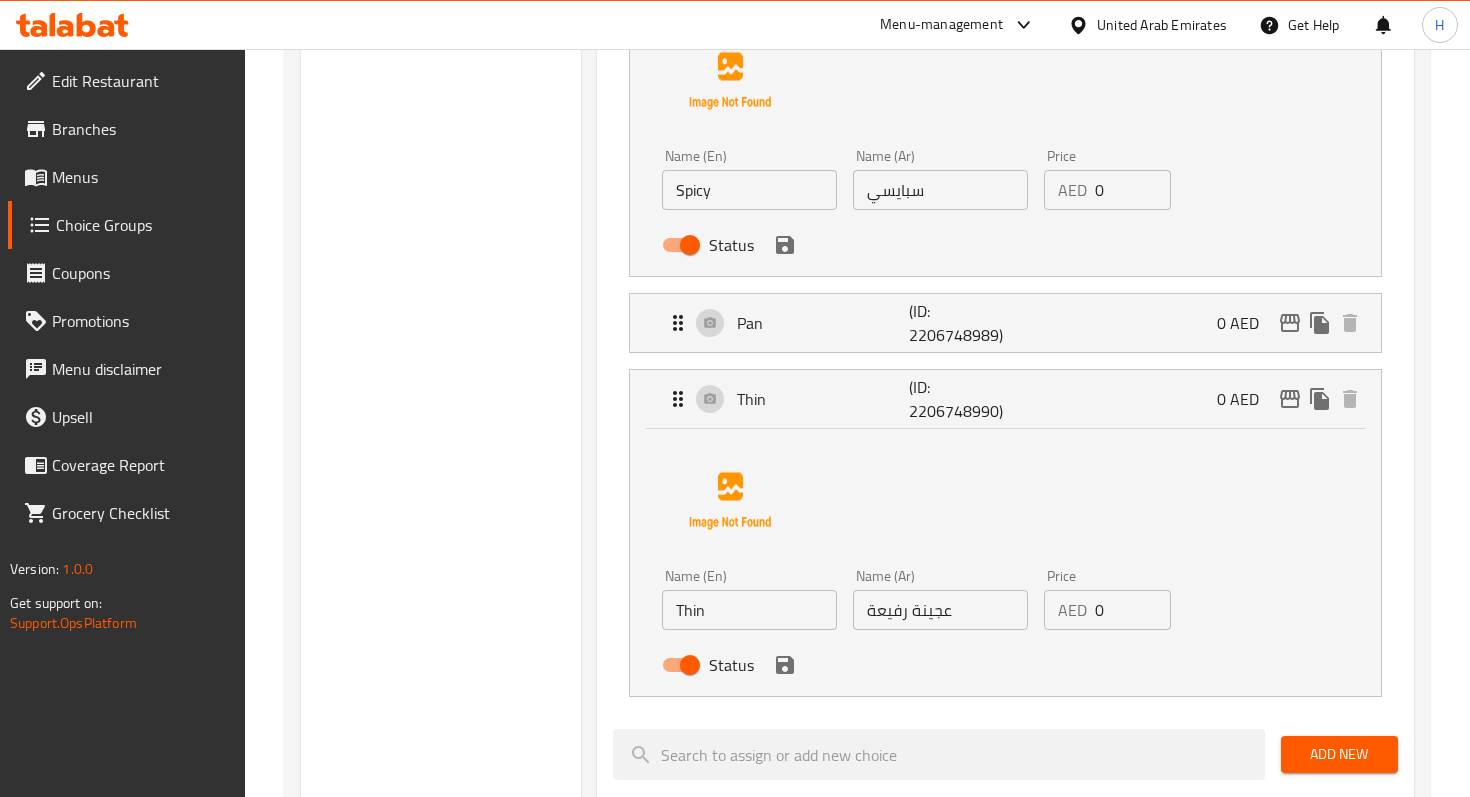 scroll, scrollTop: 987, scrollLeft: 0, axis: vertical 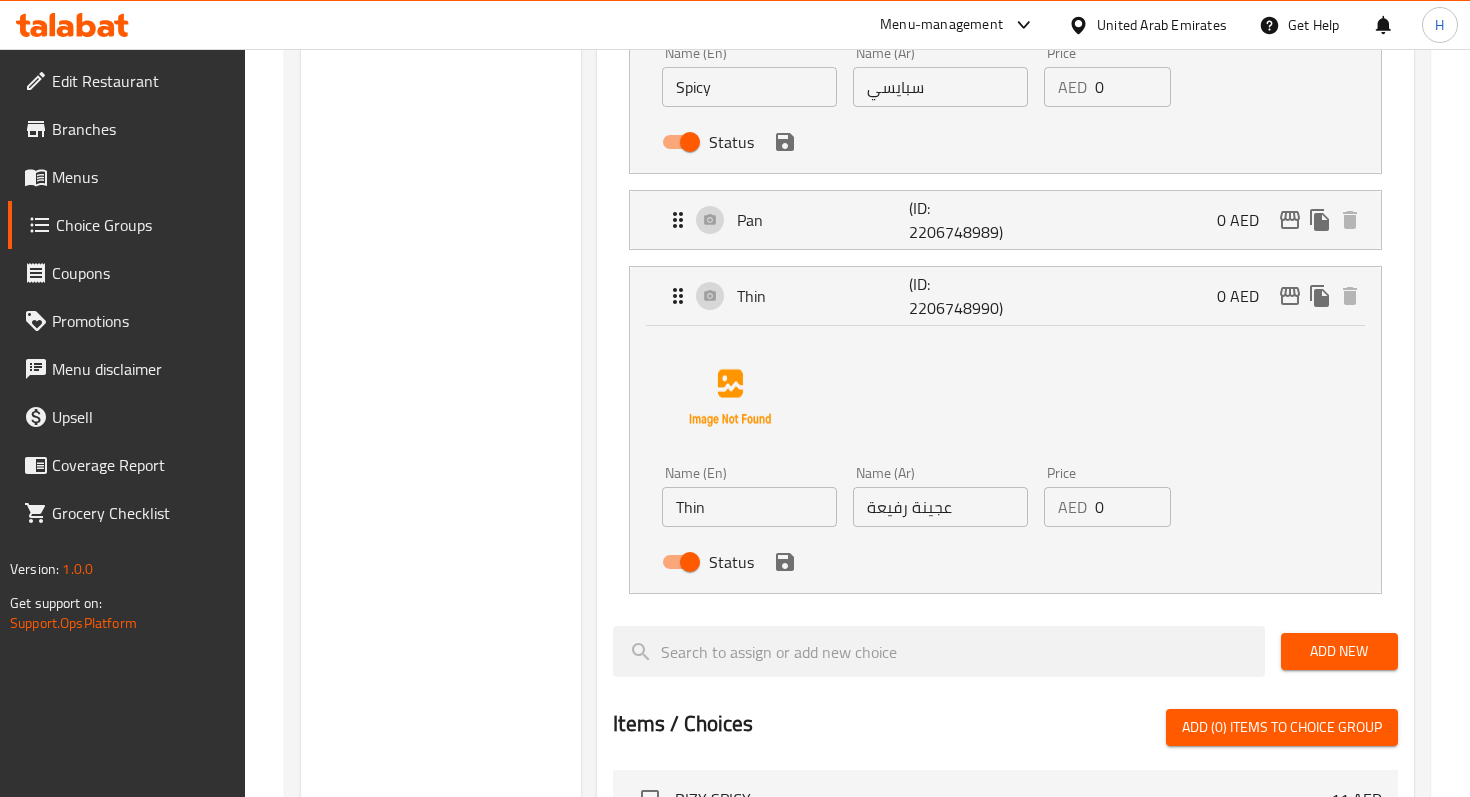 click 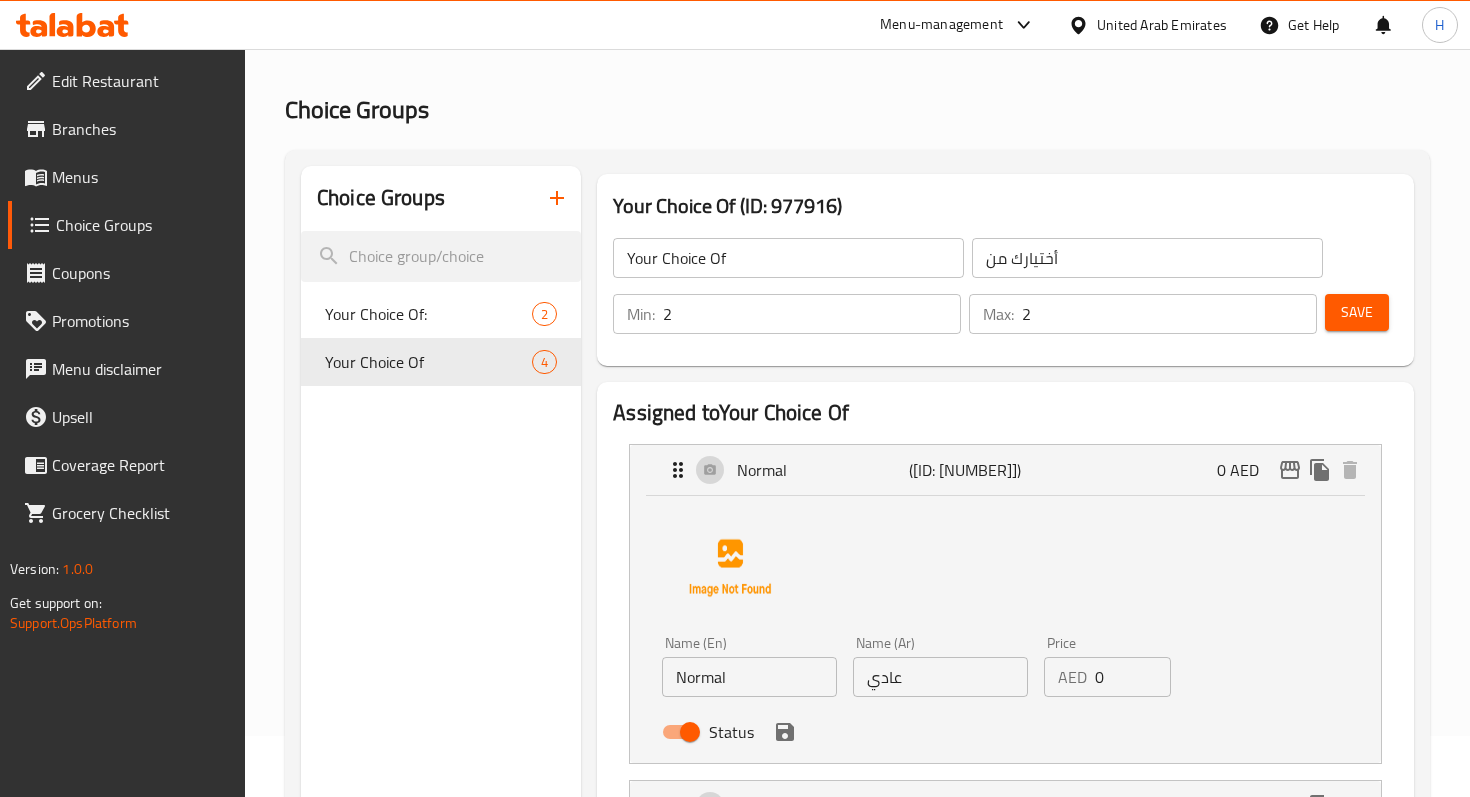 scroll, scrollTop: 74, scrollLeft: 0, axis: vertical 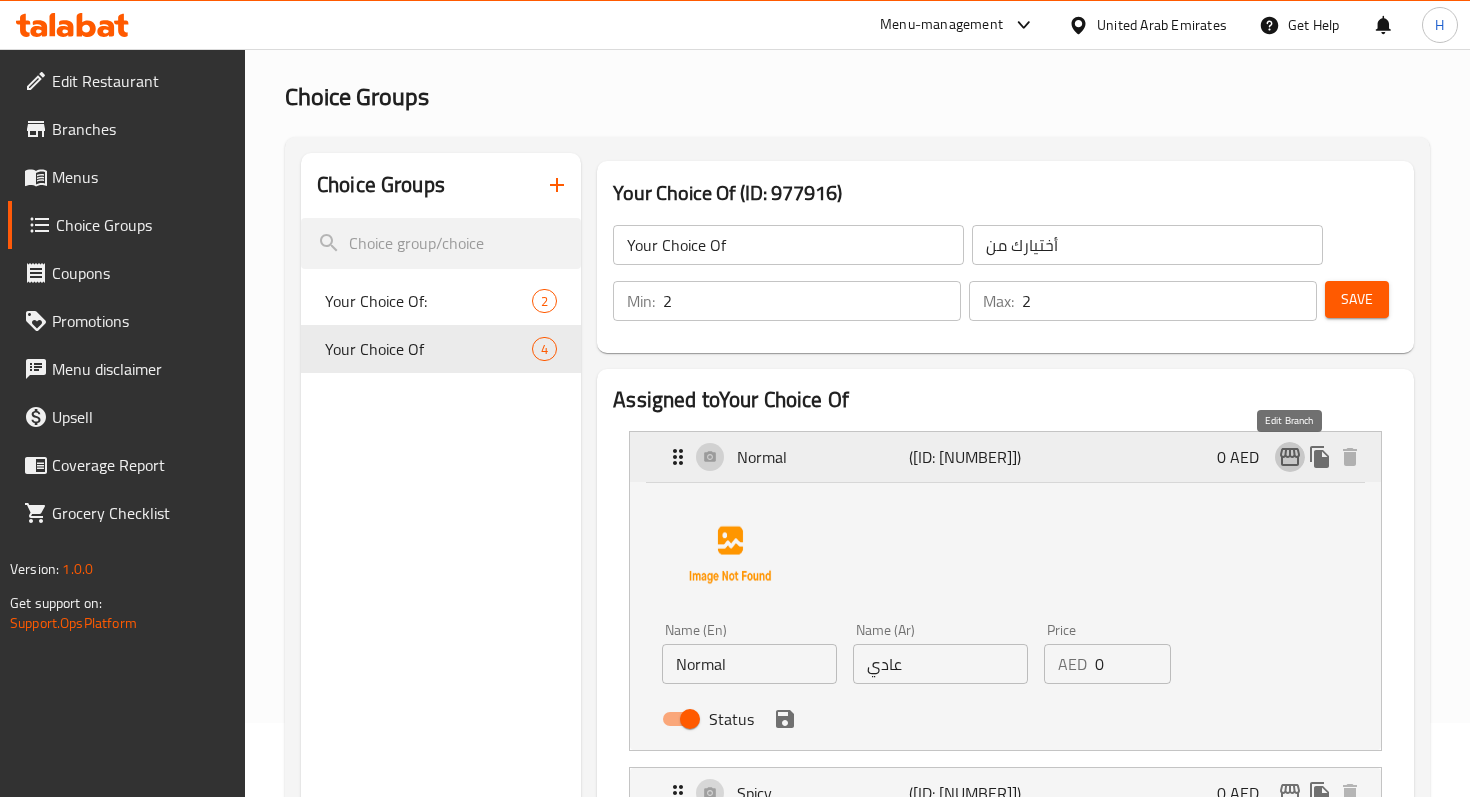 click 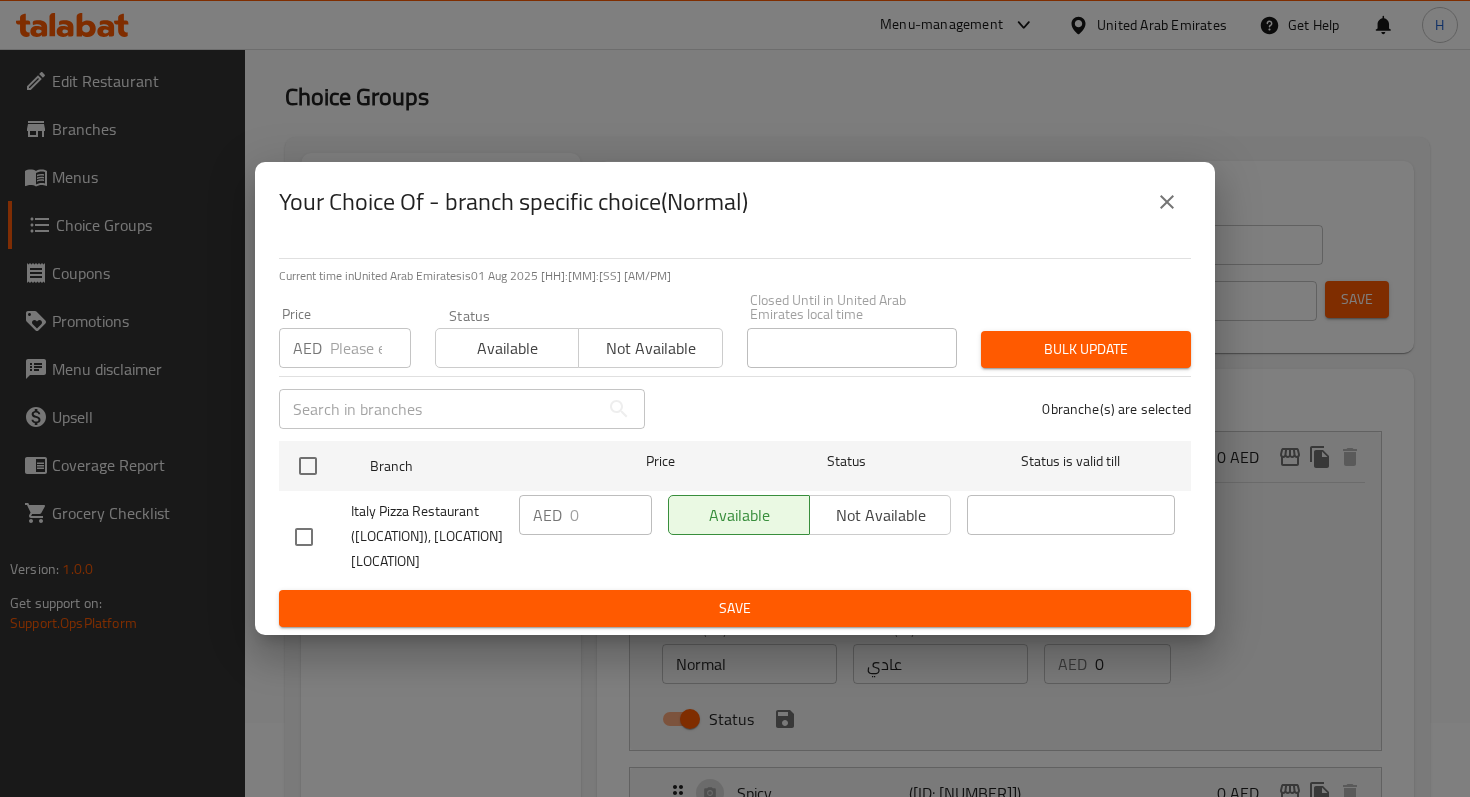 click 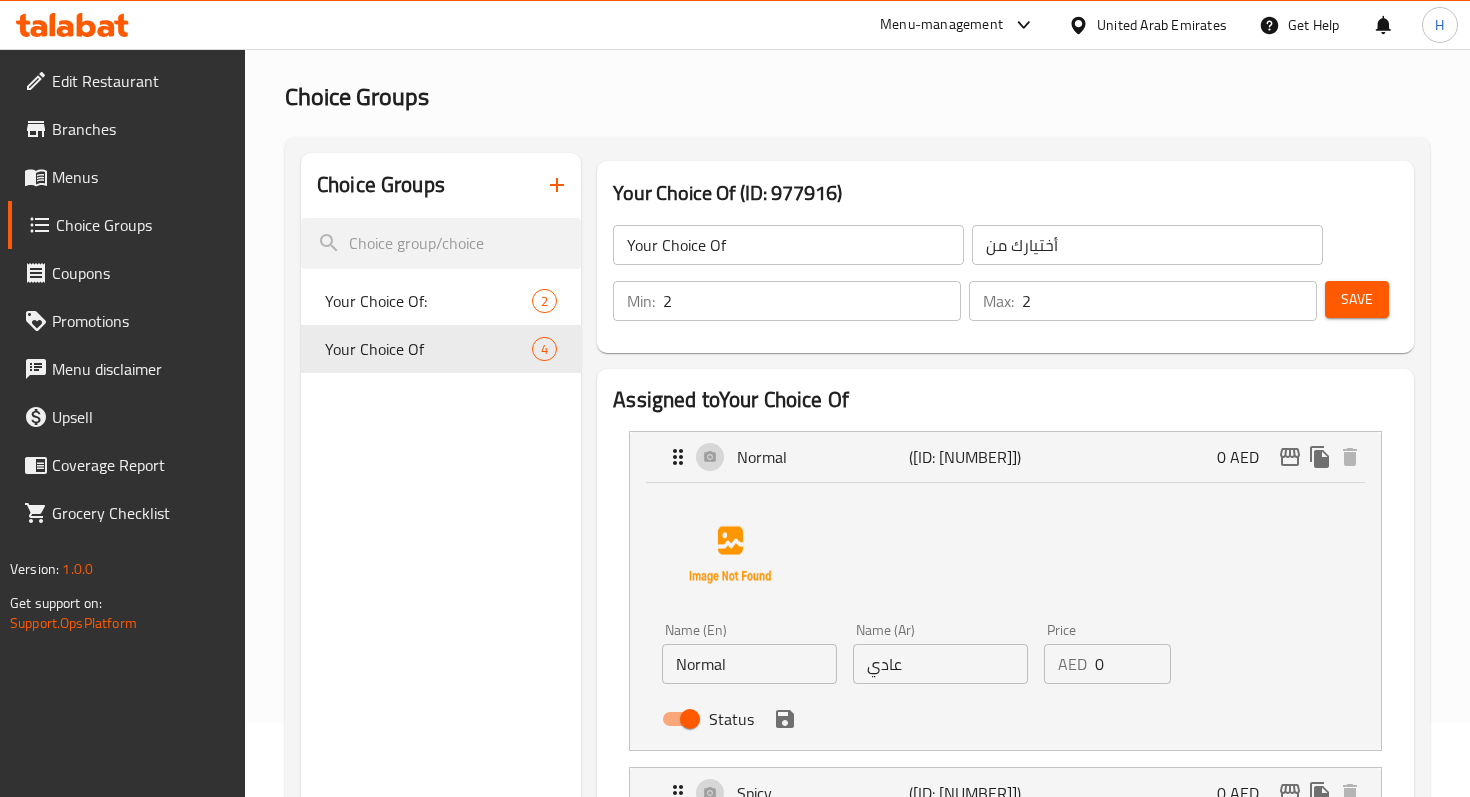 click on "Menus" at bounding box center (140, 177) 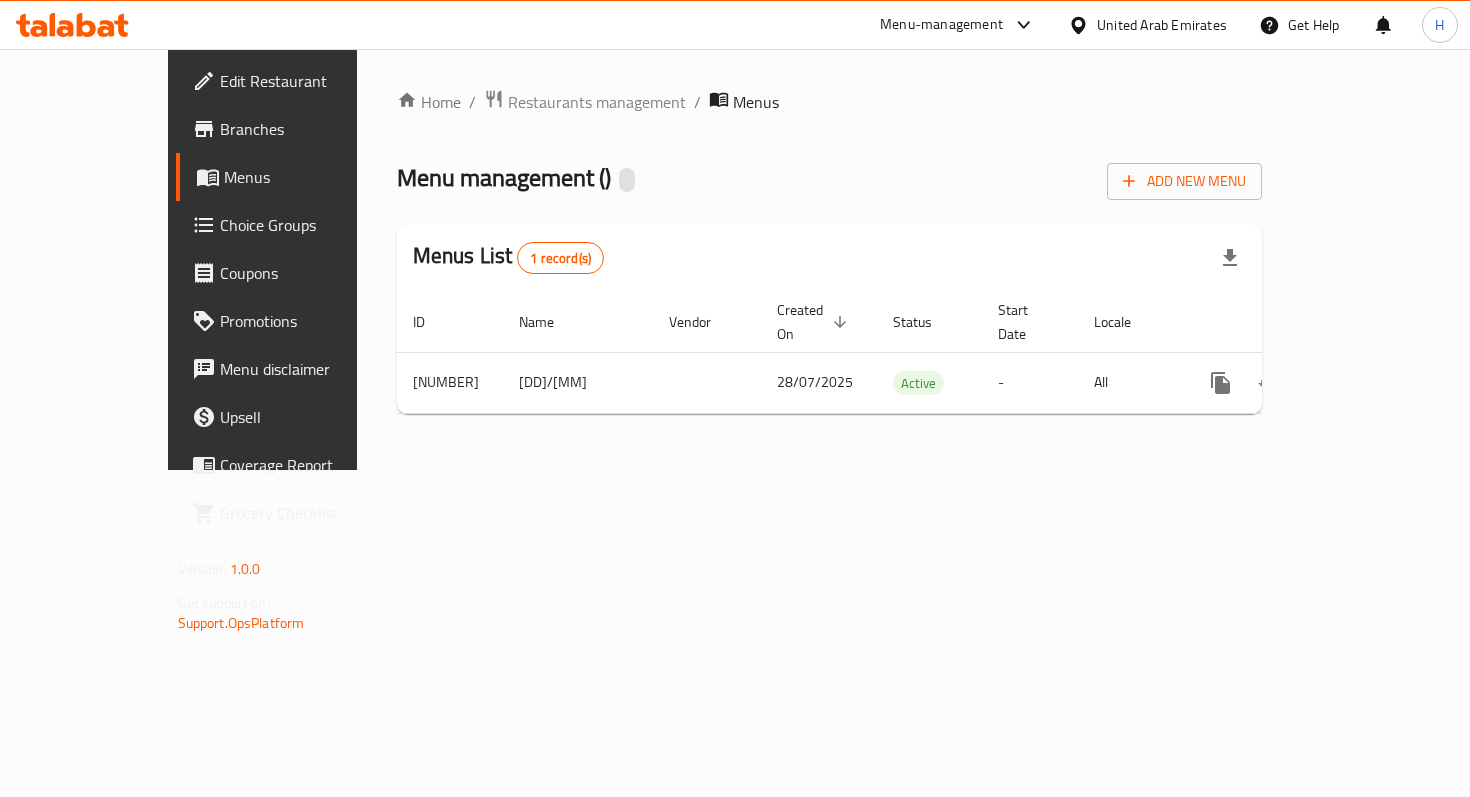 scroll, scrollTop: 0, scrollLeft: 0, axis: both 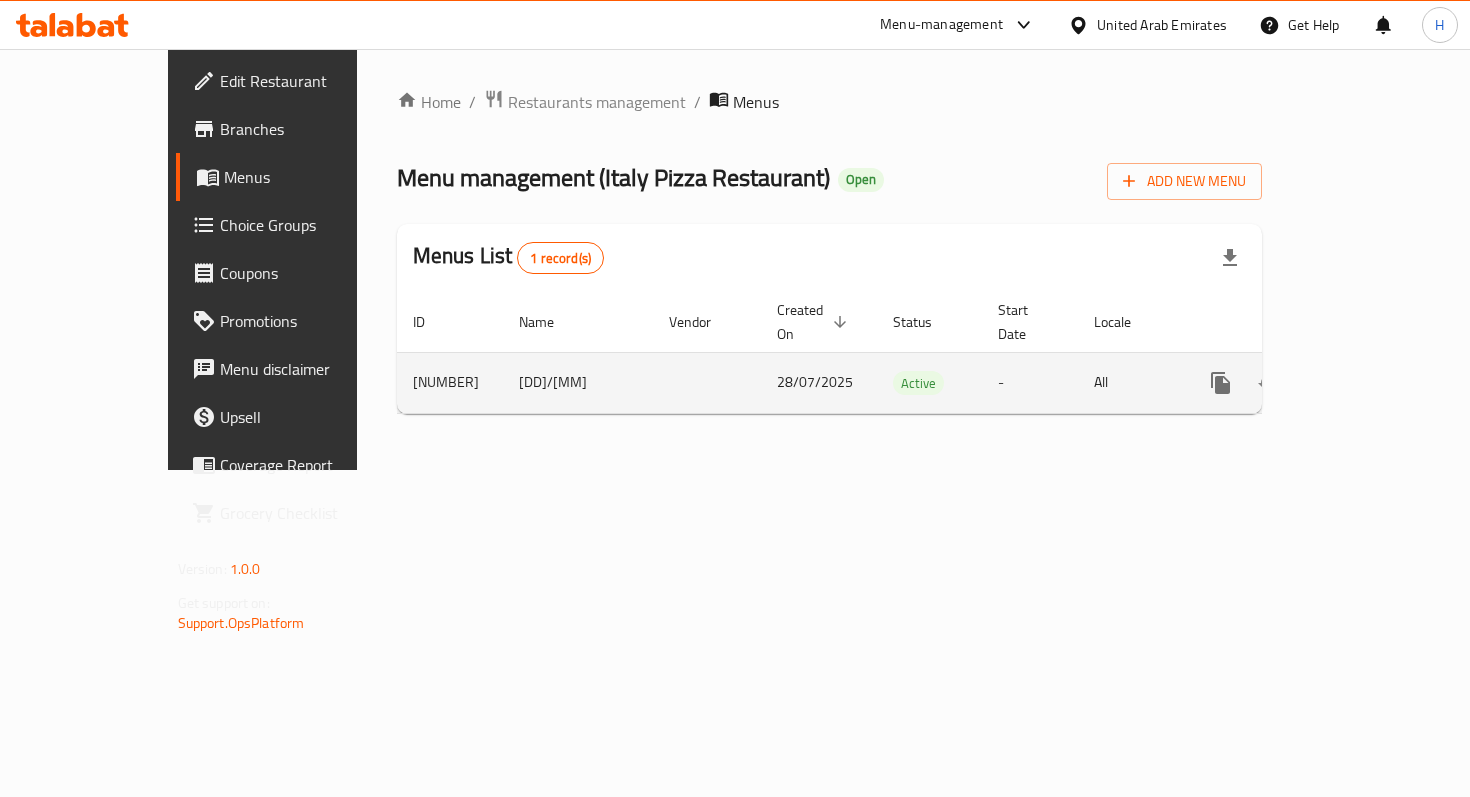click 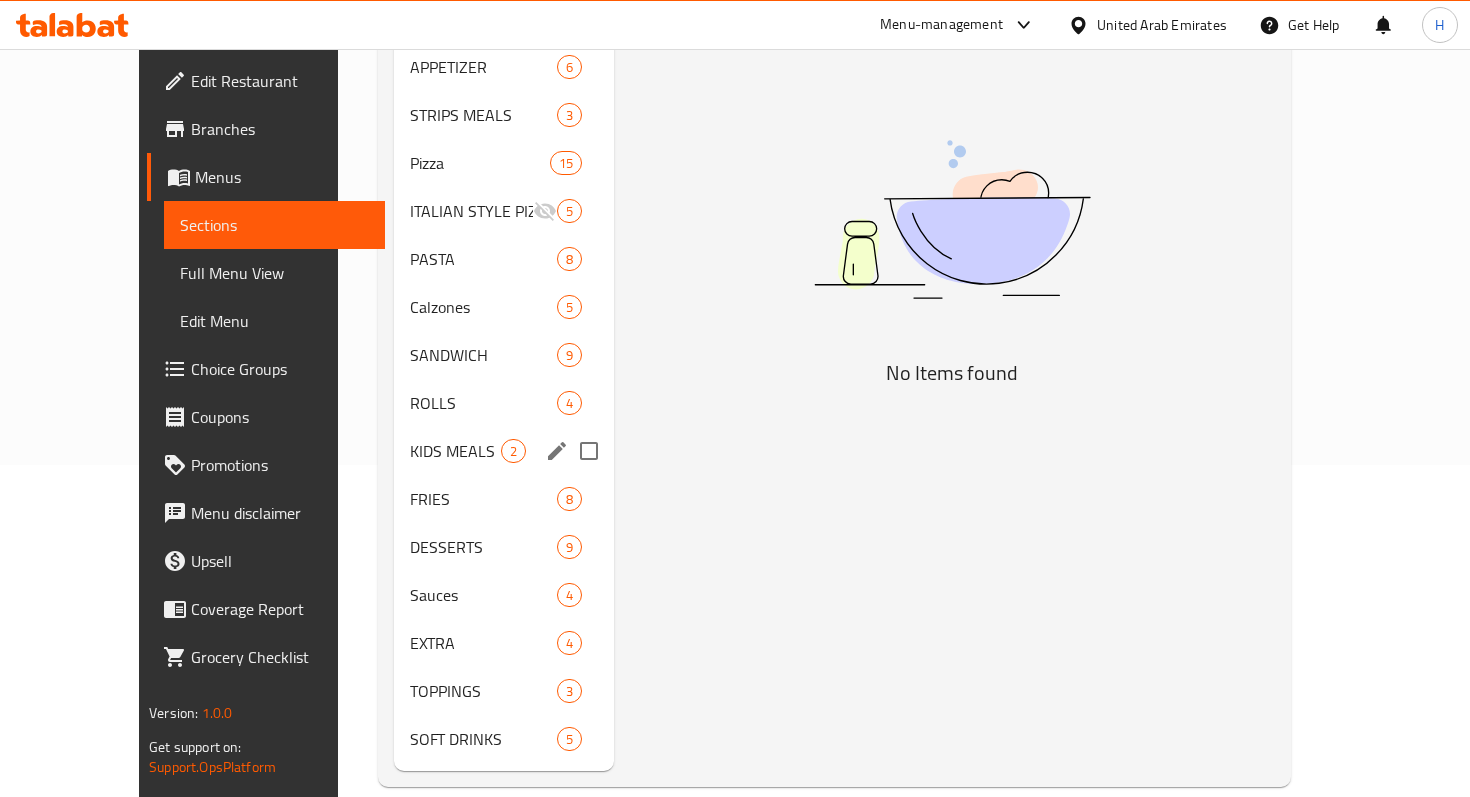scroll, scrollTop: 326, scrollLeft: 0, axis: vertical 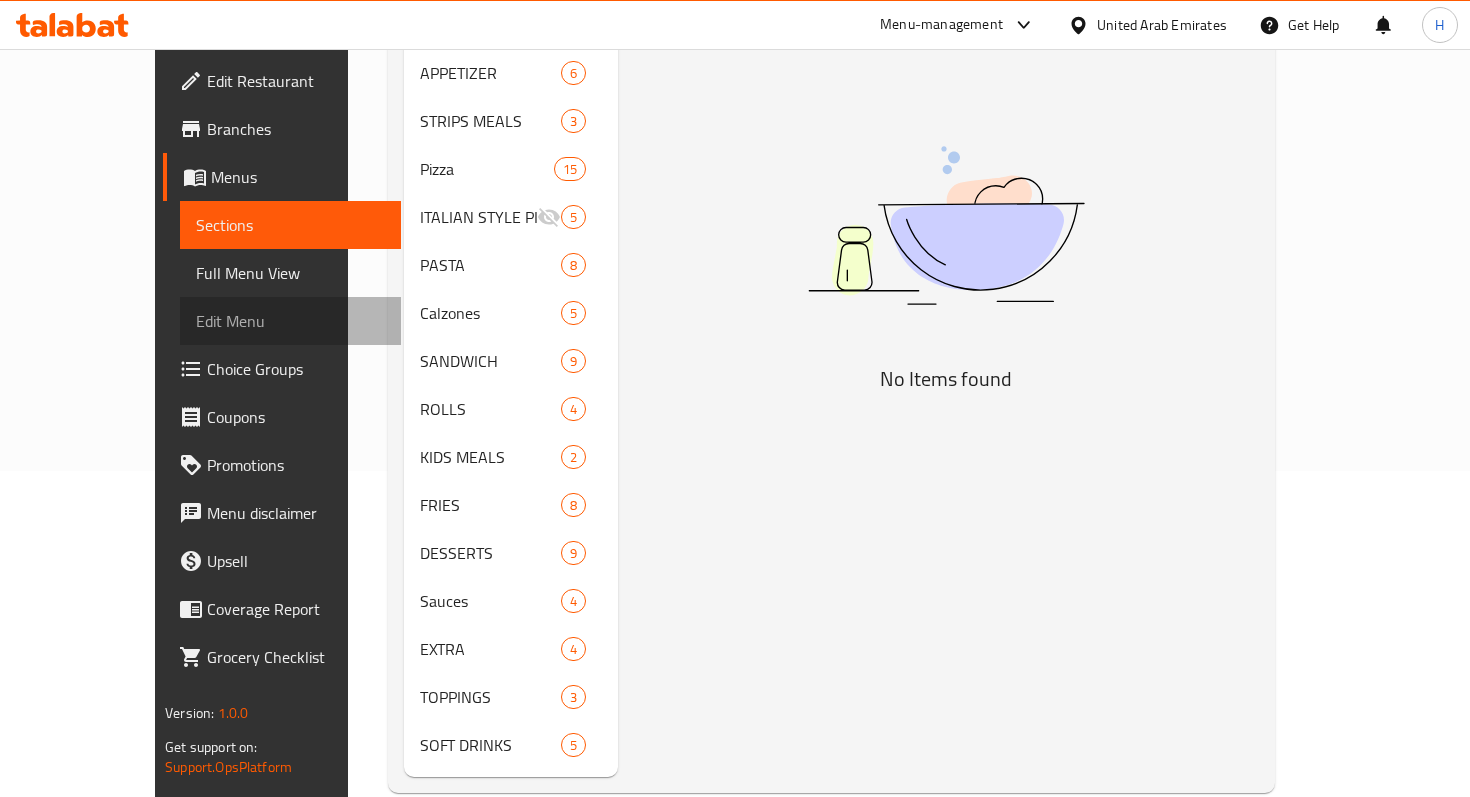 click on "Edit Menu" at bounding box center (290, 321) 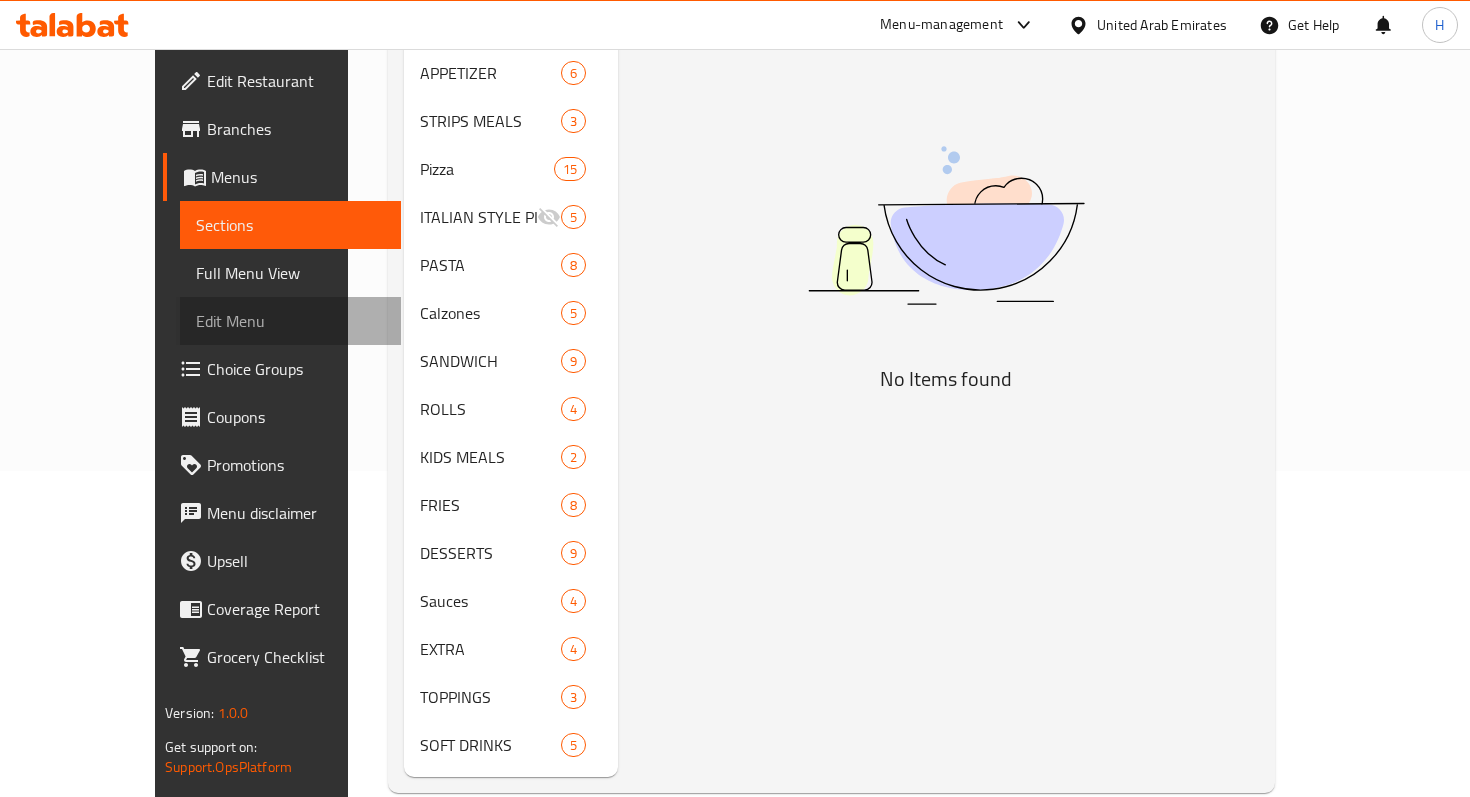 scroll, scrollTop: 0, scrollLeft: 0, axis: both 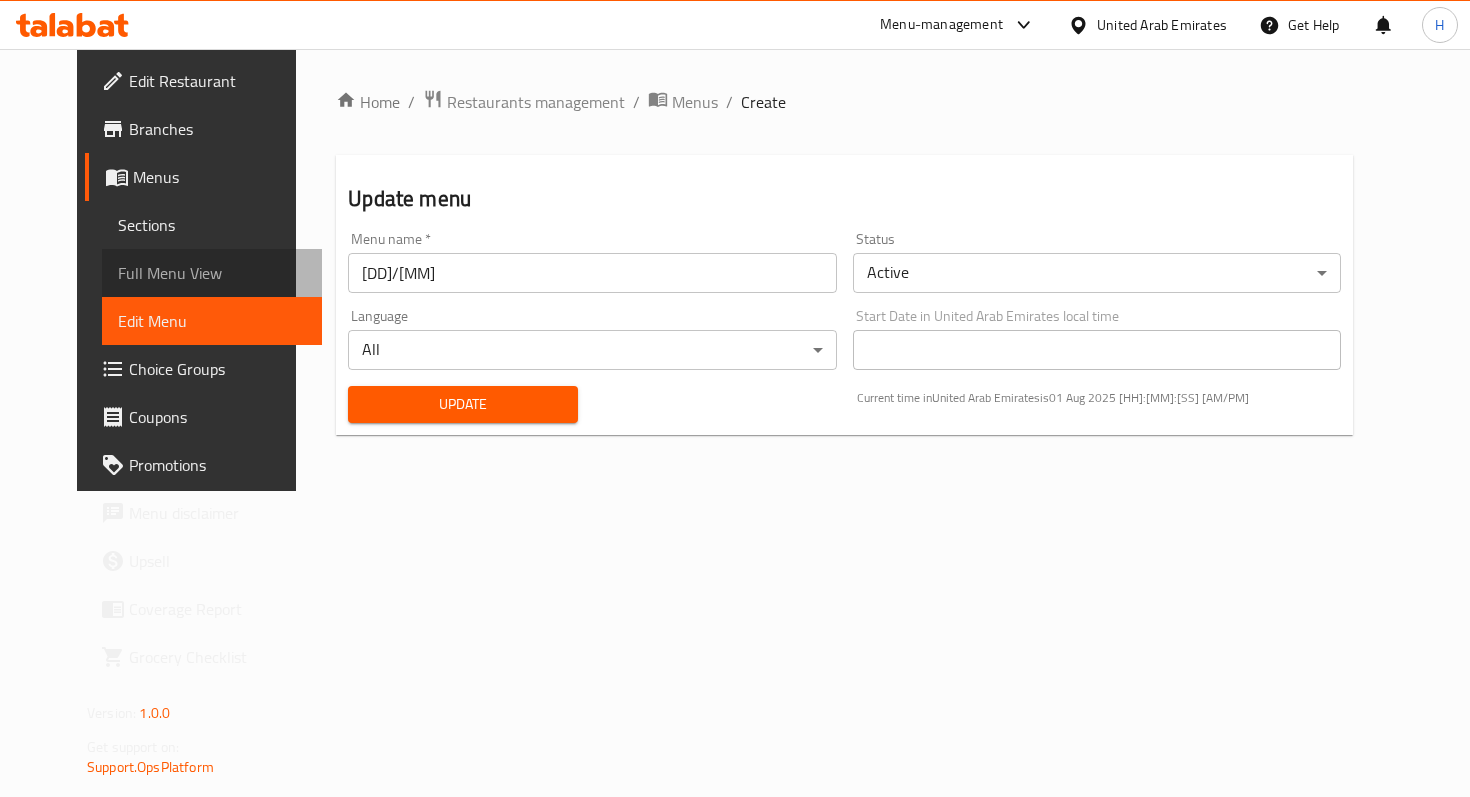 click on "Full Menu View" at bounding box center (212, 273) 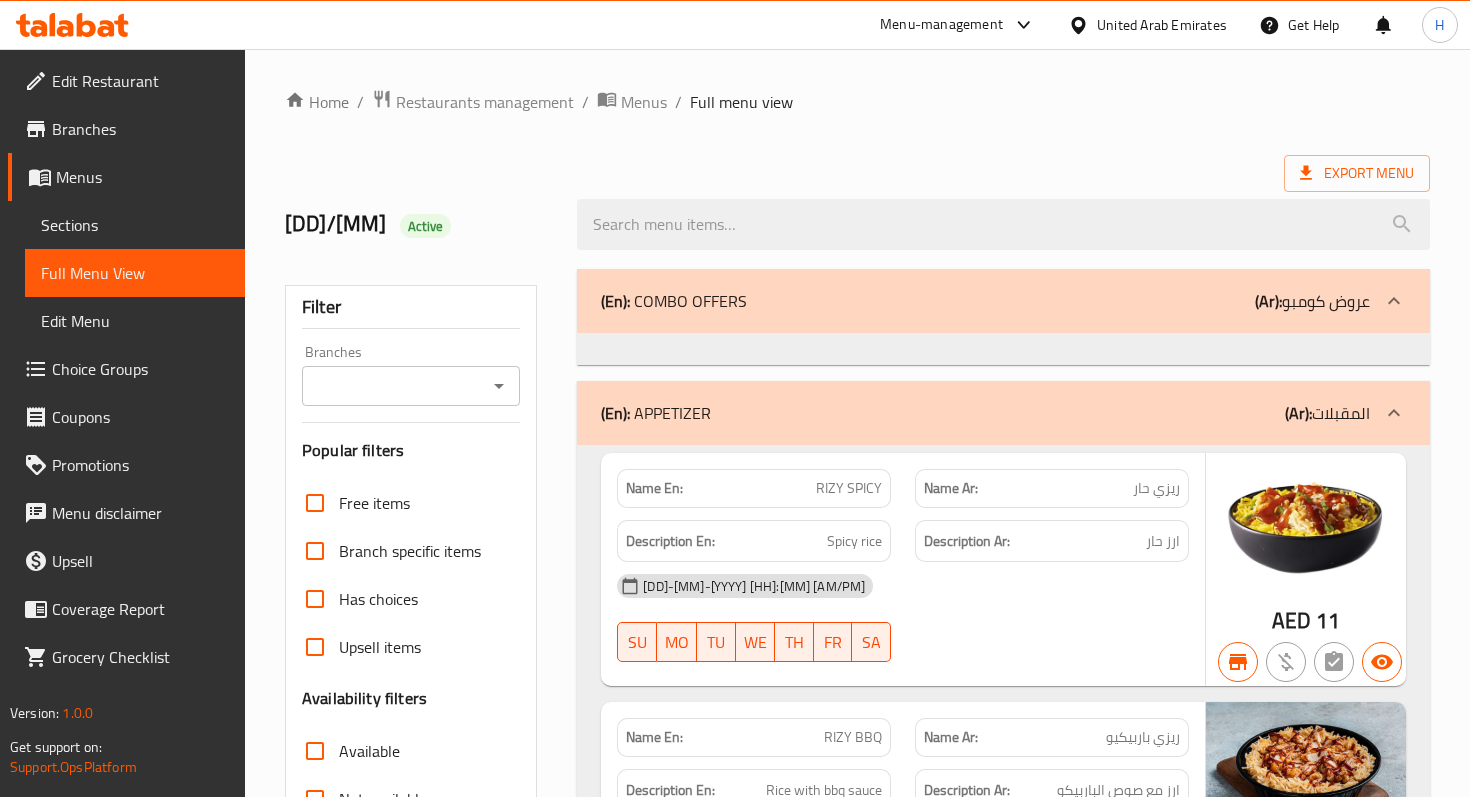 click on "Choice Groups" at bounding box center (140, 369) 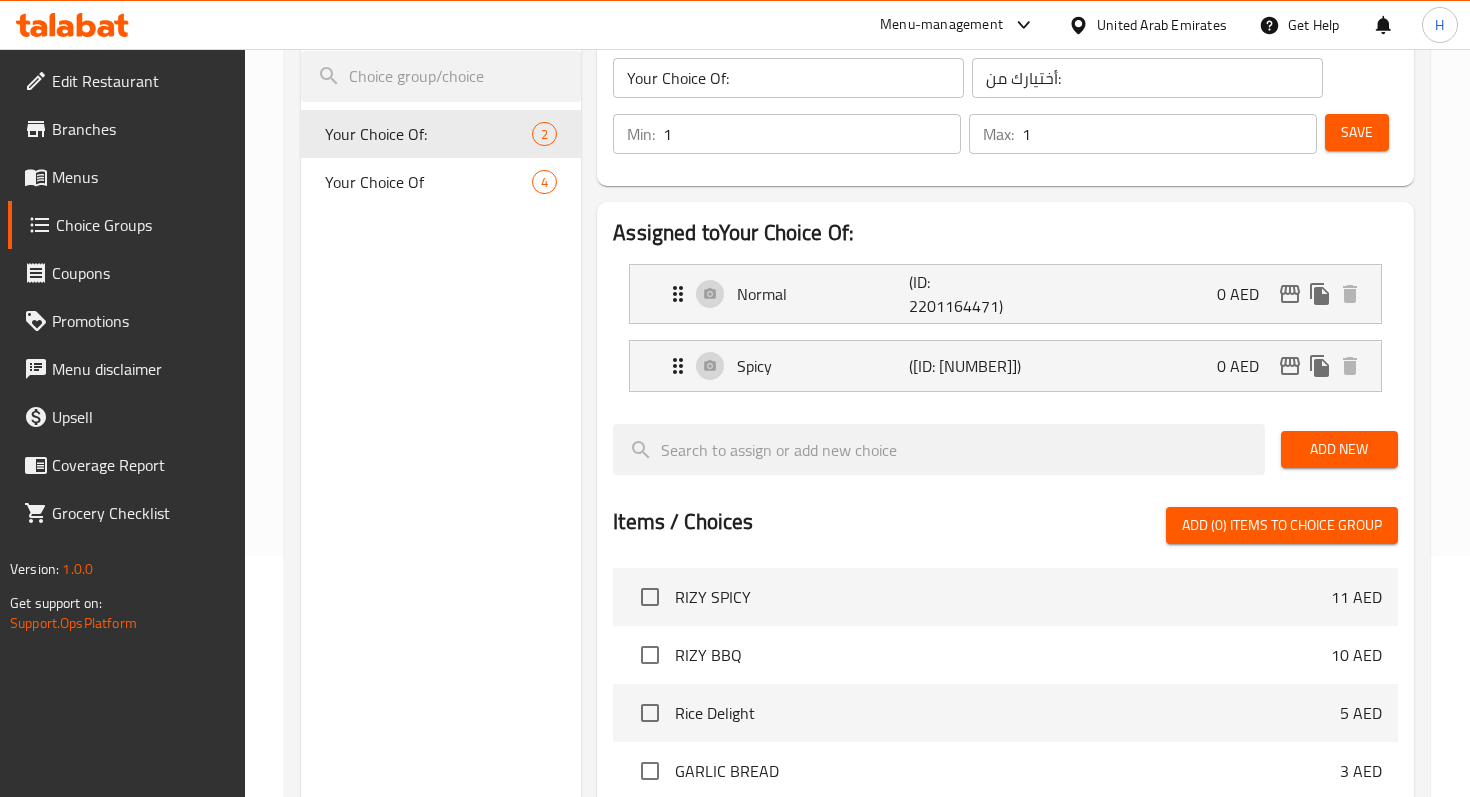 scroll, scrollTop: 0, scrollLeft: 0, axis: both 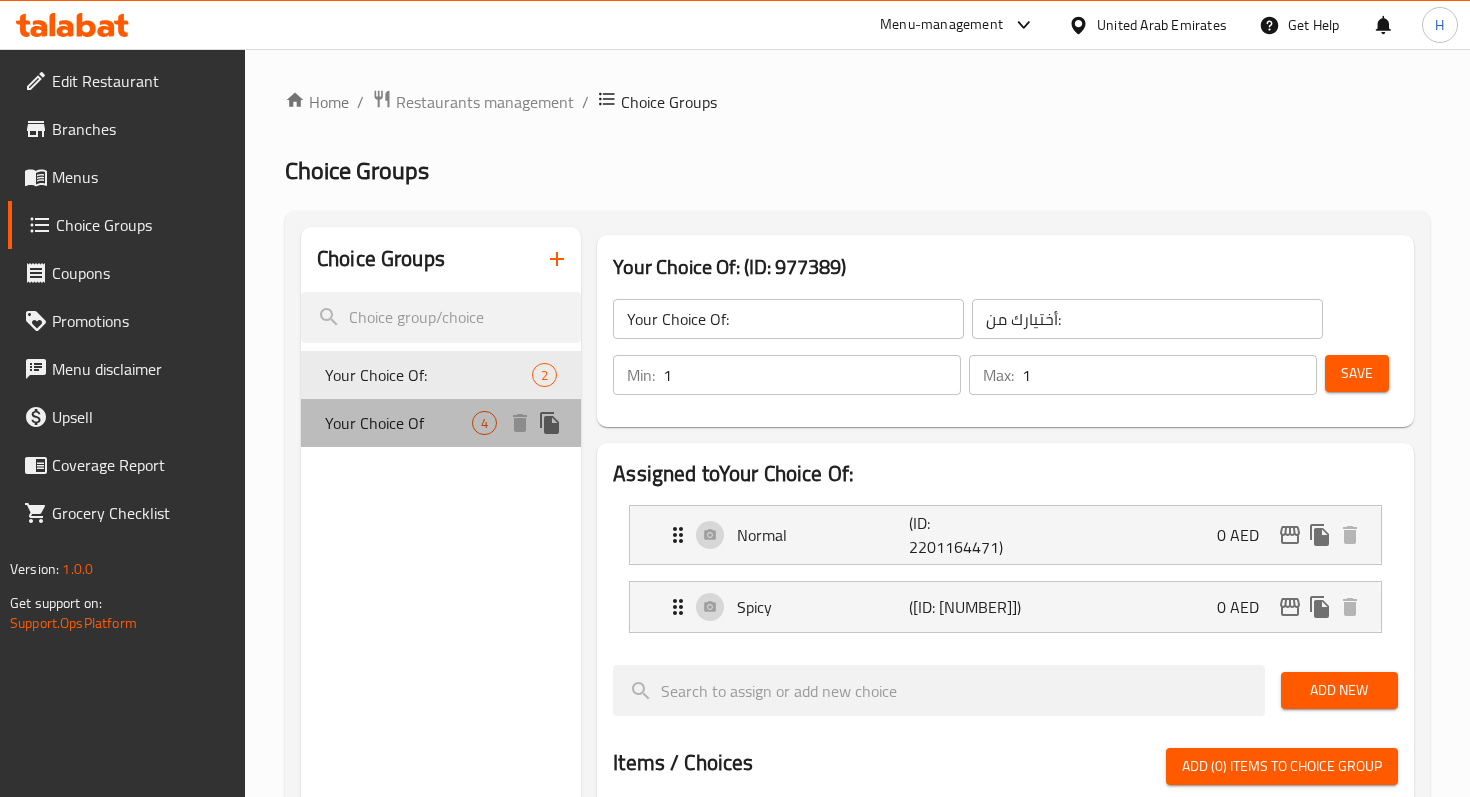 click on "Your Choice Of" at bounding box center (398, 423) 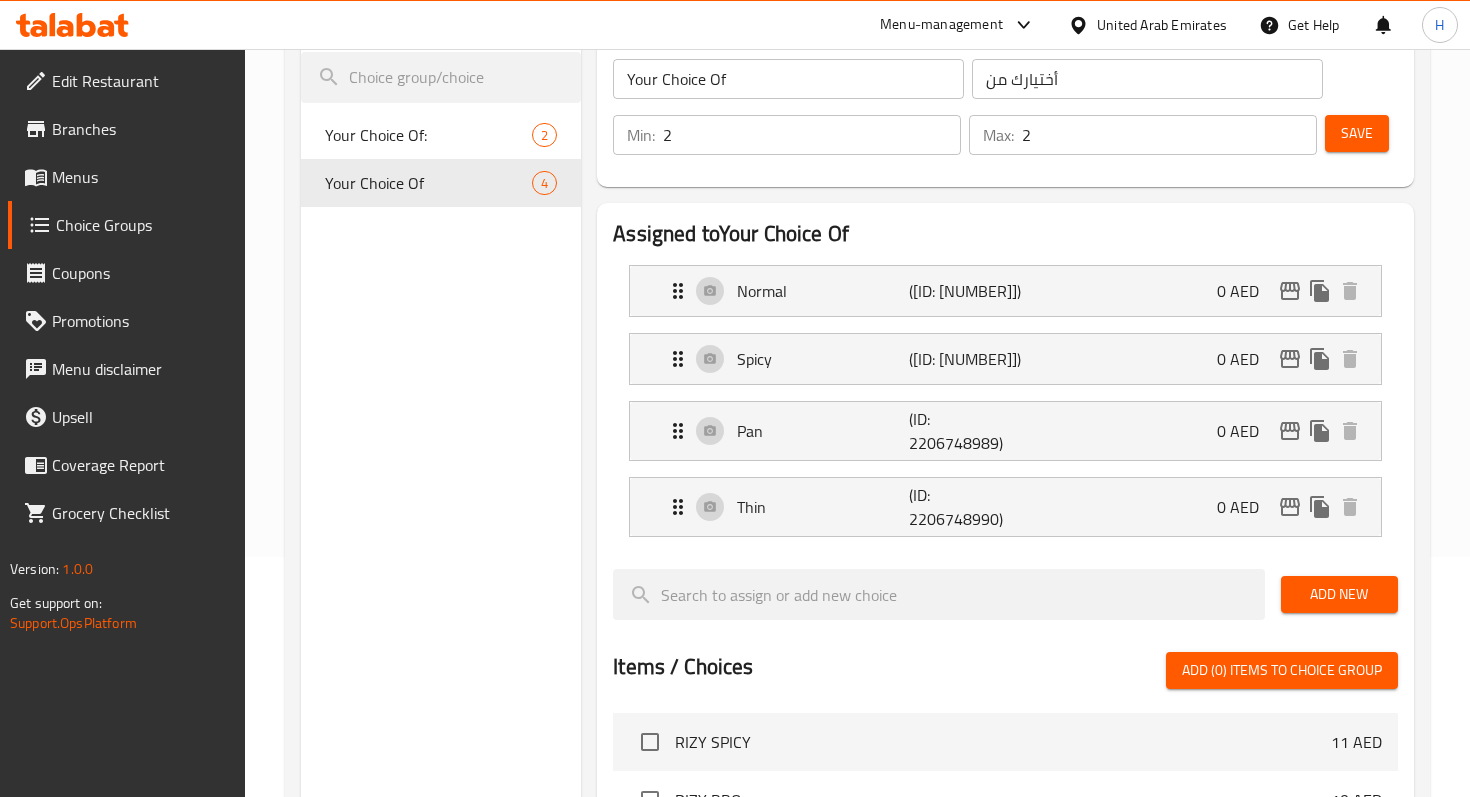 scroll, scrollTop: 241, scrollLeft: 0, axis: vertical 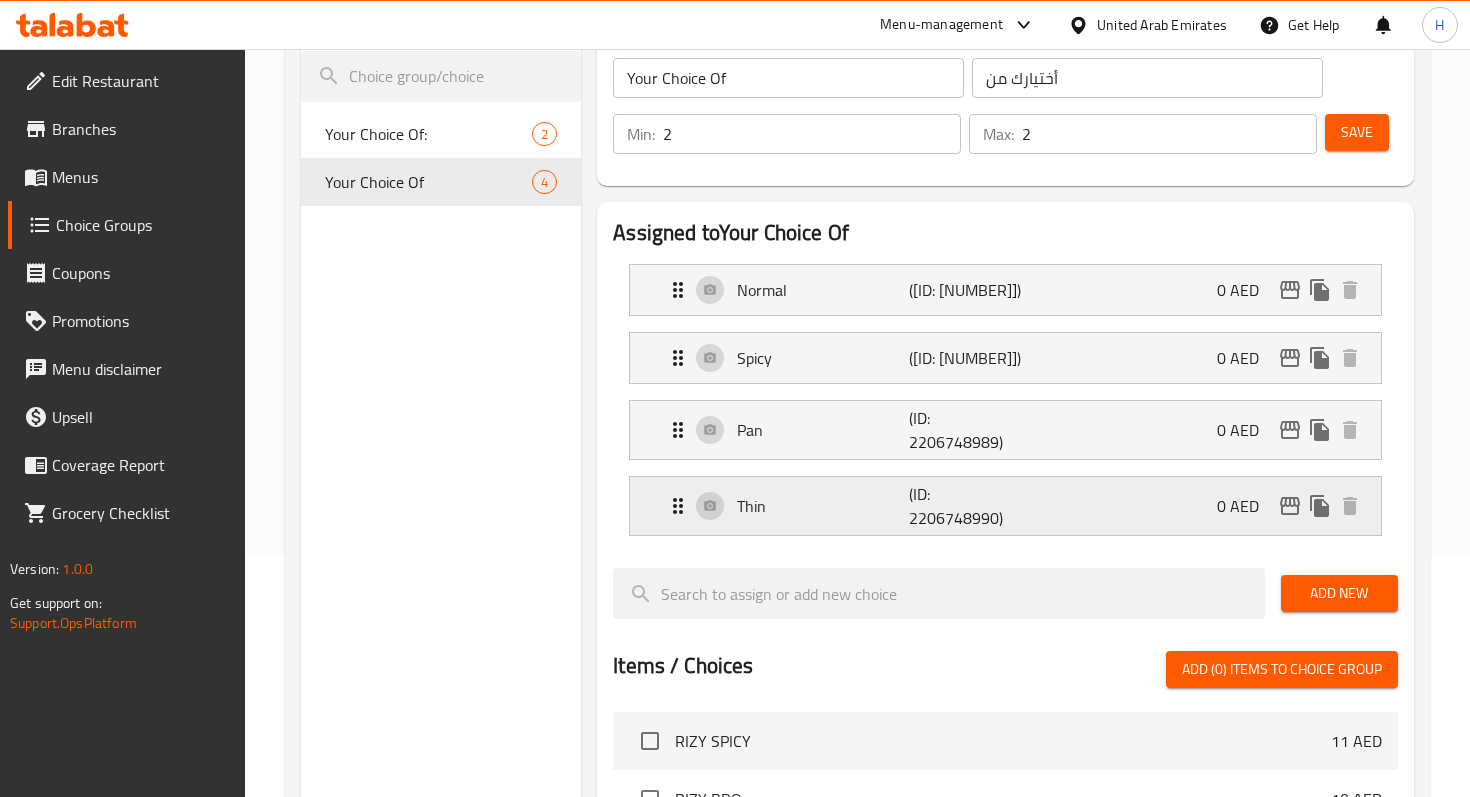 click on "Thin (ID: 2206748990) 0 AED" at bounding box center [1011, 506] 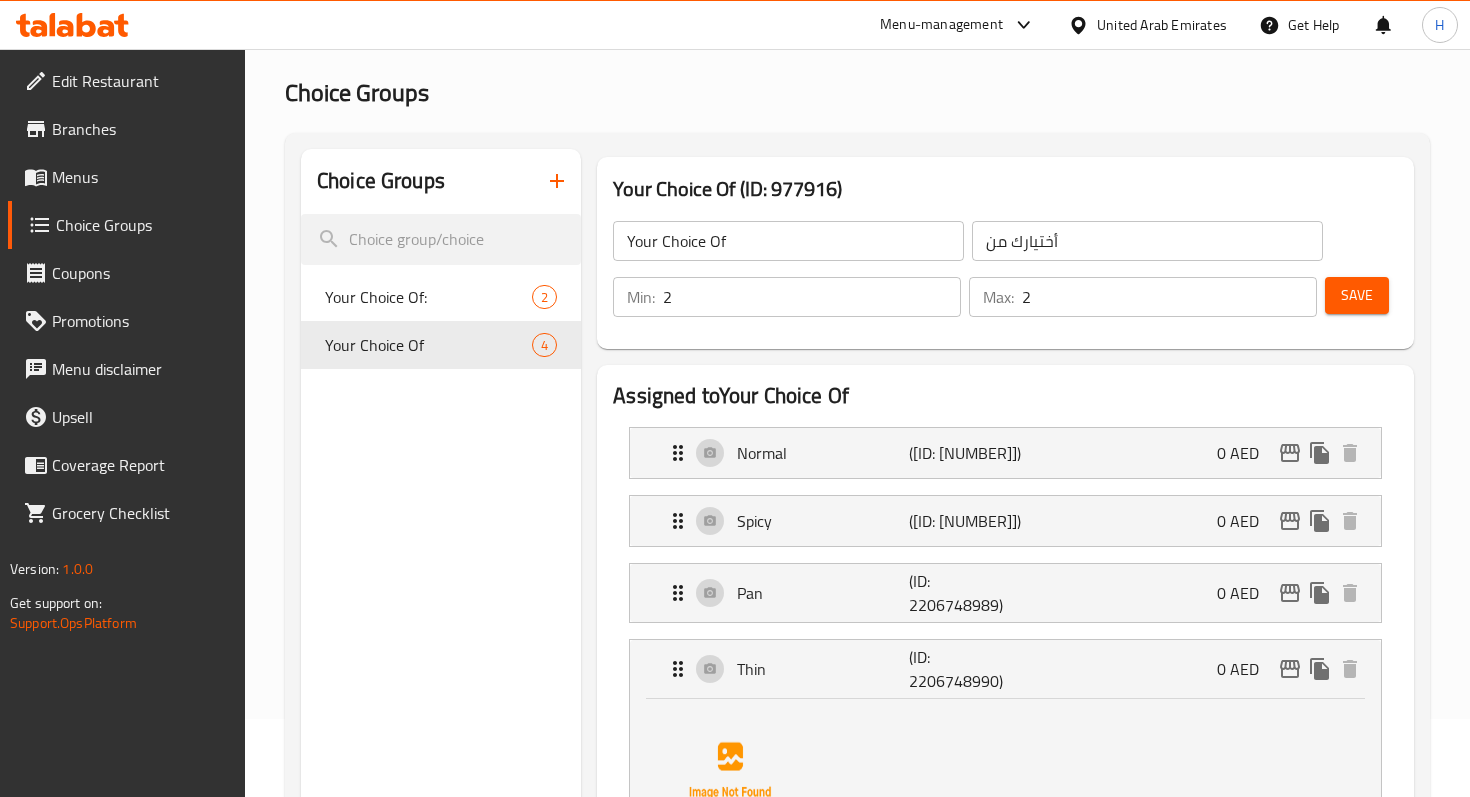 scroll, scrollTop: 0, scrollLeft: 0, axis: both 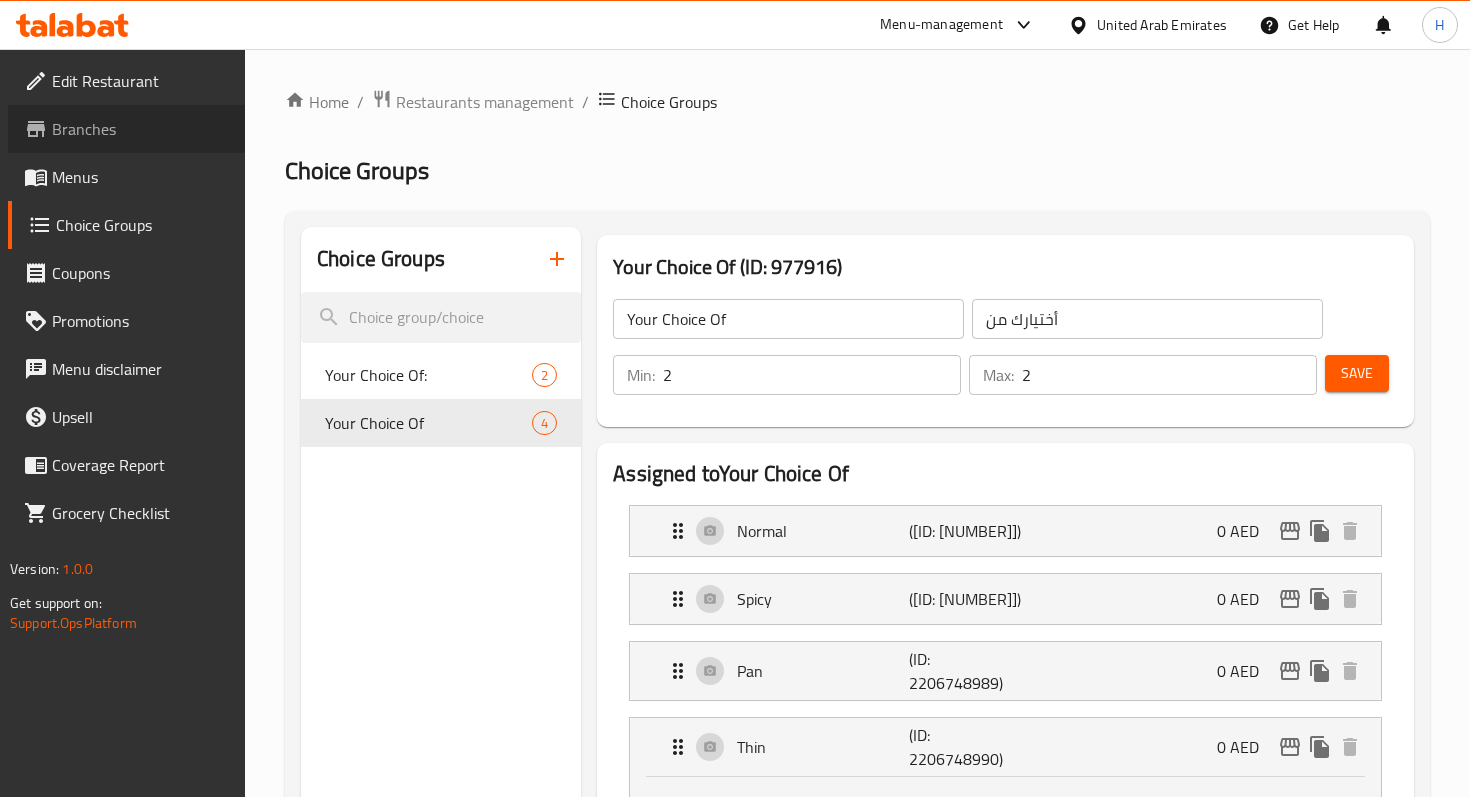 click on "Branches" at bounding box center (126, 129) 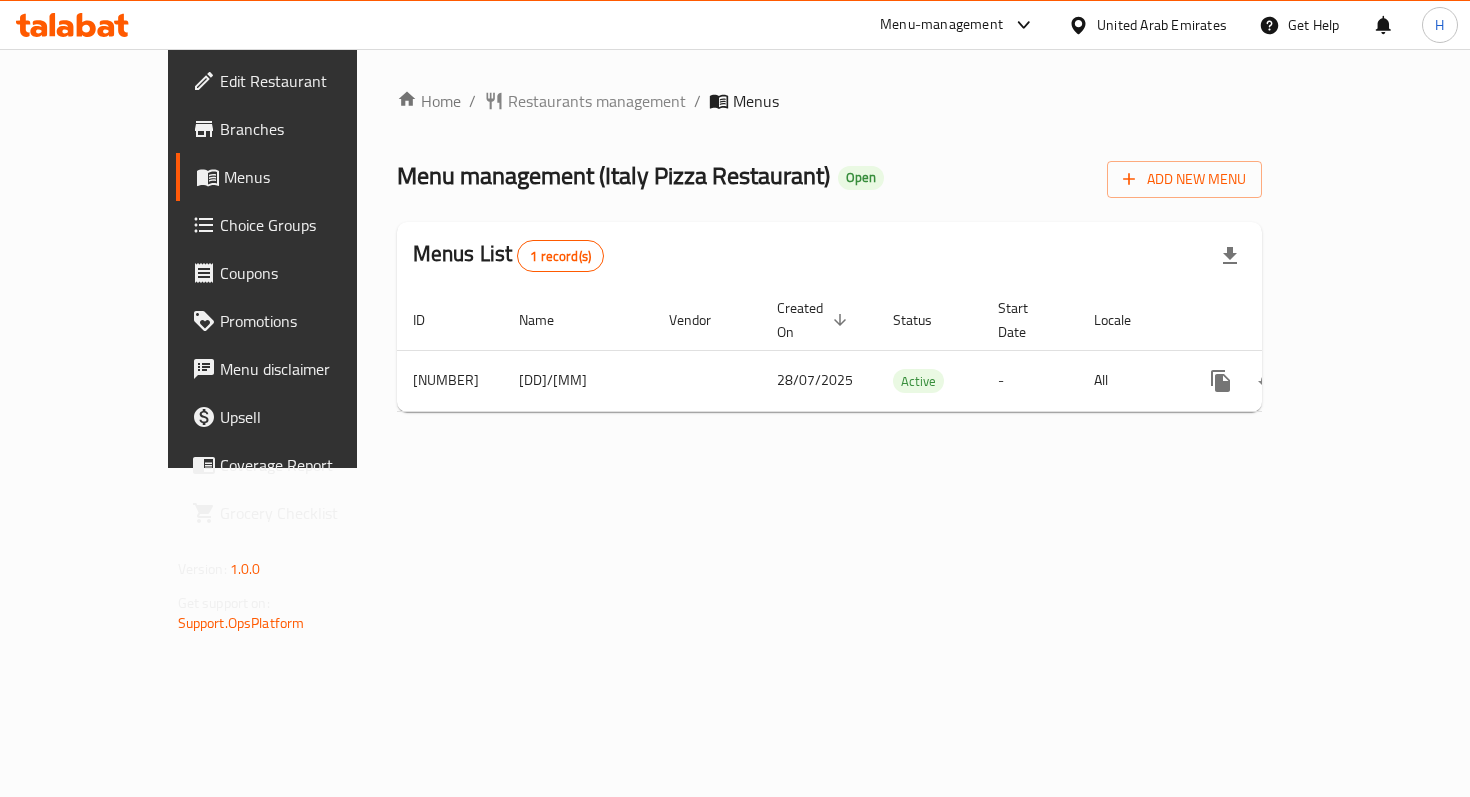scroll, scrollTop: 0, scrollLeft: 0, axis: both 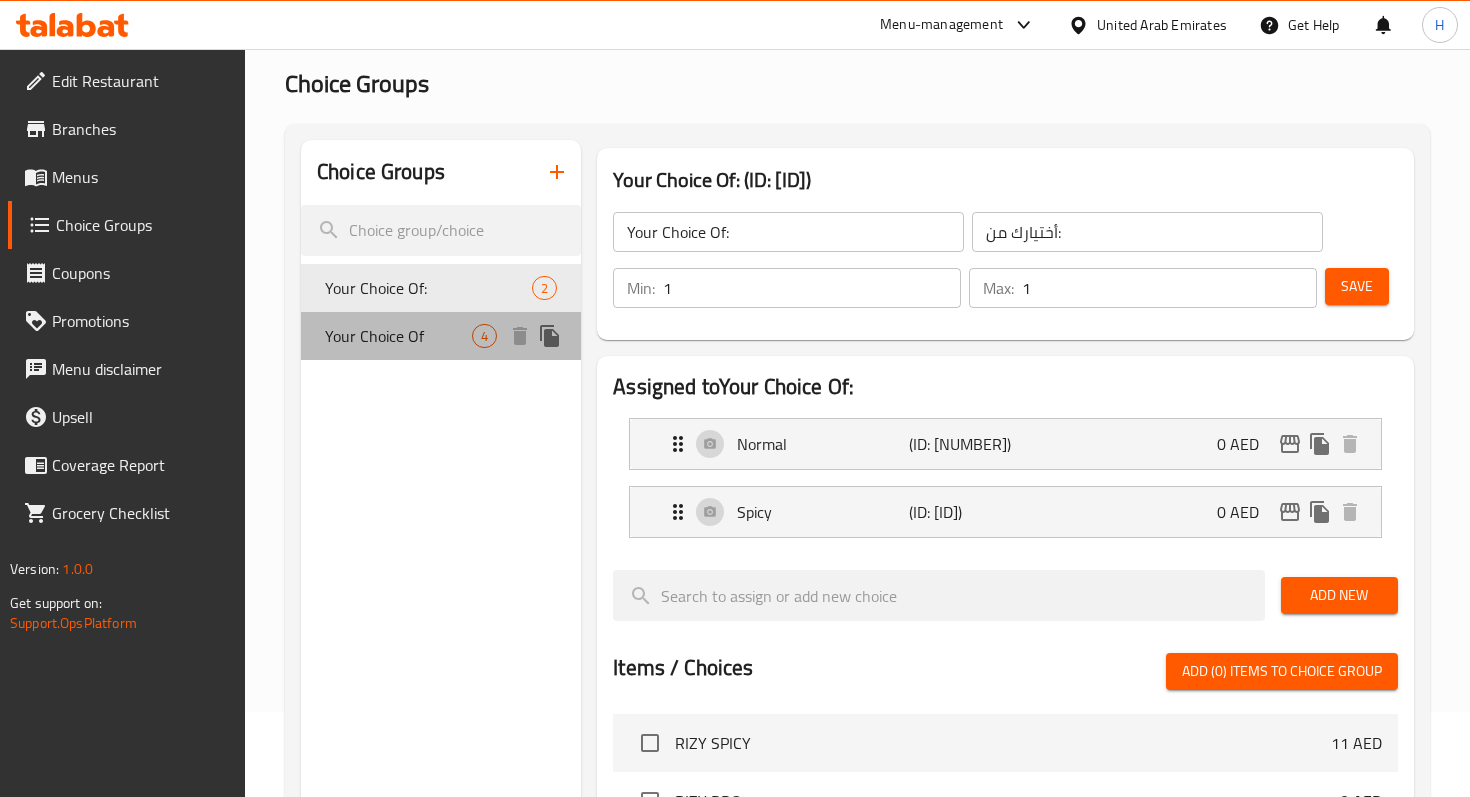 click on "Your Choice Of" at bounding box center [398, 336] 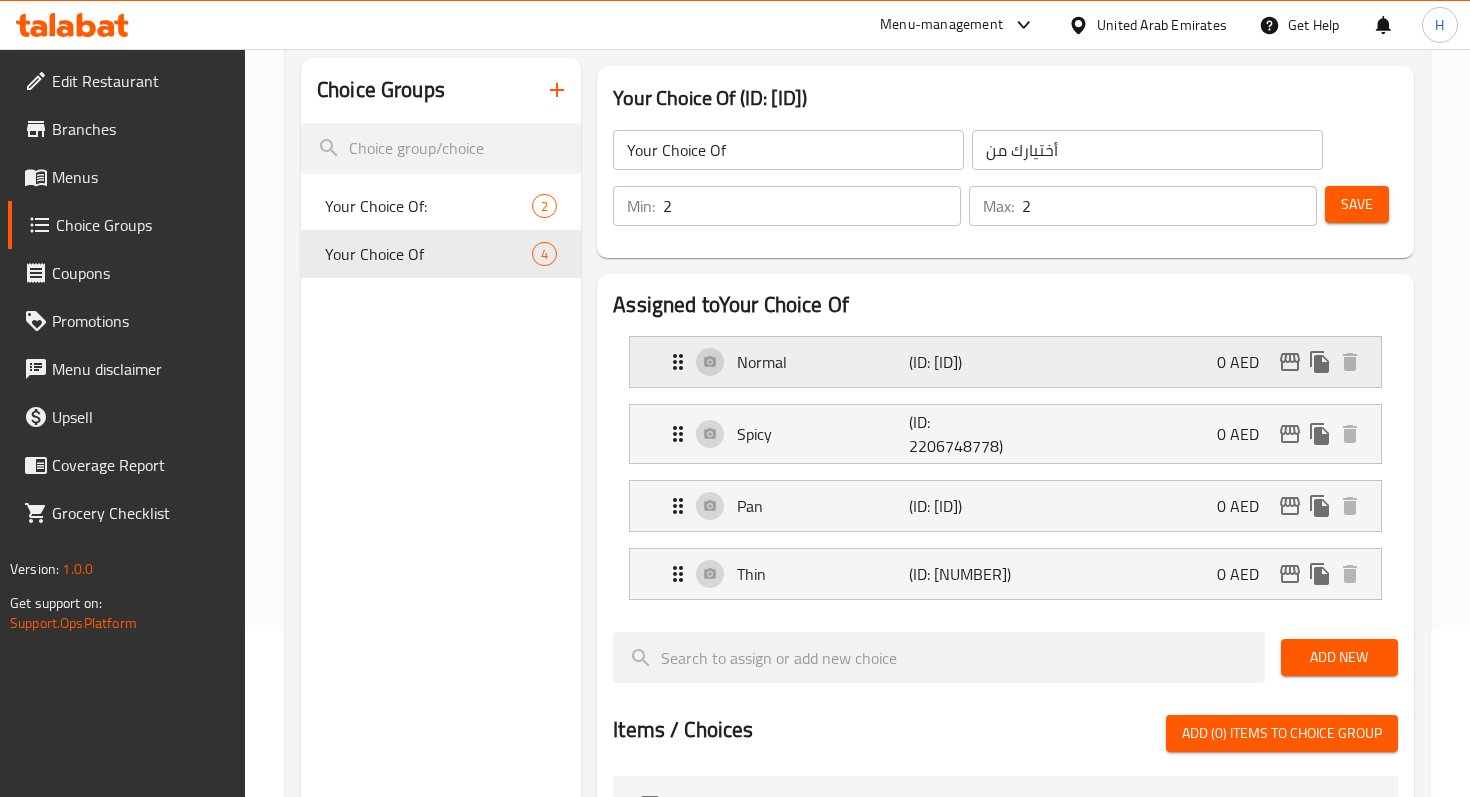 scroll, scrollTop: 181, scrollLeft: 0, axis: vertical 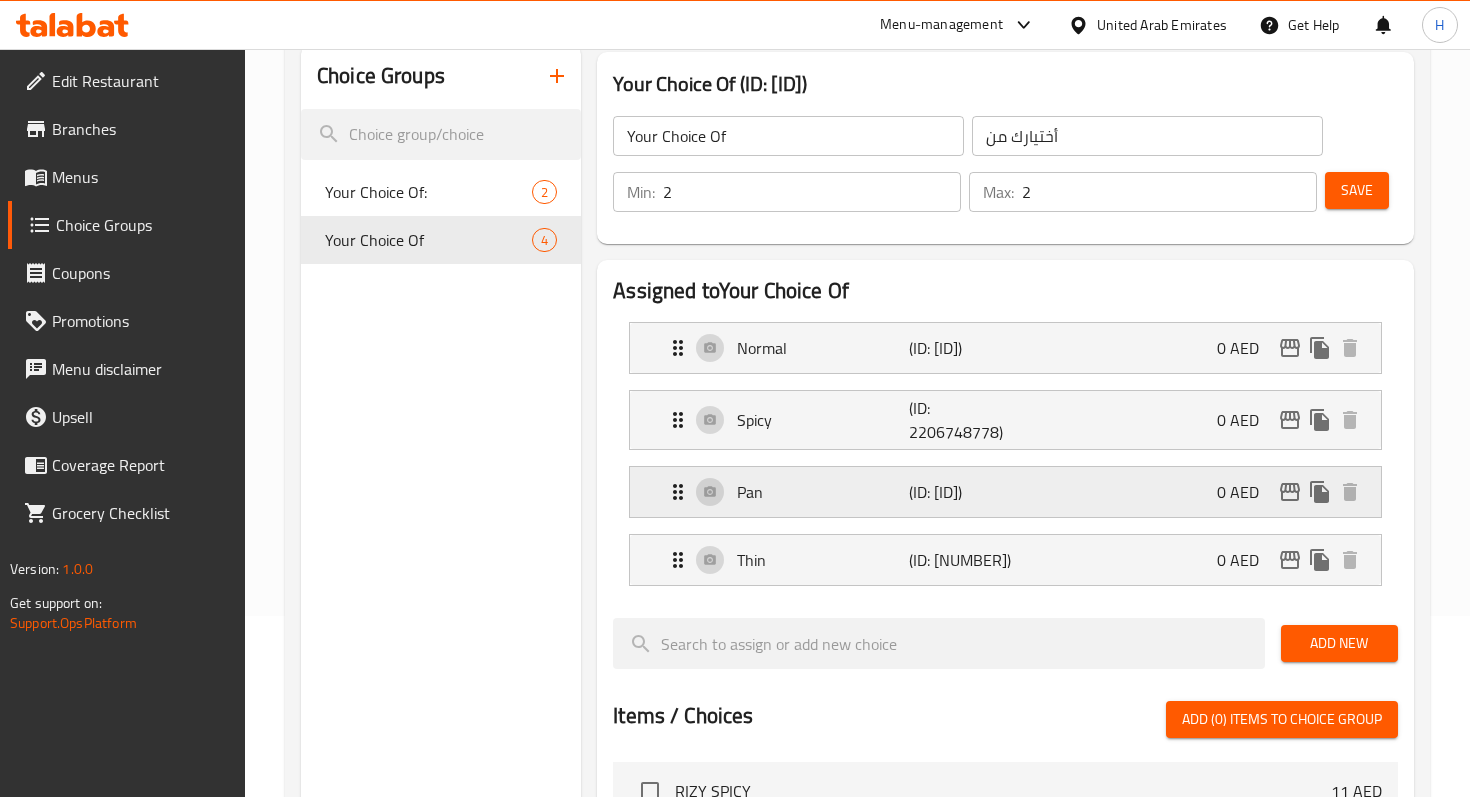 click on "Pan (ID: [ID]) [PRICE]" at bounding box center (1011, 492) 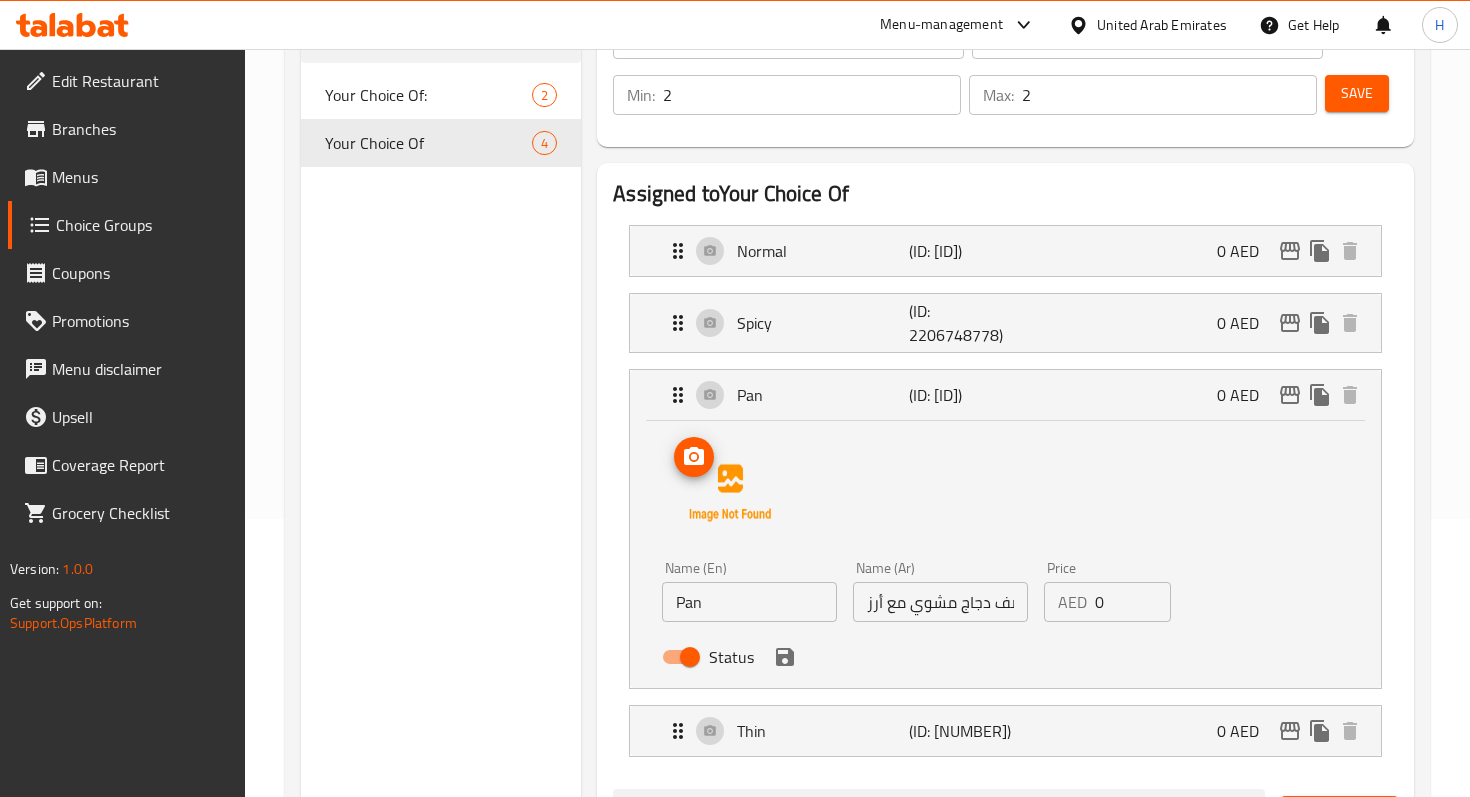 scroll, scrollTop: 313, scrollLeft: 0, axis: vertical 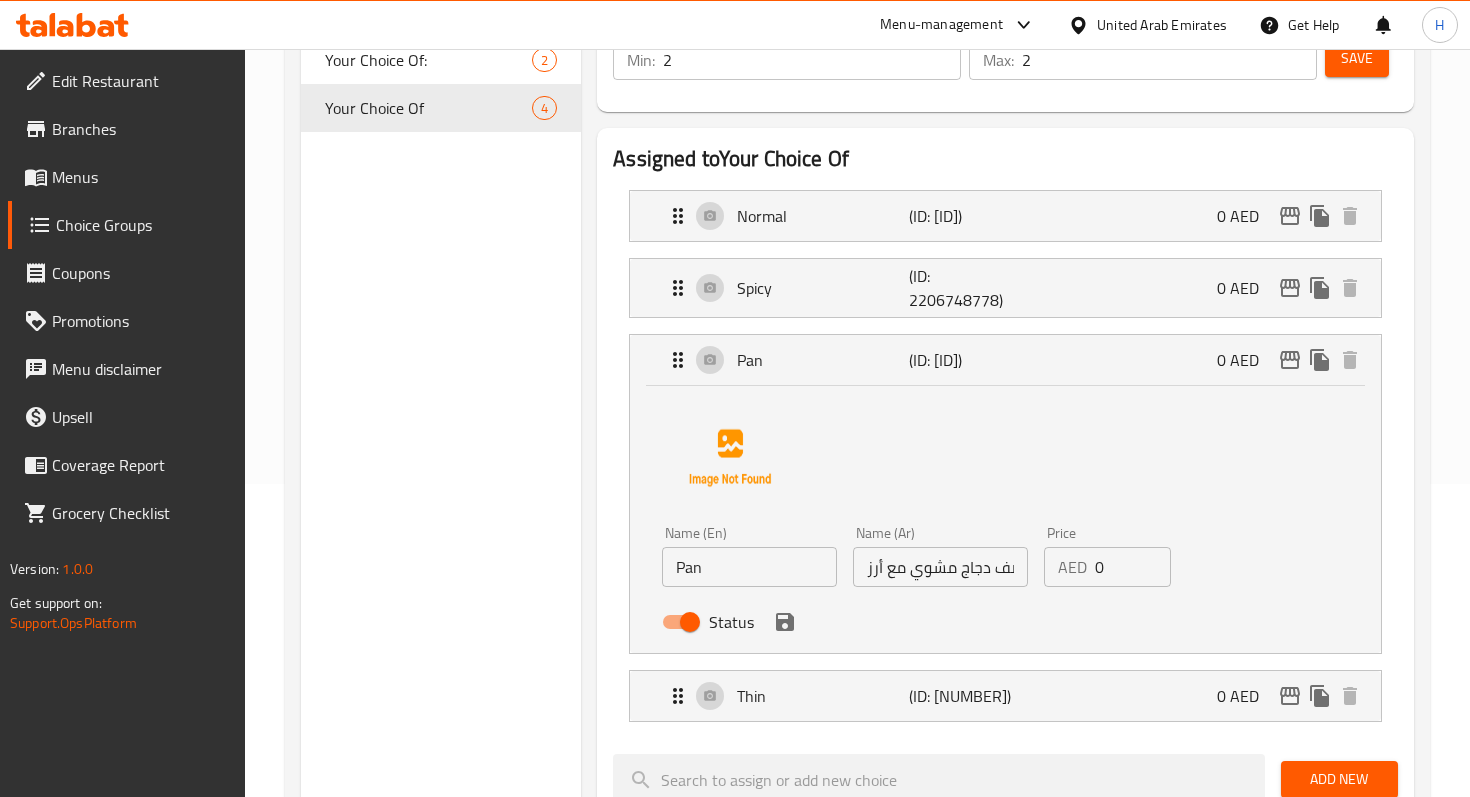 click on "وجبة نصف دجاج مشوي مع أرز" at bounding box center (940, 567) 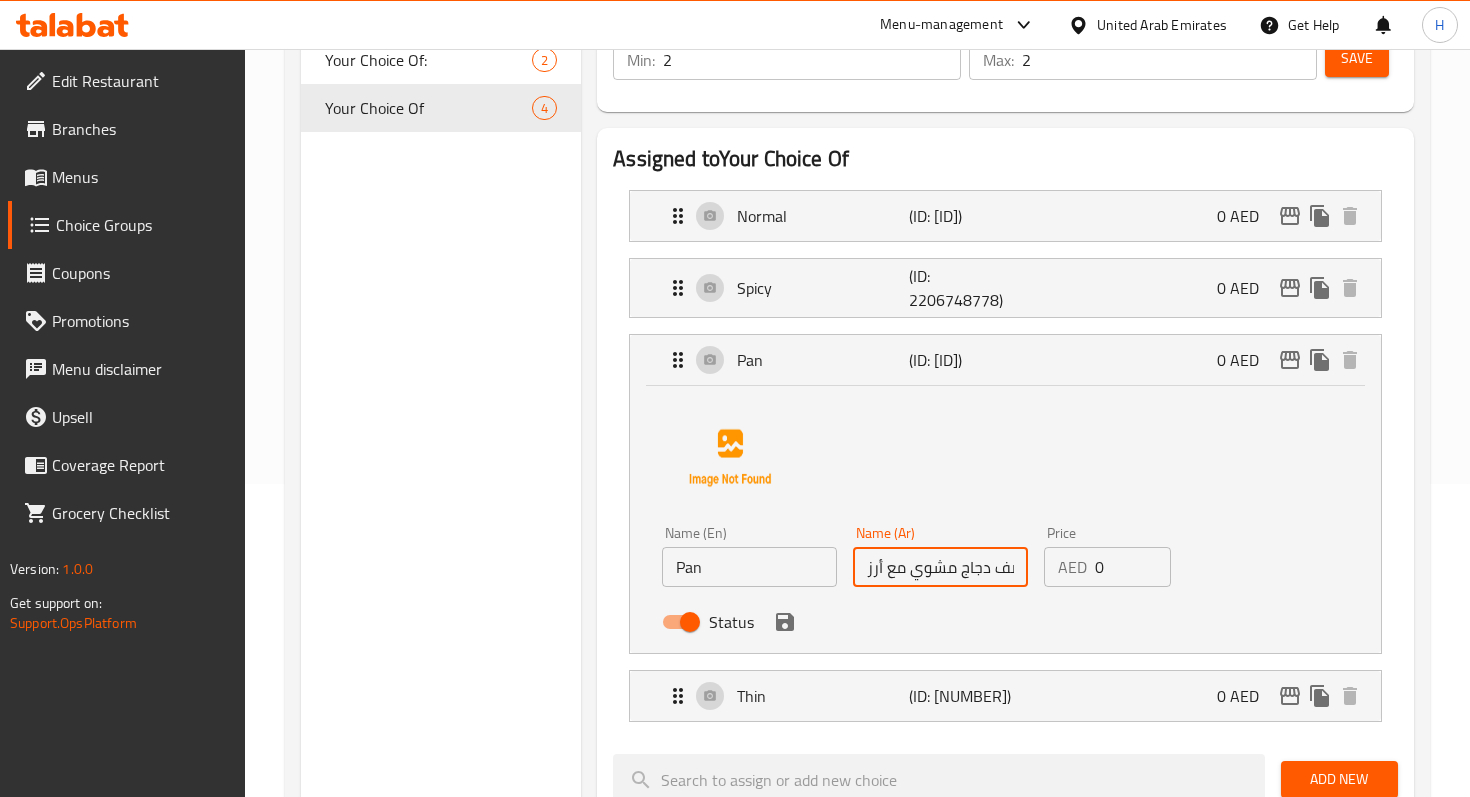 click on "وجبة نصف دجاج مشوي مع أرز" at bounding box center (940, 567) 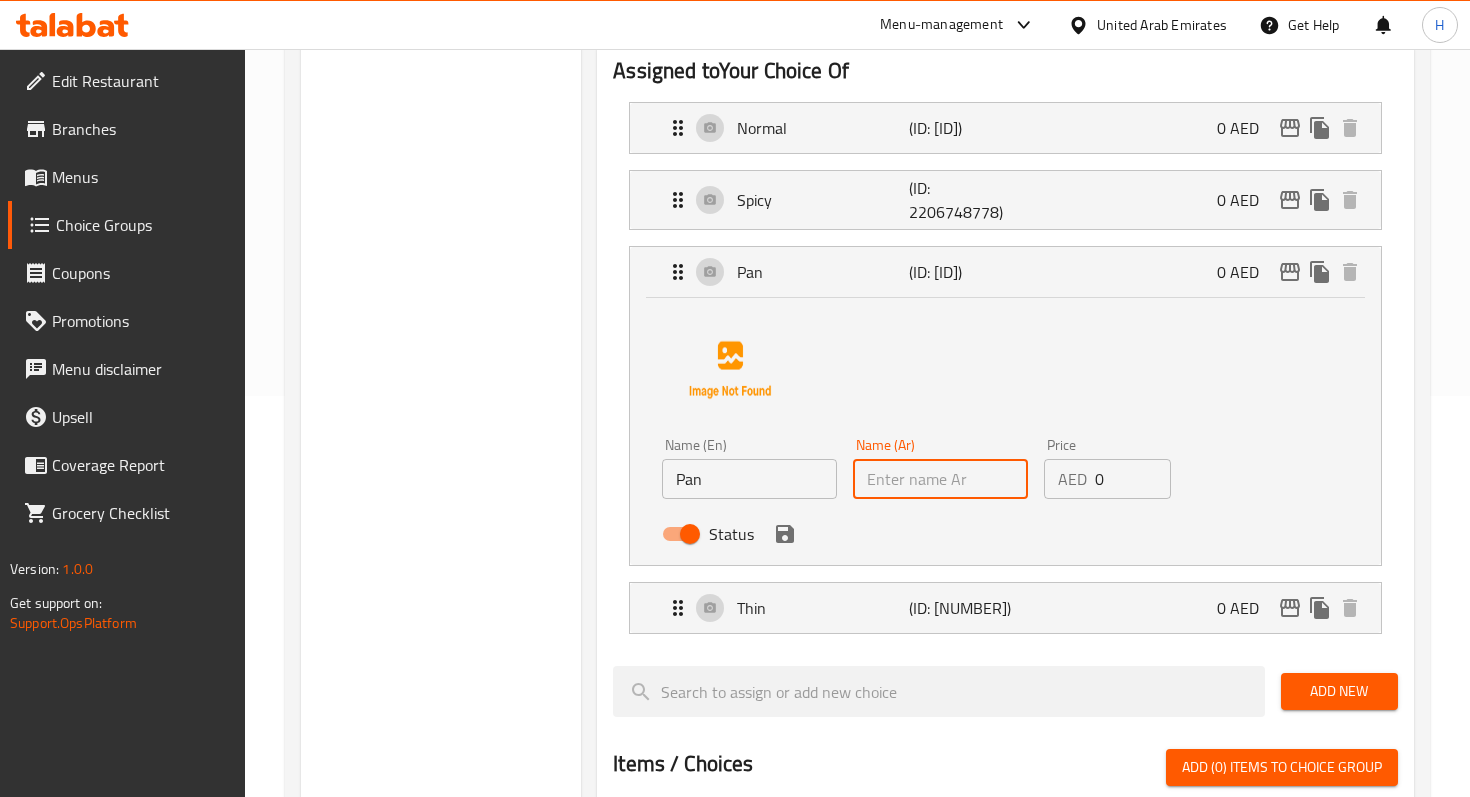 scroll, scrollTop: 399, scrollLeft: 0, axis: vertical 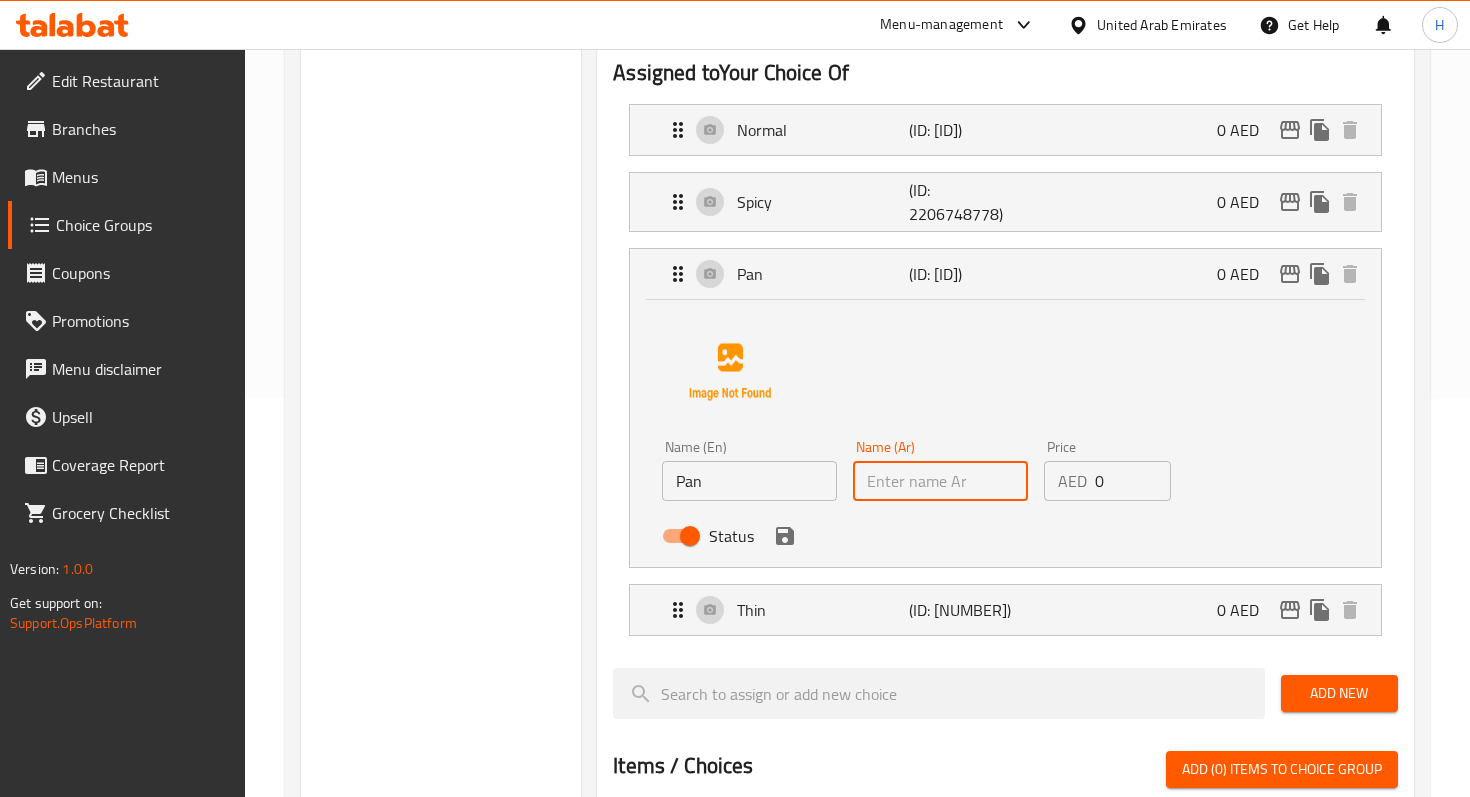 type on "u" 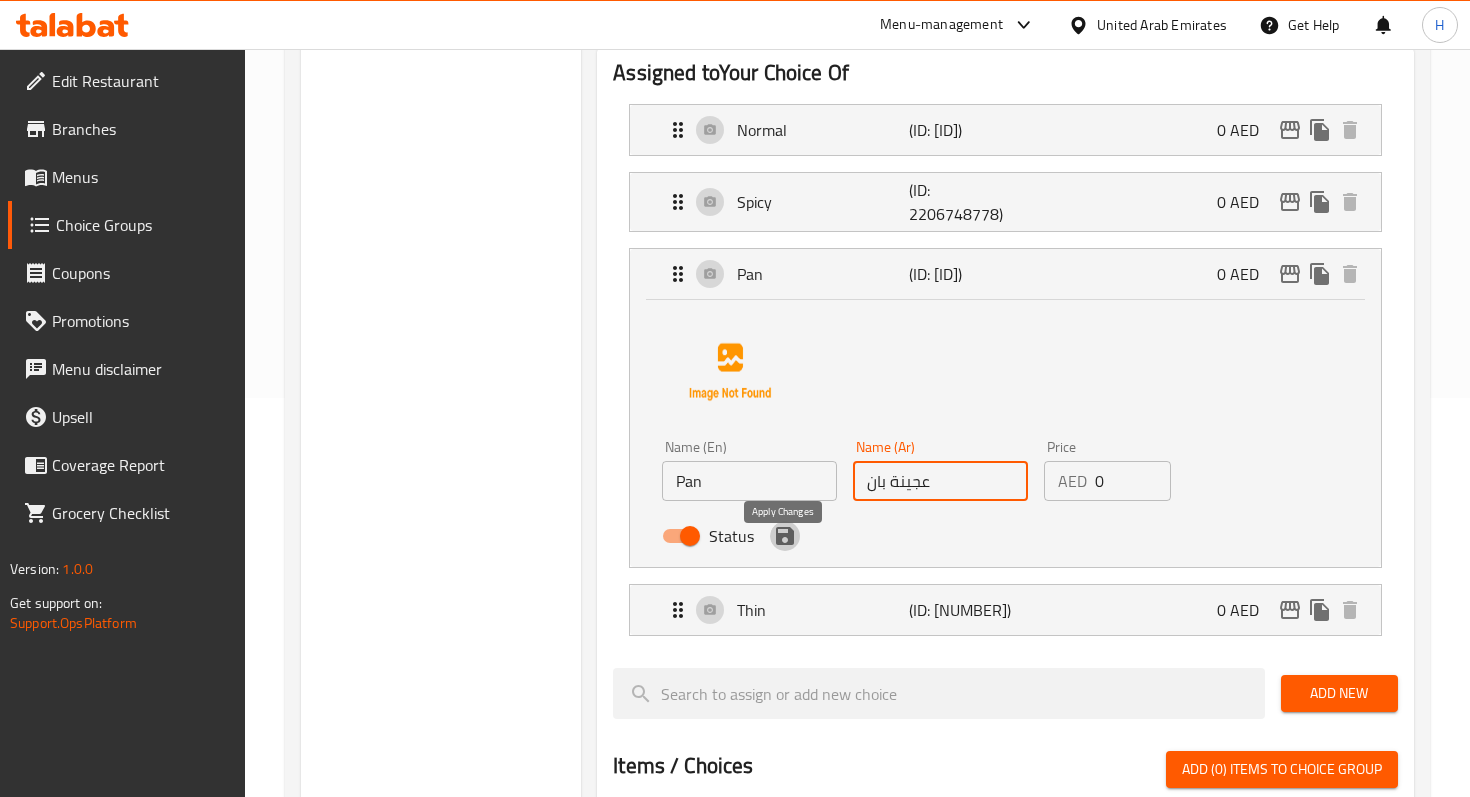 click 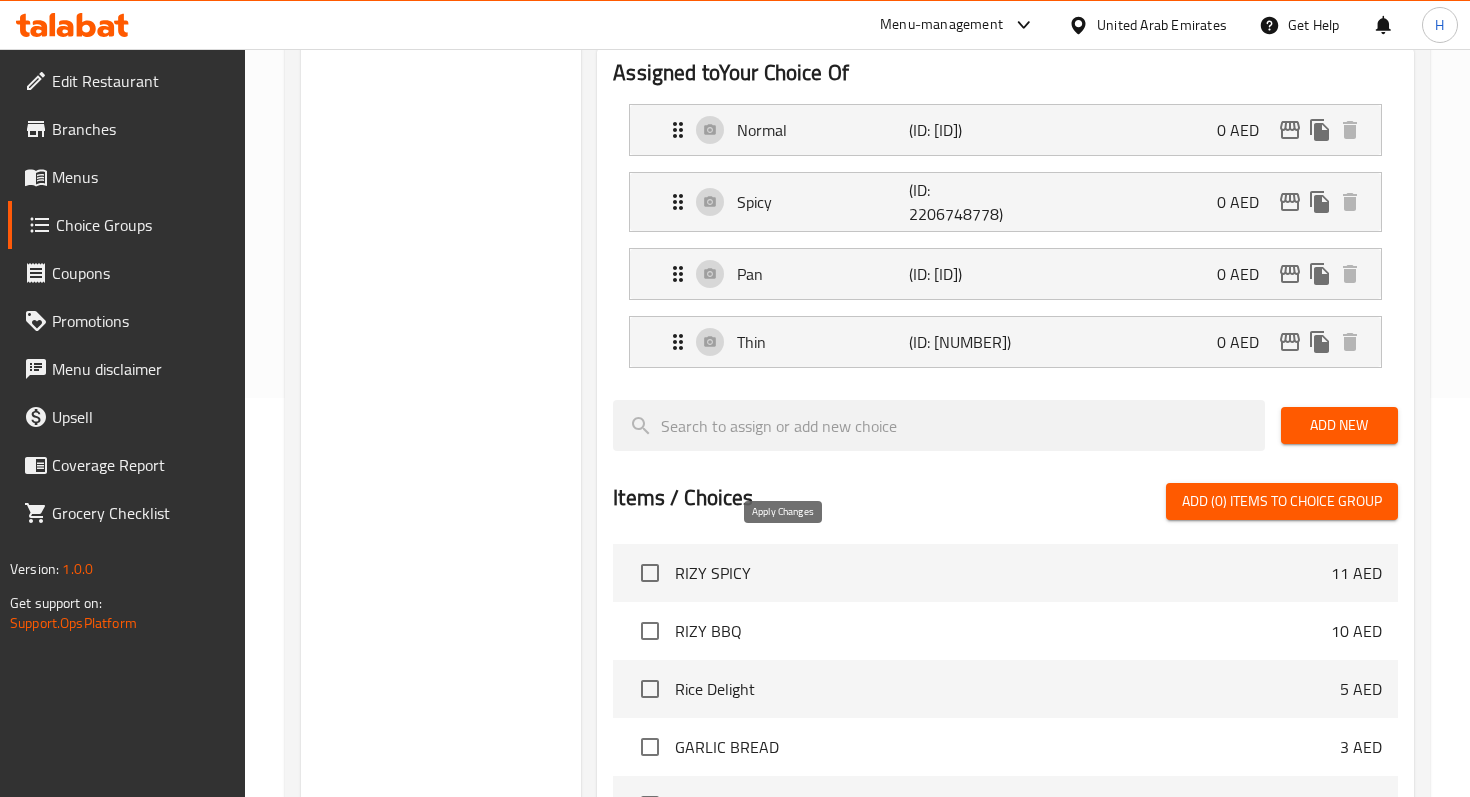 type on "عجينة بان" 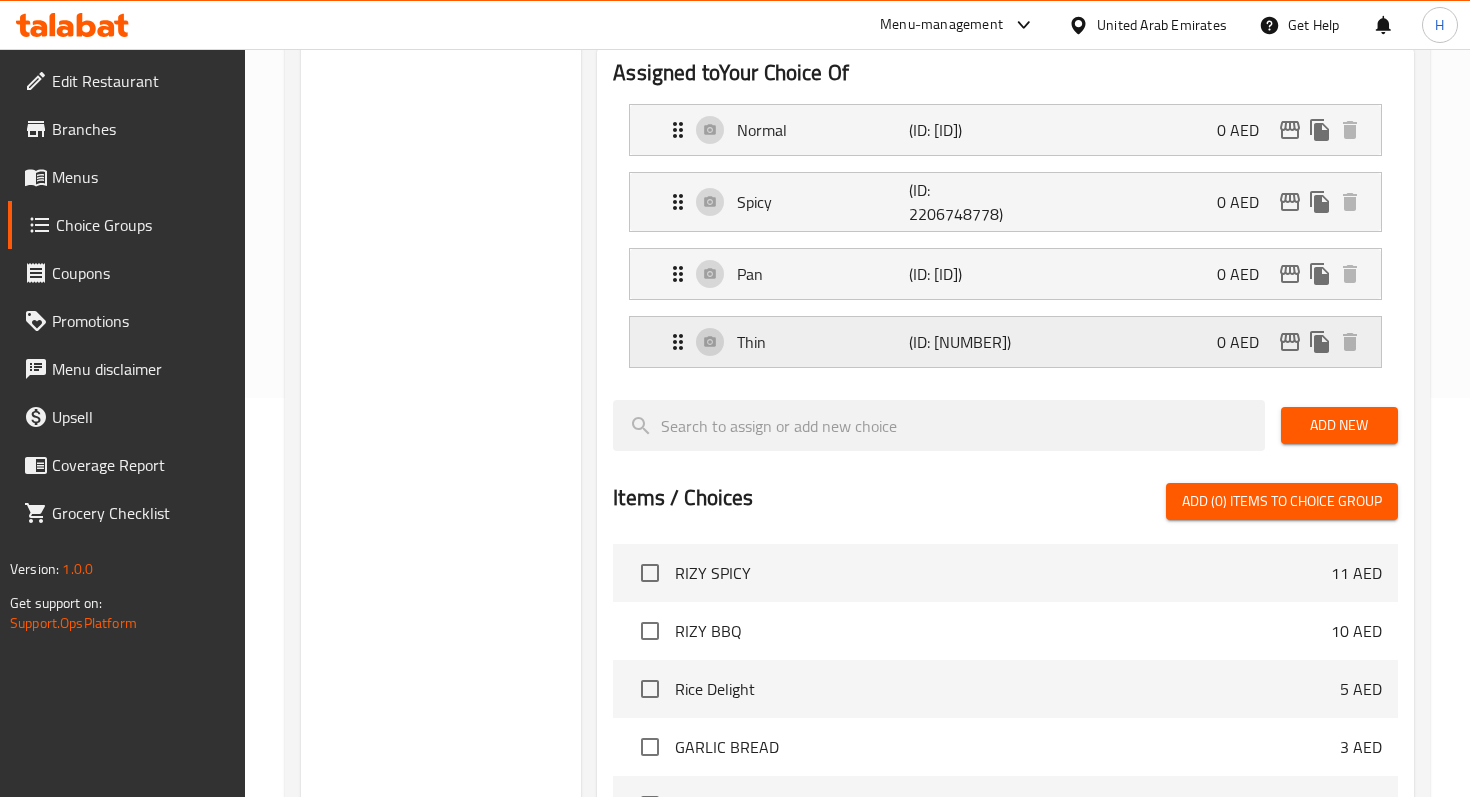 click 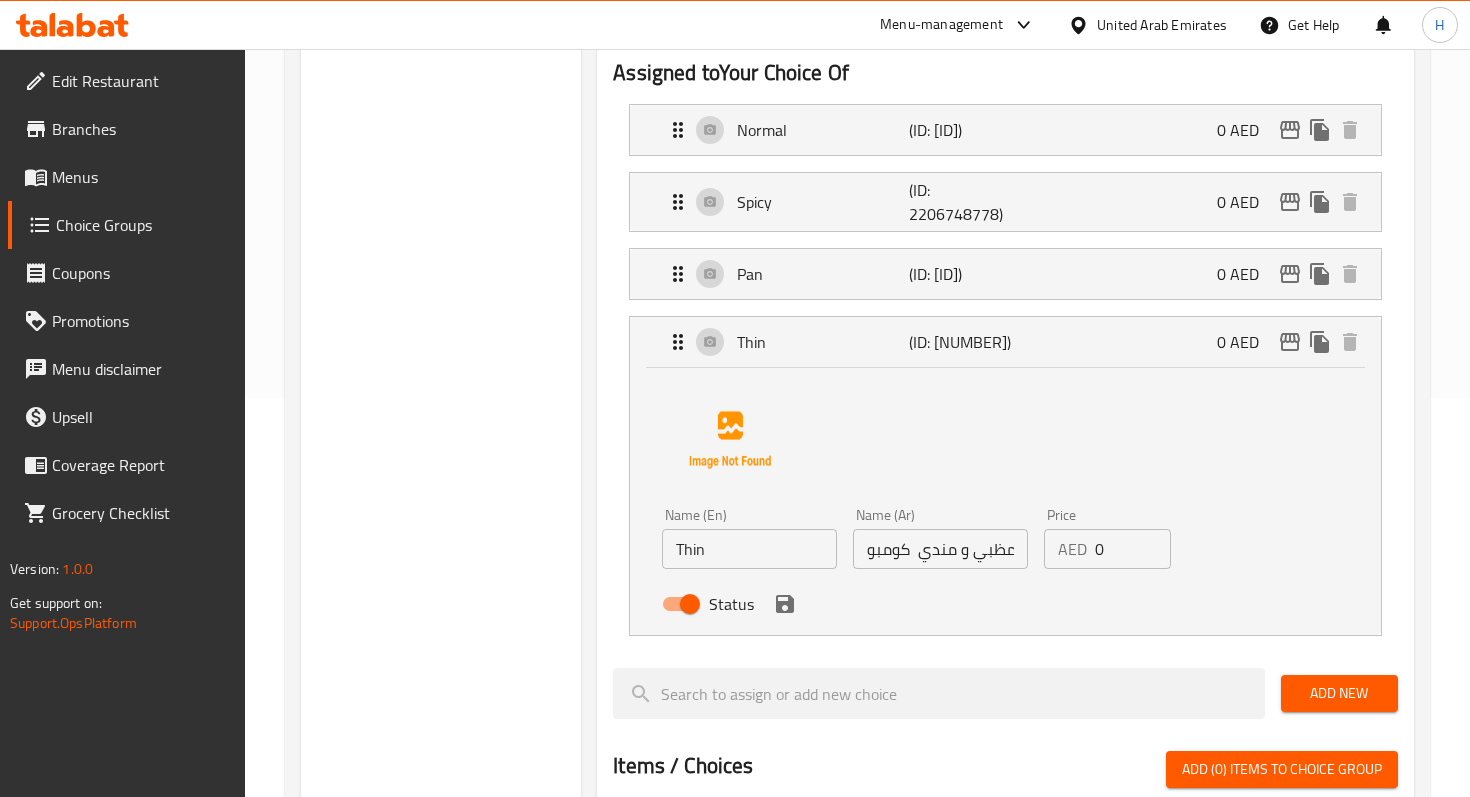 click on "دجاج مظبي و مندي  كومبو" at bounding box center [940, 549] 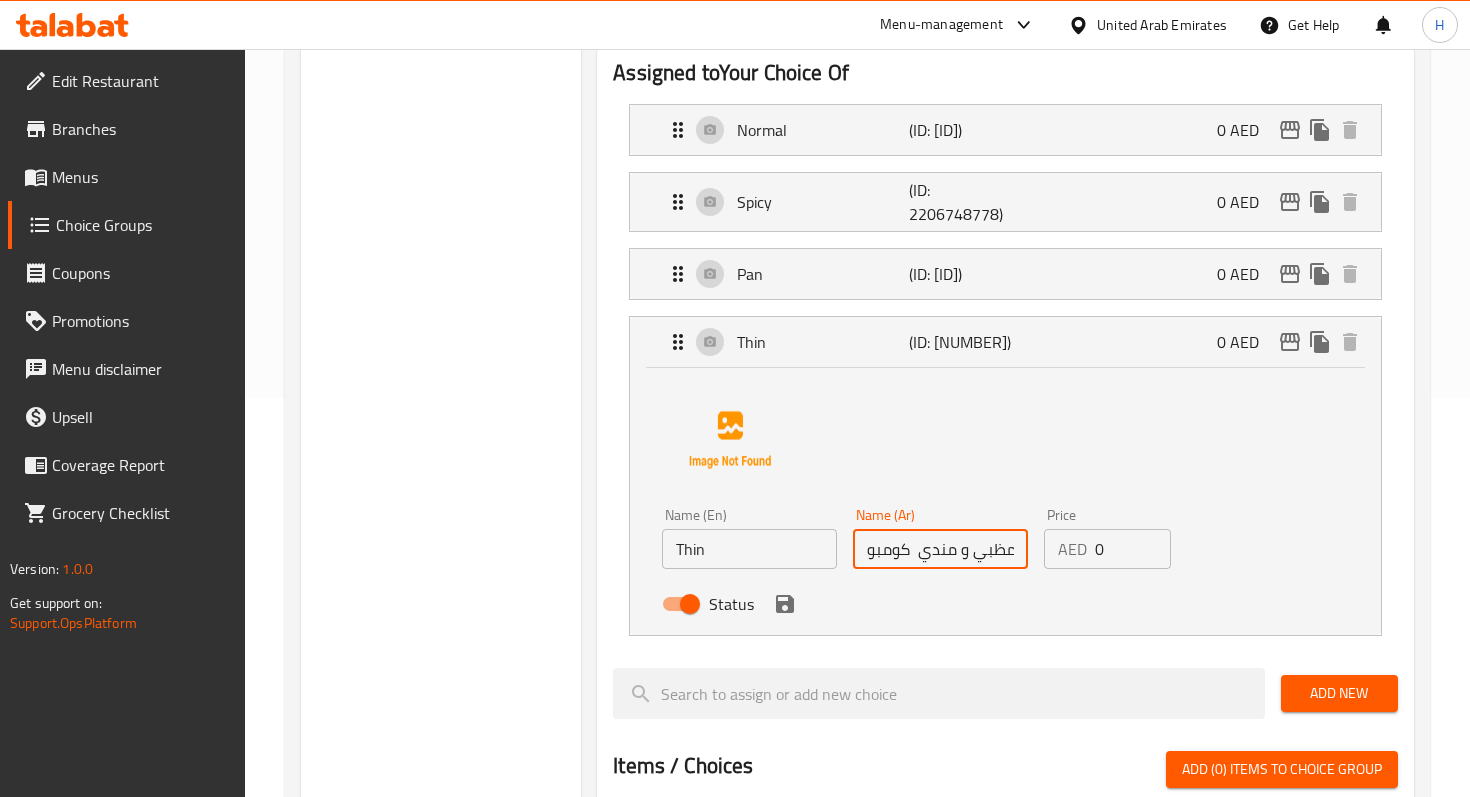 click on "دجاج مظبي و مندي  كومبو" at bounding box center [940, 549] 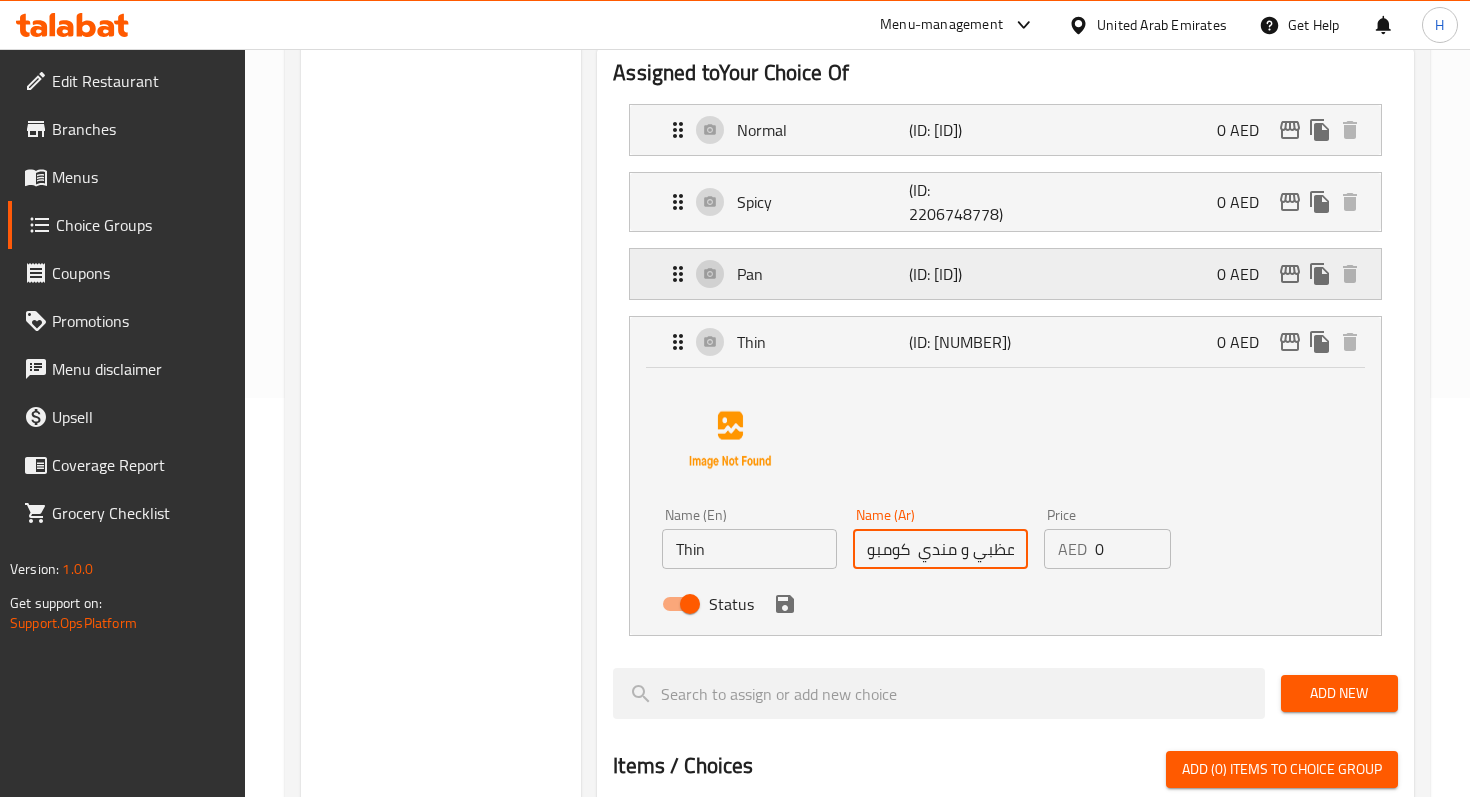 click on "(ID: 2206748989)" at bounding box center [966, 274] 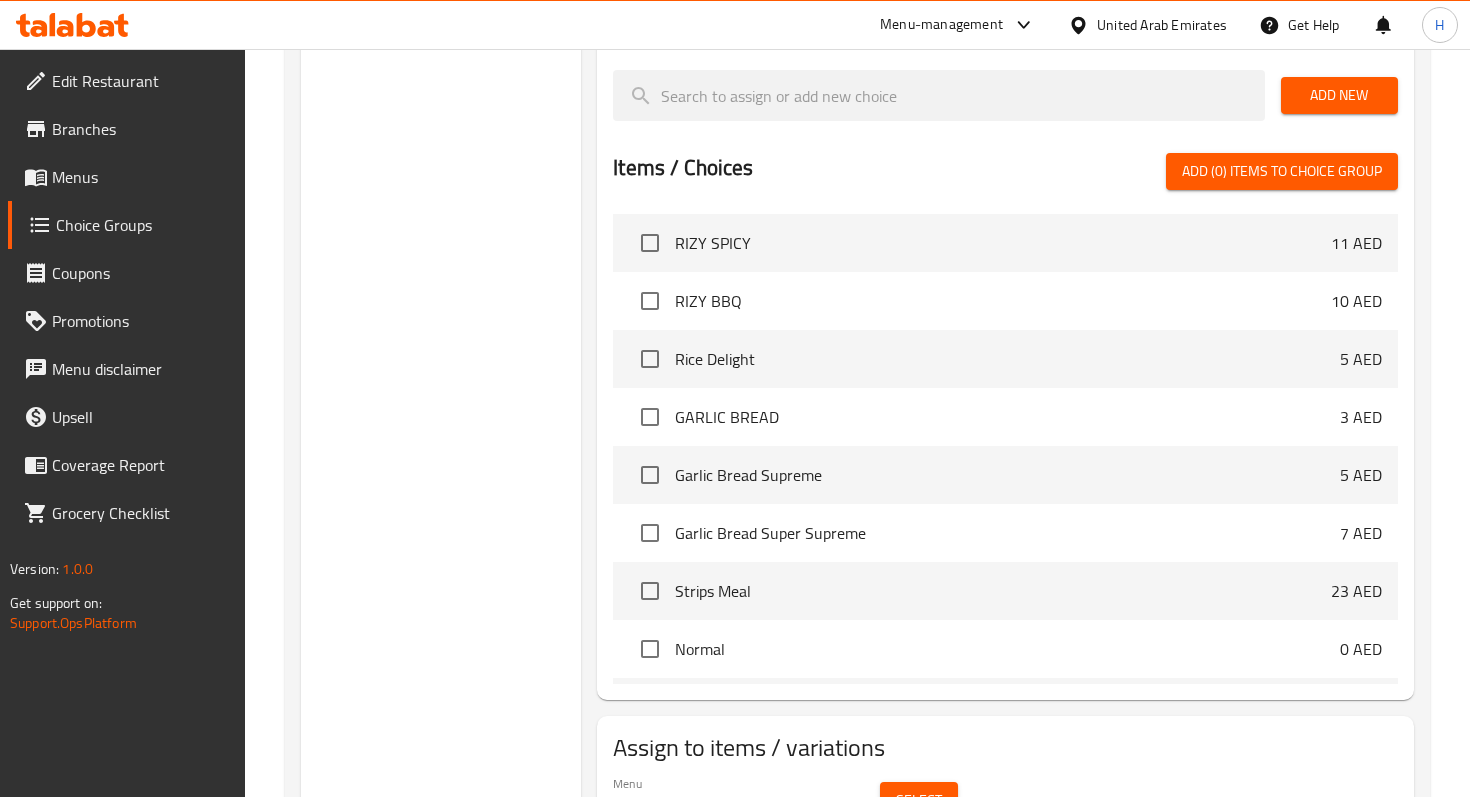 scroll, scrollTop: 1396, scrollLeft: 0, axis: vertical 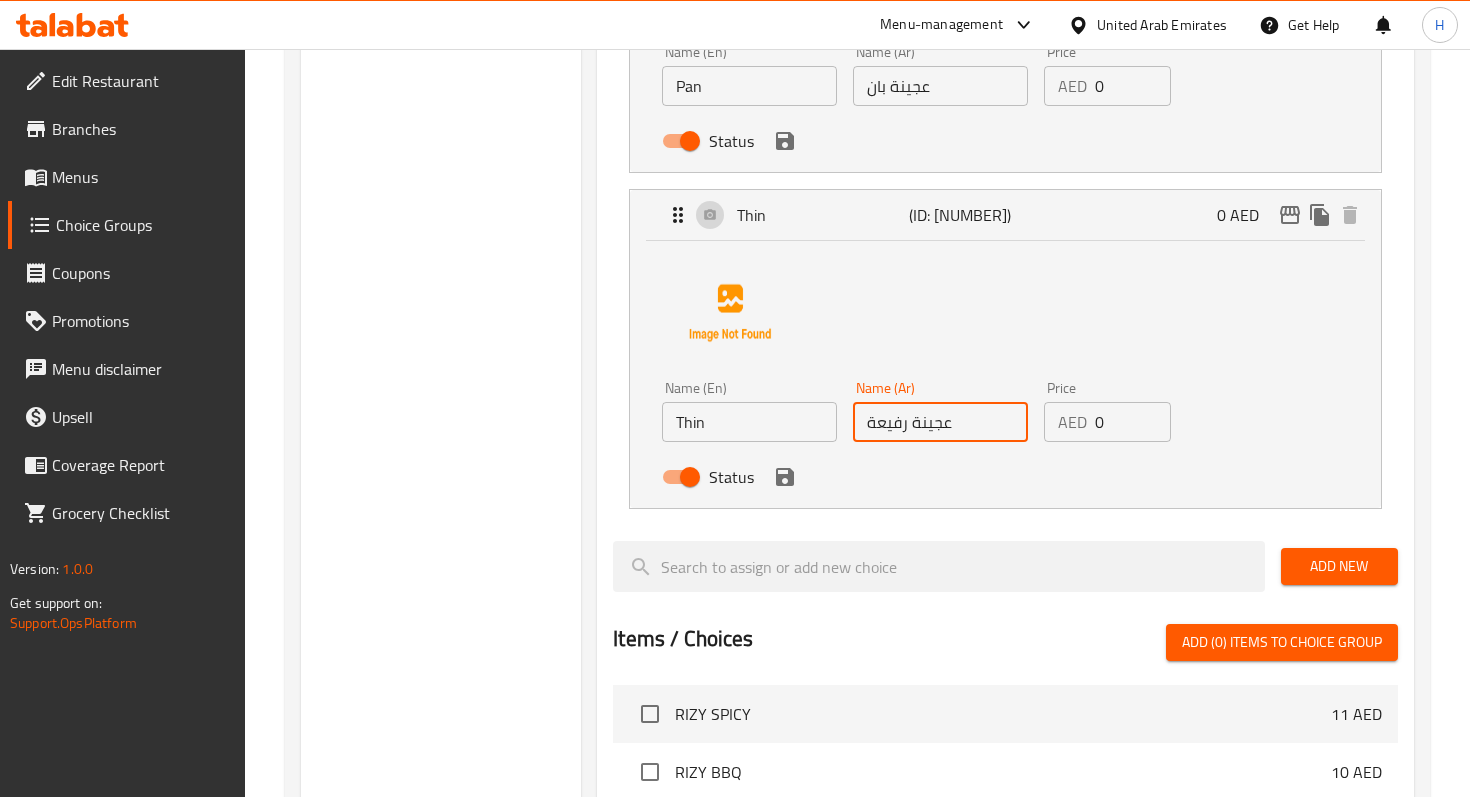 click 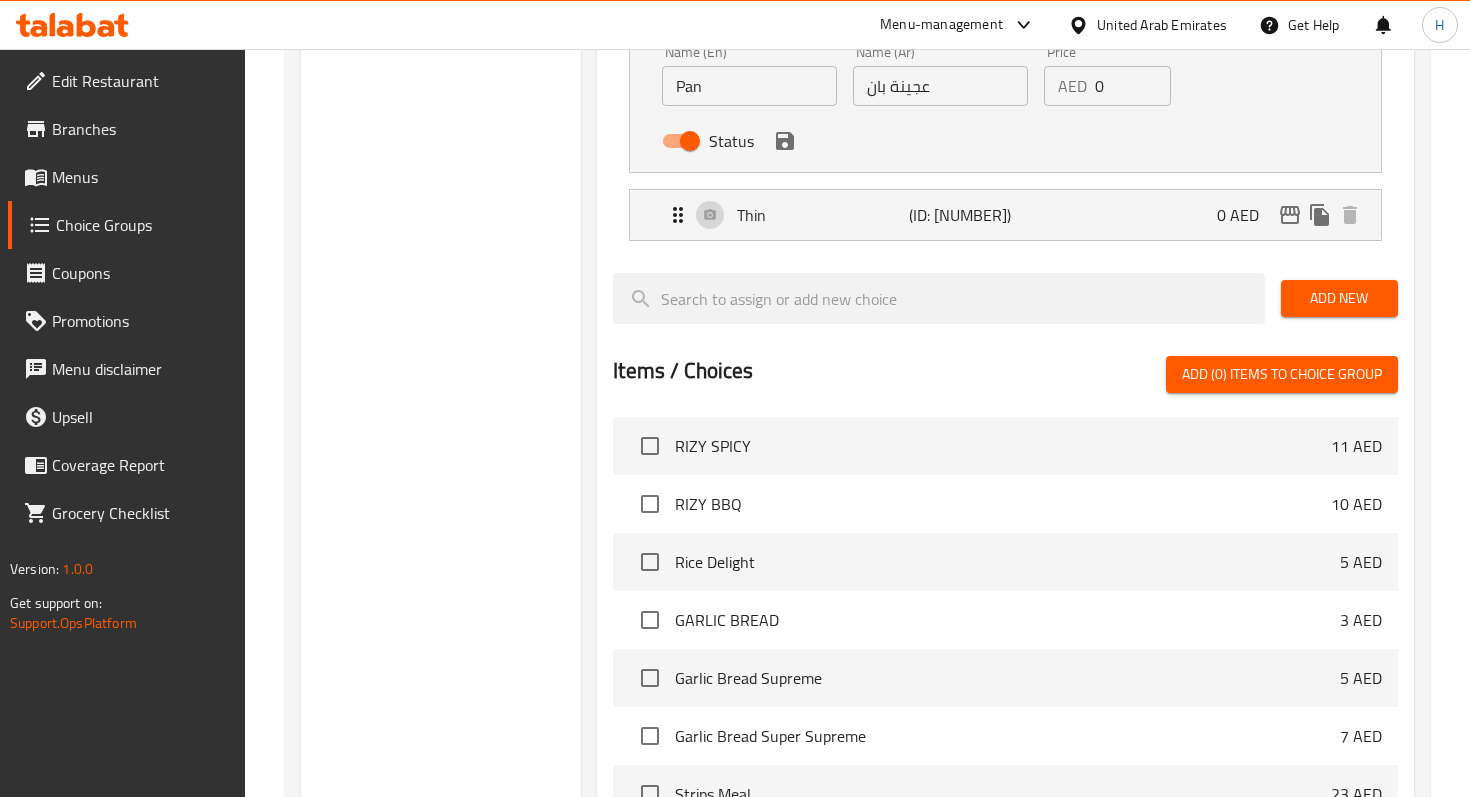 type on "عجينة رفيعة" 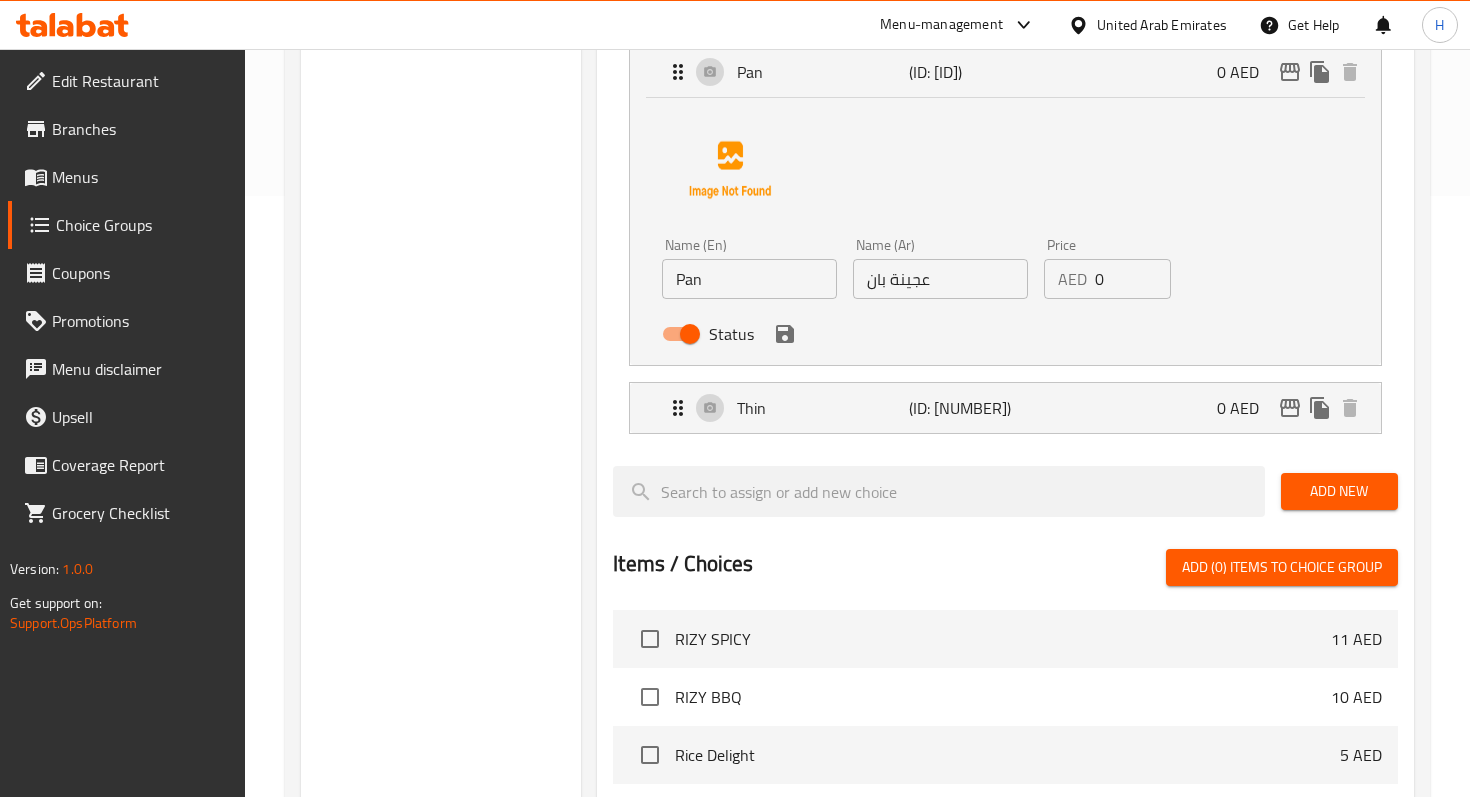 scroll, scrollTop: 599, scrollLeft: 0, axis: vertical 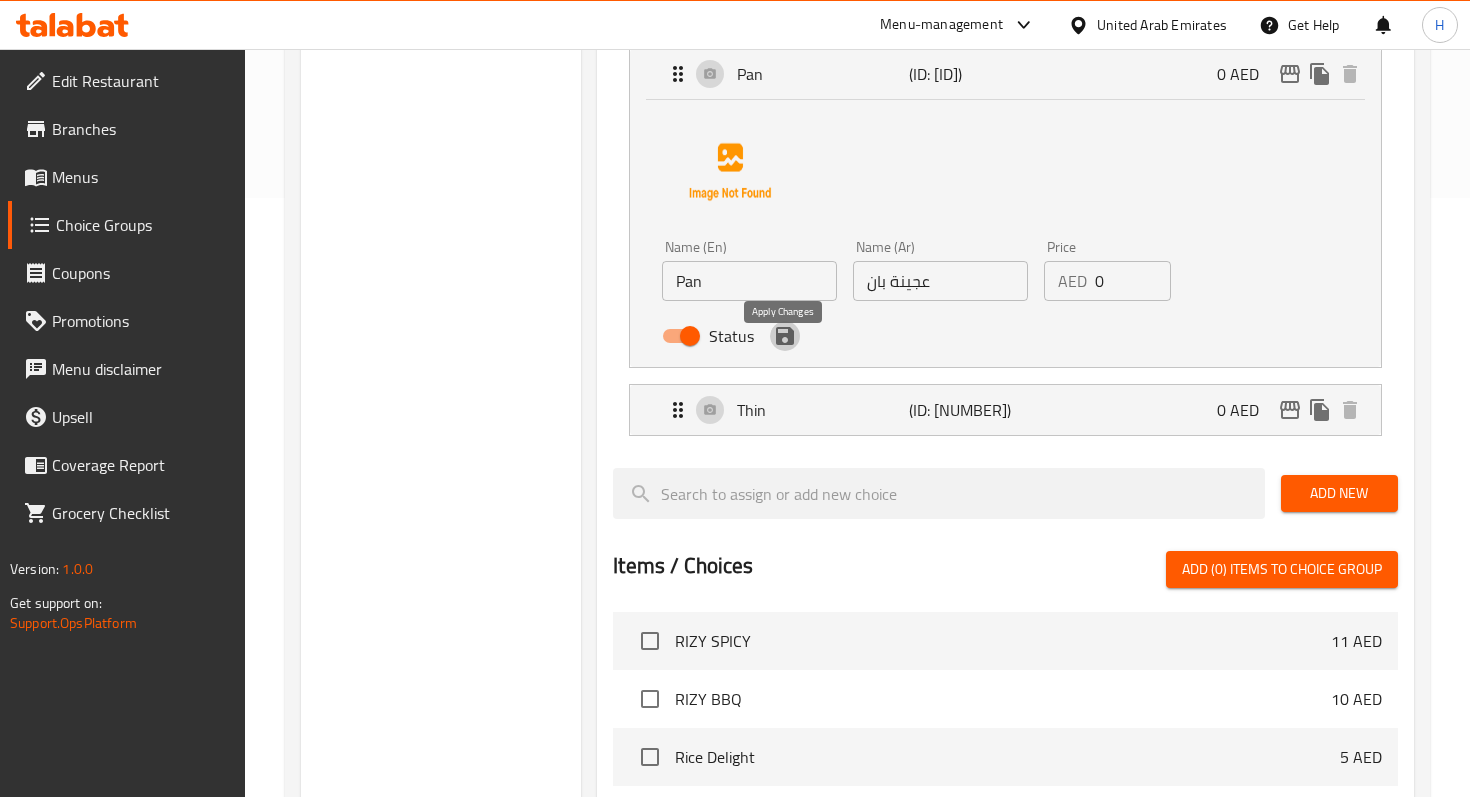 click 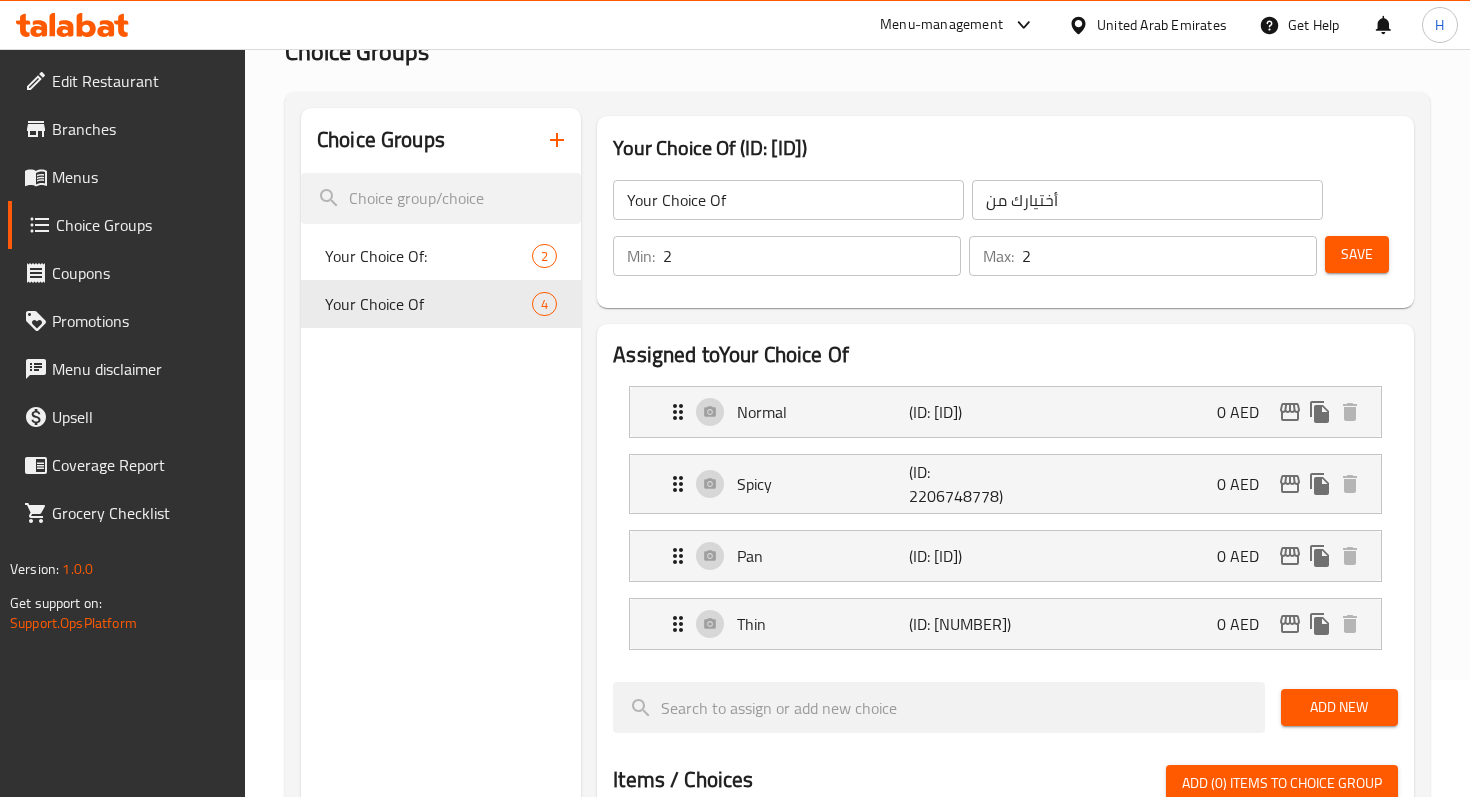 scroll, scrollTop: 103, scrollLeft: 0, axis: vertical 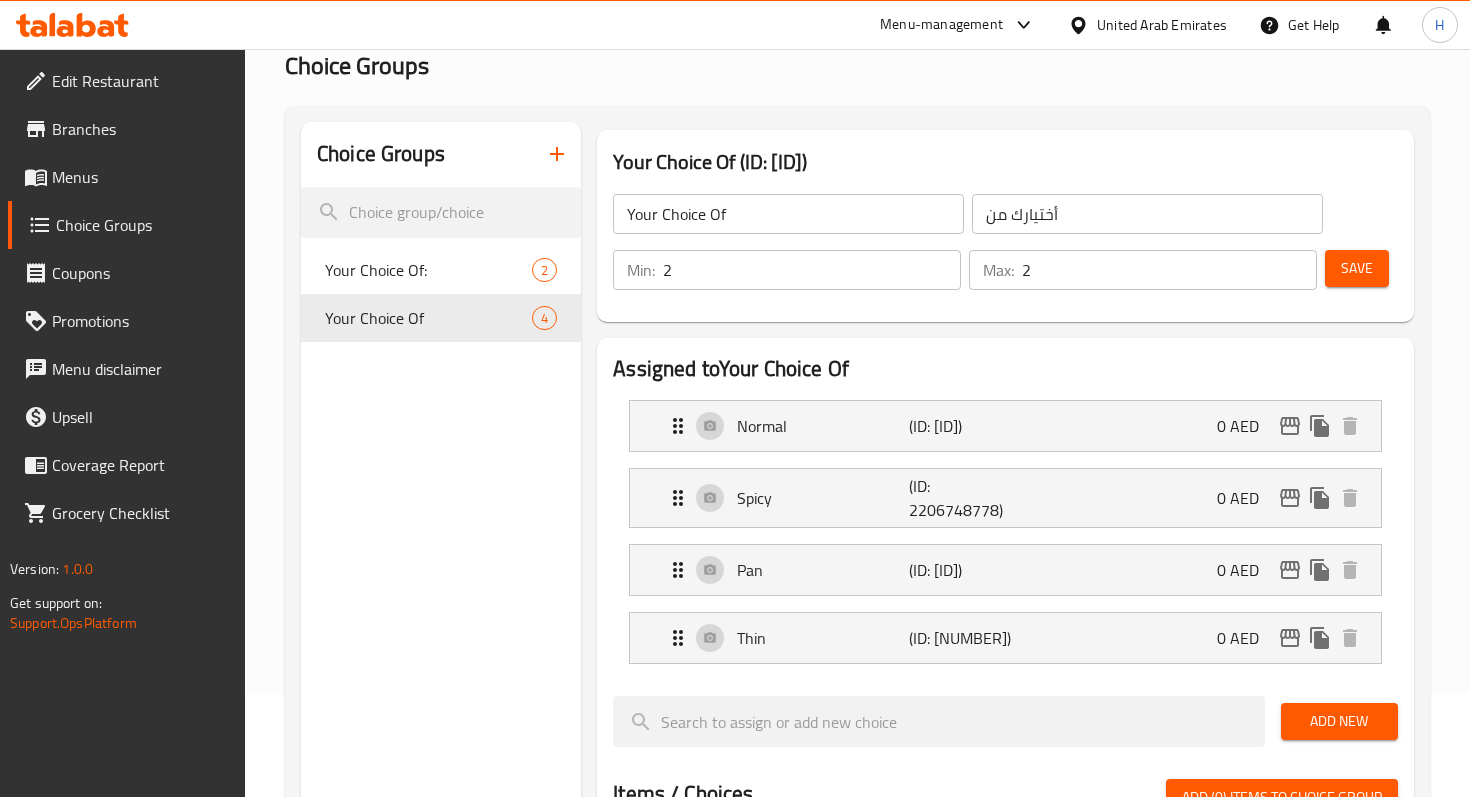 click on "Save" at bounding box center [1357, 268] 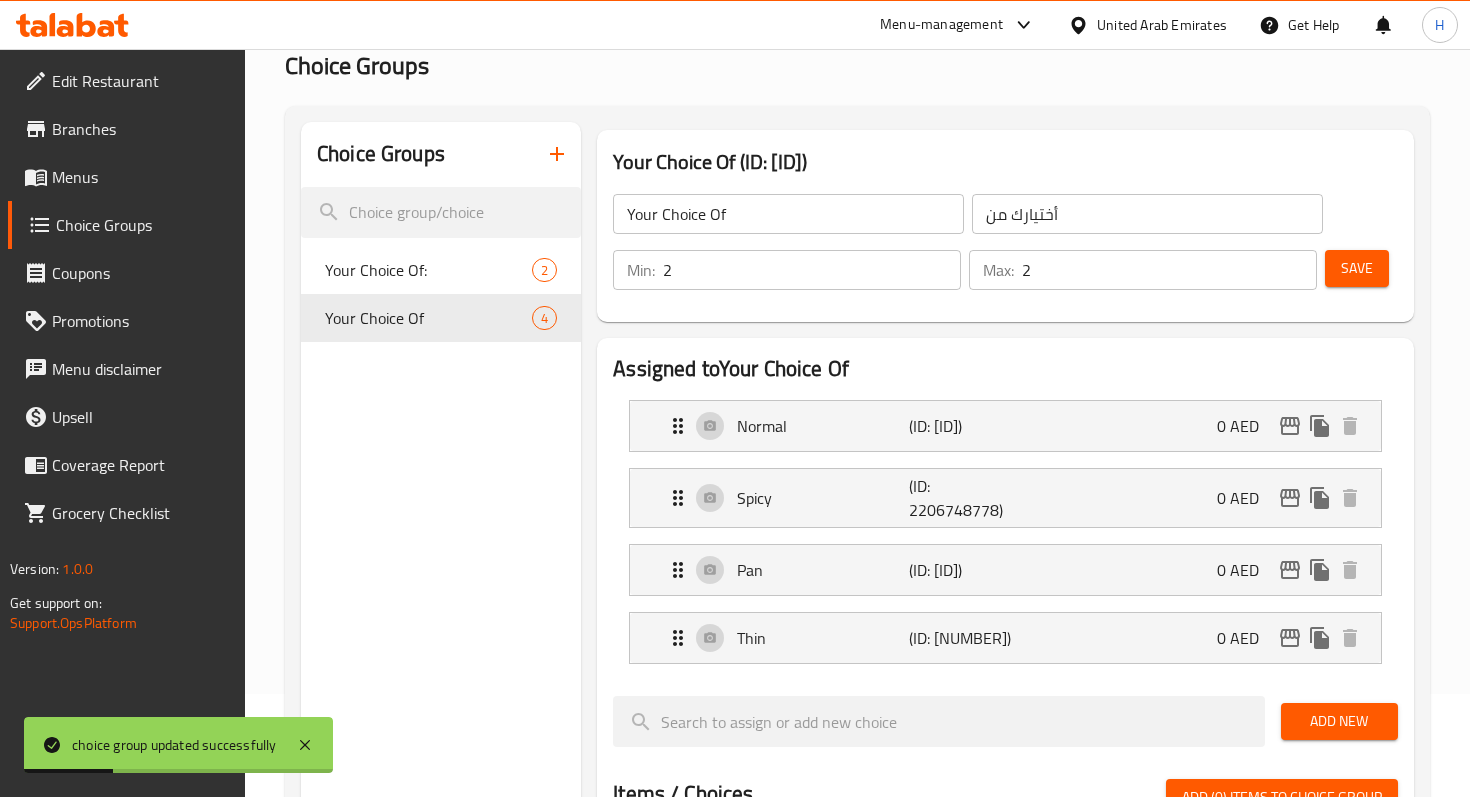click on "Menus" at bounding box center [140, 177] 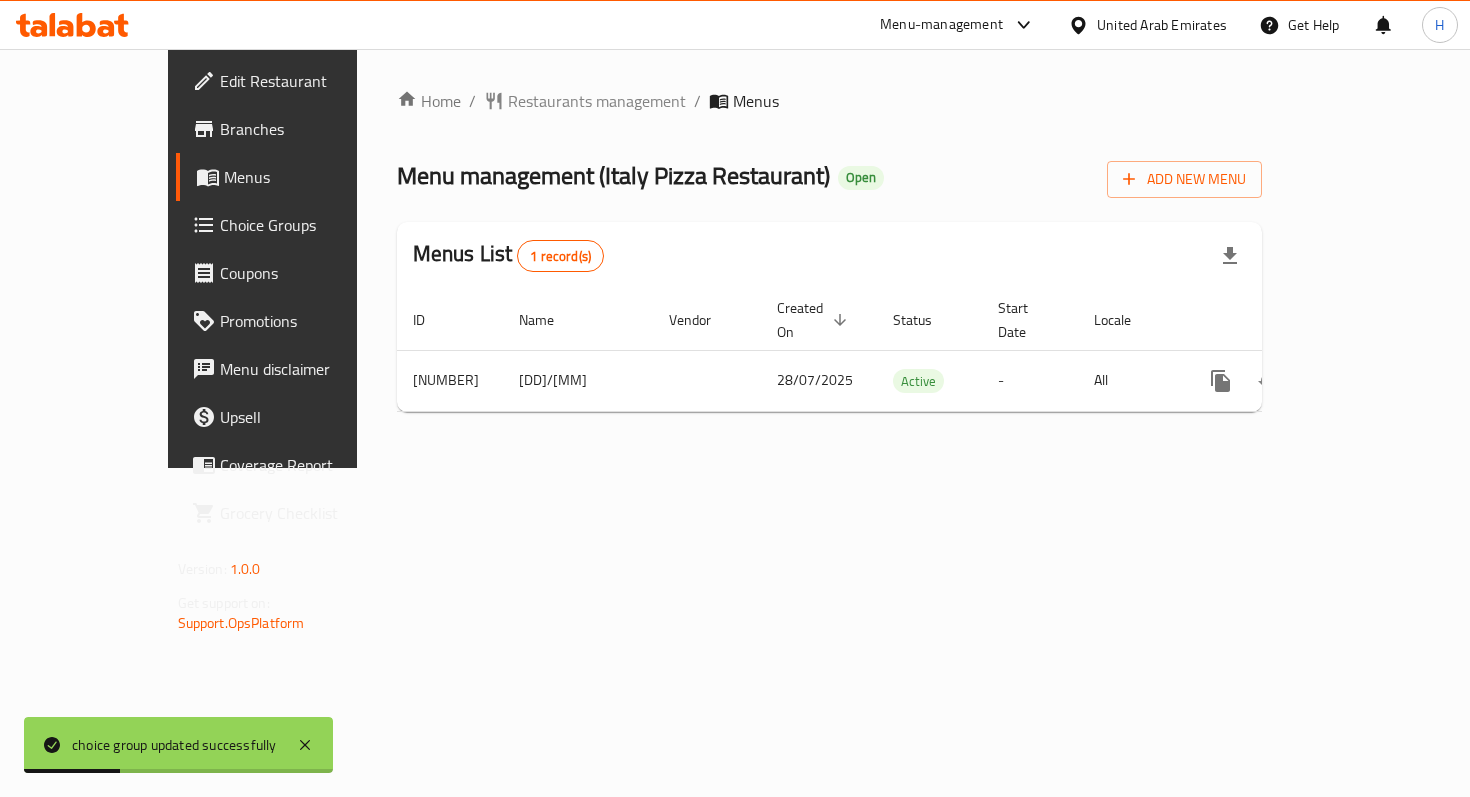 scroll, scrollTop: 0, scrollLeft: 0, axis: both 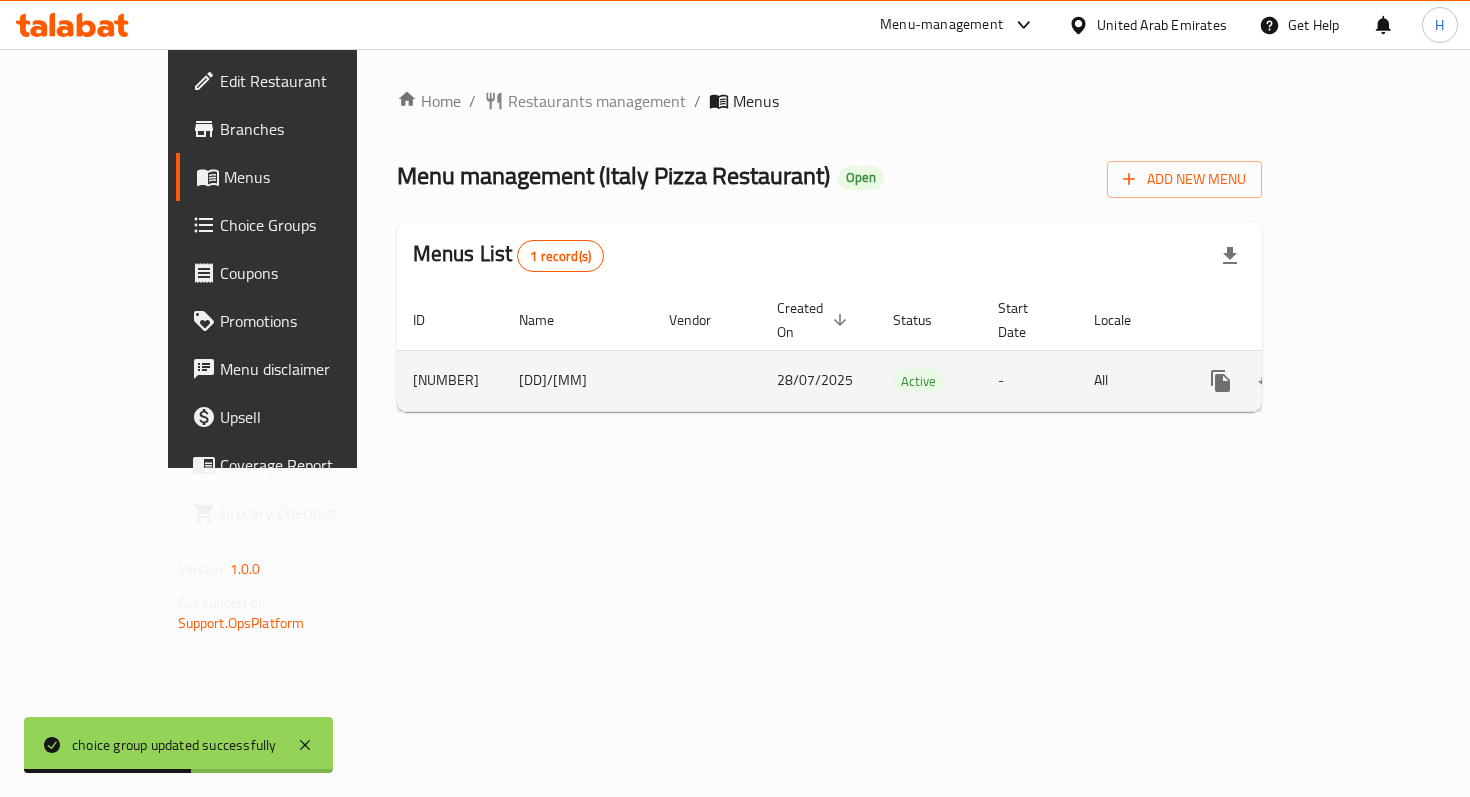 click 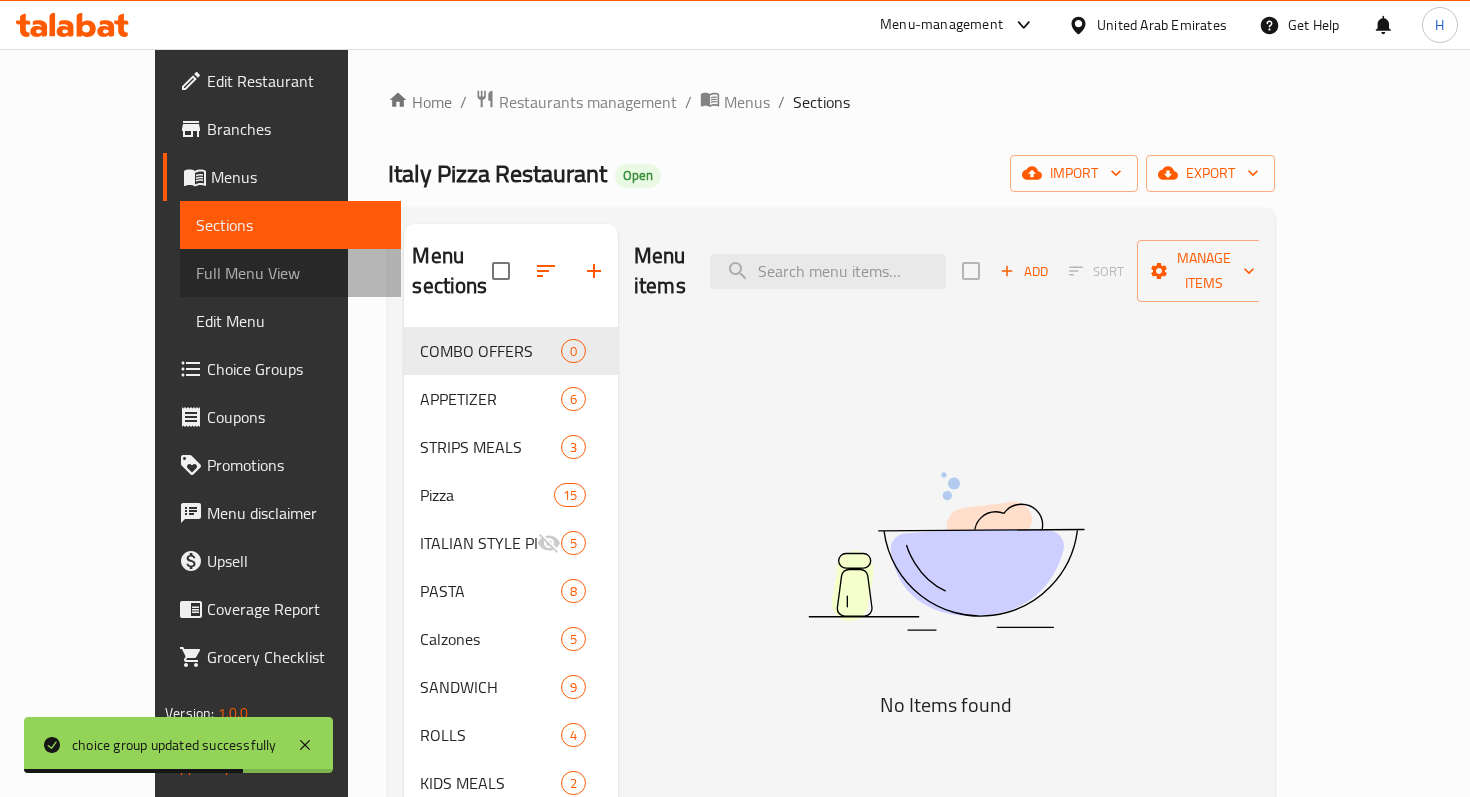 click on "Full Menu View" at bounding box center (290, 273) 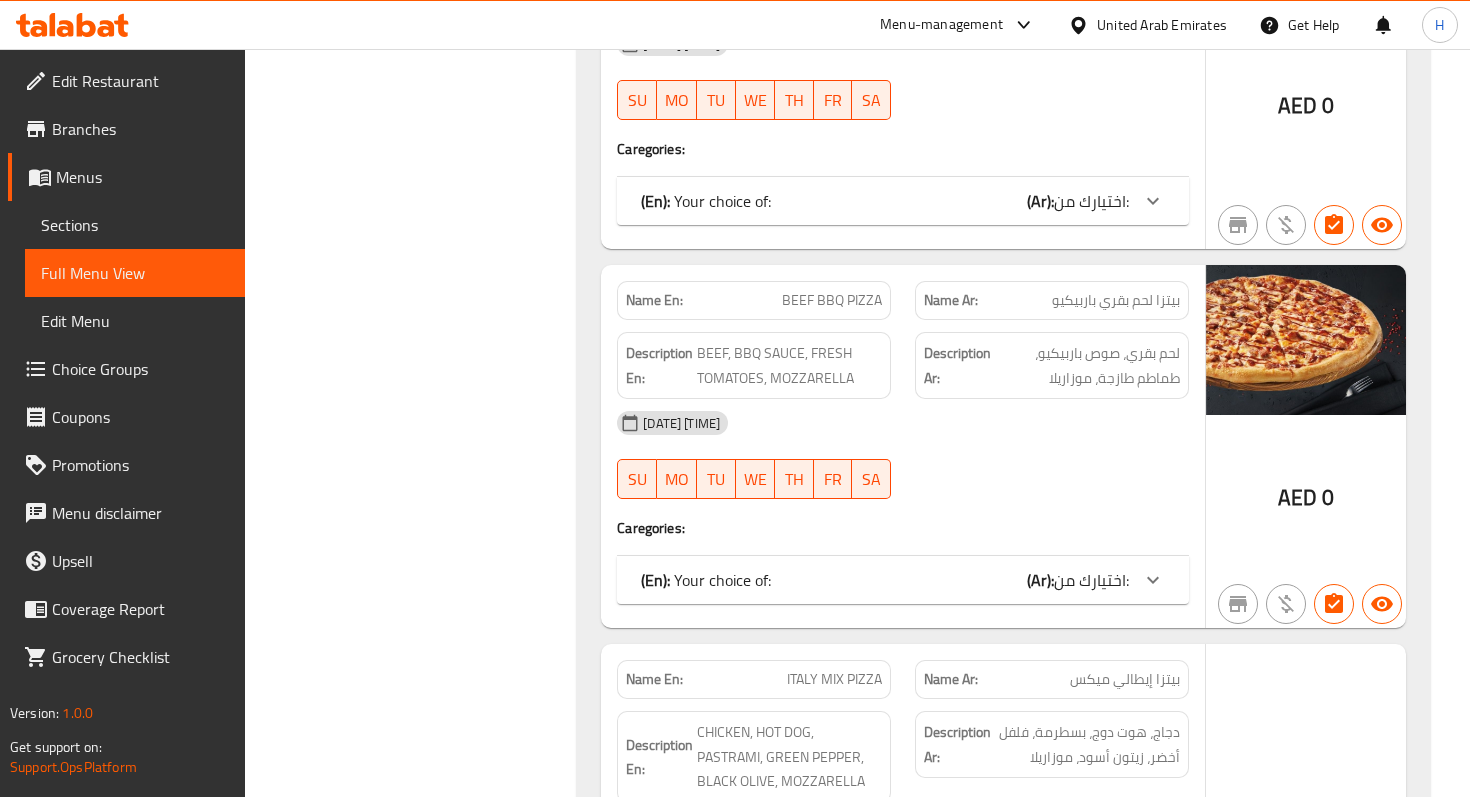 scroll, scrollTop: 6003, scrollLeft: 0, axis: vertical 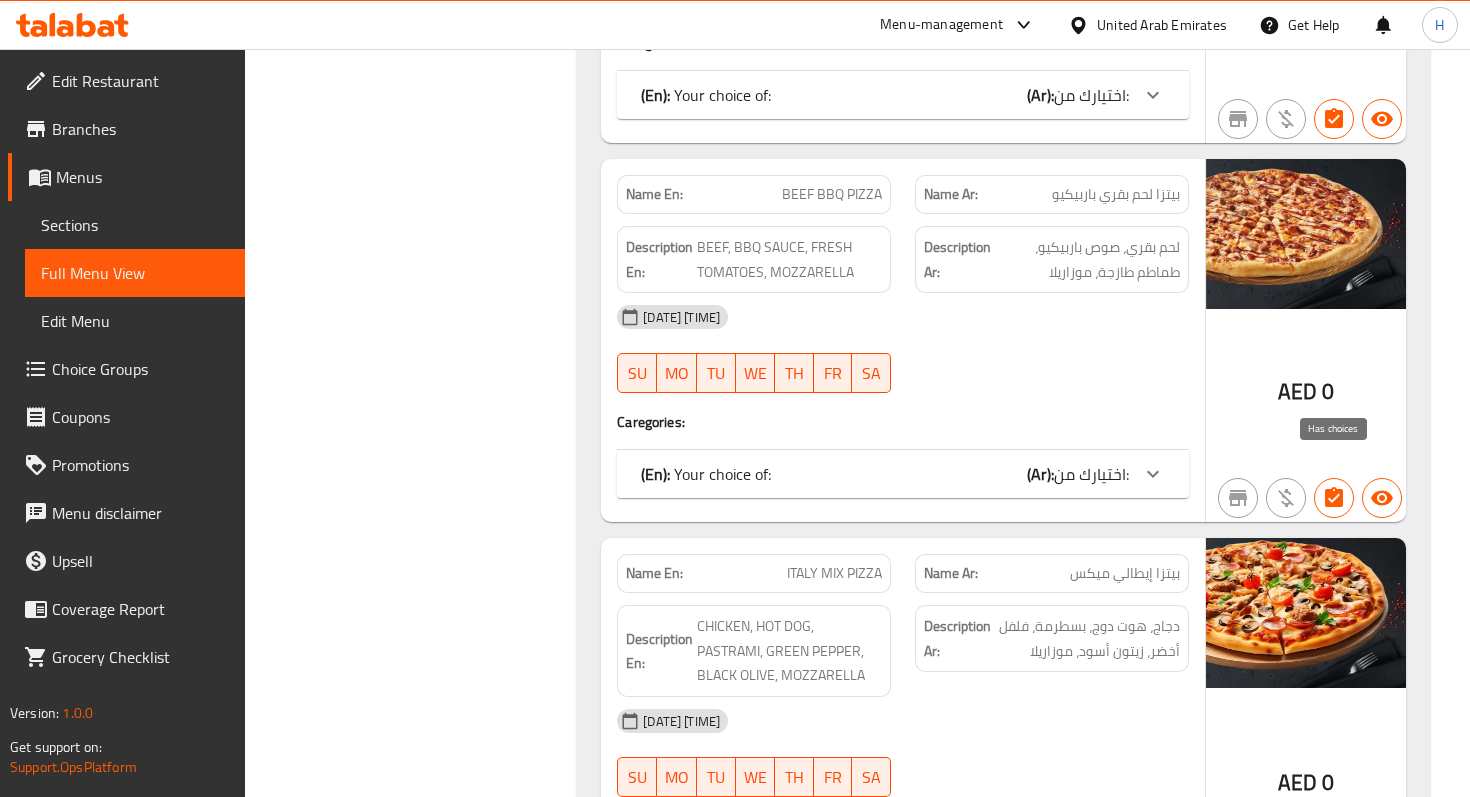 click 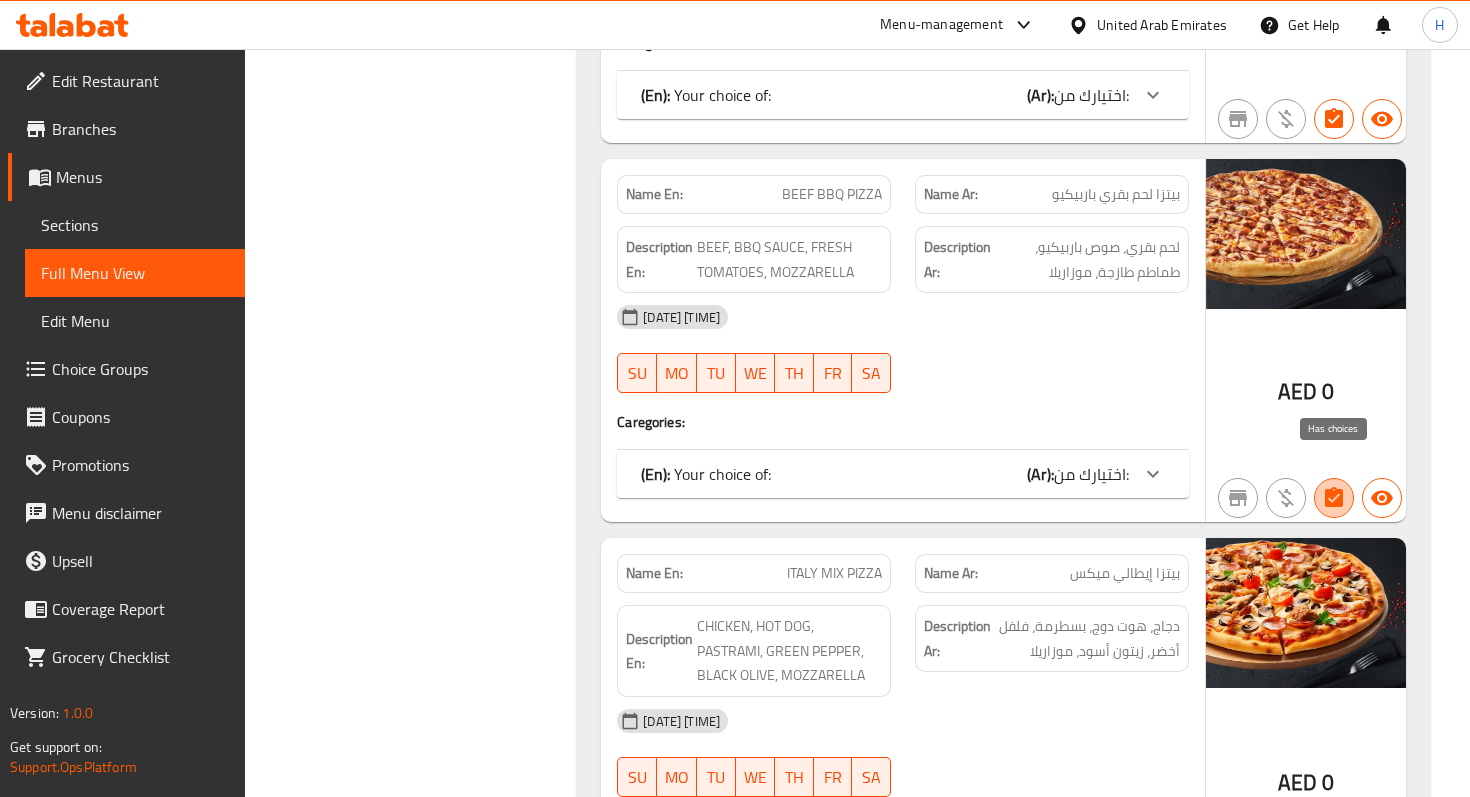 click 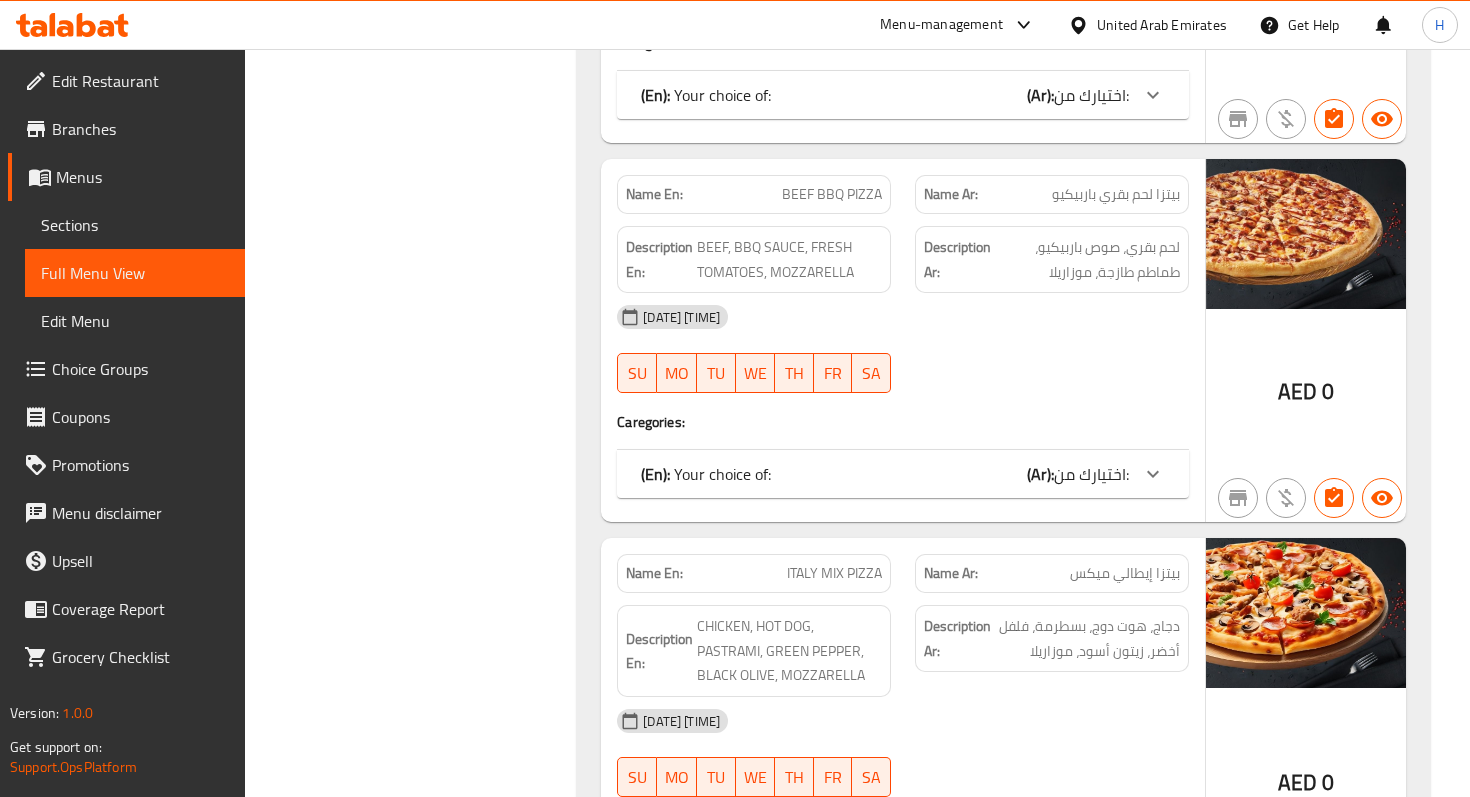 click on "(Ar):" at bounding box center [1040, -3577] 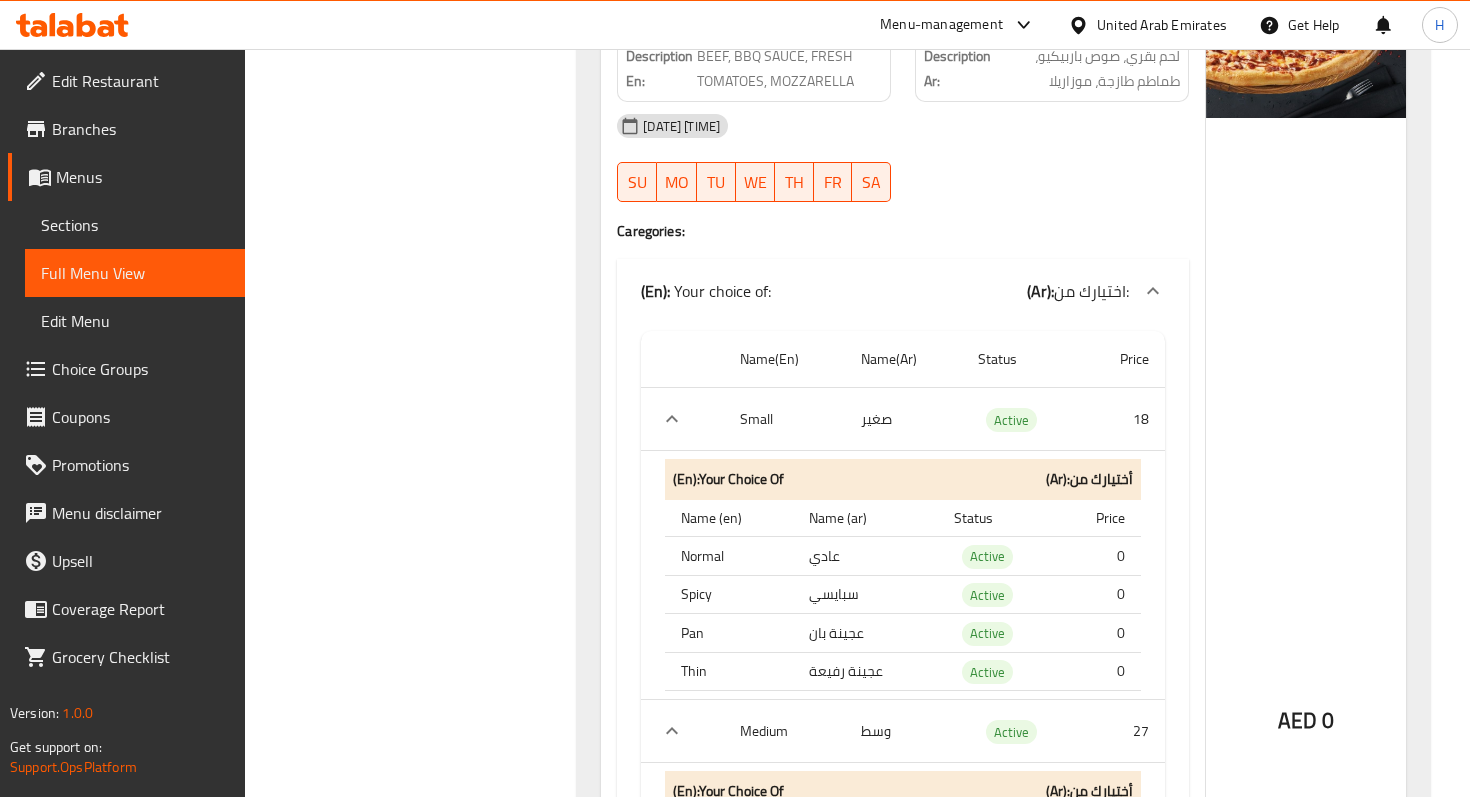 scroll, scrollTop: 6234, scrollLeft: 0, axis: vertical 